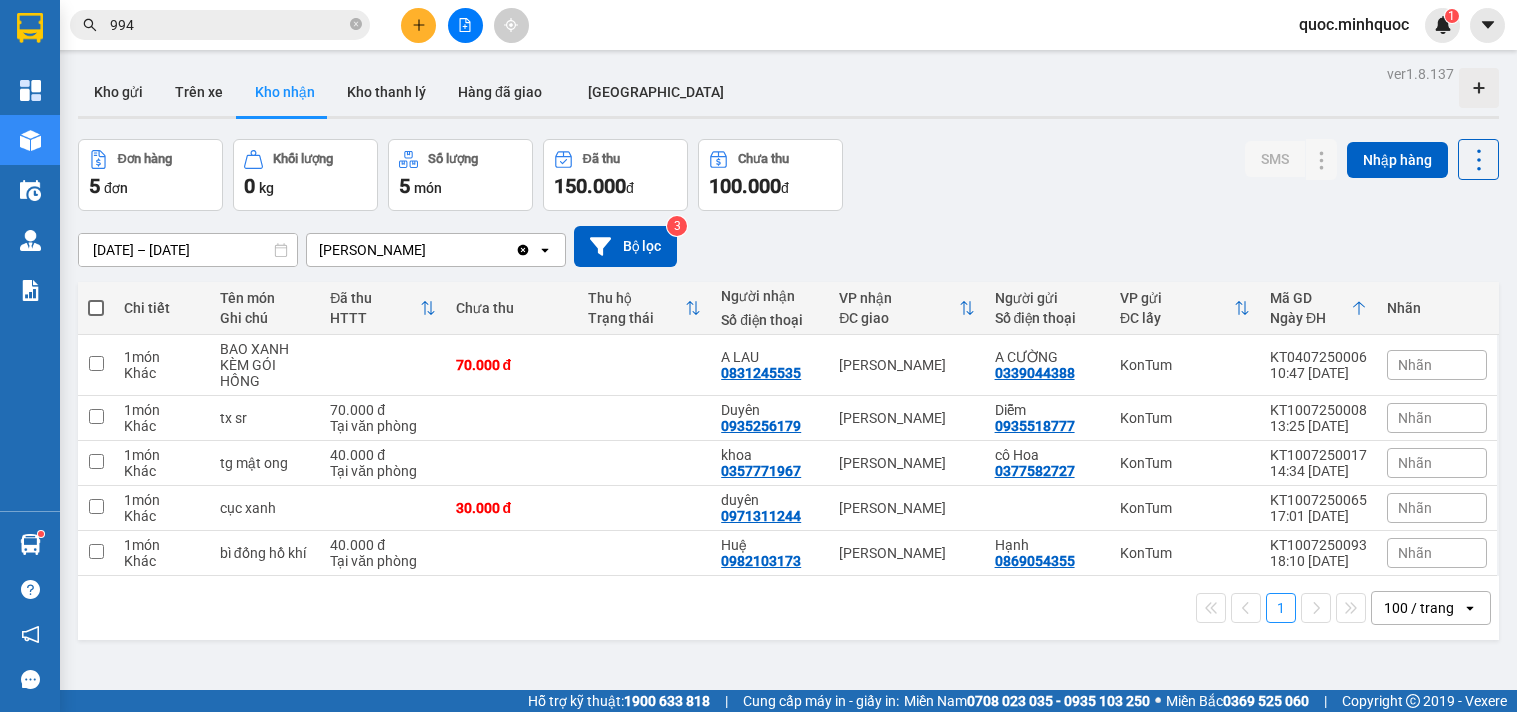 scroll, scrollTop: 0, scrollLeft: 0, axis: both 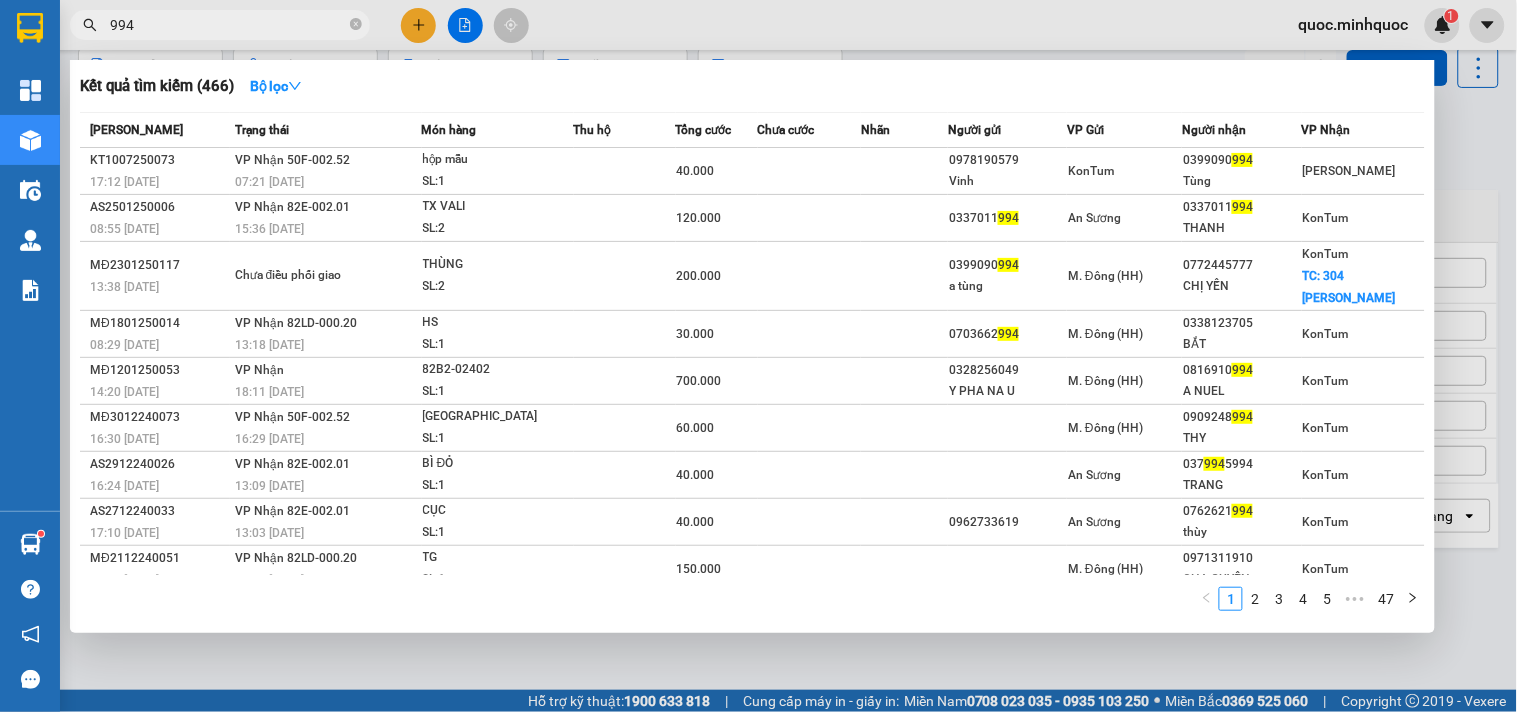 drag, startPoint x: 333, startPoint y: 21, endPoint x: 357, endPoint y: 40, distance: 30.610456 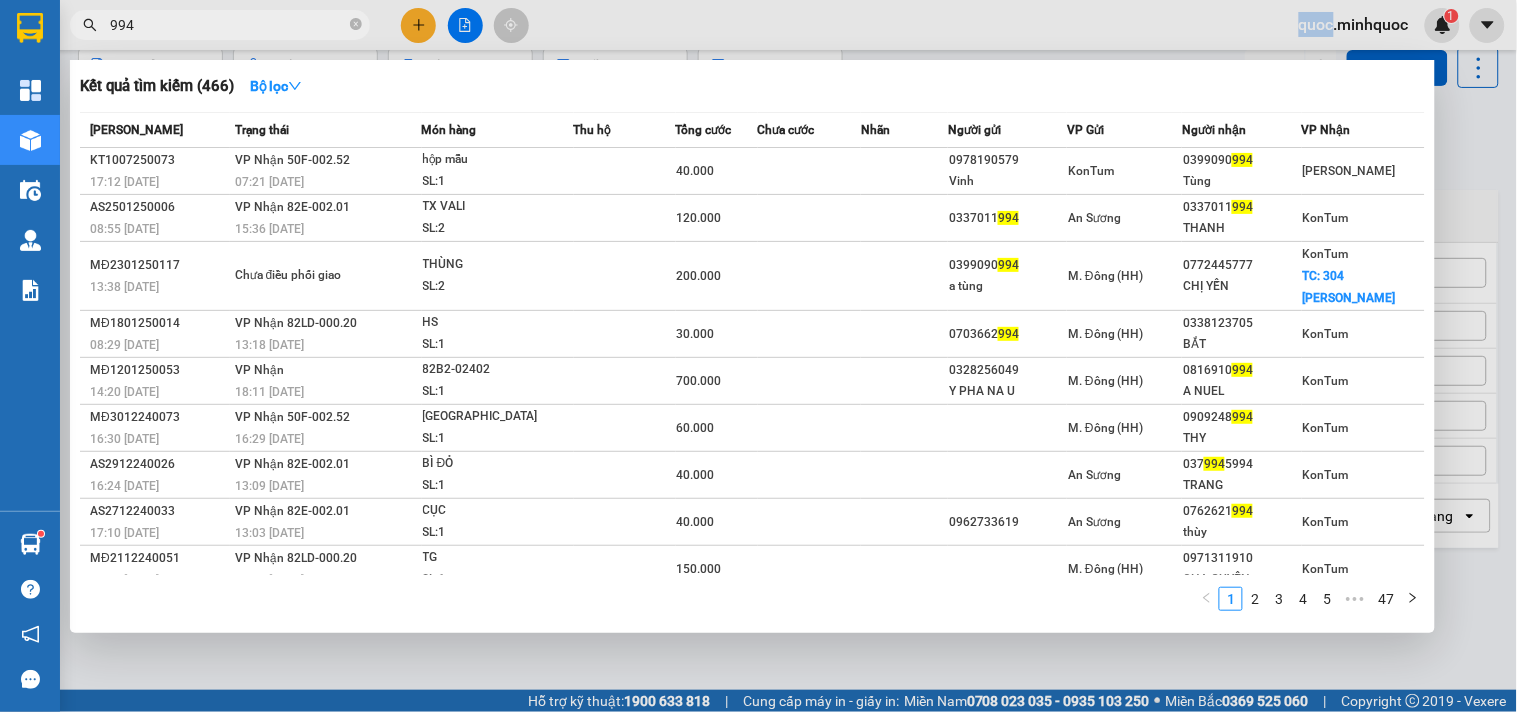 click at bounding box center [356, 25] 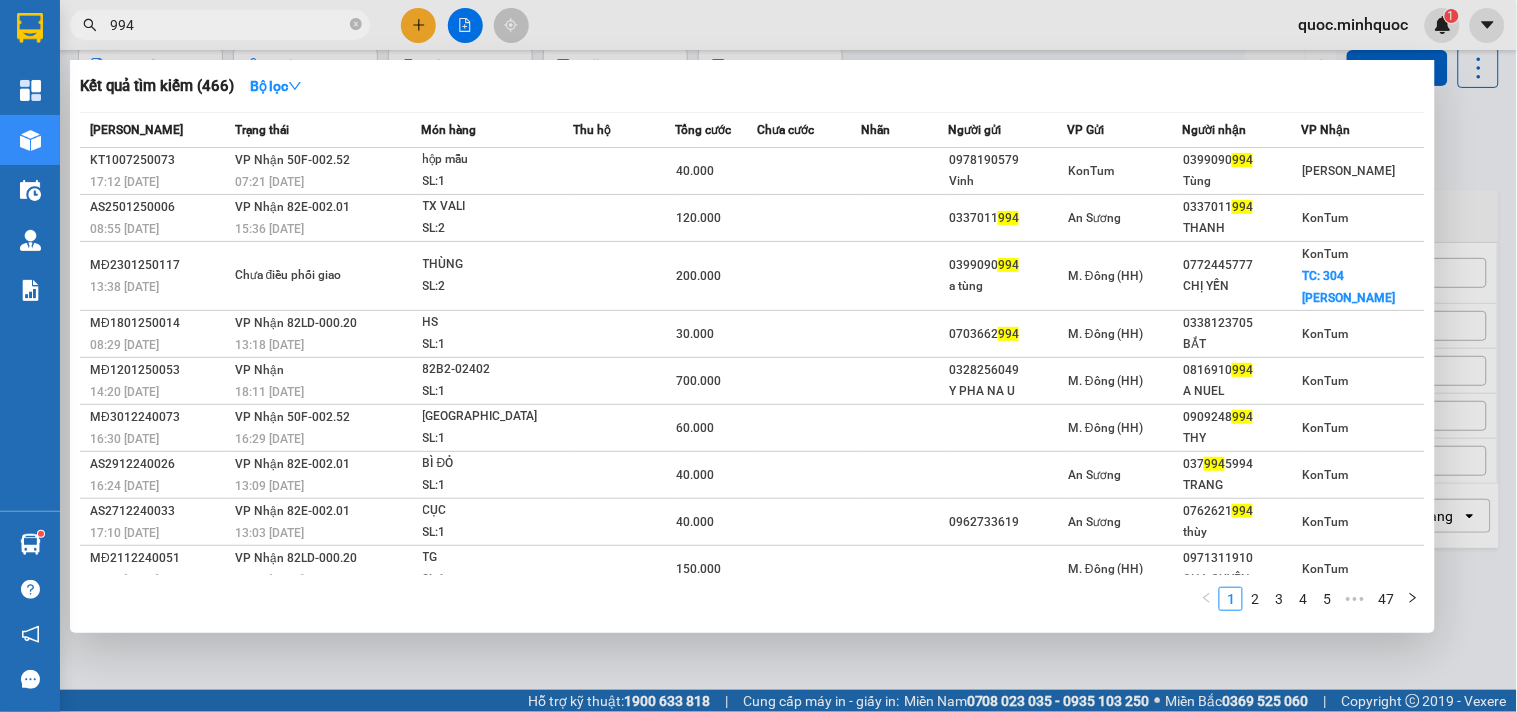 click on "994" at bounding box center (220, 25) 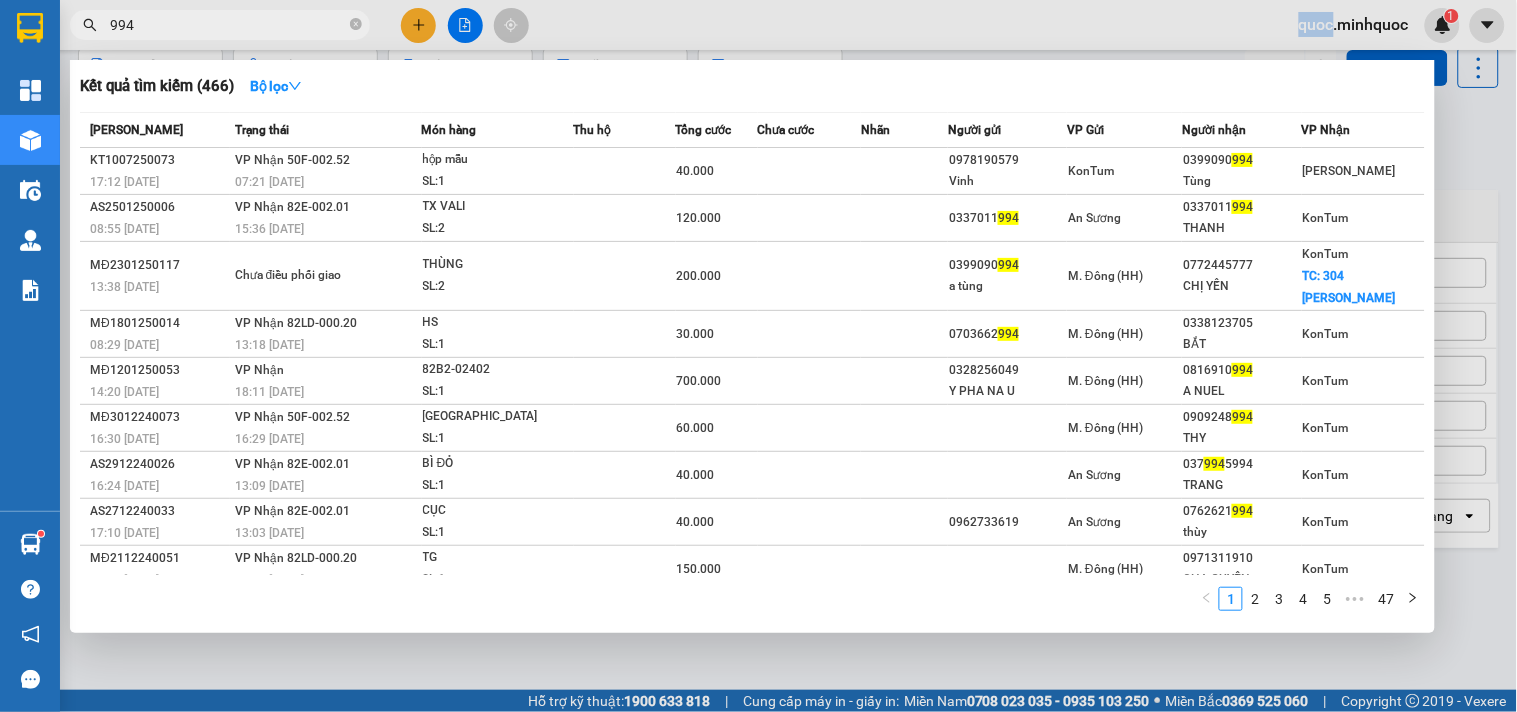 click on "994" at bounding box center [220, 25] 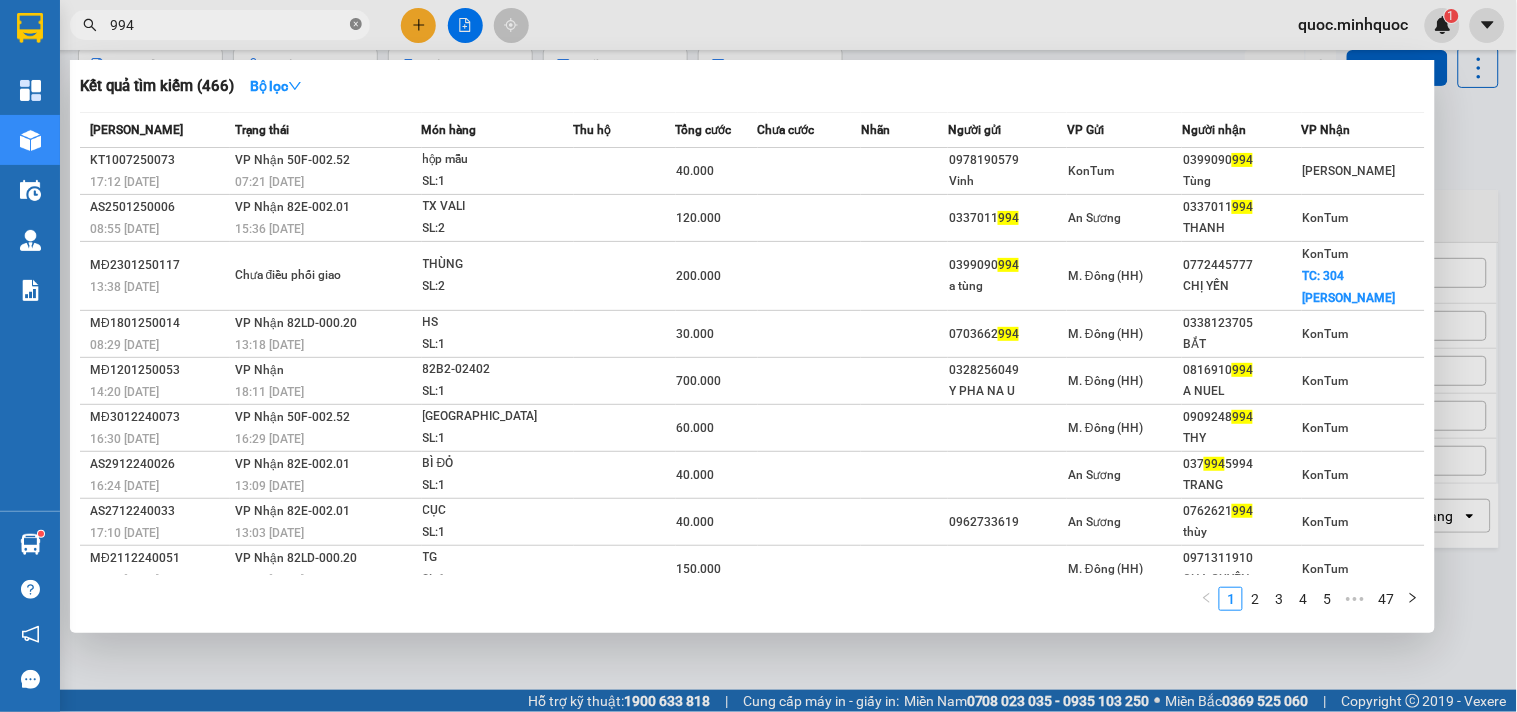click 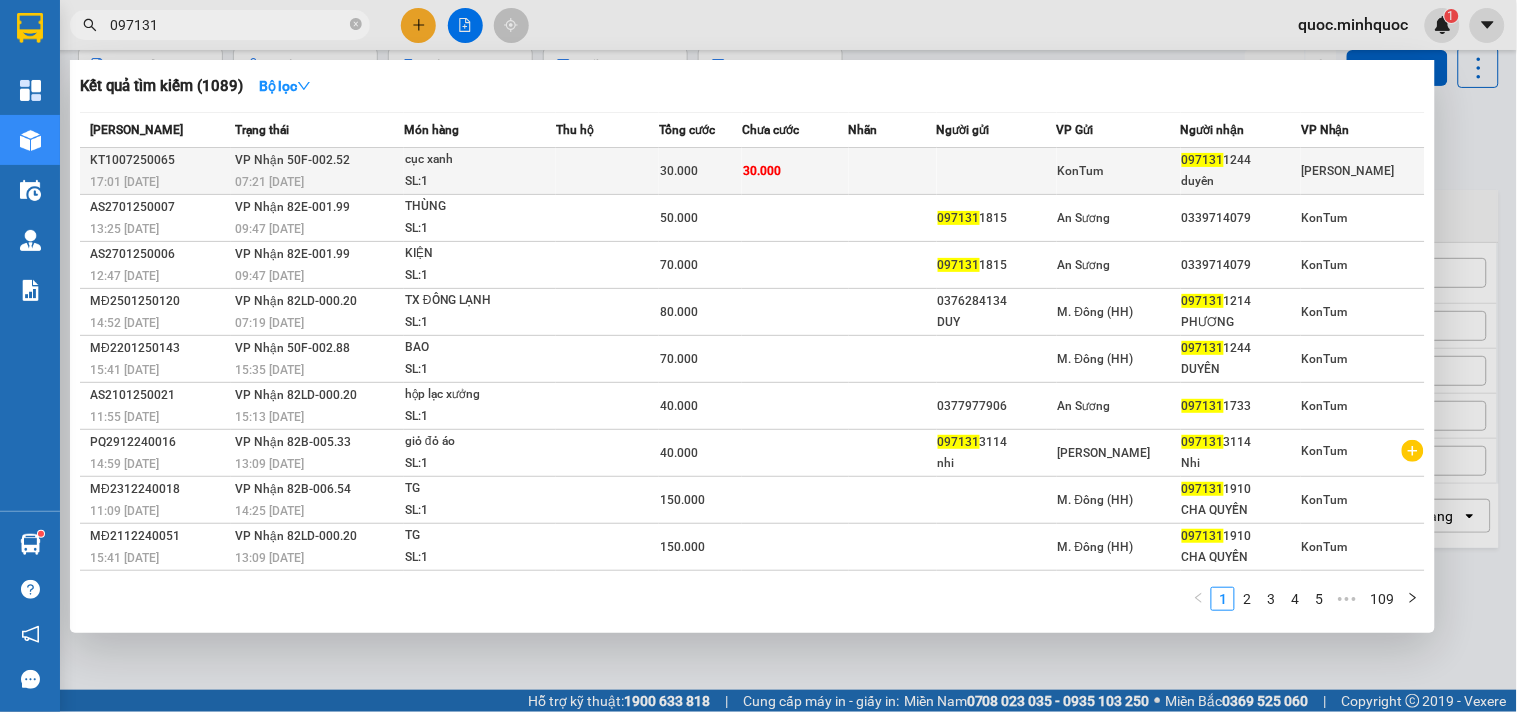 type on "097131" 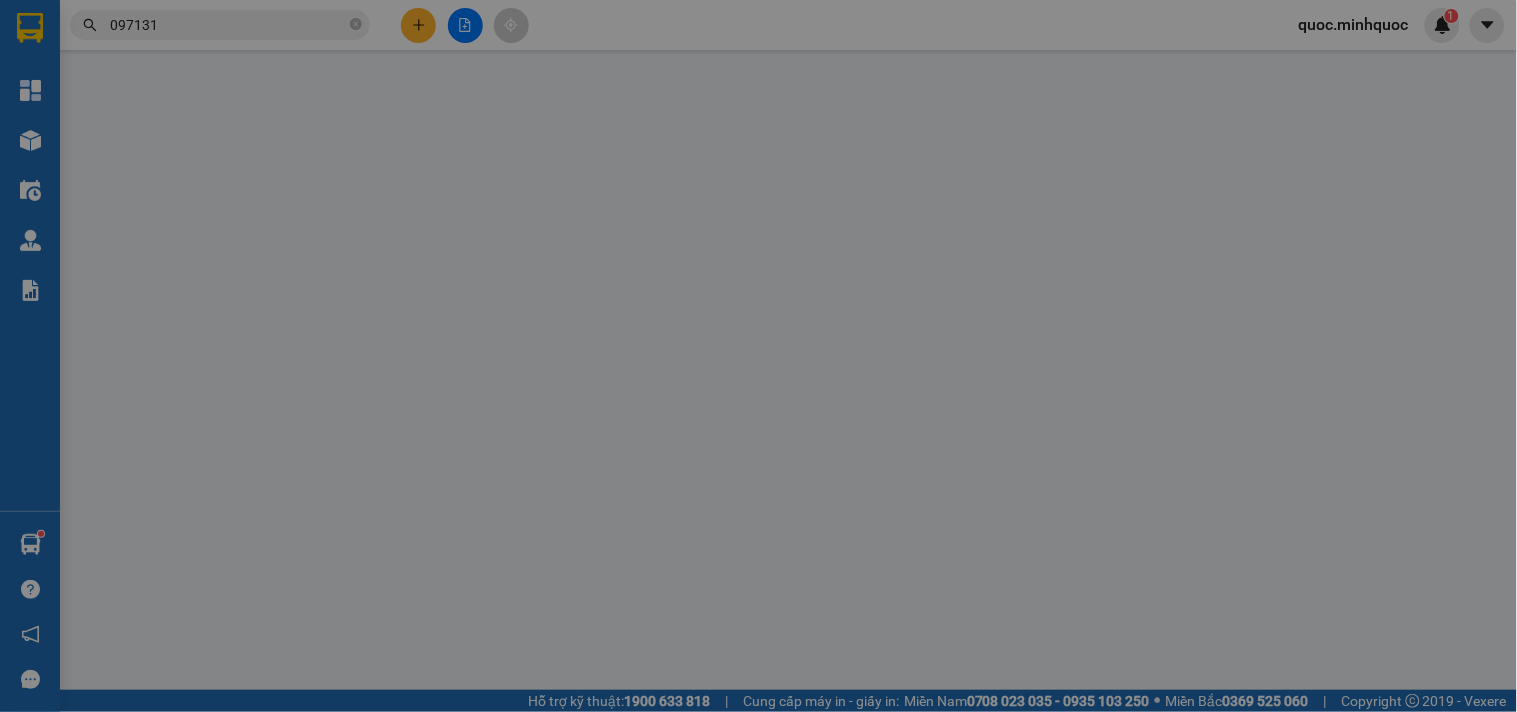 scroll, scrollTop: 0, scrollLeft: 0, axis: both 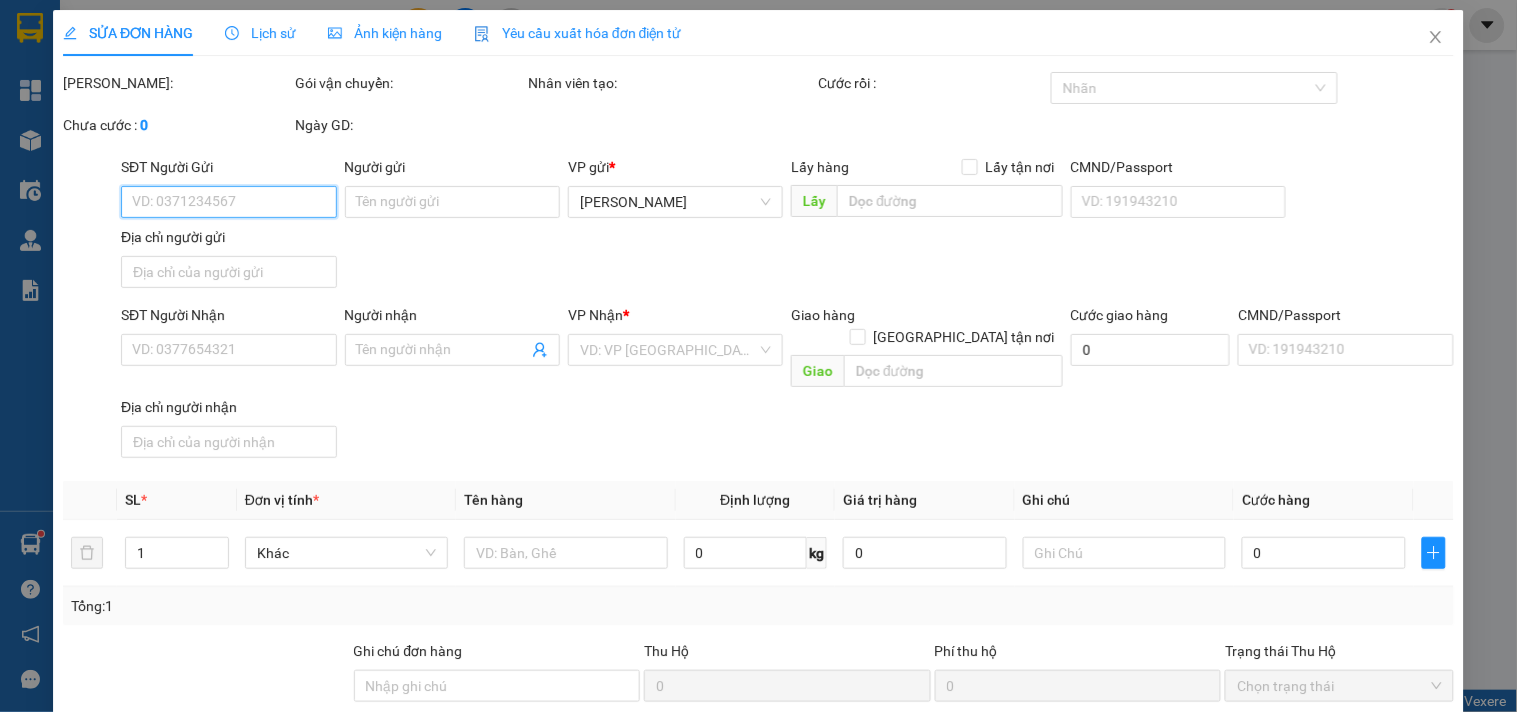 type on "0971311244" 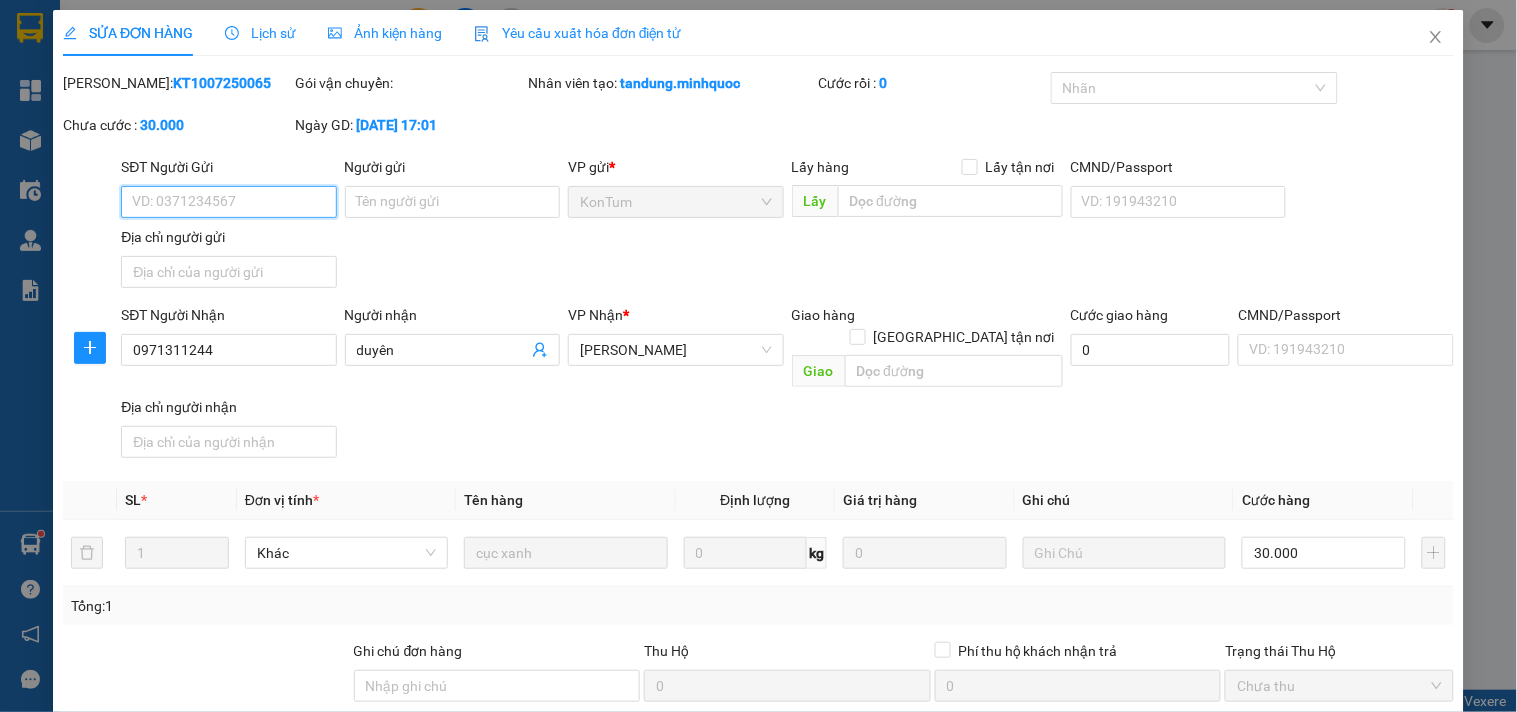 scroll, scrollTop: 111, scrollLeft: 0, axis: vertical 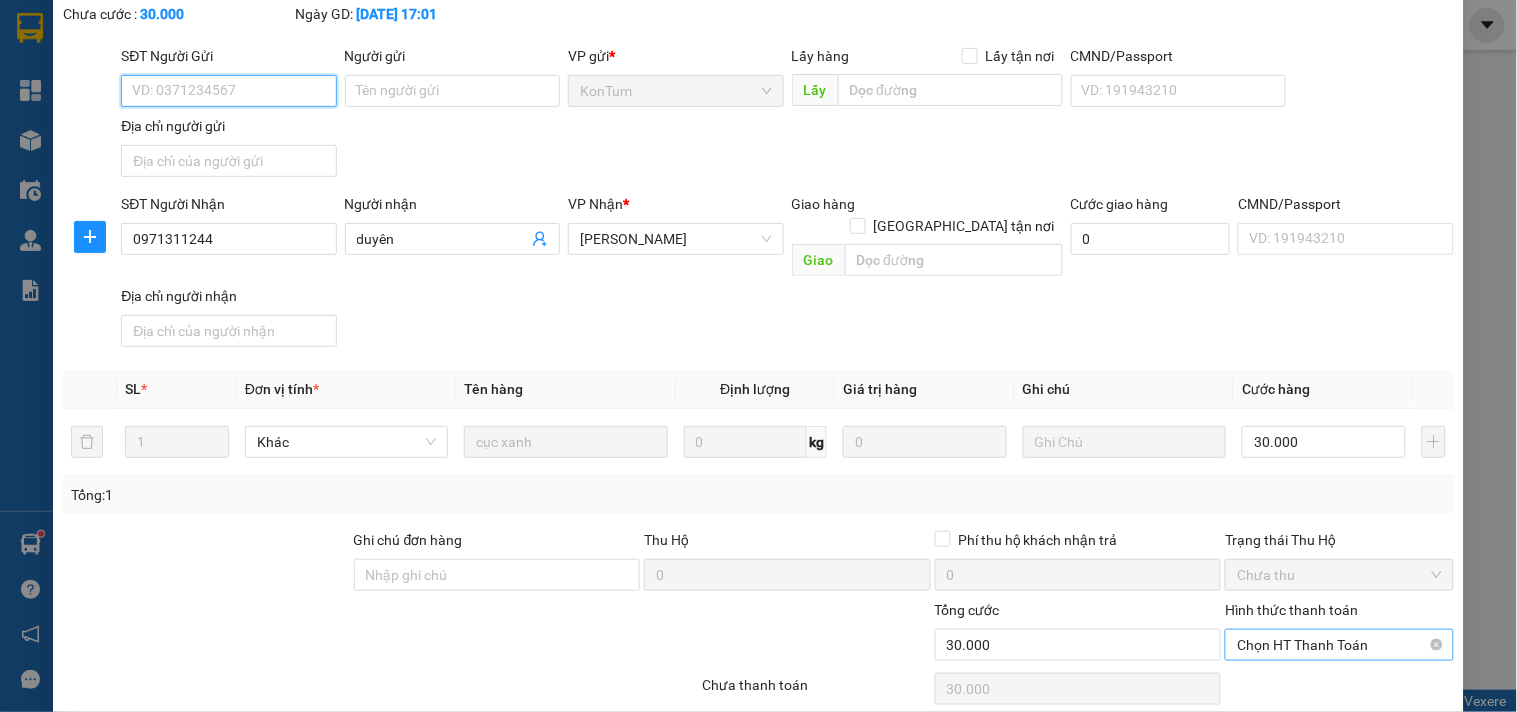 click on "Chọn HT Thanh Toán" at bounding box center [1339, 645] 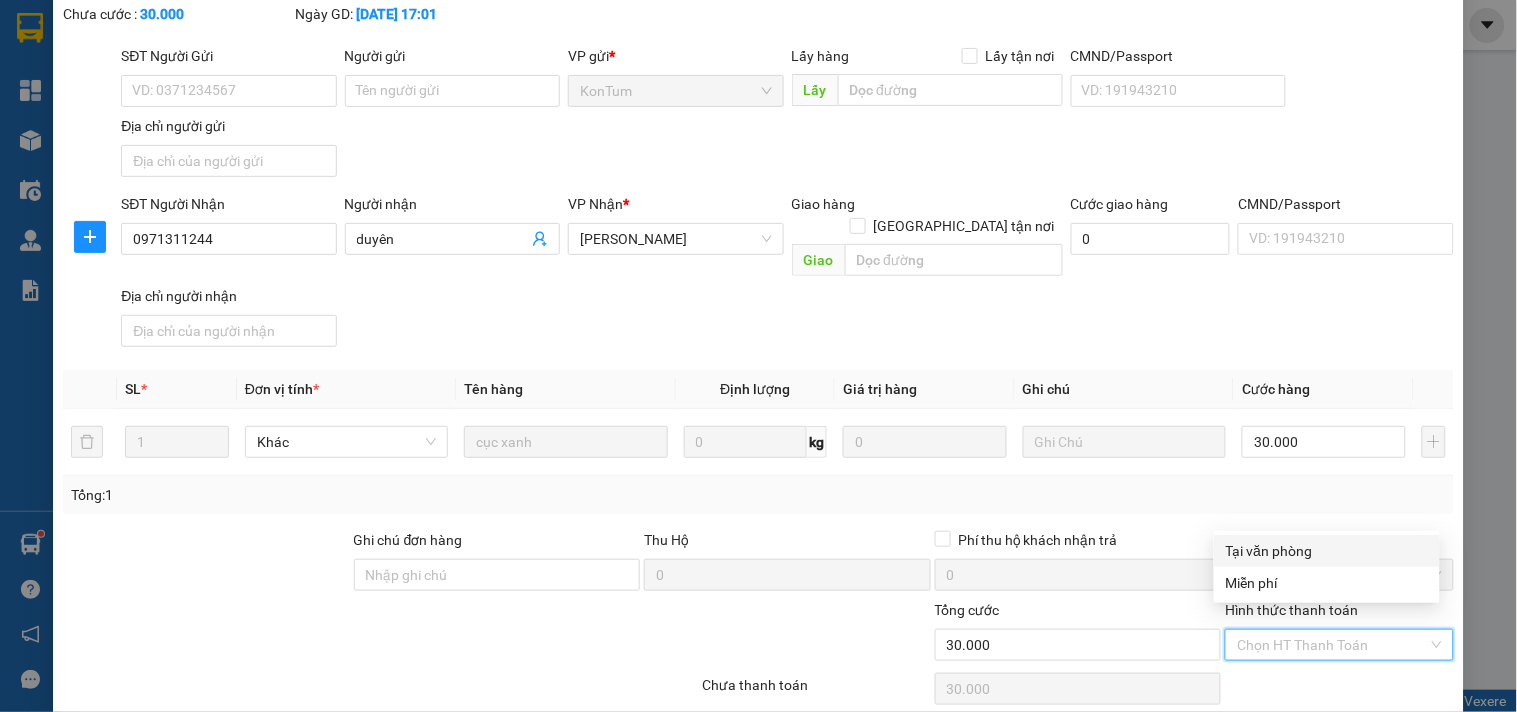 click on "Tại văn phòng" at bounding box center [1327, 551] 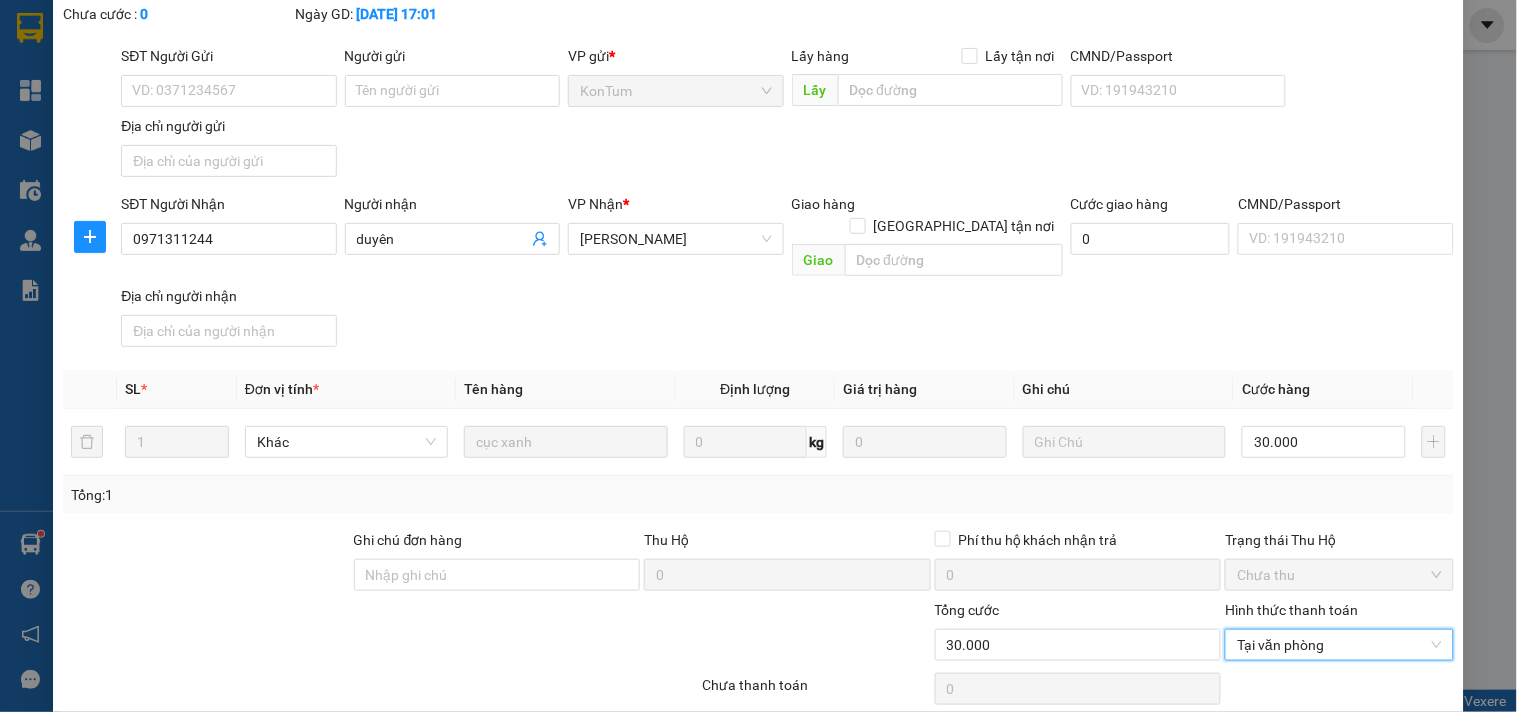 scroll, scrollTop: 172, scrollLeft: 0, axis: vertical 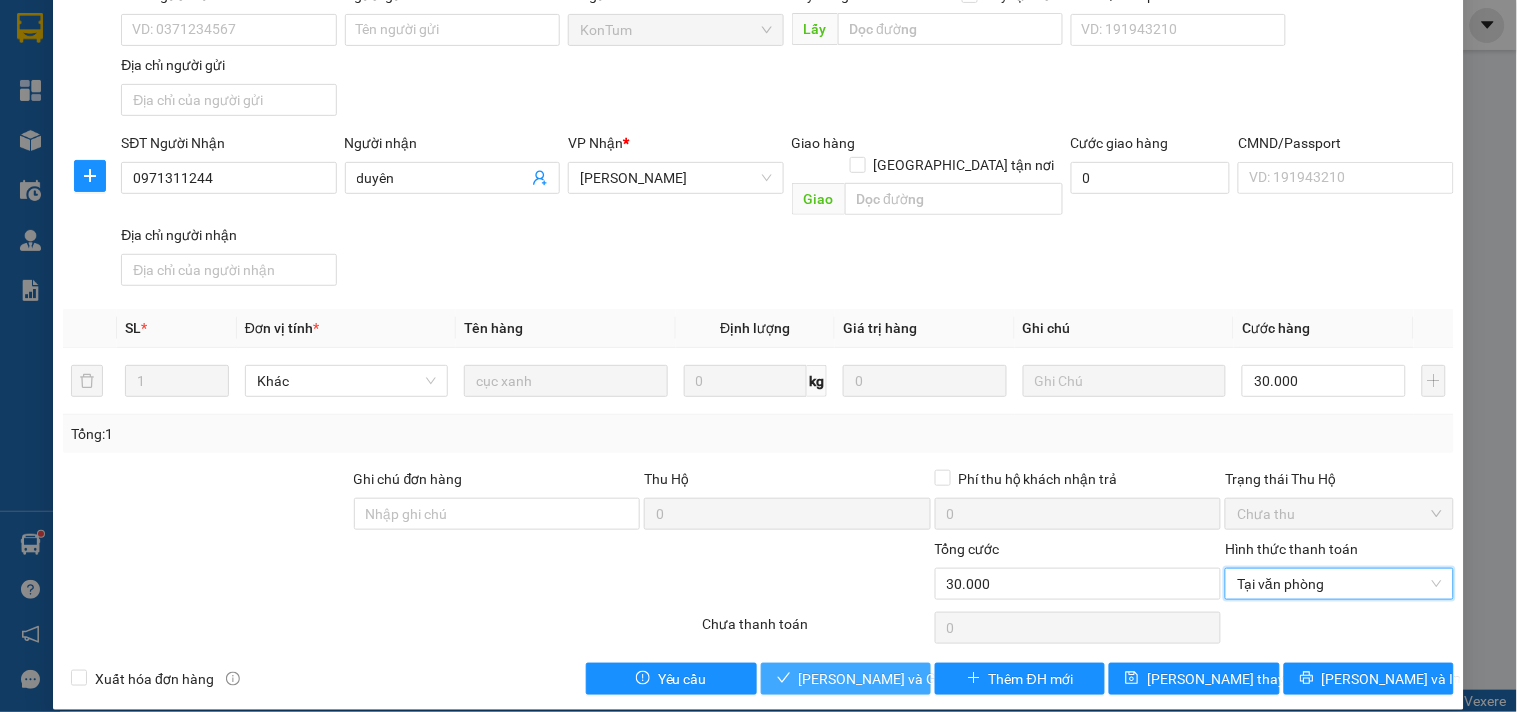 click on "Total Paid Fee 0 Total UnPaid Fee 30.000 Cash Collection Total Fee Mã ĐH:  KT1007250065 Gói vận chuyển:   Nhân viên tạo:   tandung.minhquoc Cước rồi :   0   Nhãn Chưa cước :   0 Ngày GD:   [DATE] 17:01 SĐT Người Gửi VD: 0371234567 Người gửi Tên người gửi VP gửi  * KonTum Lấy hàng Lấy tận nơi Lấy CMND/Passport VD: [PASSPORT] Địa chỉ người gửi SĐT Người Nhận 0971311244 Người nhận duyên VP Nhận  * Phổ Quang Giao hàng [GEOGRAPHIC_DATA] tận nơi Giao Cước giao hàng 0 CMND/Passport VD: [PASSPORT] Địa chỉ người nhận SL  * Đơn vị tính  * Tên hàng  Định lượng Giá trị hàng Ghi chú Cước hàng                   1 Khác cục xanh 0 kg 0 30.000 Tổng:  1 Ghi chú đơn hàng Thu Hộ 0 Phí thu hộ khách nhận trả 0 Trạng thái Thu Hộ   Chưa thu Tổng cước 30.000 Hình thức thanh toán Tại văn phòng Tại văn phòng Số tiền thu trước 0 Tại văn phòng Chưa thanh toán 0" at bounding box center (758, 297) 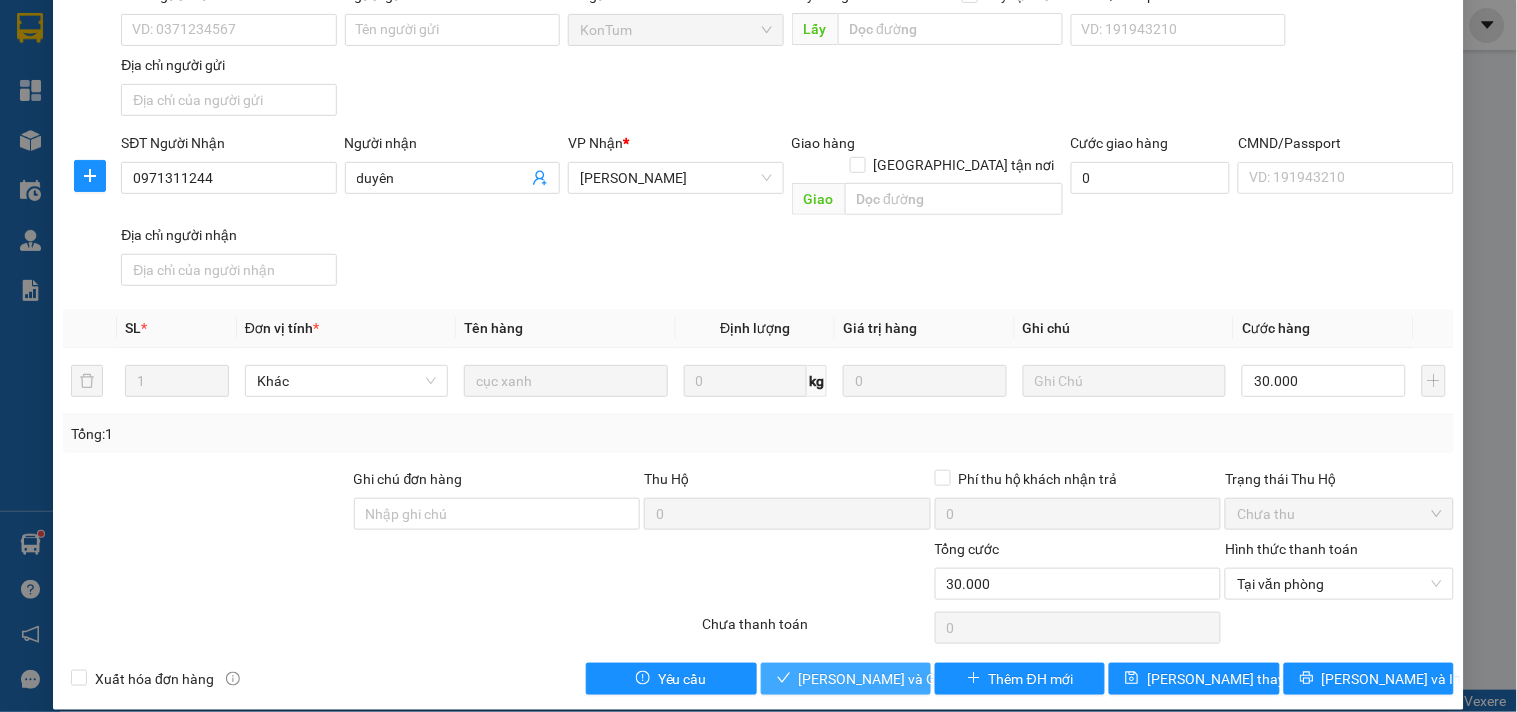 click on "[PERSON_NAME] và Giao hàng" at bounding box center (895, 679) 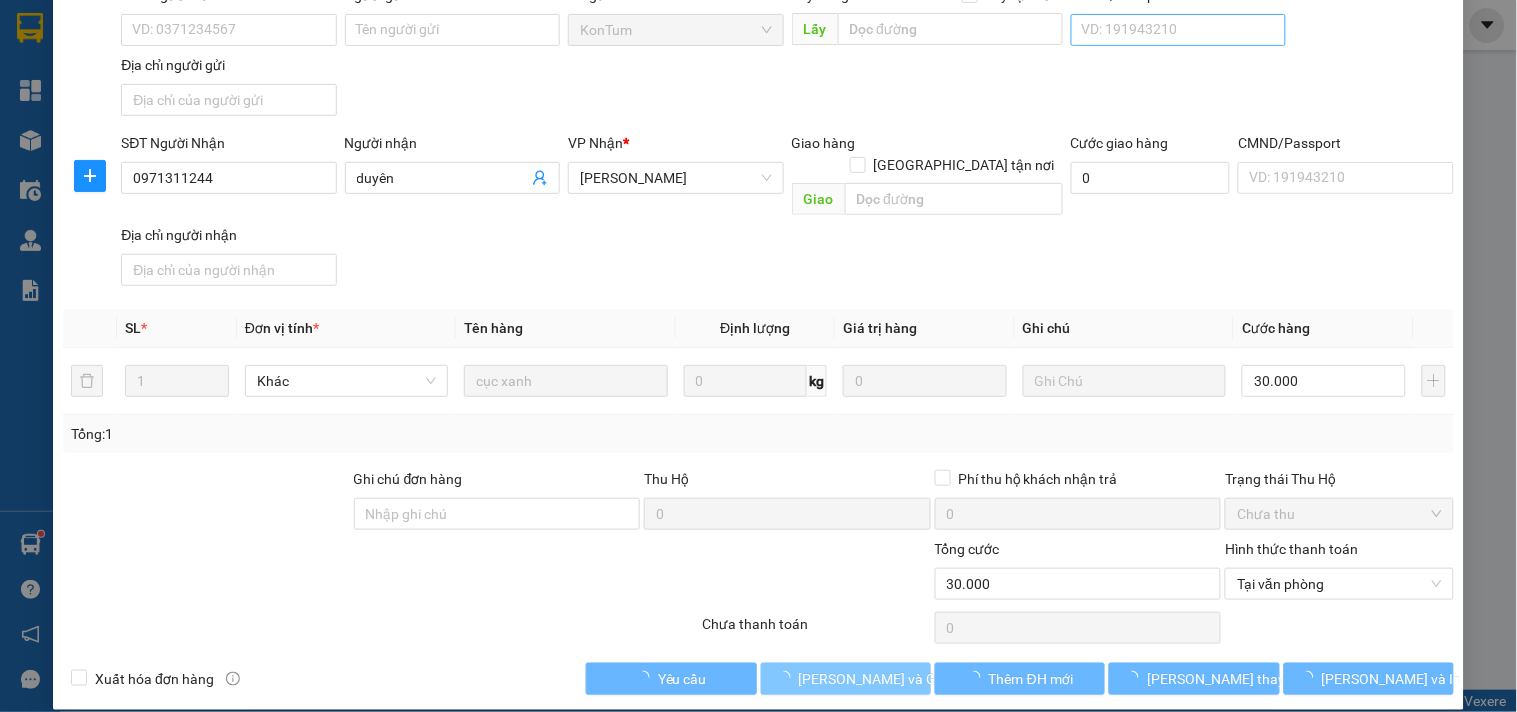 scroll, scrollTop: 0, scrollLeft: 0, axis: both 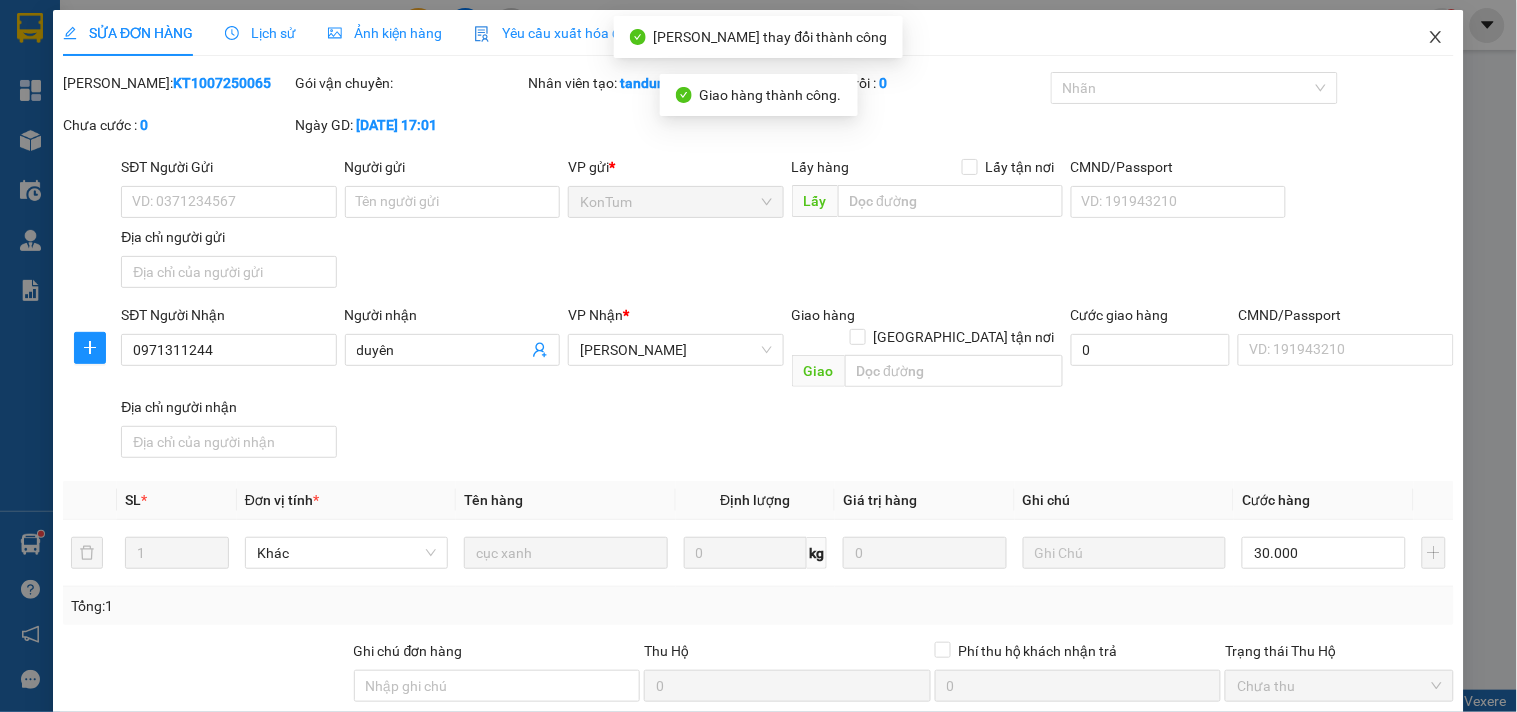click 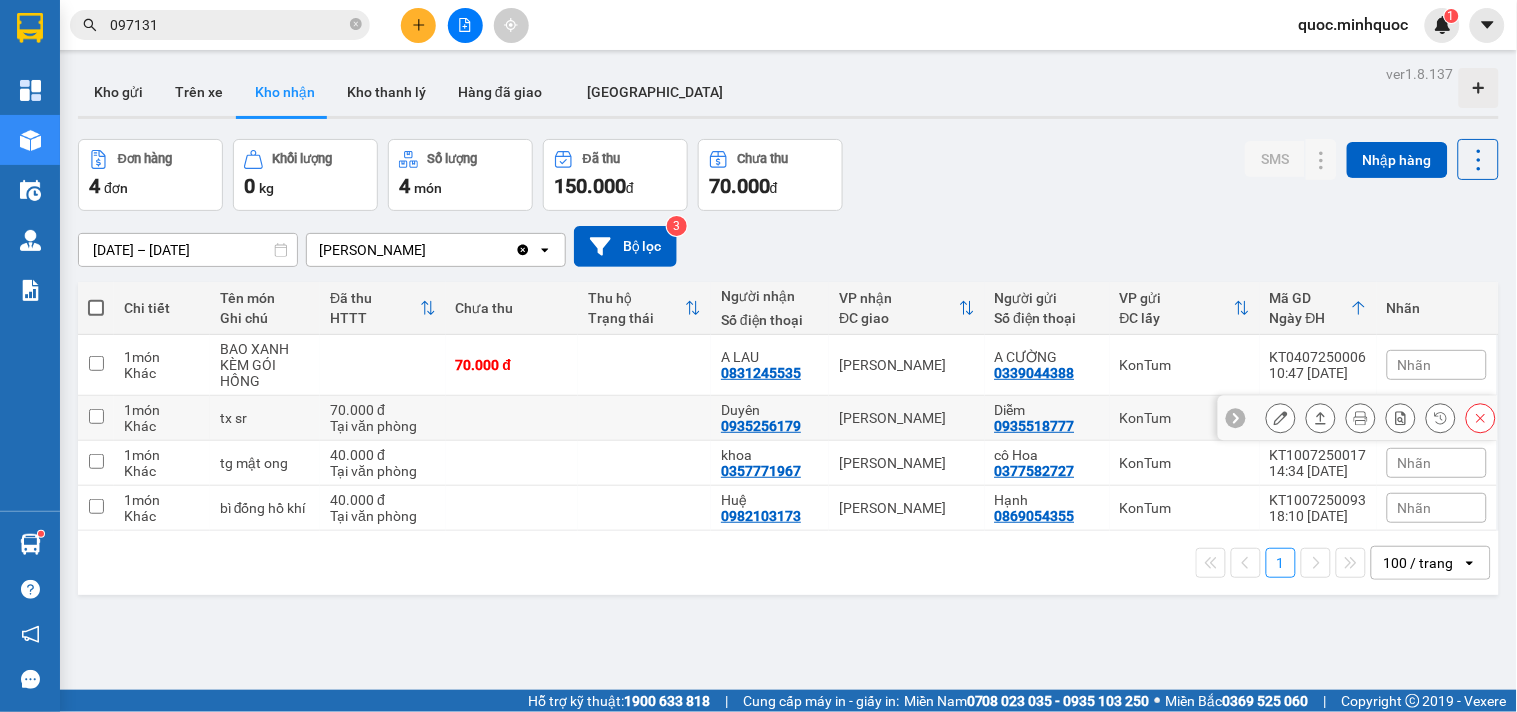 click on "[PERSON_NAME]" at bounding box center [906, 418] 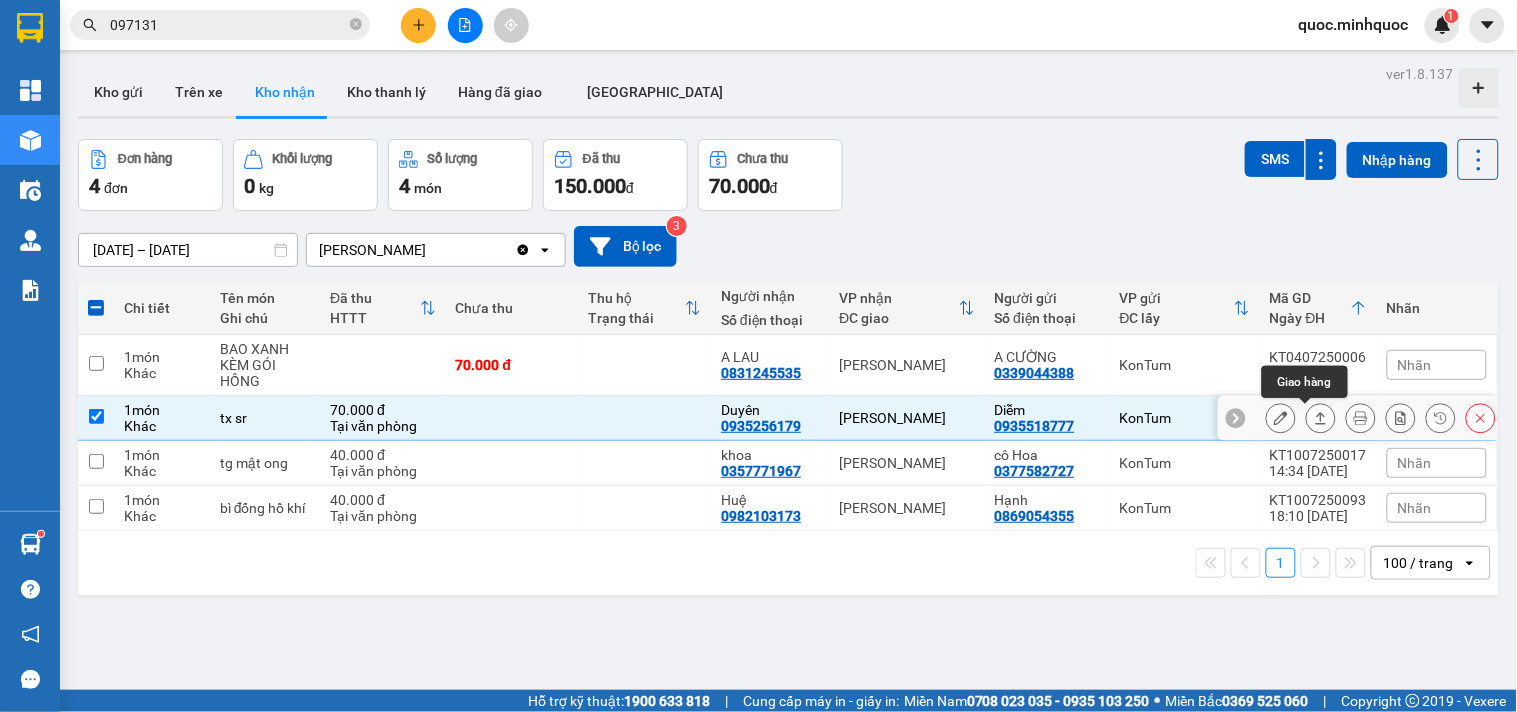 click 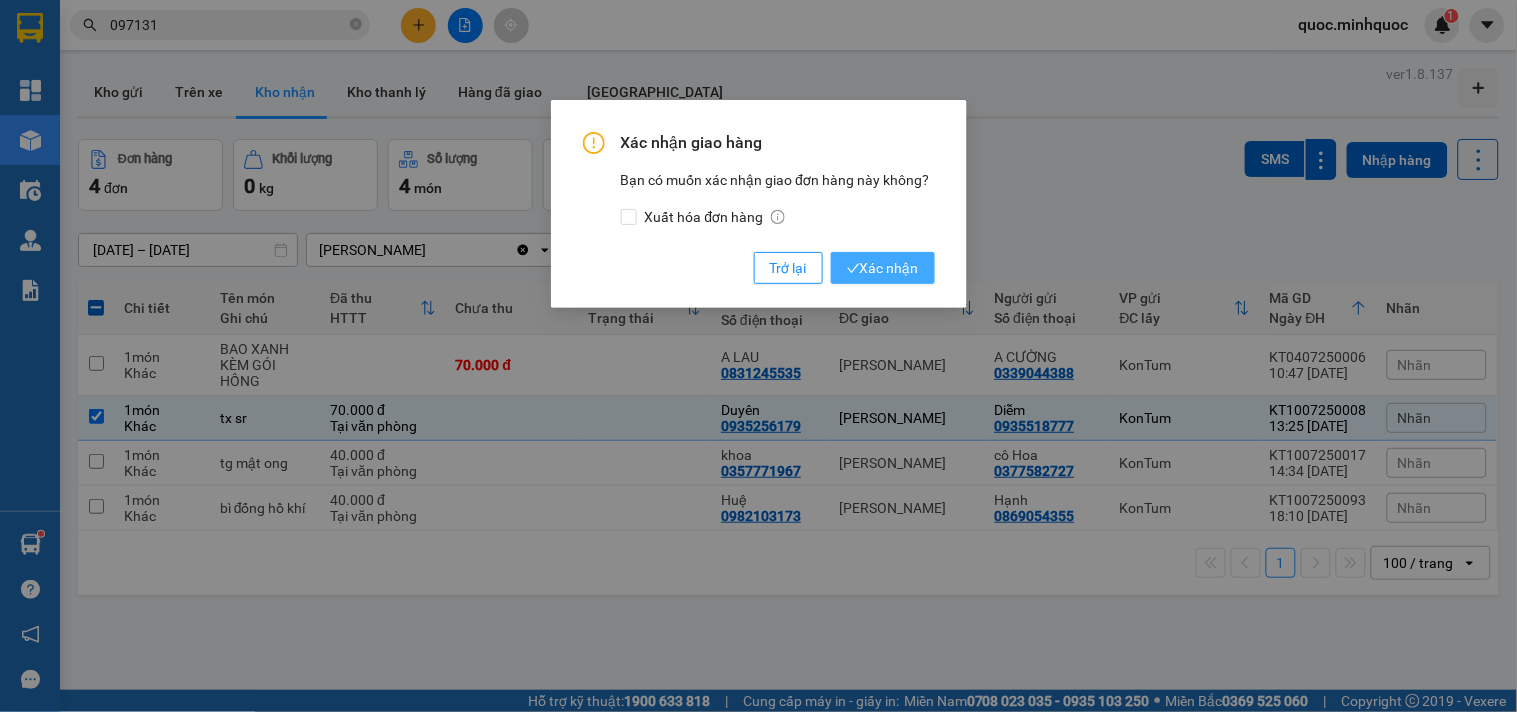 click on "Xác nhận" at bounding box center (883, 268) 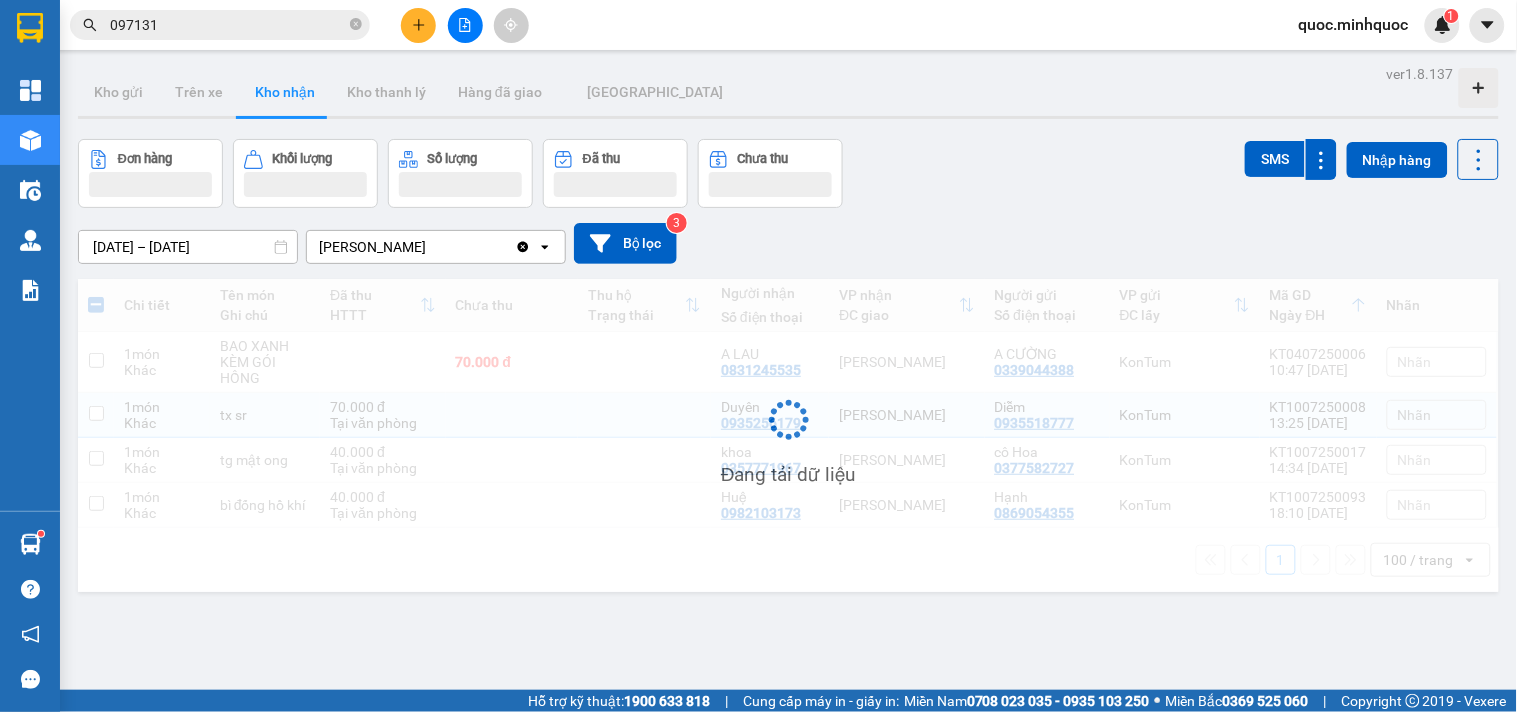 checkbox on "false" 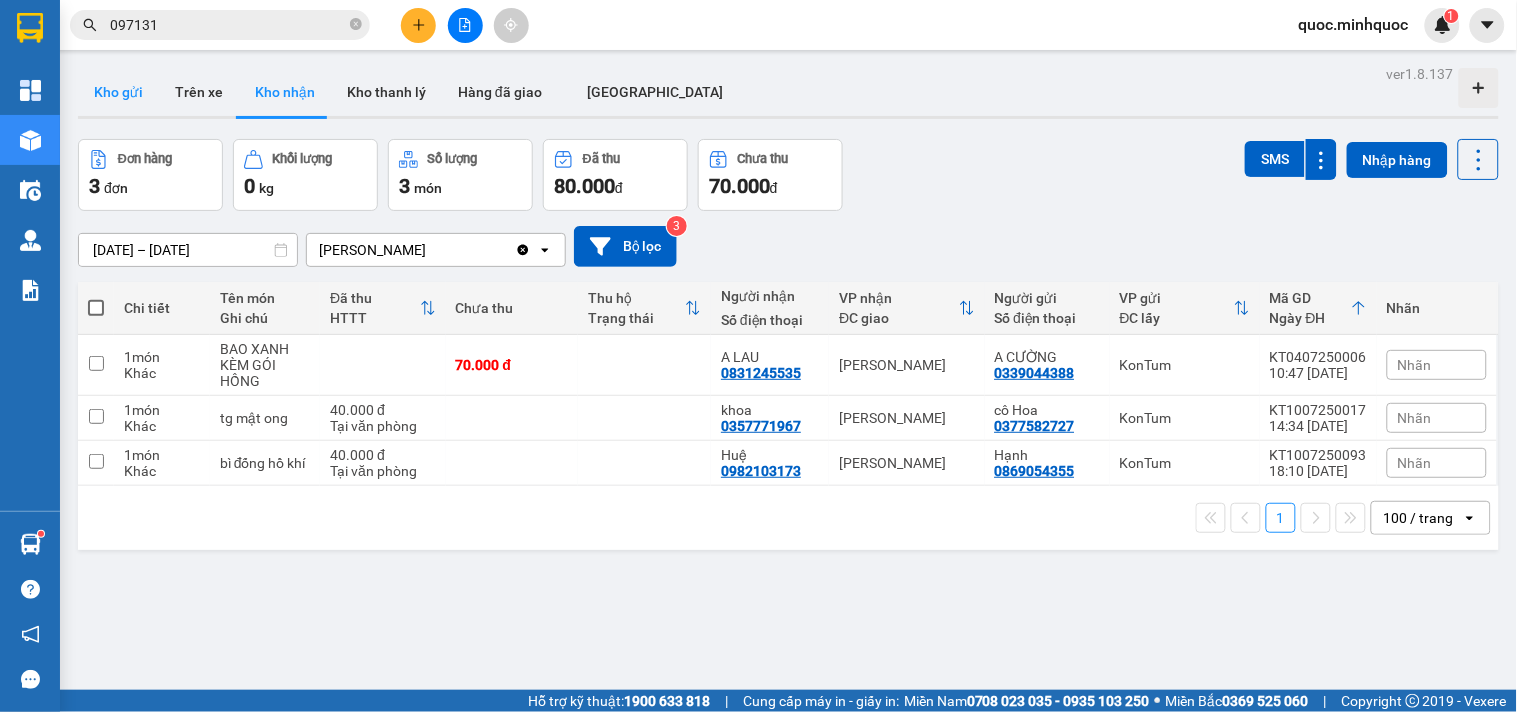click on "Kho gửi" at bounding box center [118, 92] 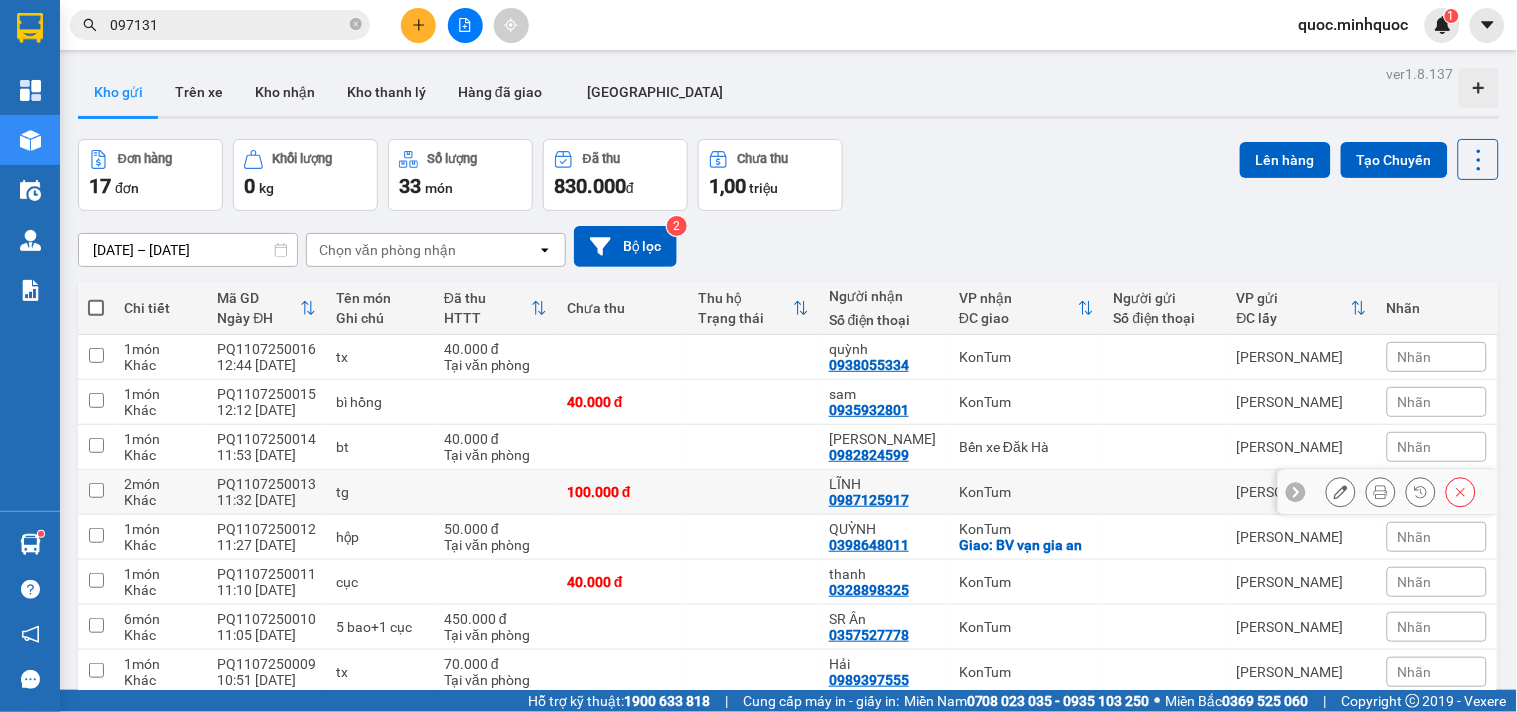 scroll, scrollTop: 178, scrollLeft: 0, axis: vertical 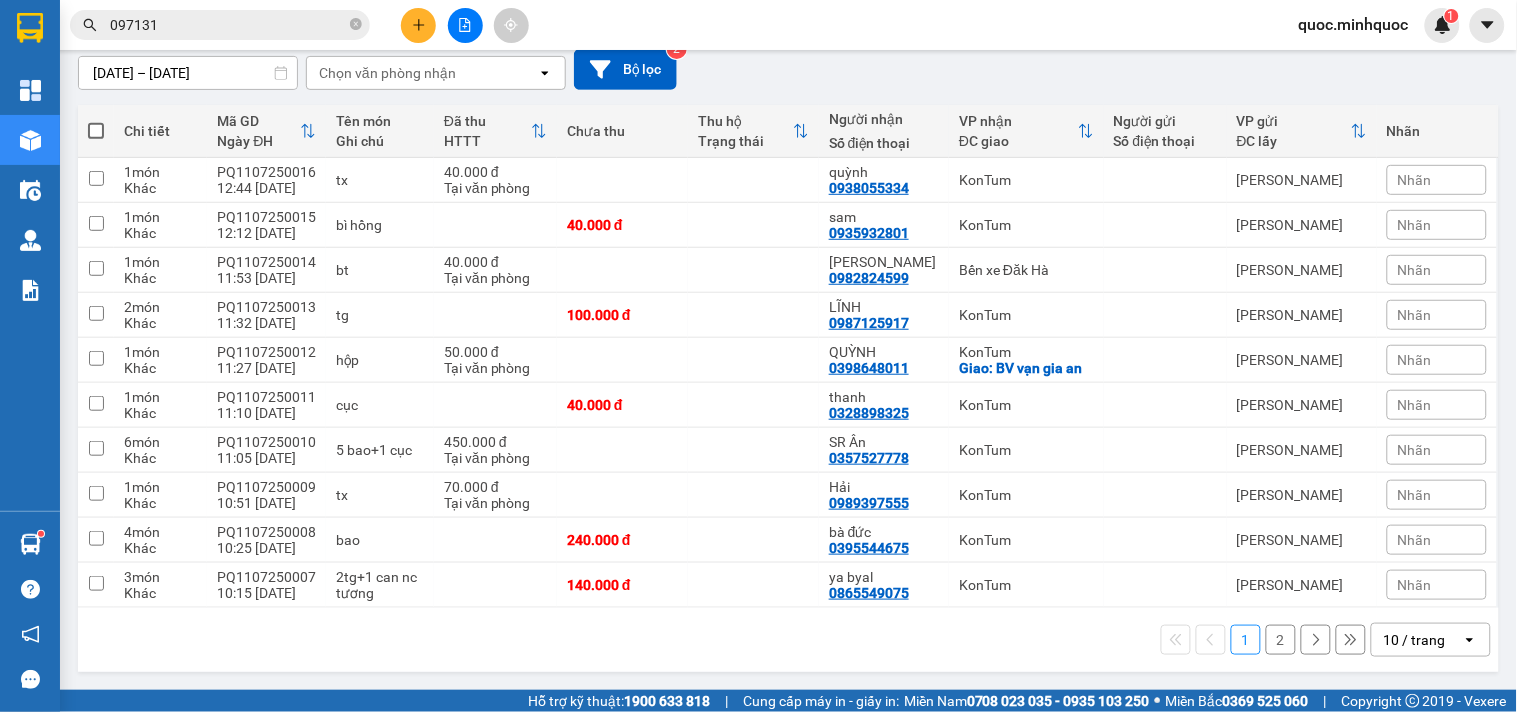 click on "097131" at bounding box center [228, 25] 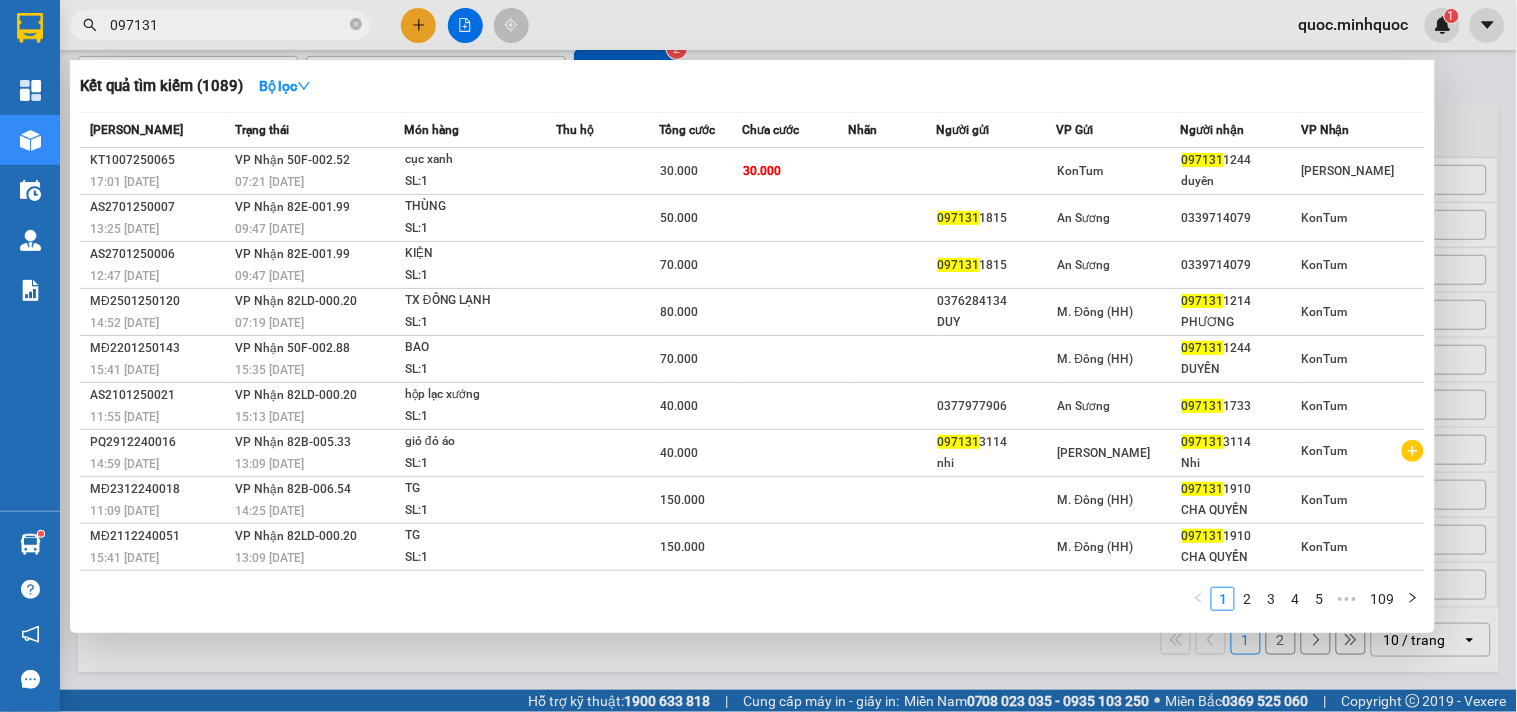 click on "097131" at bounding box center (228, 25) 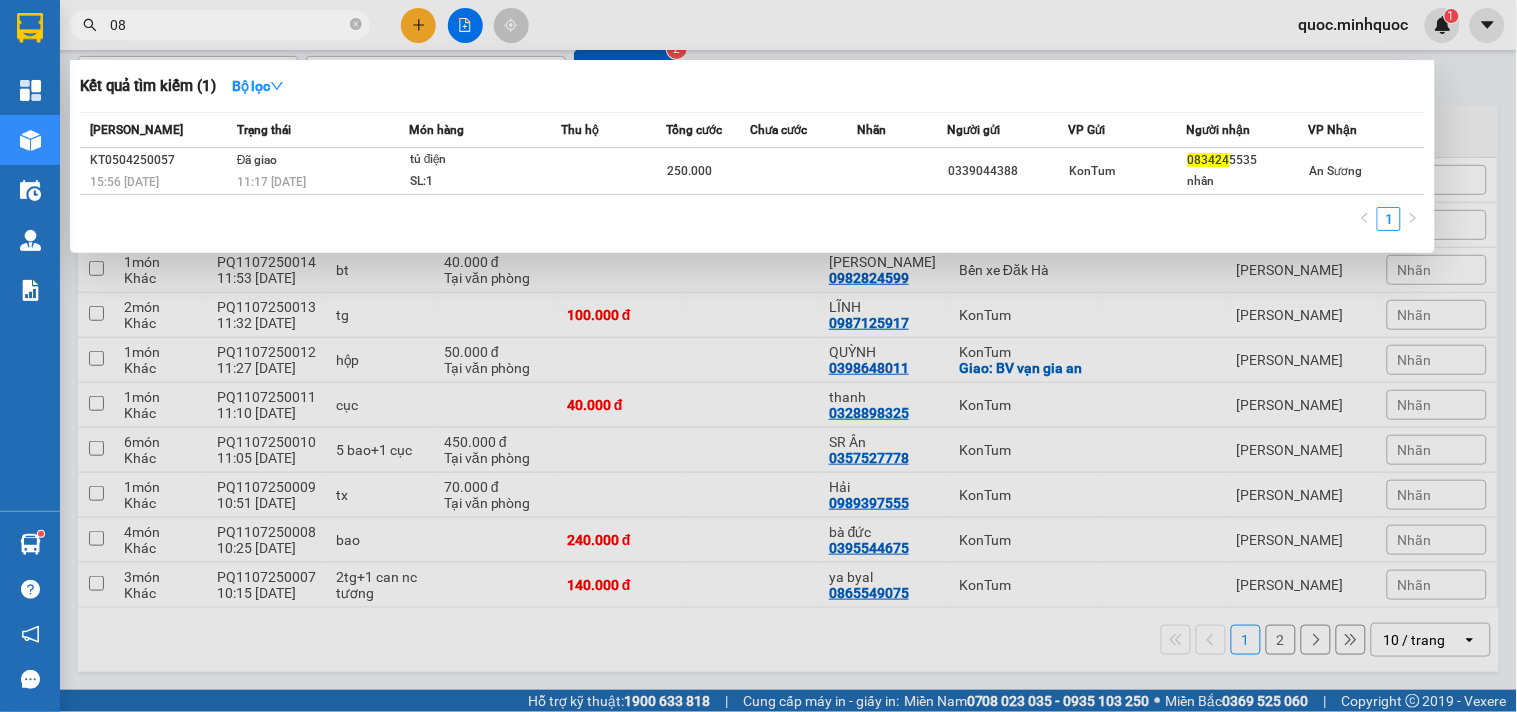 type on "0" 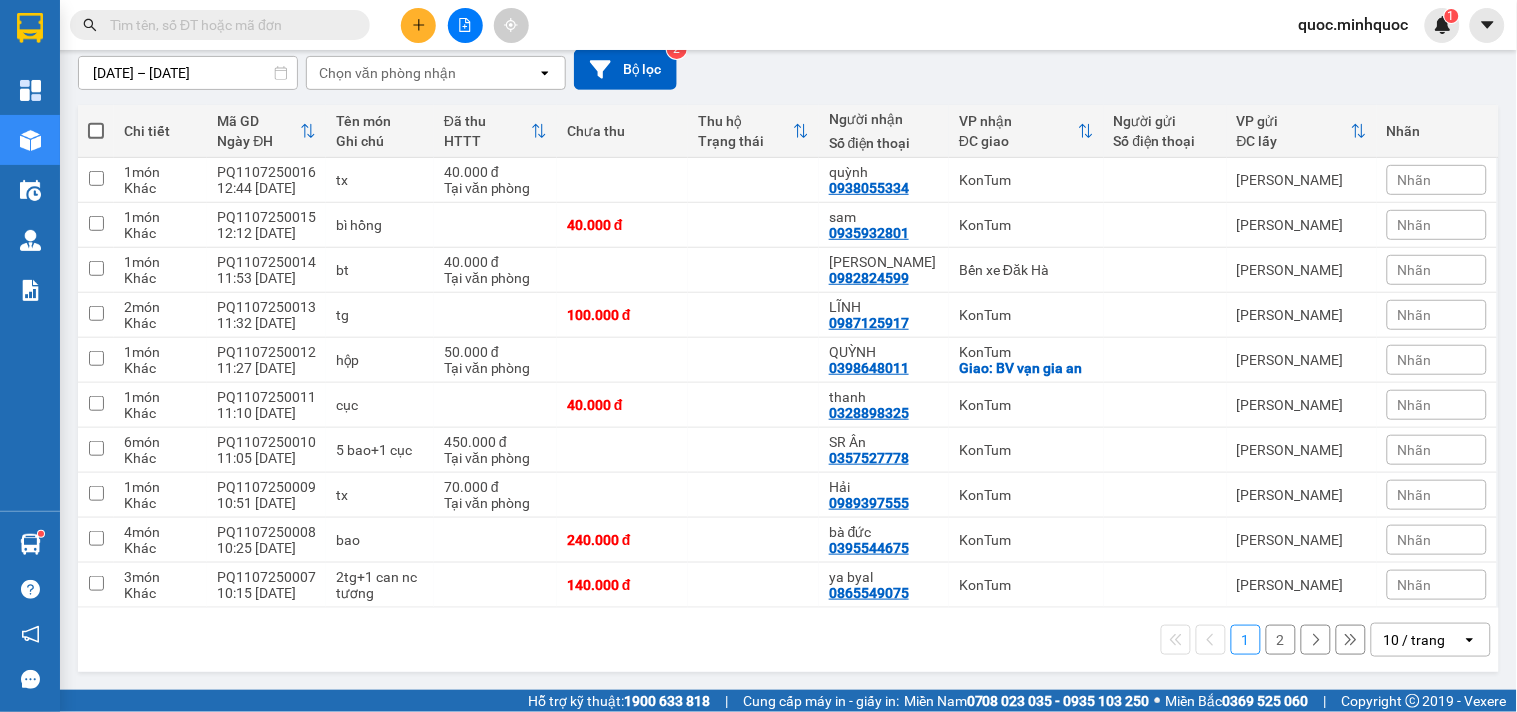 scroll, scrollTop: 0, scrollLeft: 0, axis: both 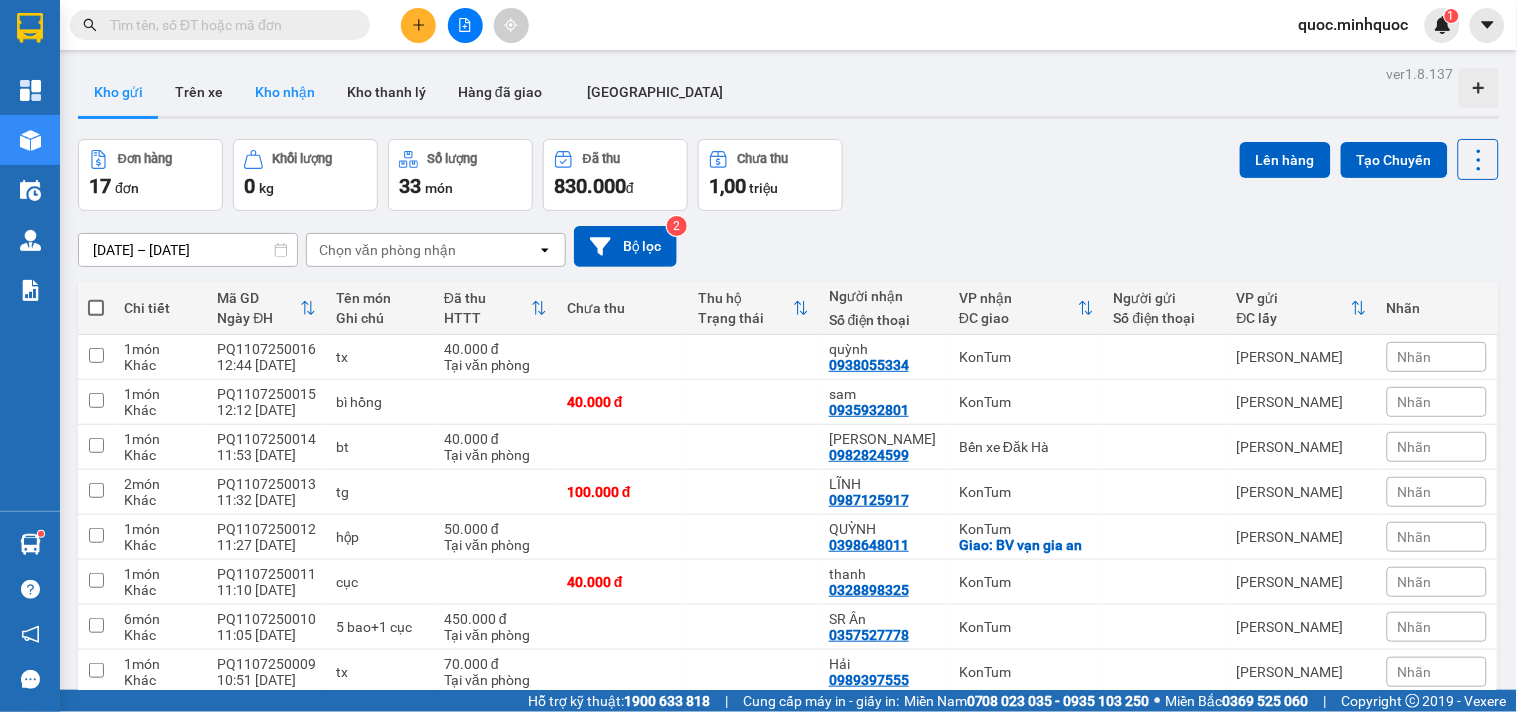 type 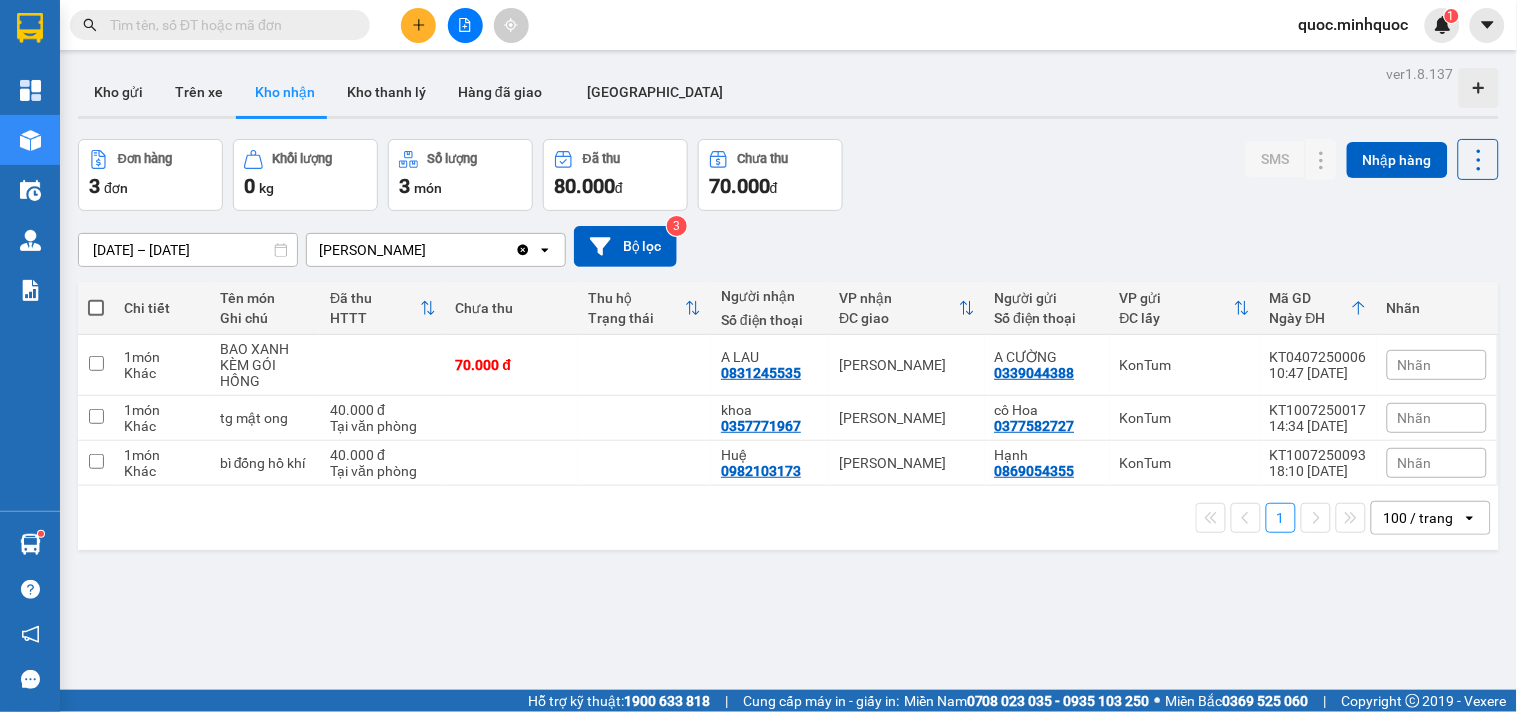 click at bounding box center [228, 25] 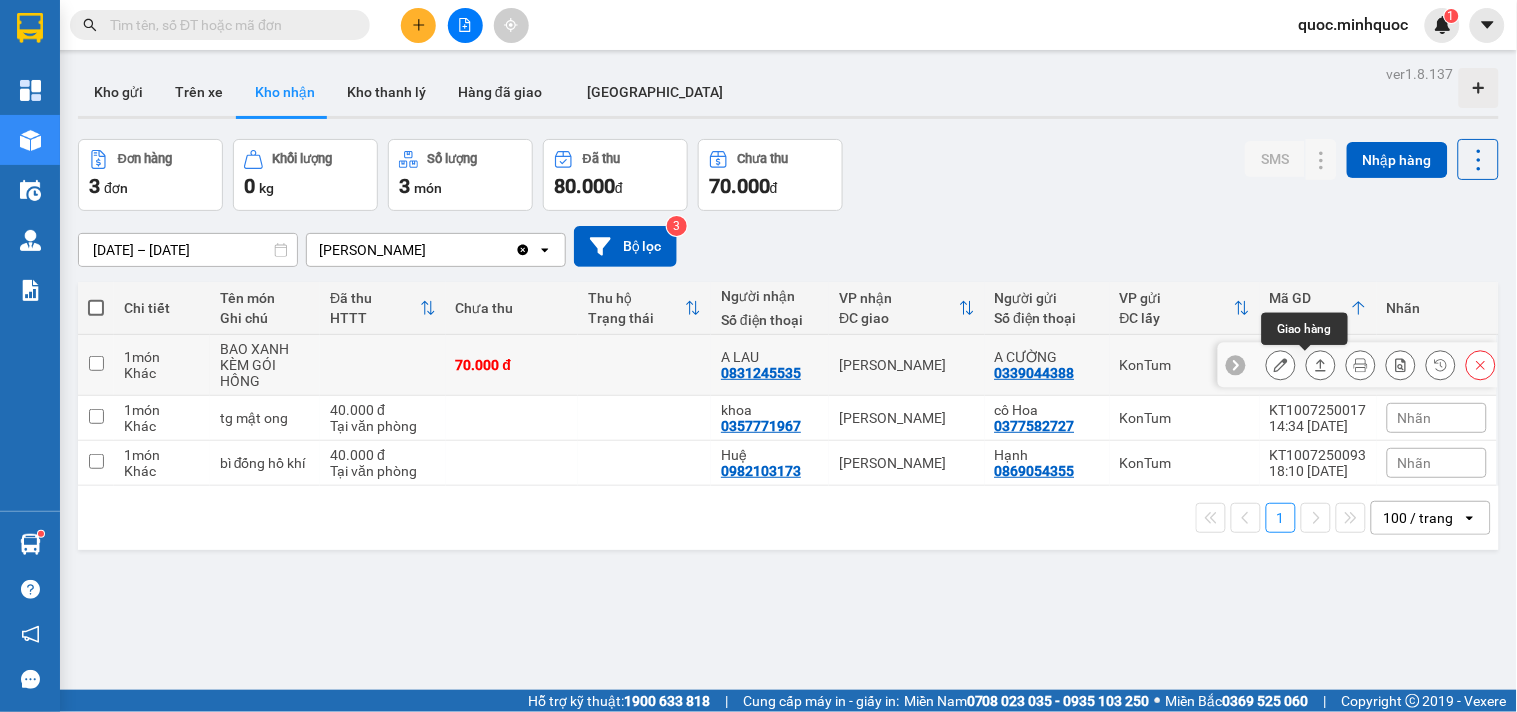 click 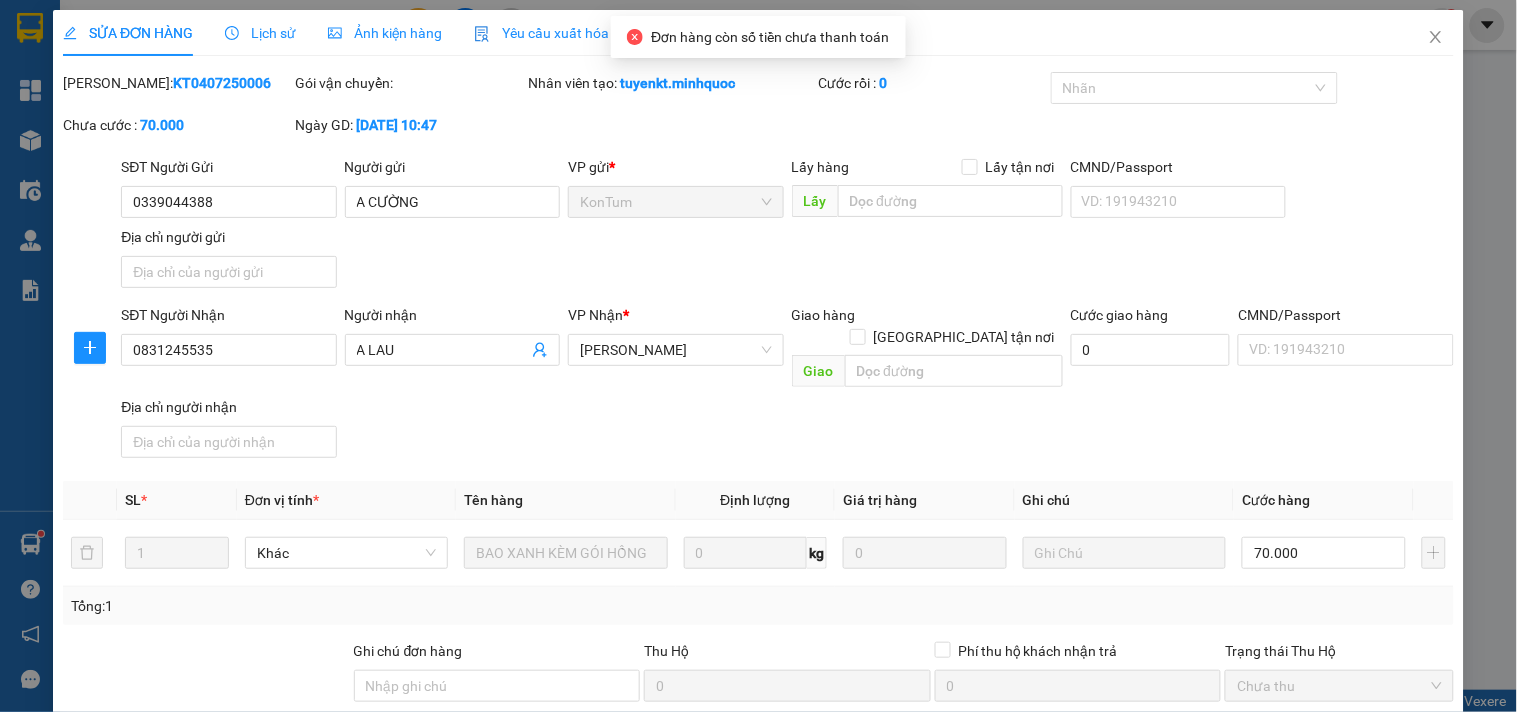 type on "0339044388" 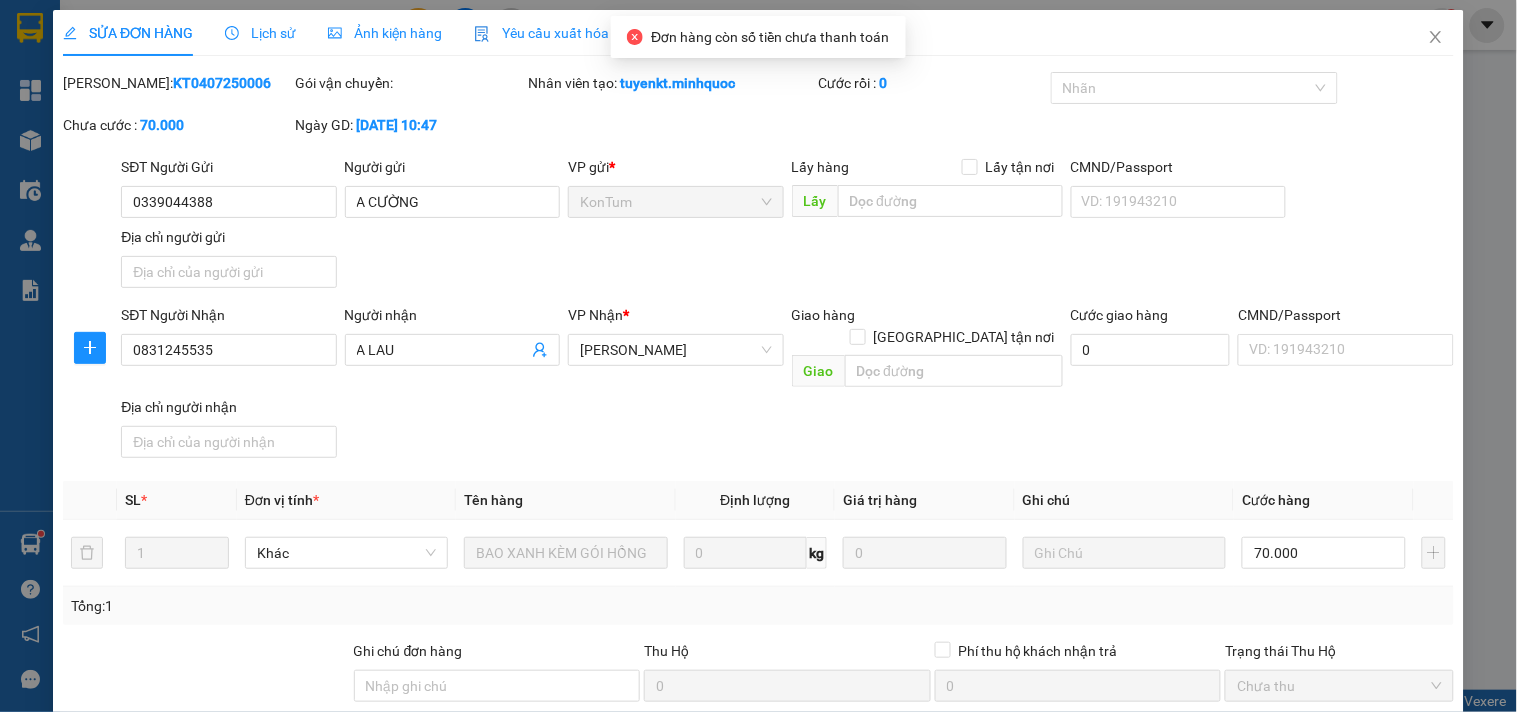 type on "A CƯỜNG" 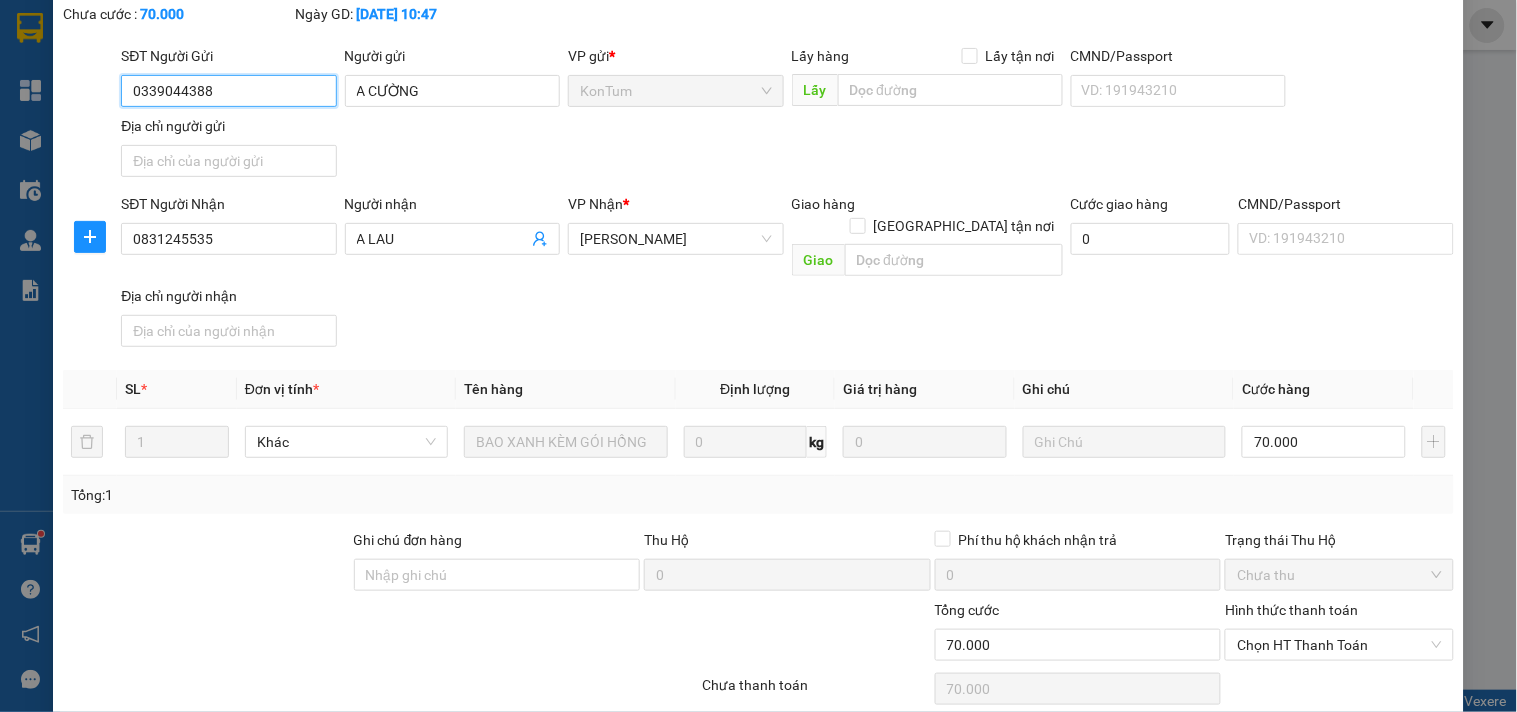 scroll, scrollTop: 172, scrollLeft: 0, axis: vertical 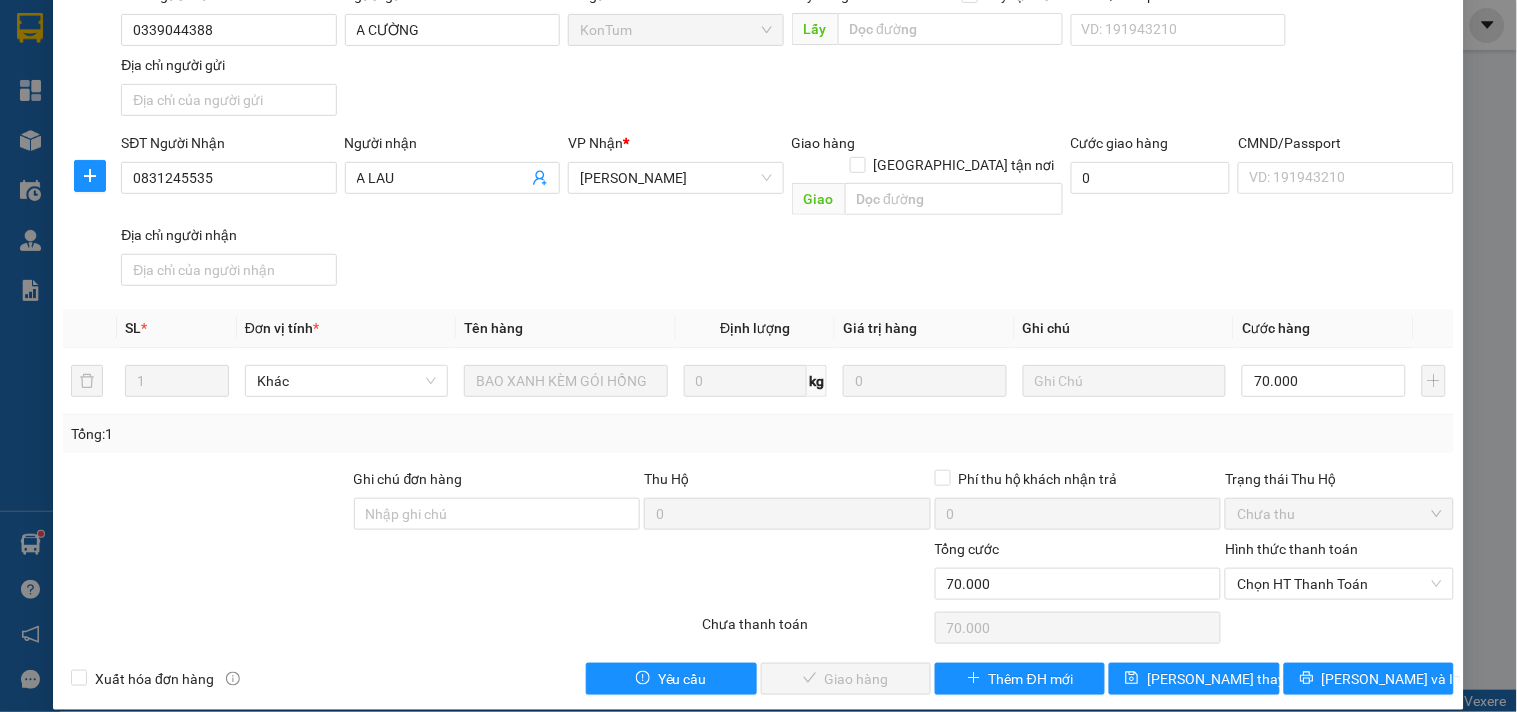 click on "Hình thức thanh toán" at bounding box center [1291, 549] 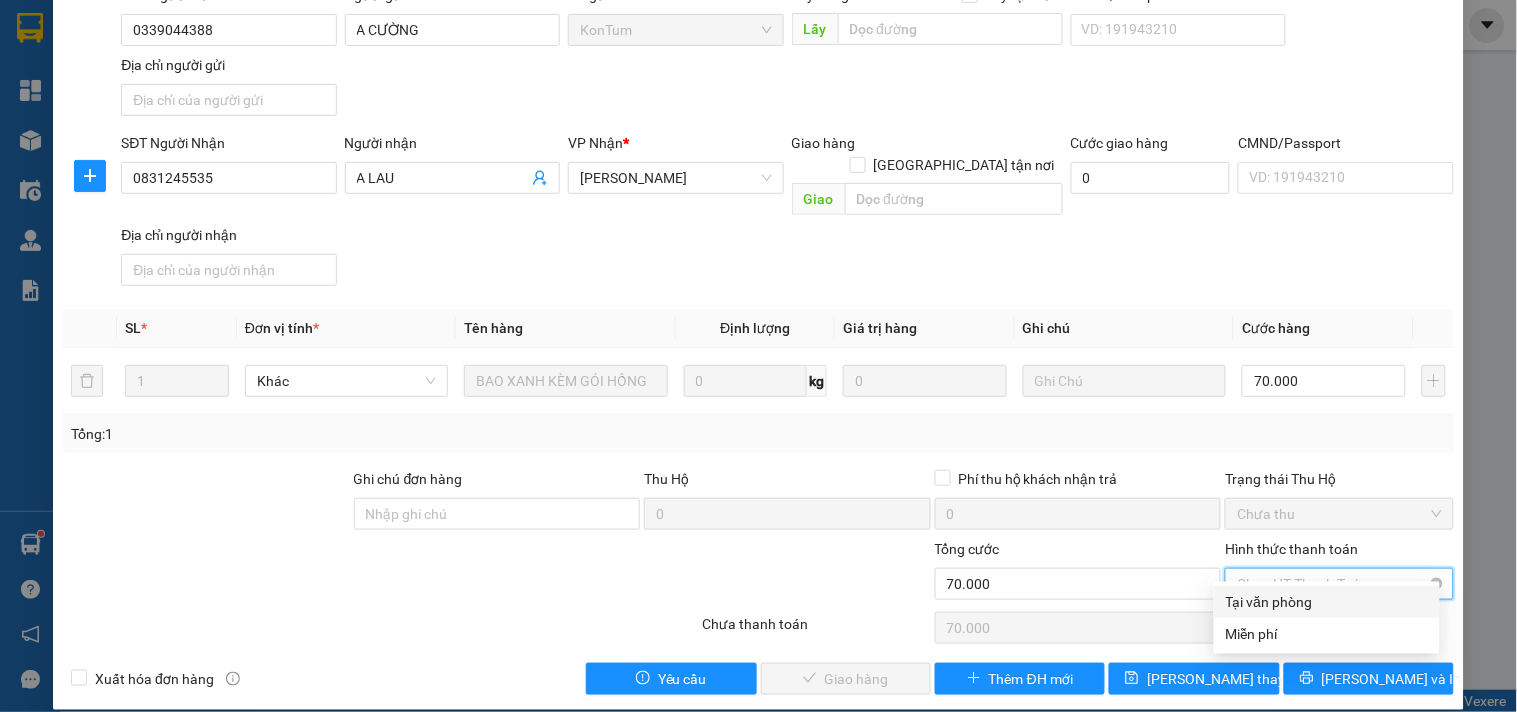 click on "Chọn HT Thanh Toán" at bounding box center (1339, 584) 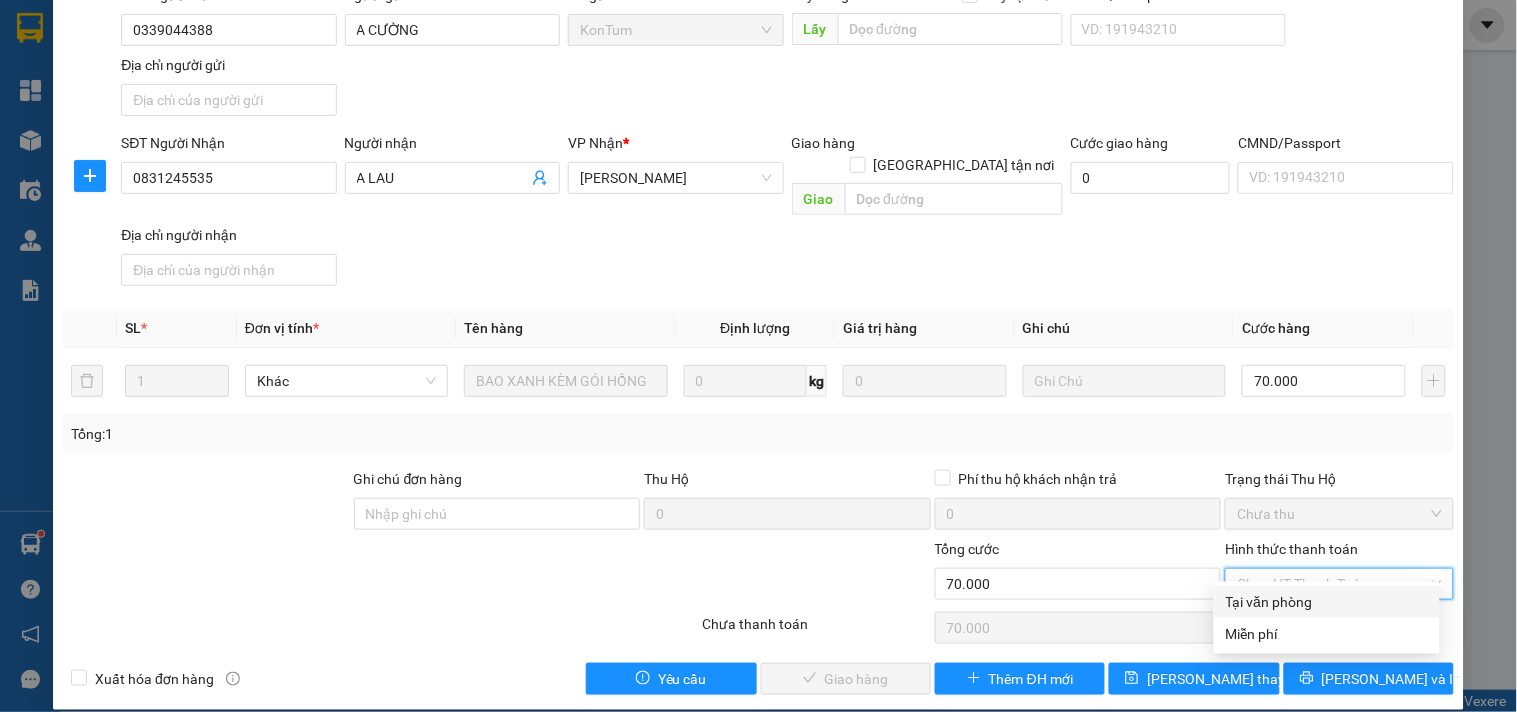 click on "Tại văn phòng" at bounding box center (1327, 602) 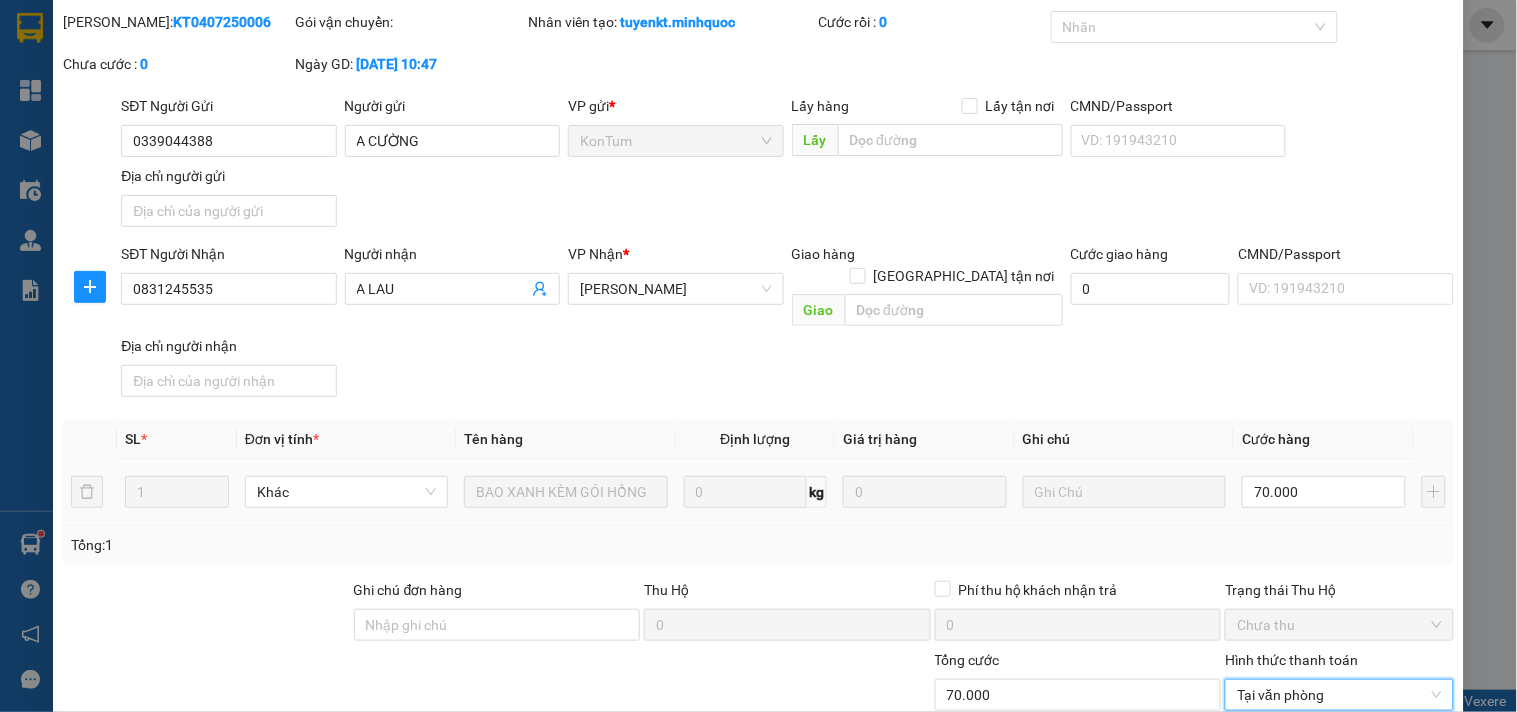 scroll, scrollTop: 172, scrollLeft: 0, axis: vertical 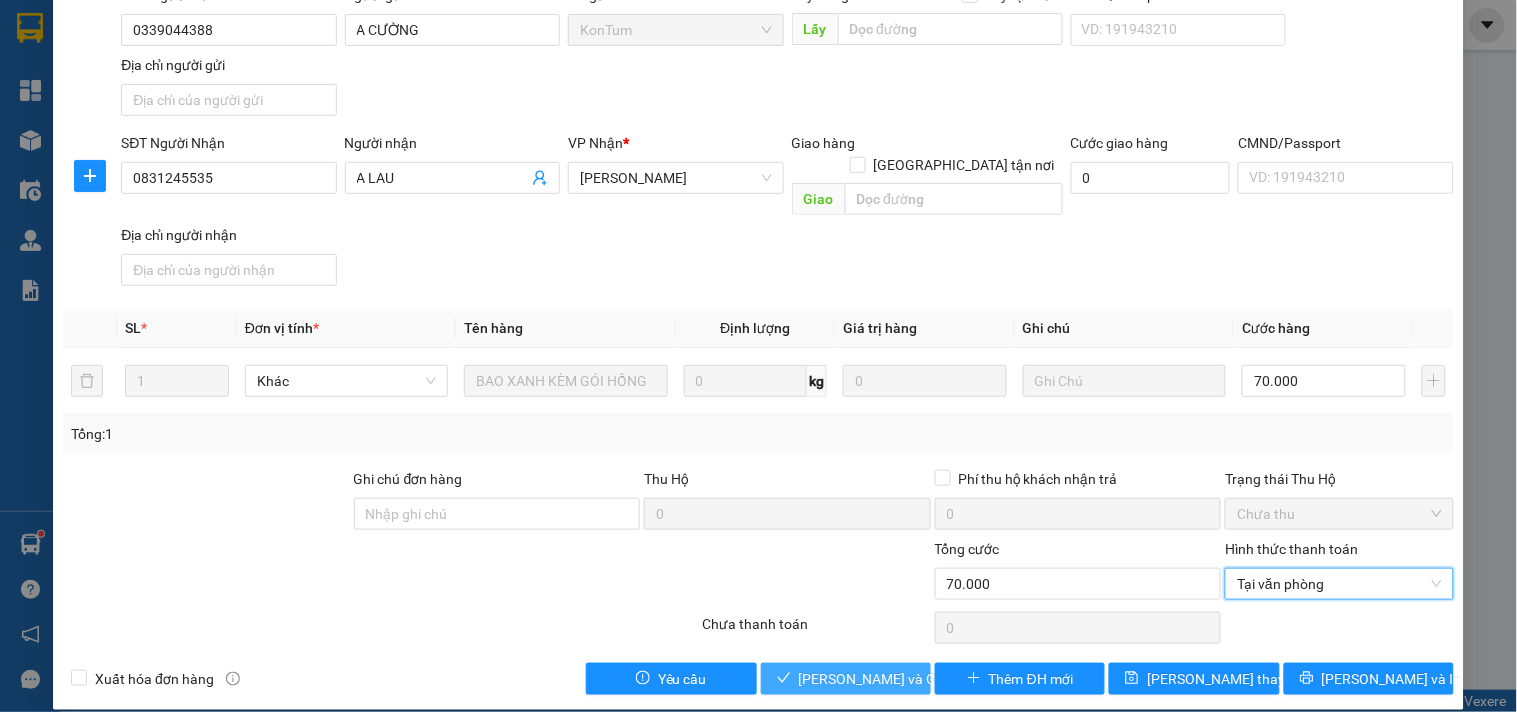 click on "[PERSON_NAME] và Giao hàng" at bounding box center [895, 679] 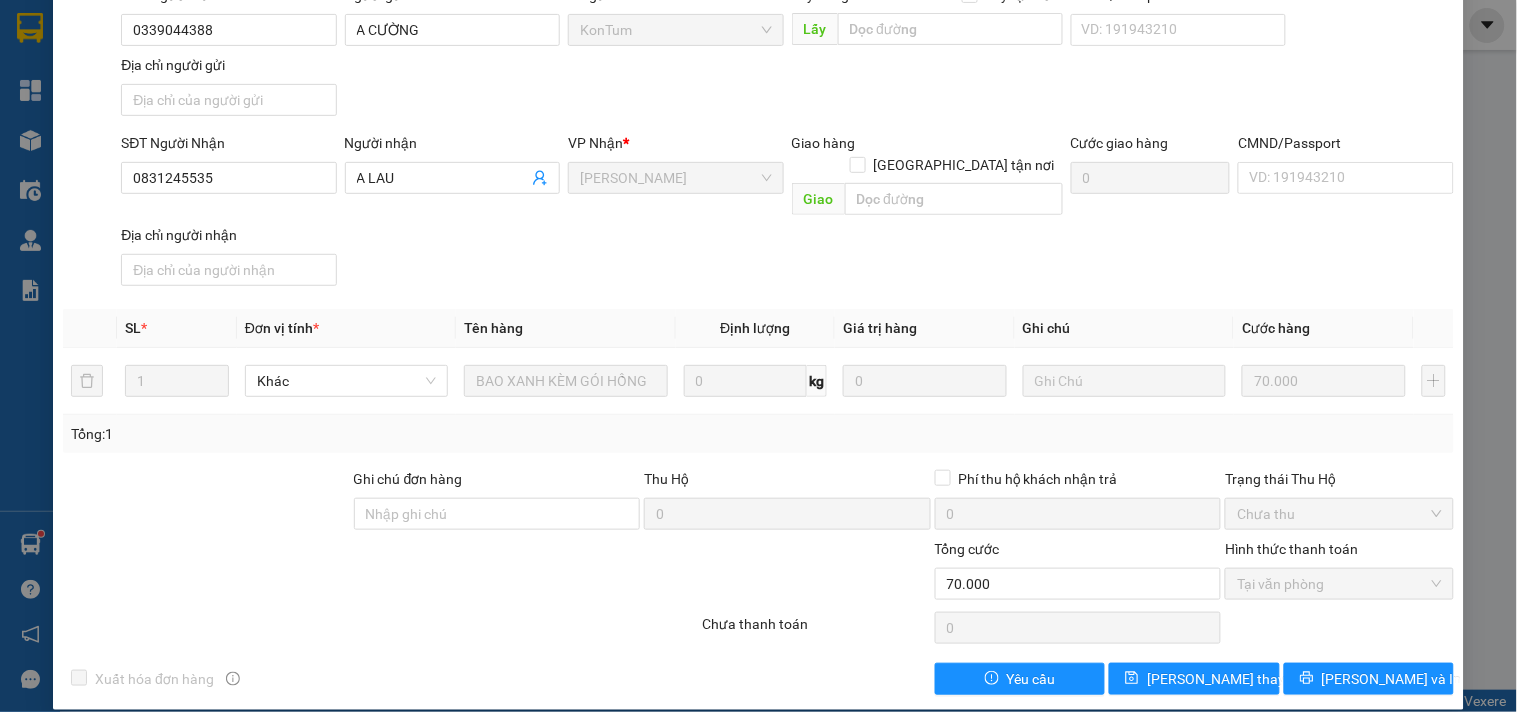 scroll, scrollTop: 0, scrollLeft: 0, axis: both 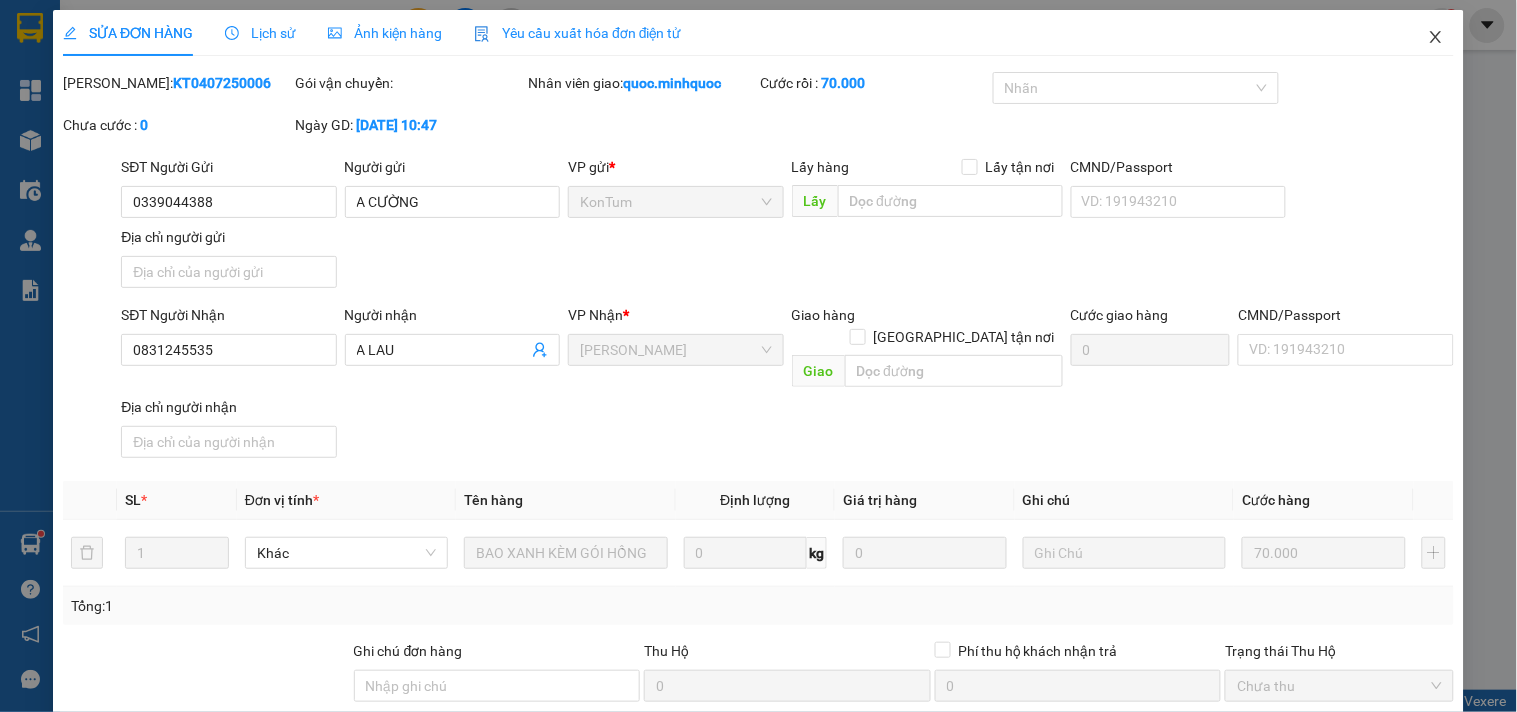 click at bounding box center [1436, 38] 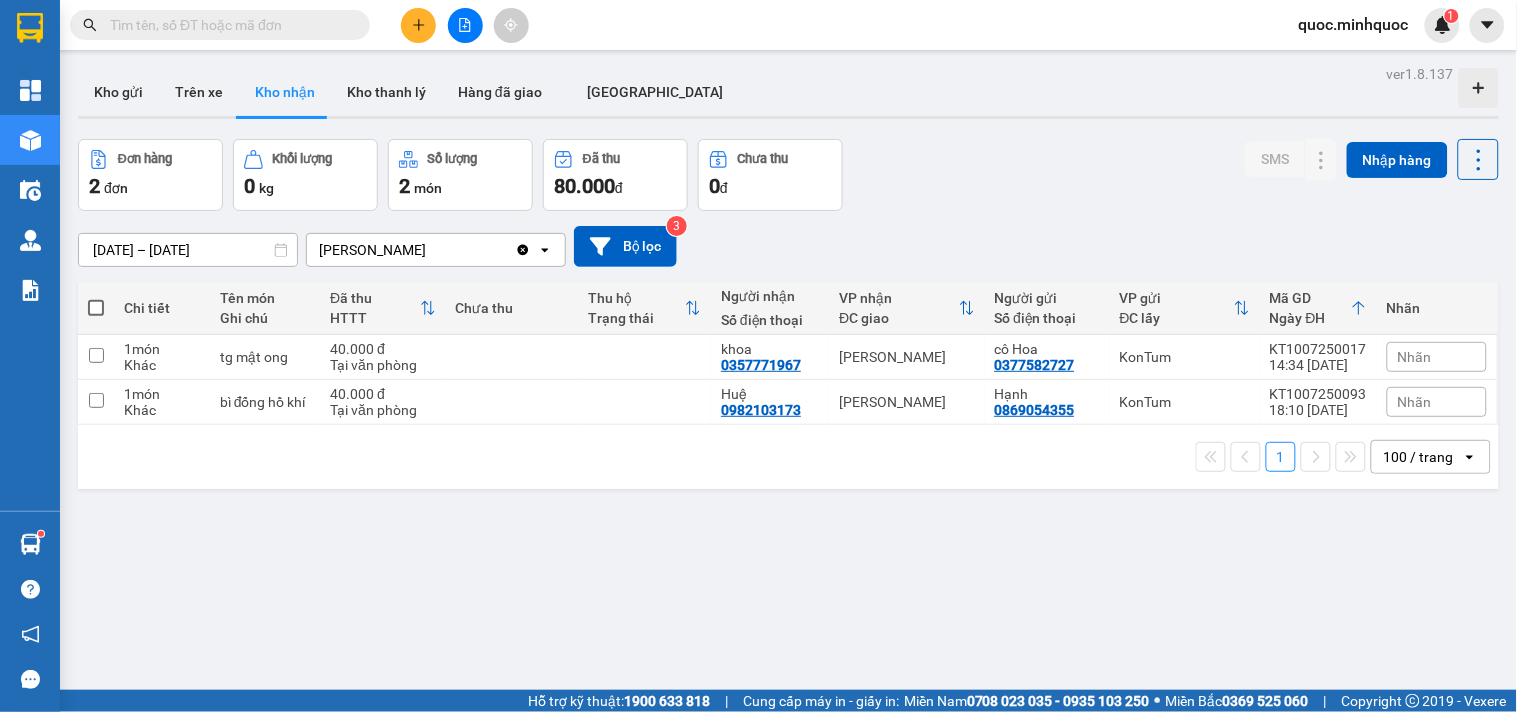 click on "Kết quả tìm kiếm ( 1 )  Bộ lọc  Mã ĐH Trạng thái Món hàng Thu hộ Tổng cước Chưa cước Nhãn Người gửi VP Gửi Người nhận VP Nhận KT0504250057 15:56 [DATE] Đã giao   11:17 [DATE] tủ điện SL:  1 250.000 0339044388 KonTum 0834245535 nhân An Sương 1 quoc.minhquoc 1" at bounding box center (758, 25) 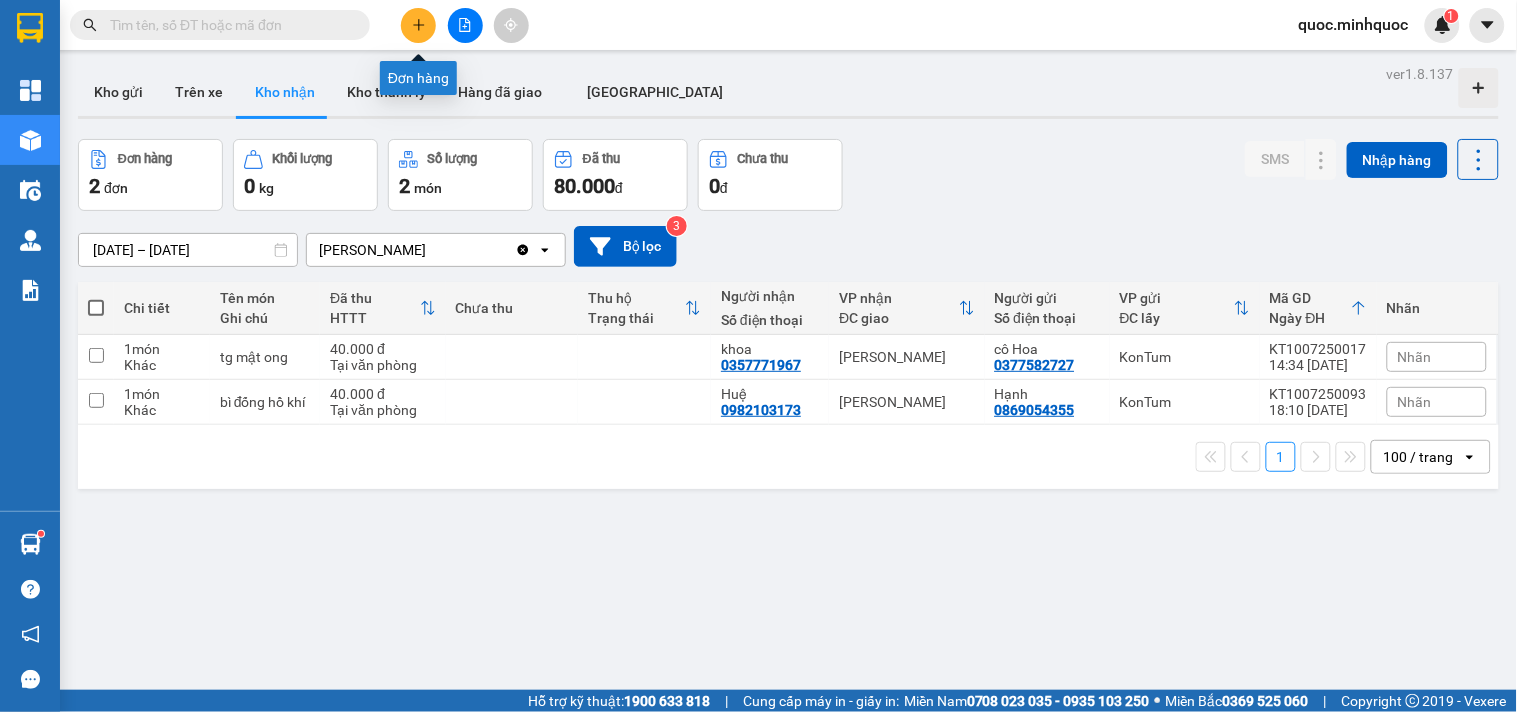 click at bounding box center [418, 25] 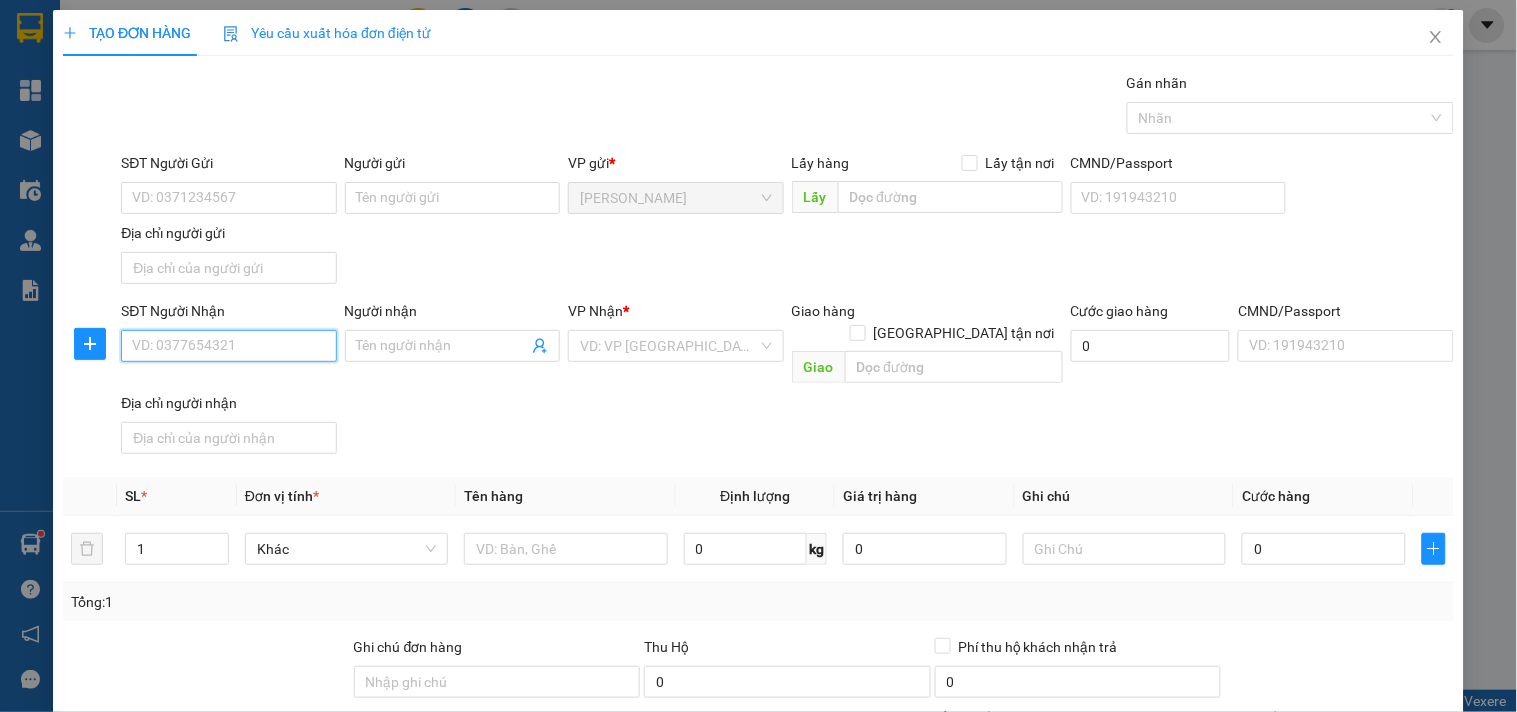 click on "SĐT Người Nhận" at bounding box center (228, 346) 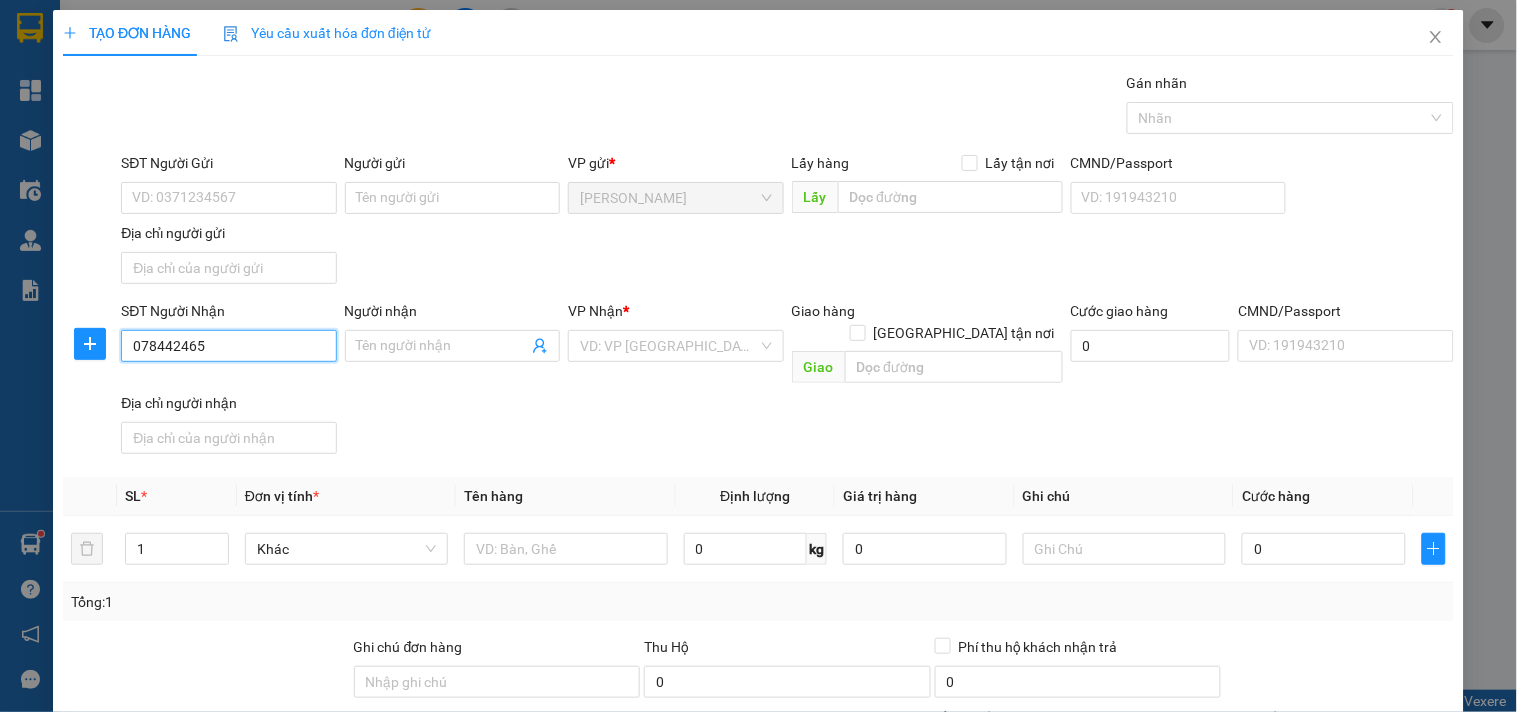 type on "0784424653" 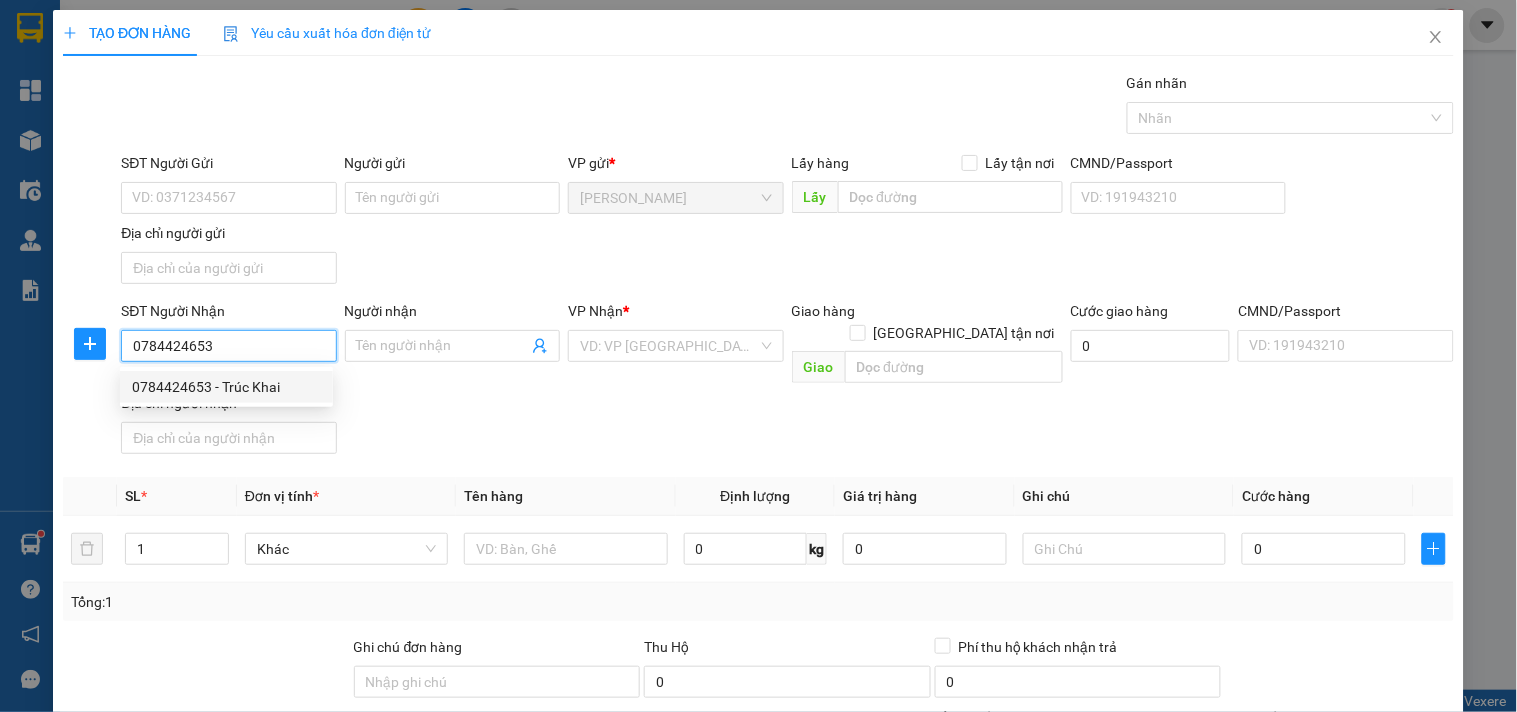 click on "0784424653 - Trúc Khai" at bounding box center [226, 387] 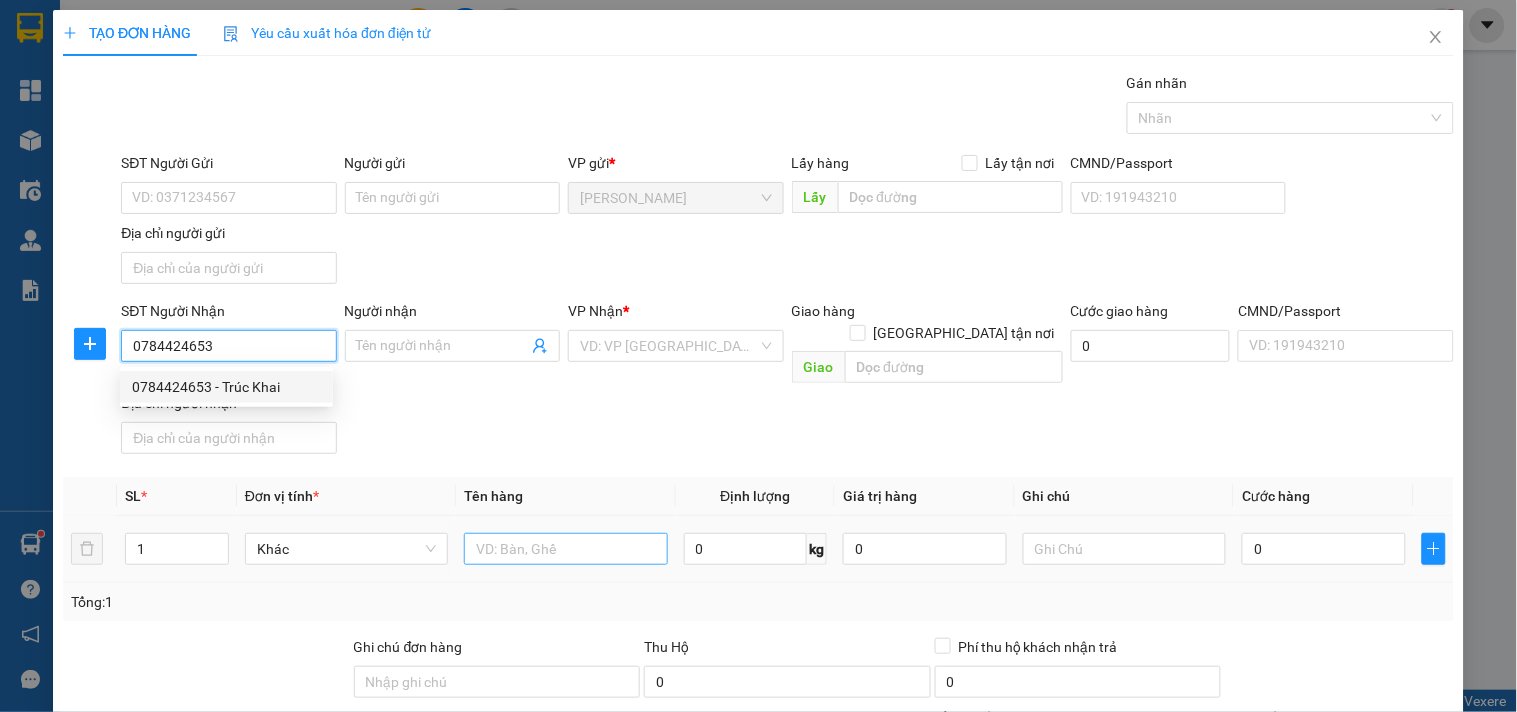 type on "Trúc Khai" 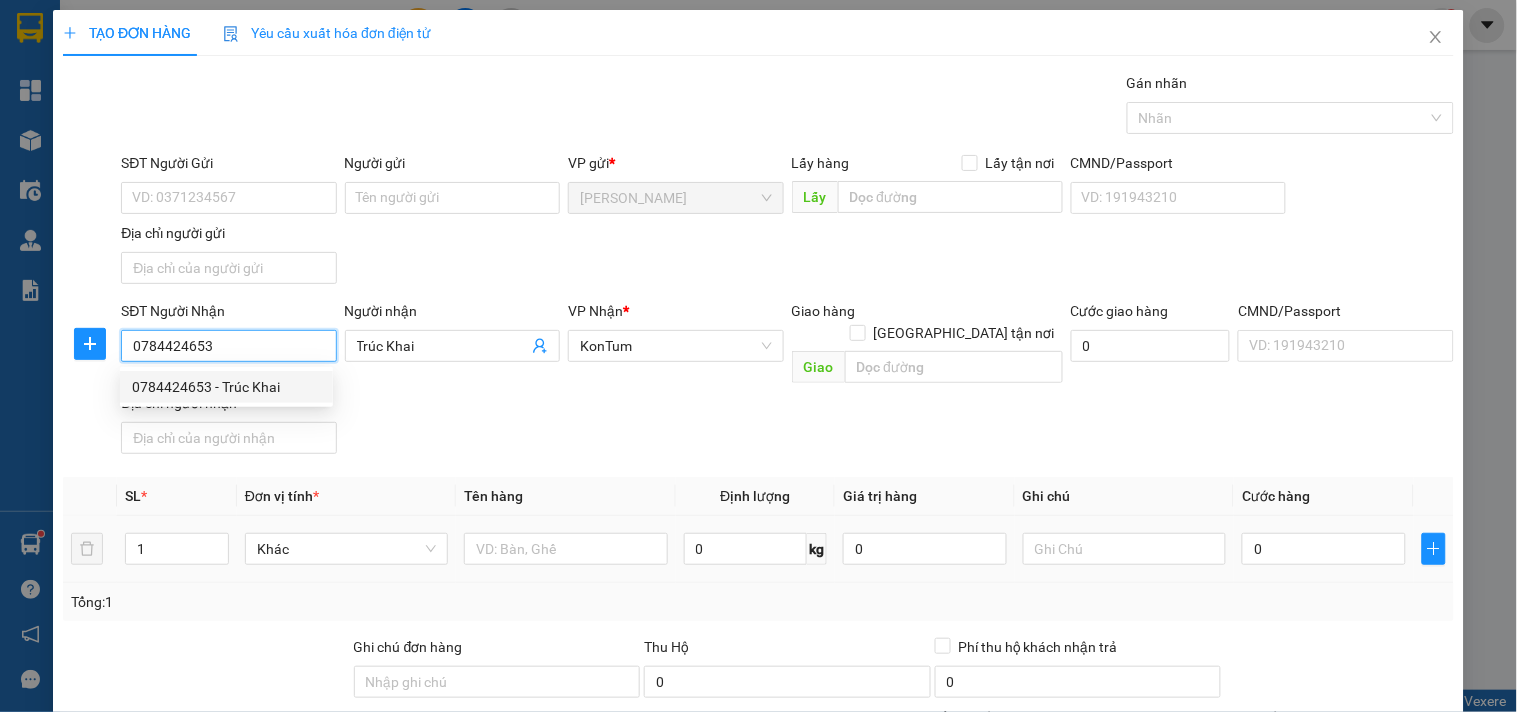 type on "0784424653" 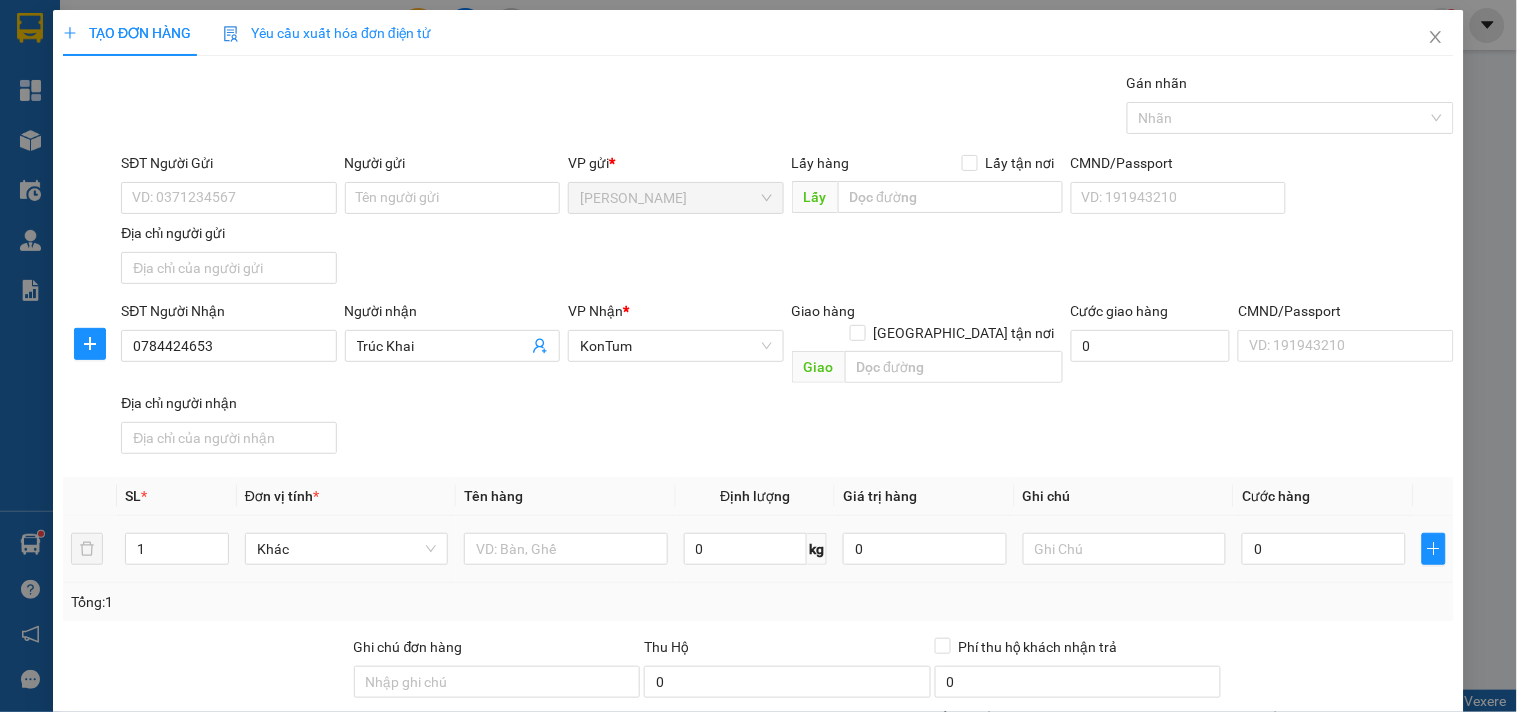 click at bounding box center [565, 549] 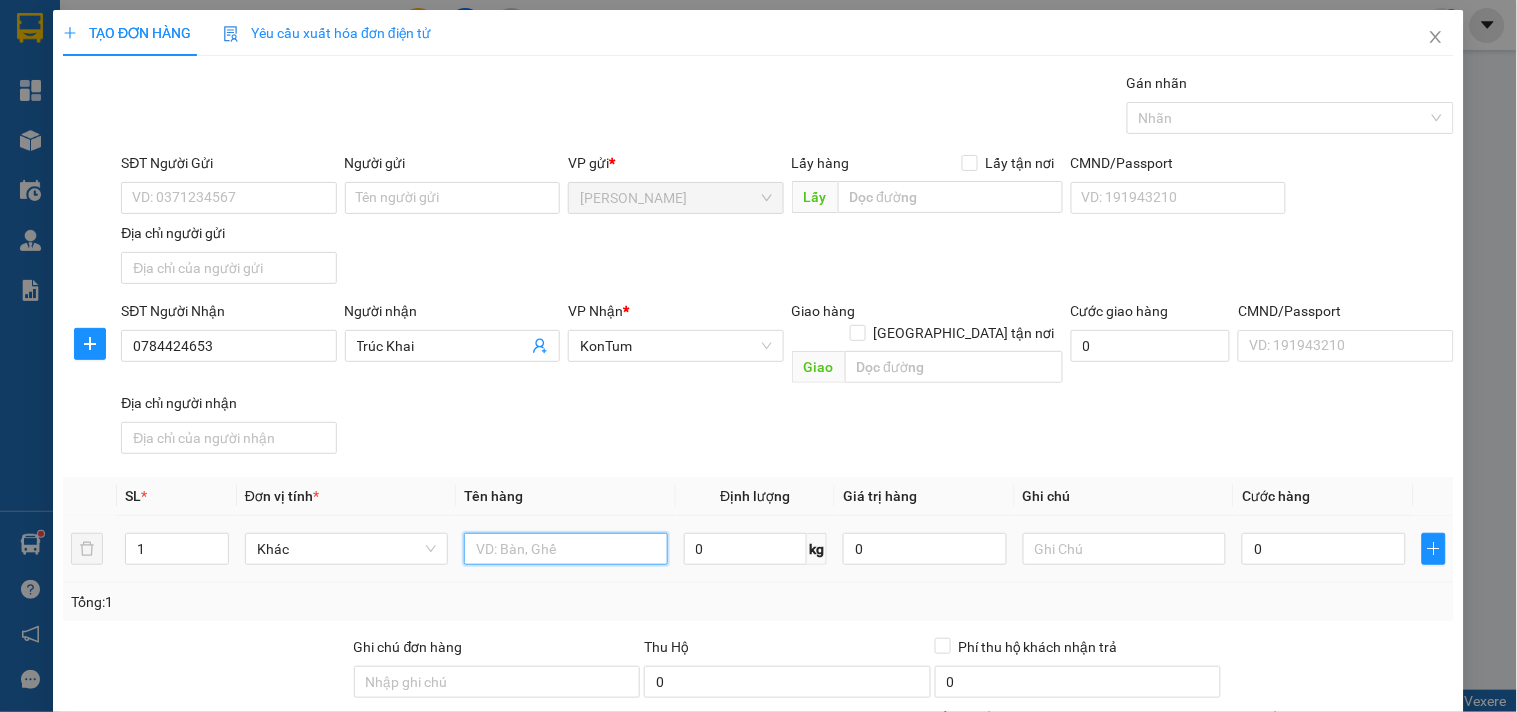 click at bounding box center [565, 549] 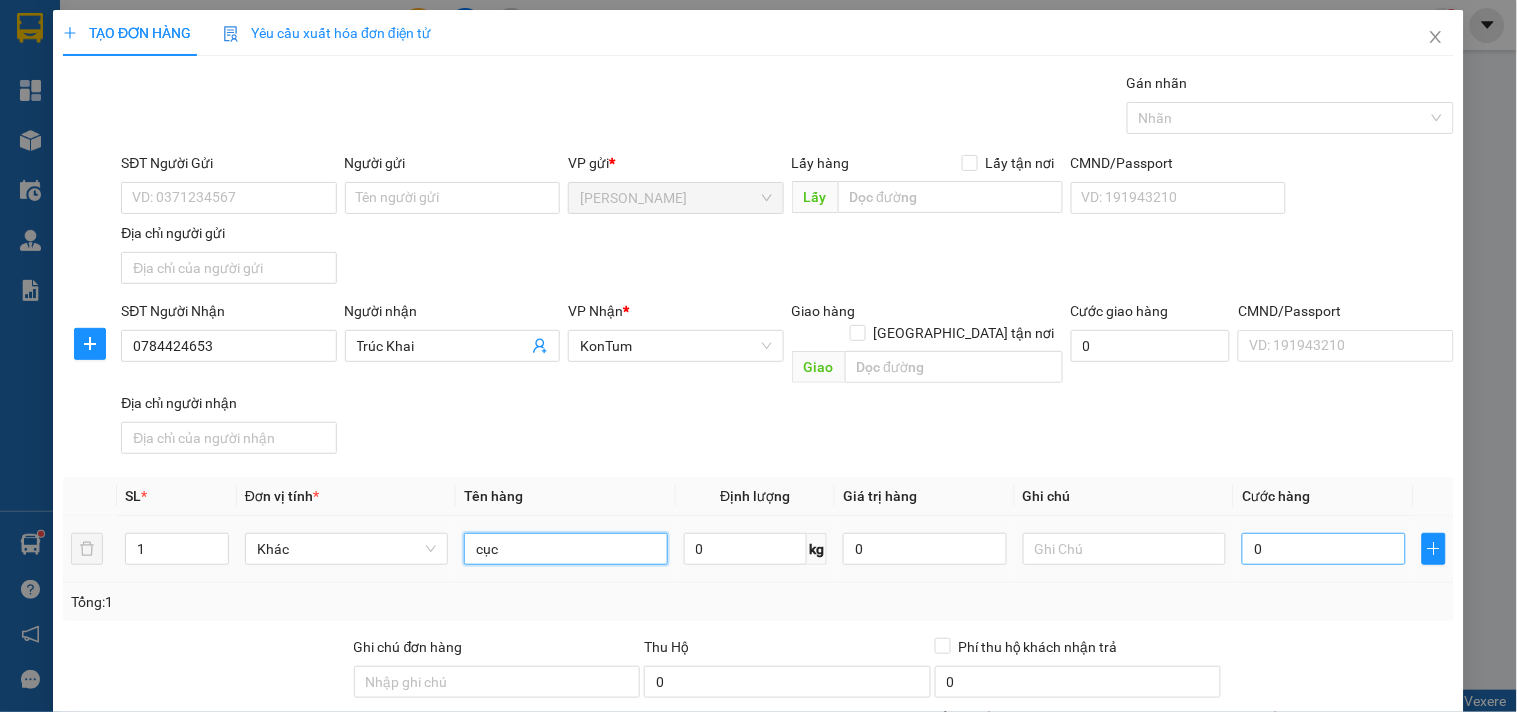 type on "cục" 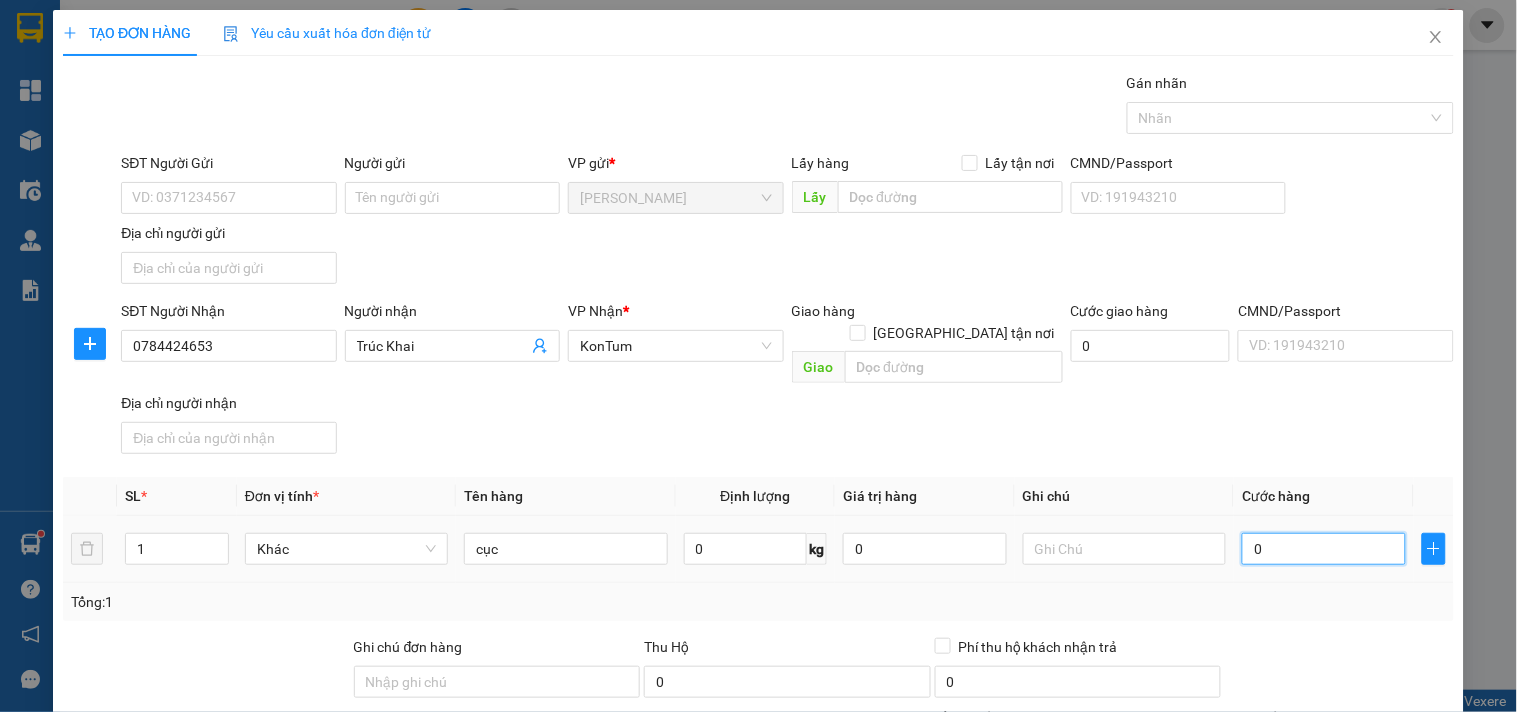 click on "0" at bounding box center (1324, 549) 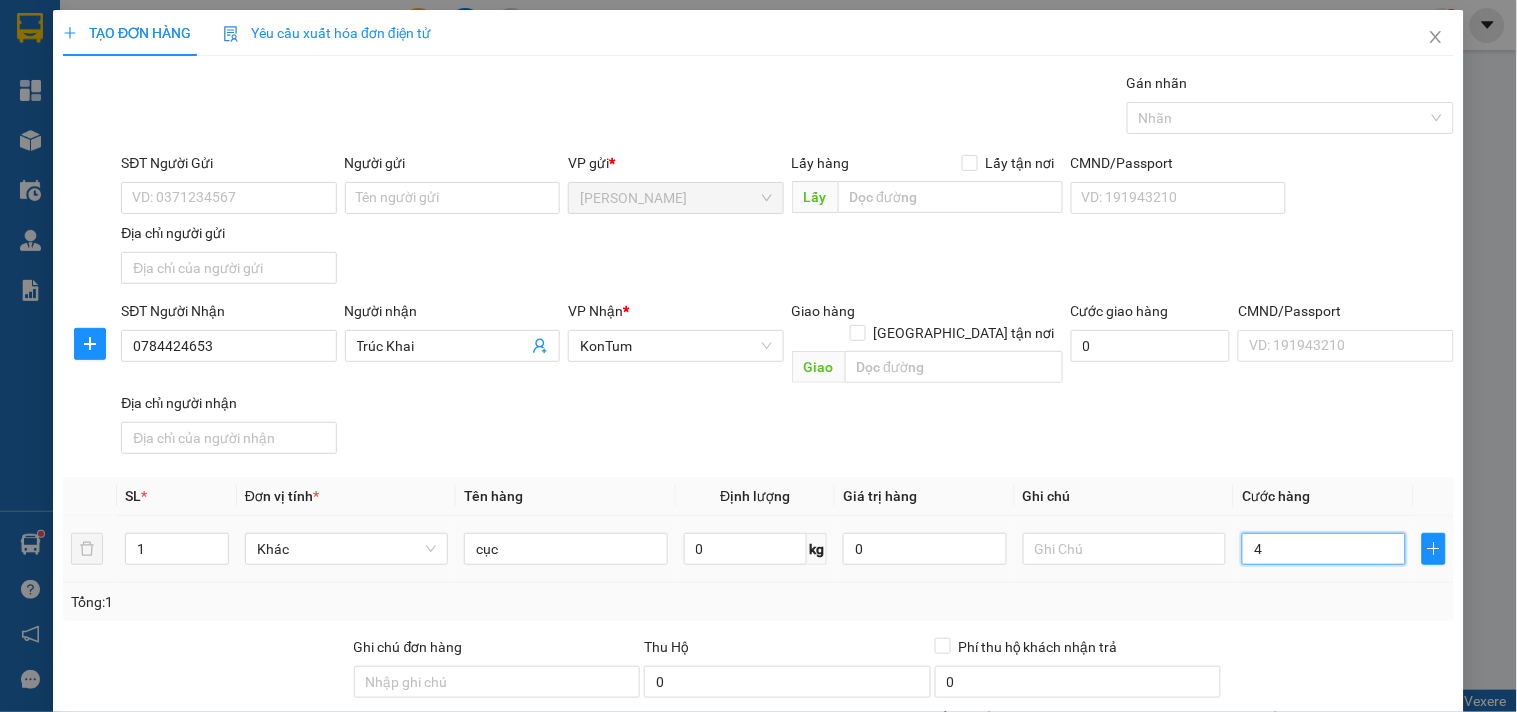 type on "40" 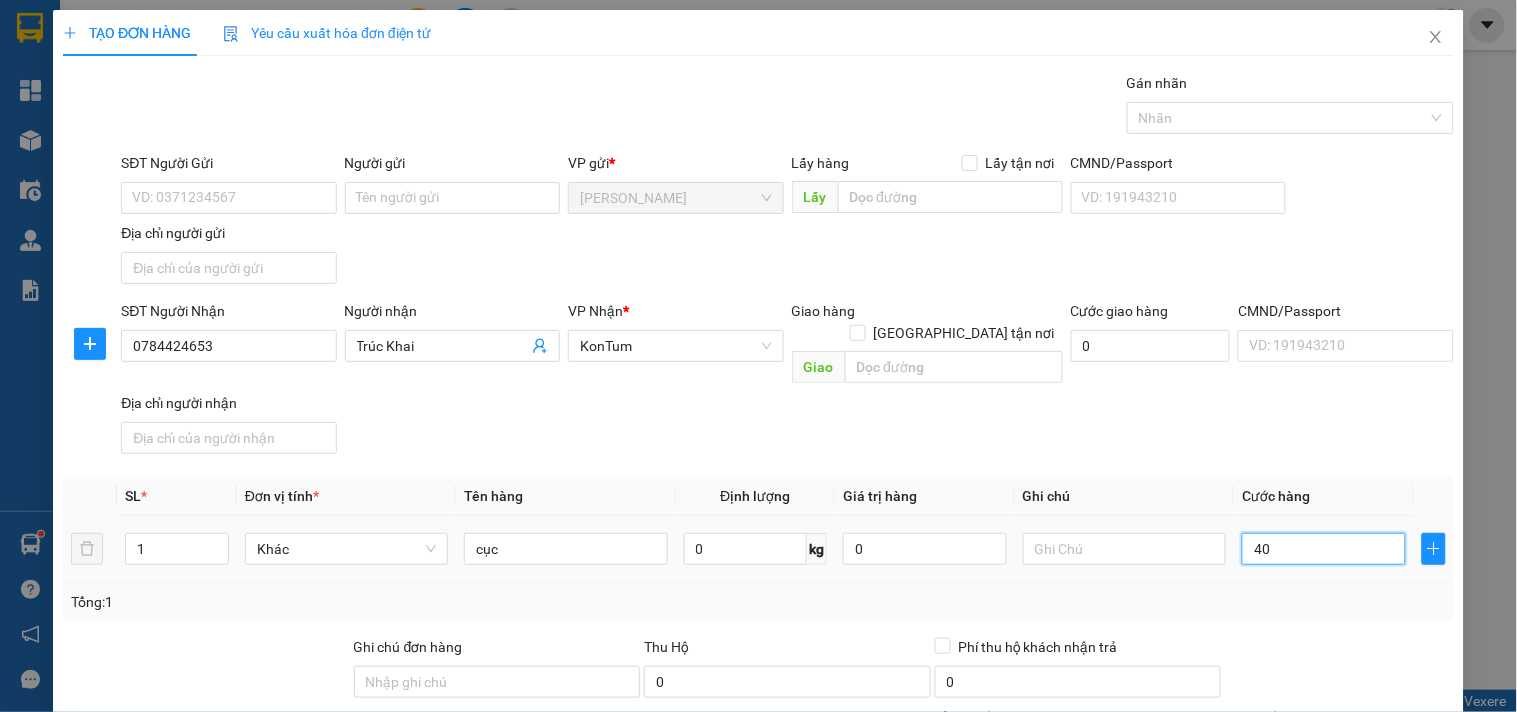 type on "40" 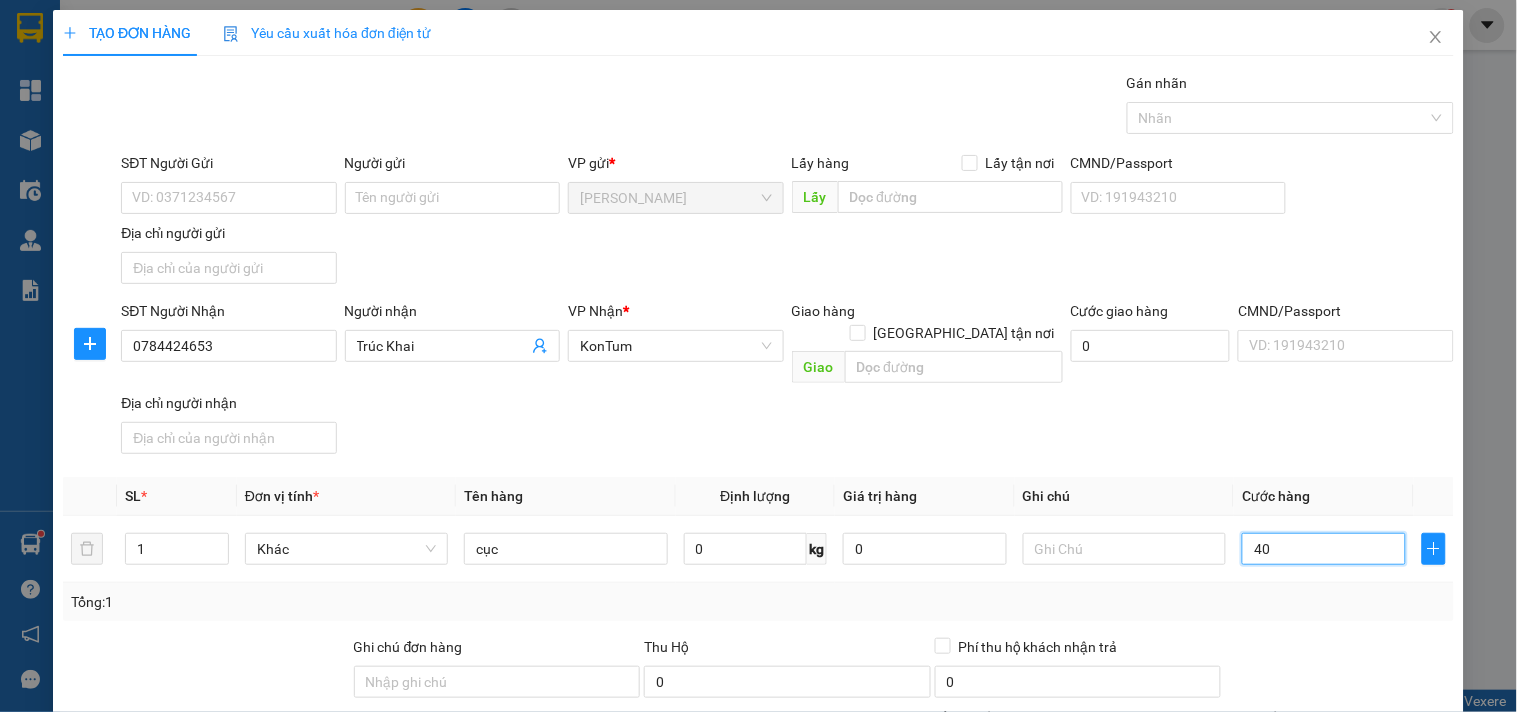 scroll, scrollTop: 167, scrollLeft: 0, axis: vertical 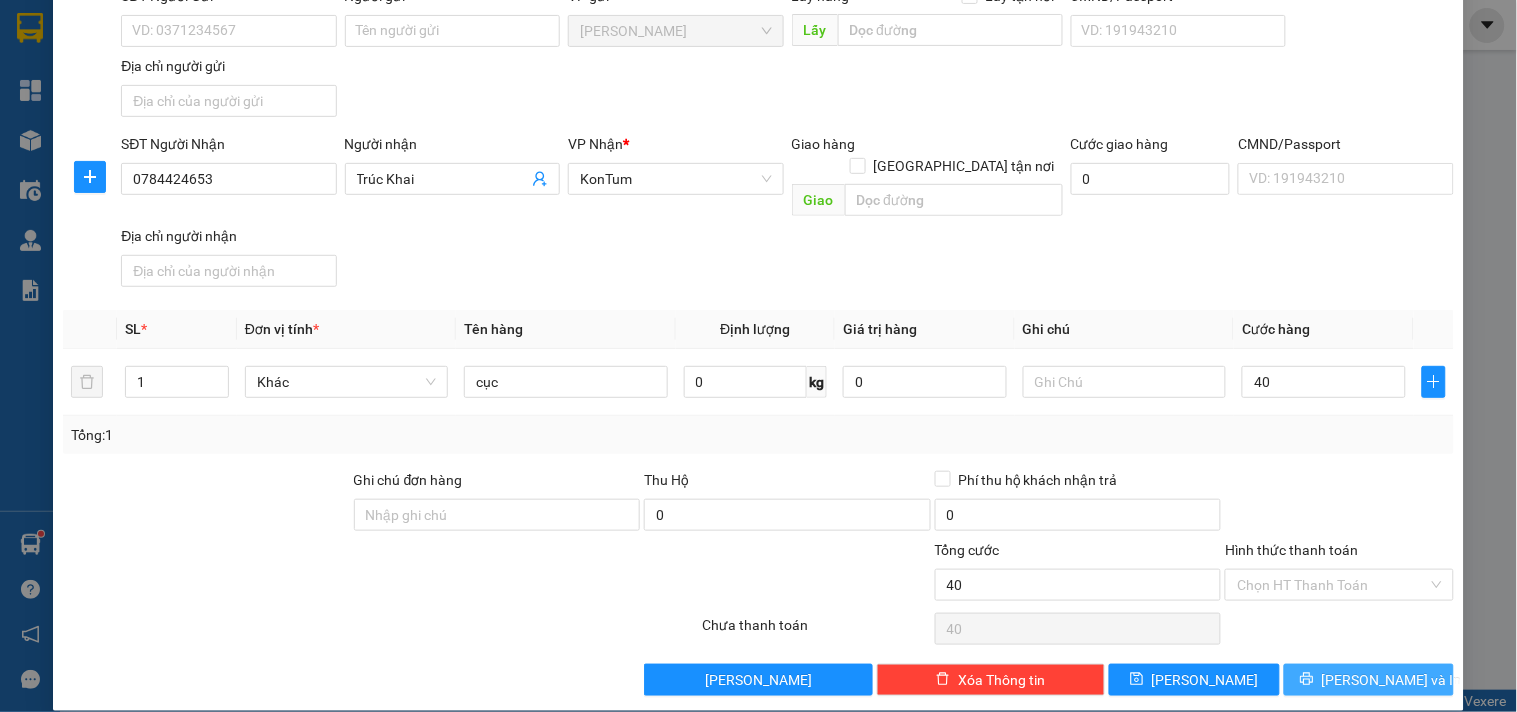 type on "40.000" 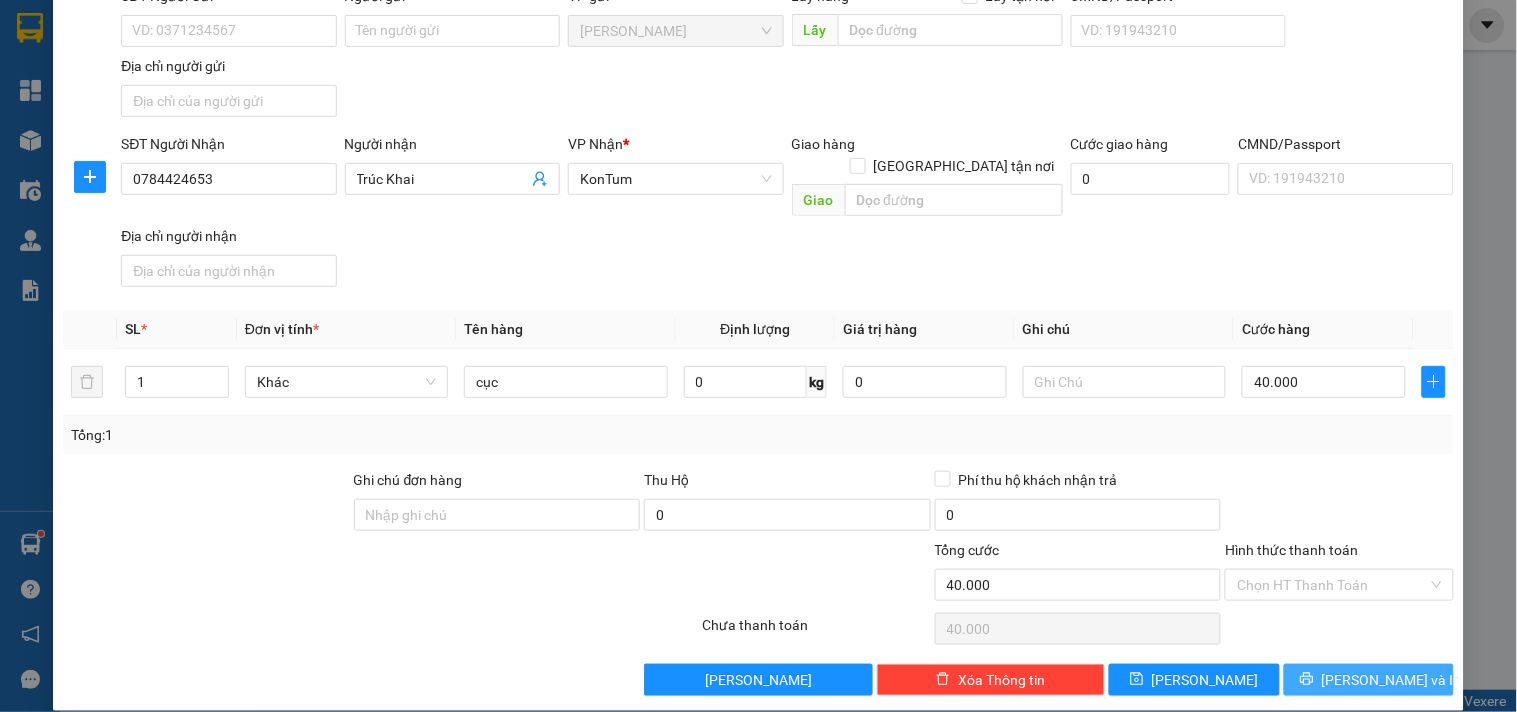 click on "[PERSON_NAME] và In" at bounding box center [1392, 680] 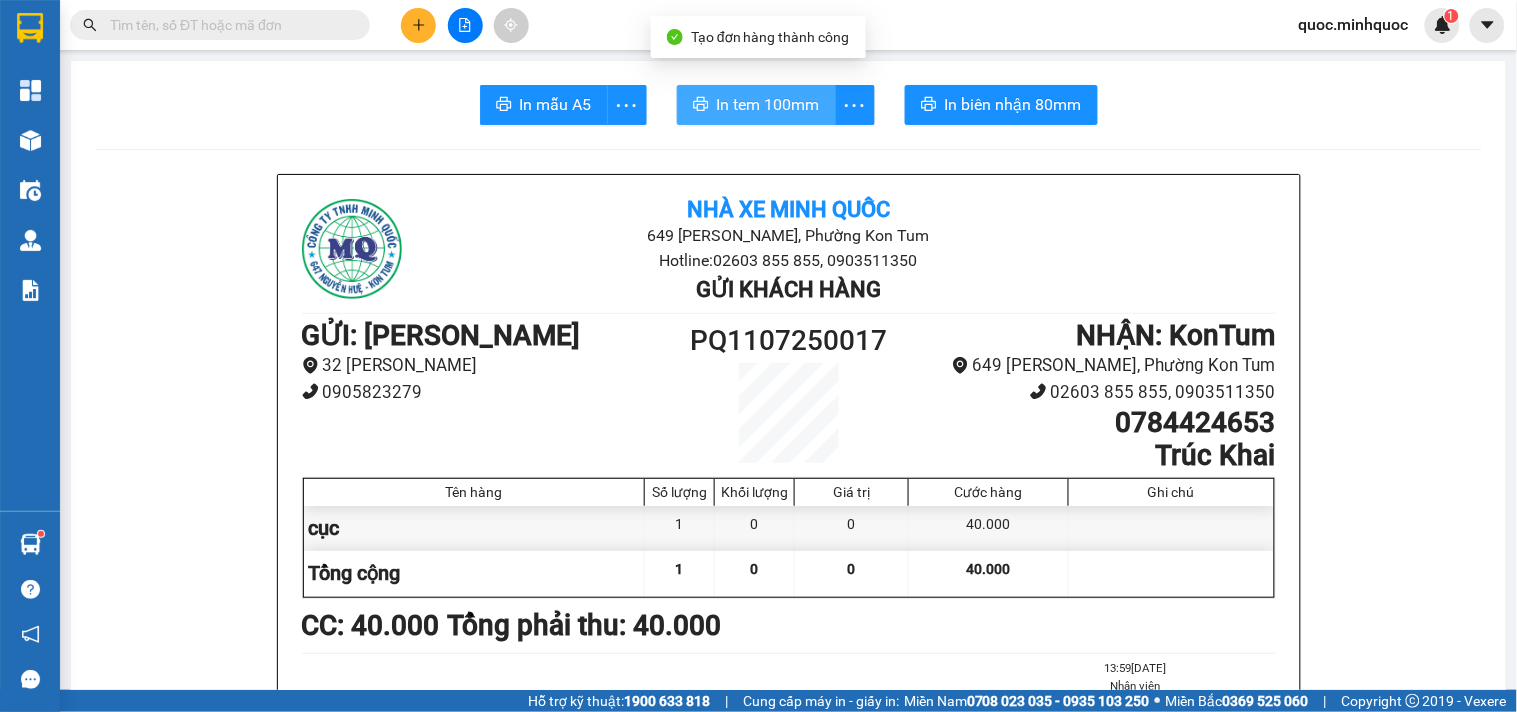 click on "In tem 100mm" at bounding box center [756, 105] 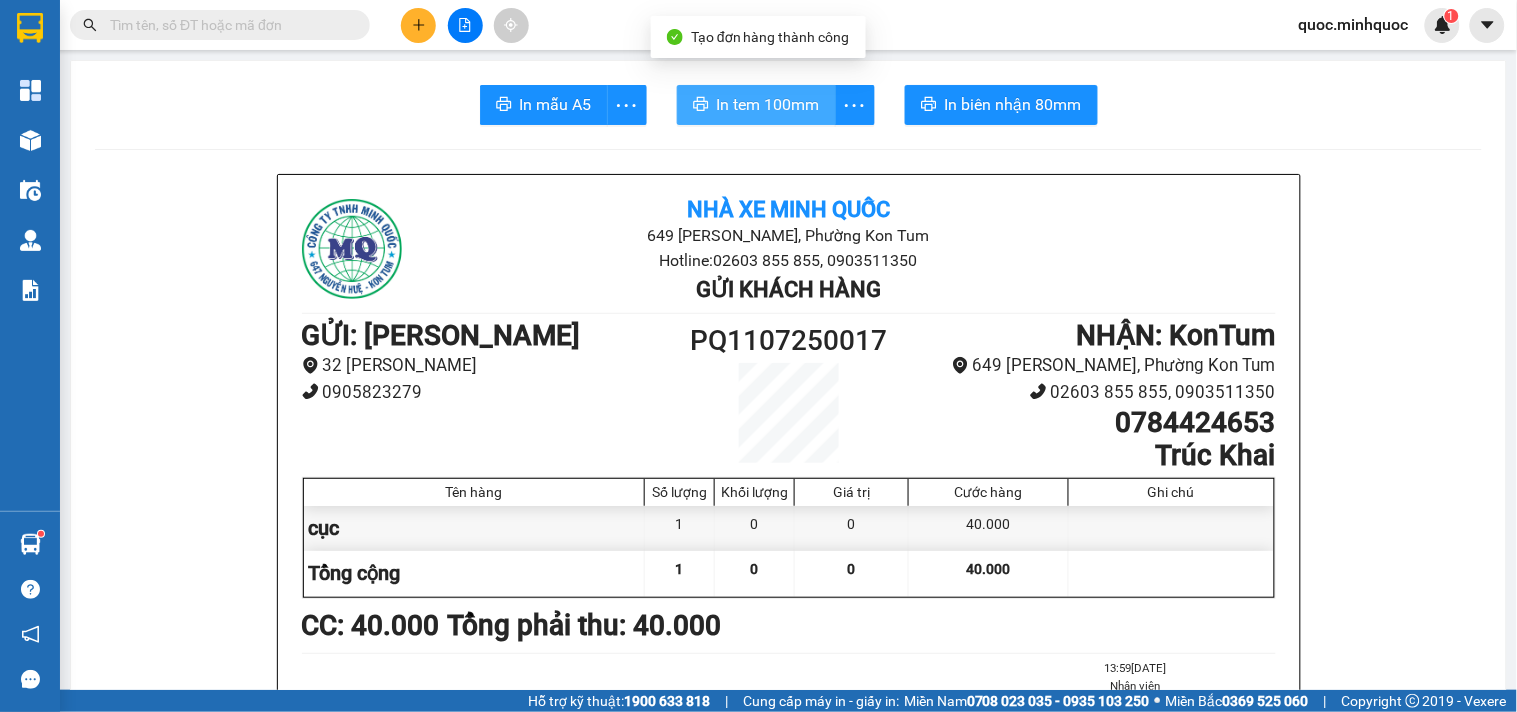 scroll, scrollTop: 0, scrollLeft: 0, axis: both 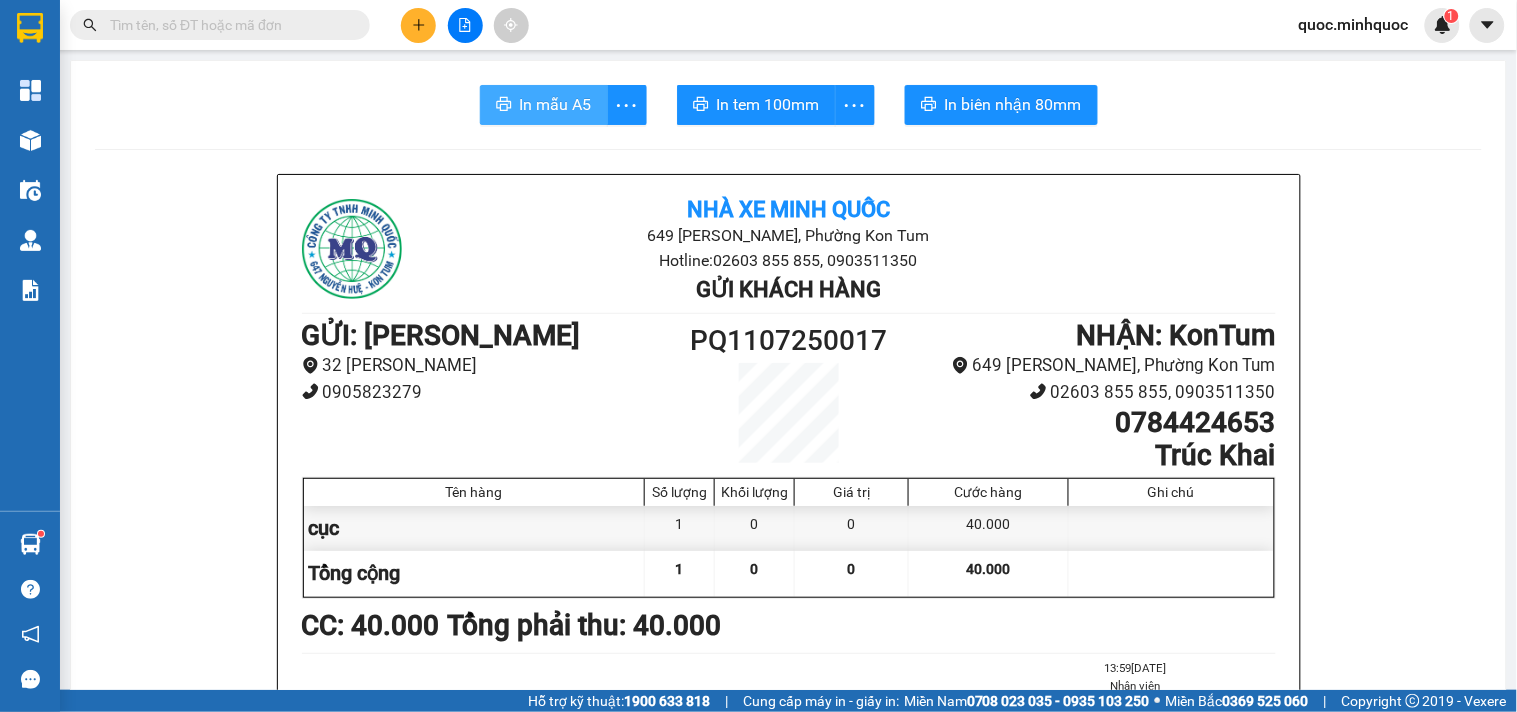 click on "In mẫu A5" at bounding box center (556, 104) 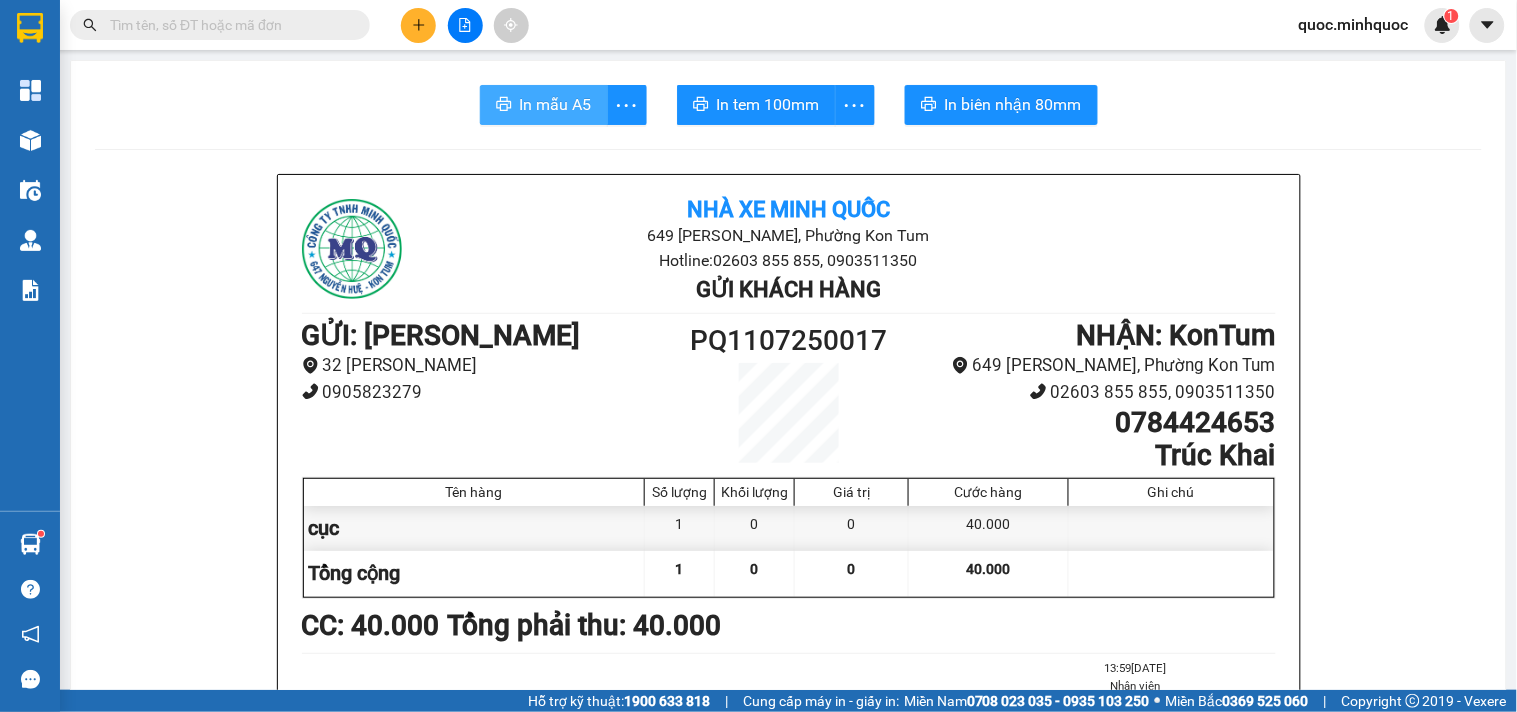 scroll, scrollTop: 0, scrollLeft: 0, axis: both 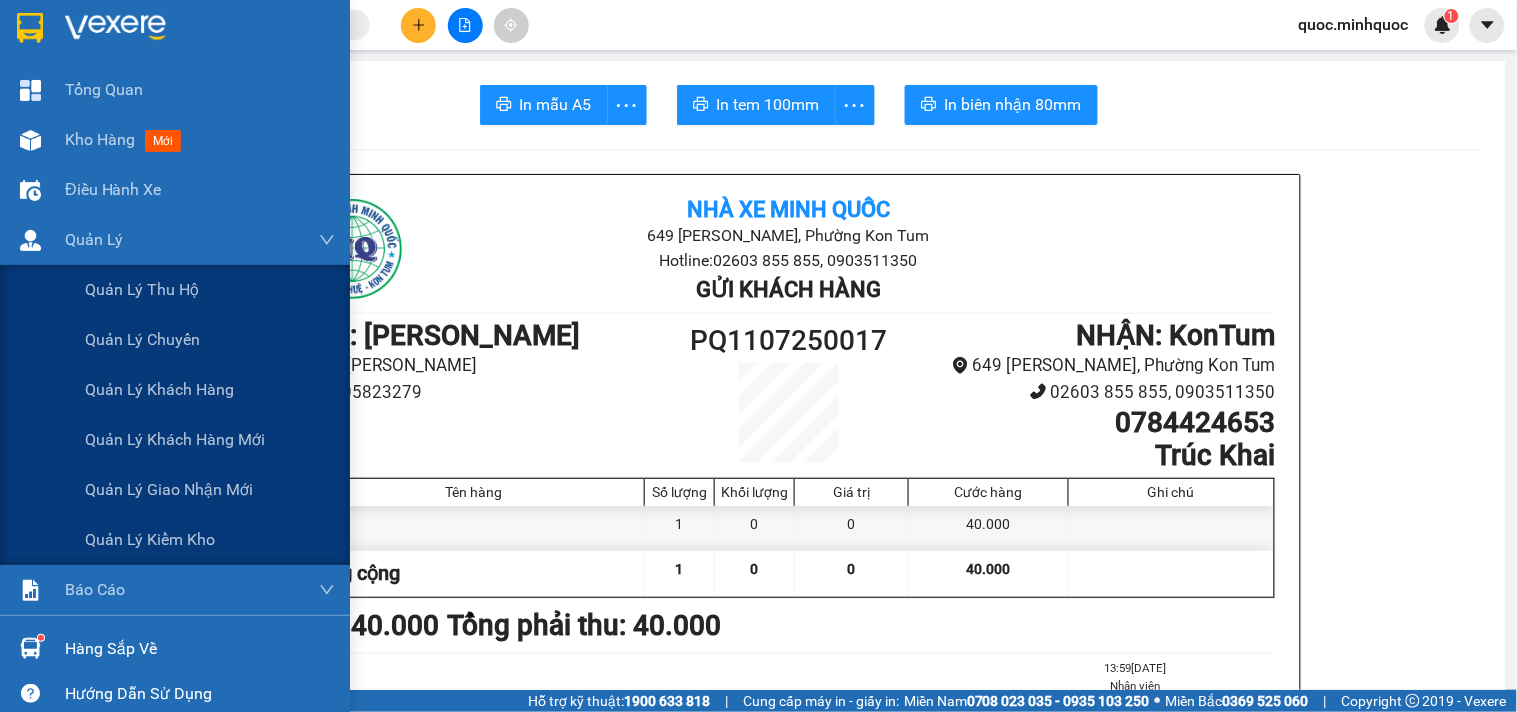 drag, startPoint x: 162, startPoint y: 755, endPoint x: 141, endPoint y: -8, distance: 763.28894 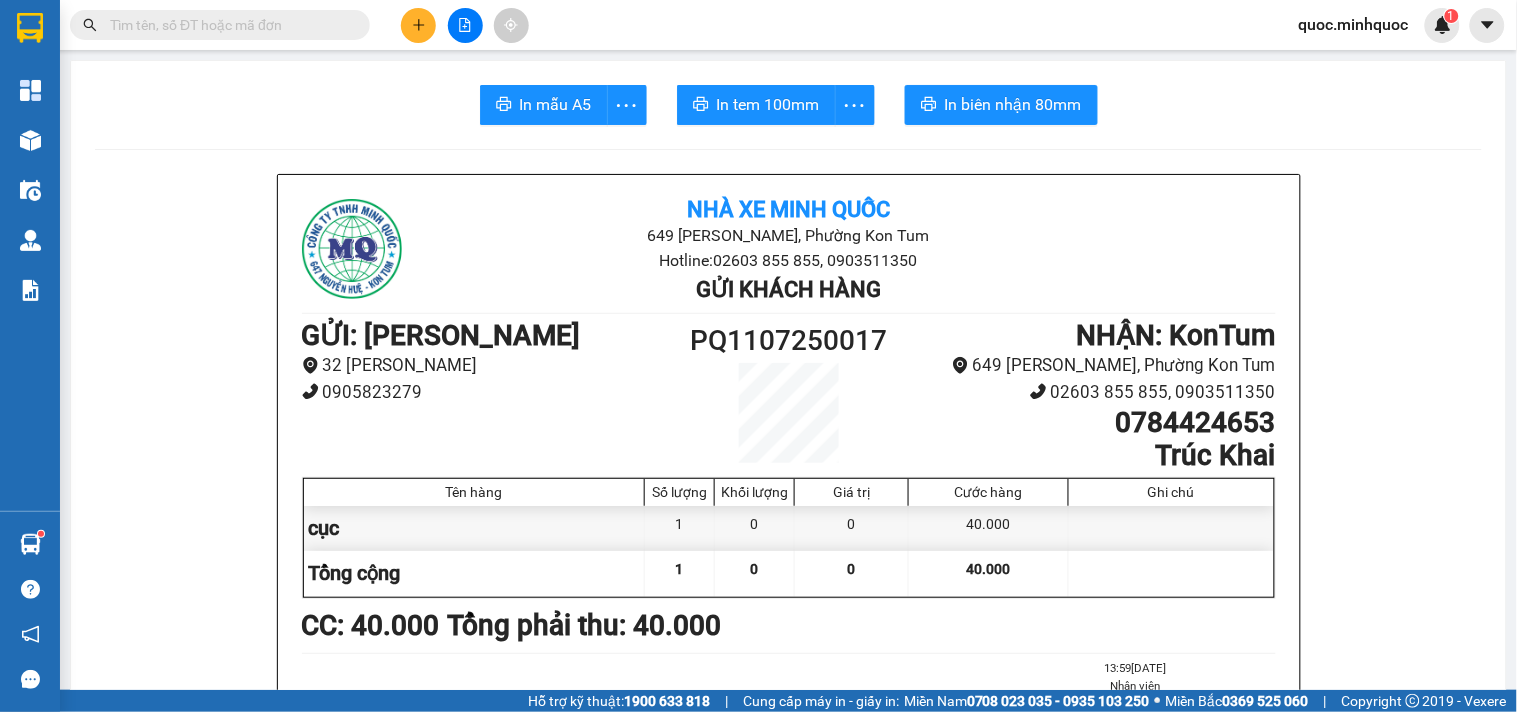 drag, startPoint x: 141, startPoint y: -8, endPoint x: 1355, endPoint y: 454, distance: 1298.938 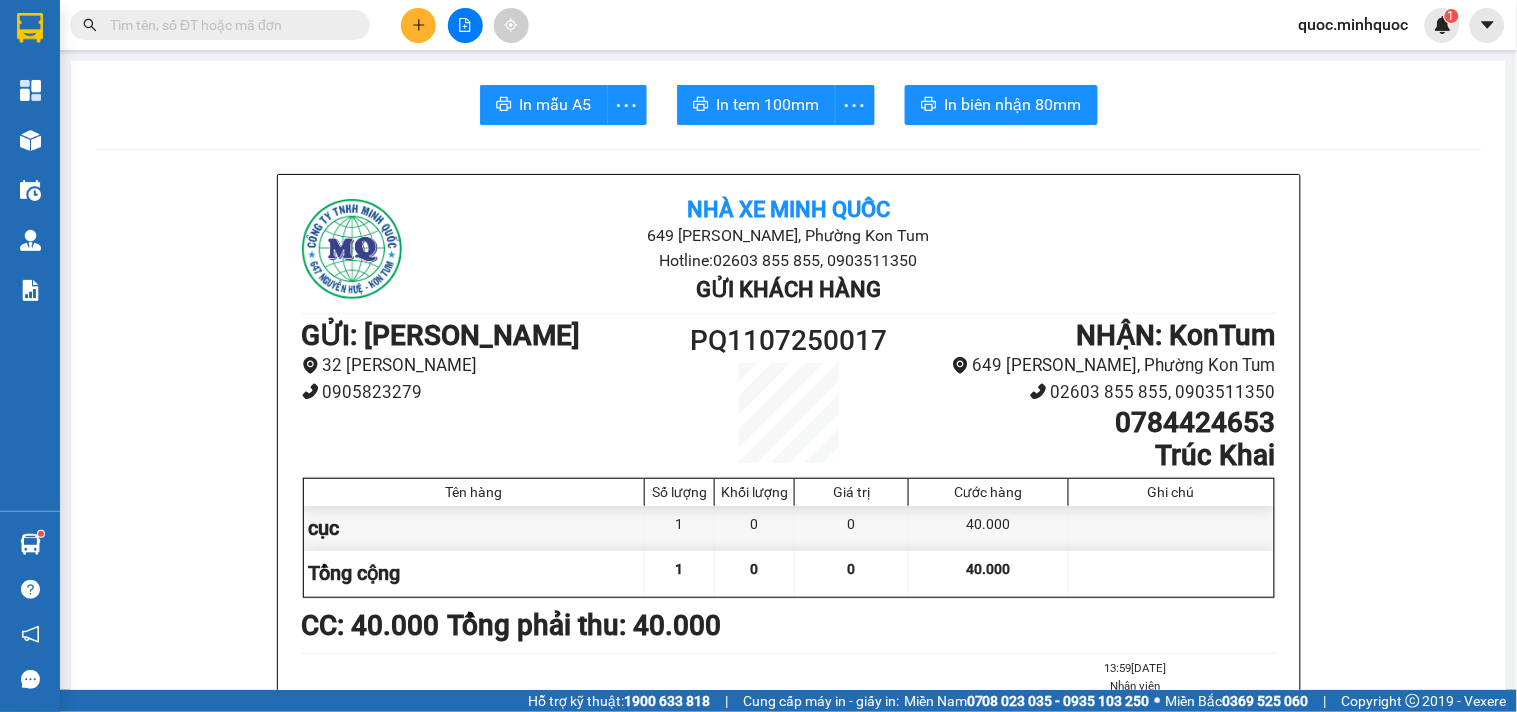 click at bounding box center (418, 25) 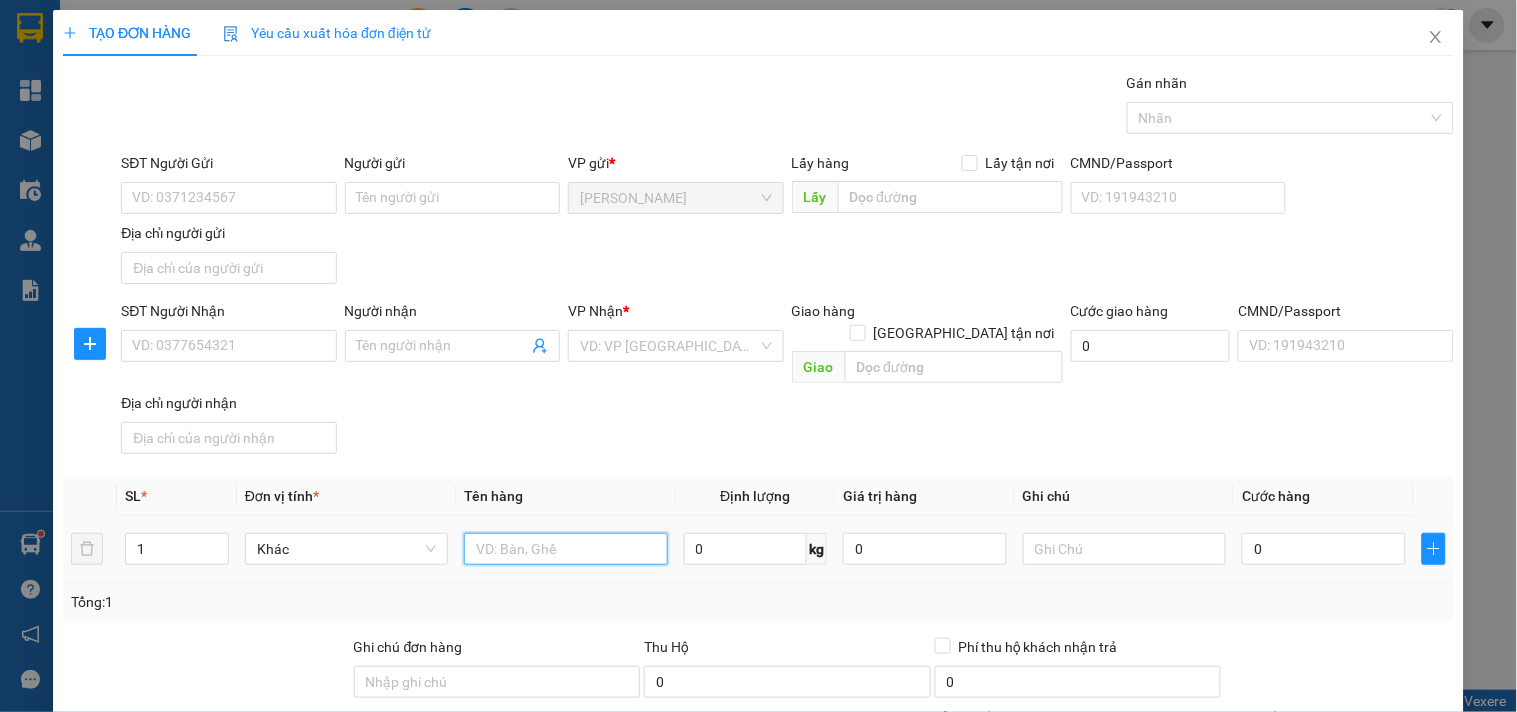 click at bounding box center [565, 549] 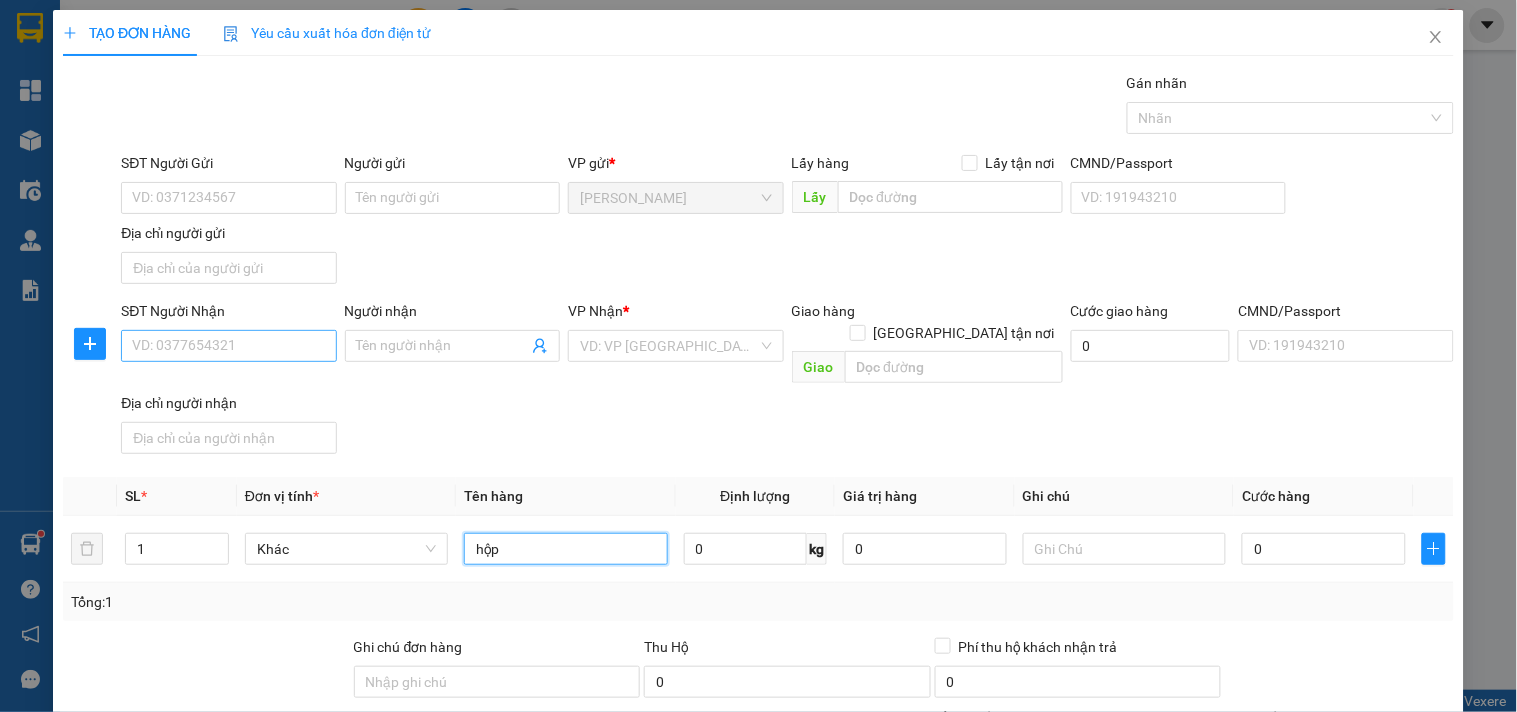 type on "hộp" 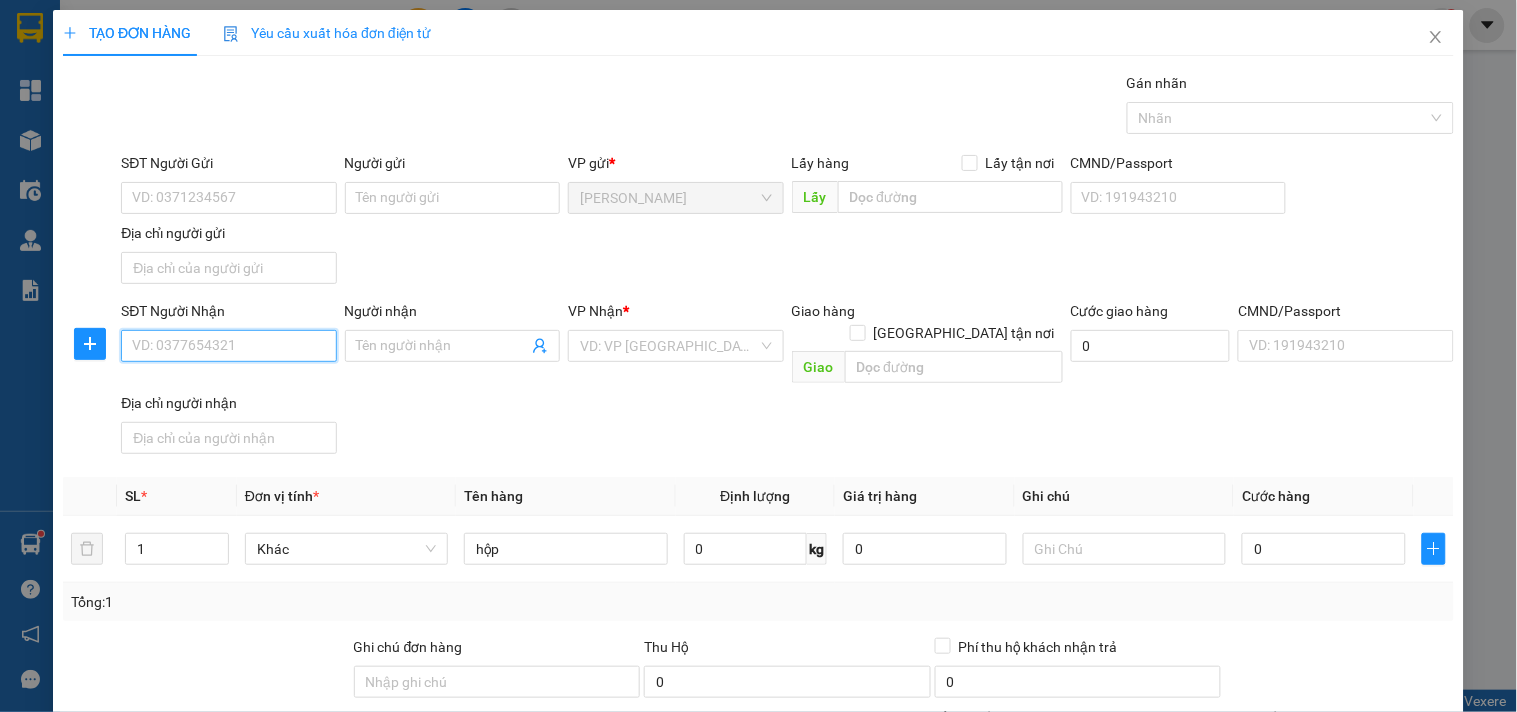 click on "SĐT Người Nhận" at bounding box center (228, 346) 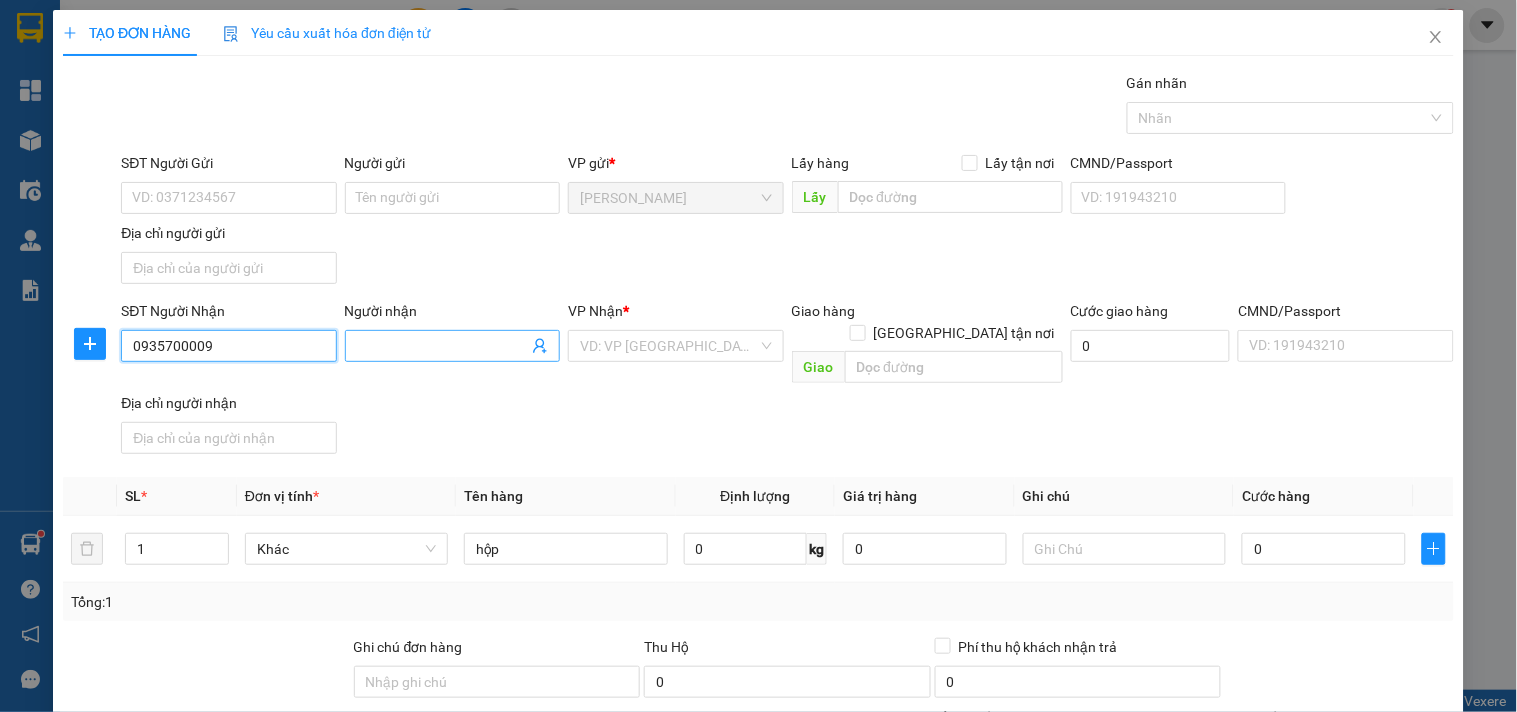 type on "0935700009" 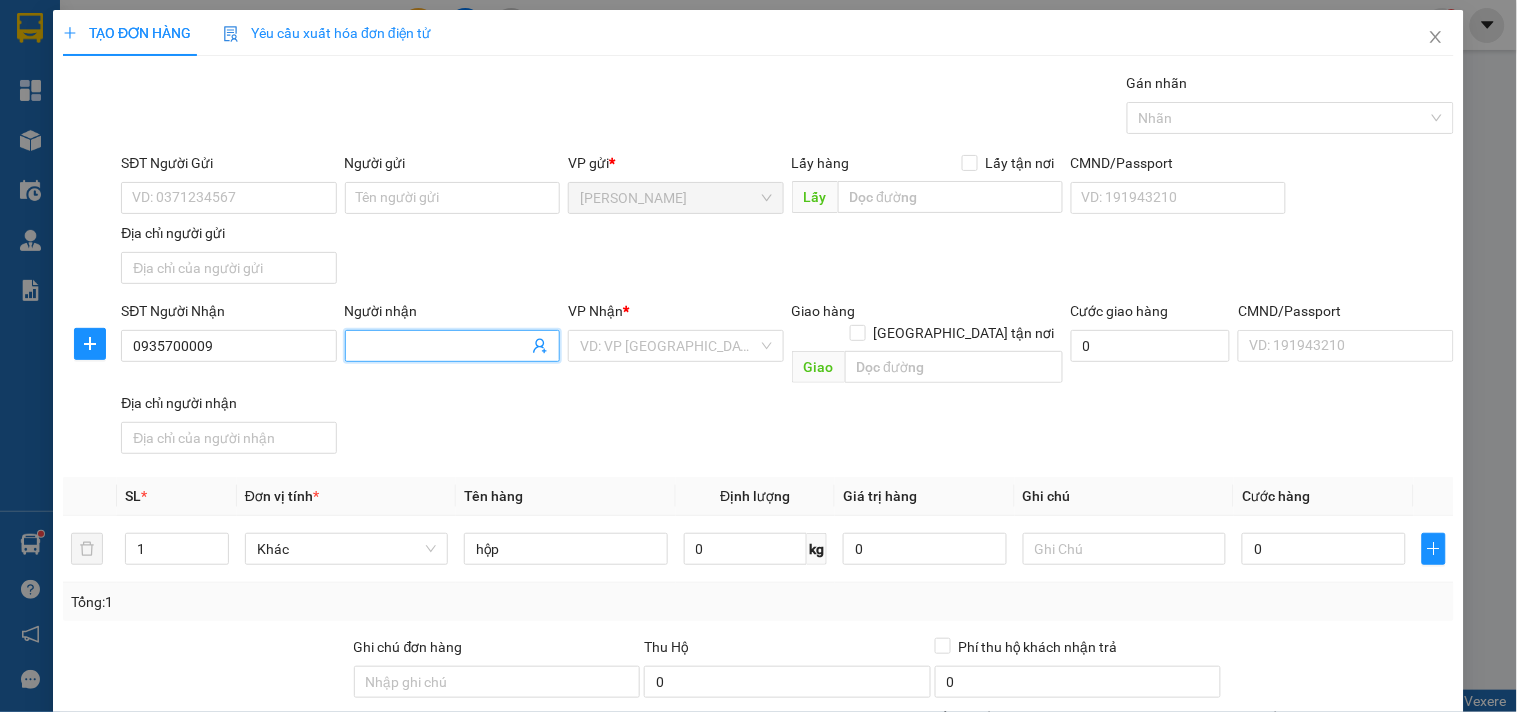click at bounding box center [452, 346] 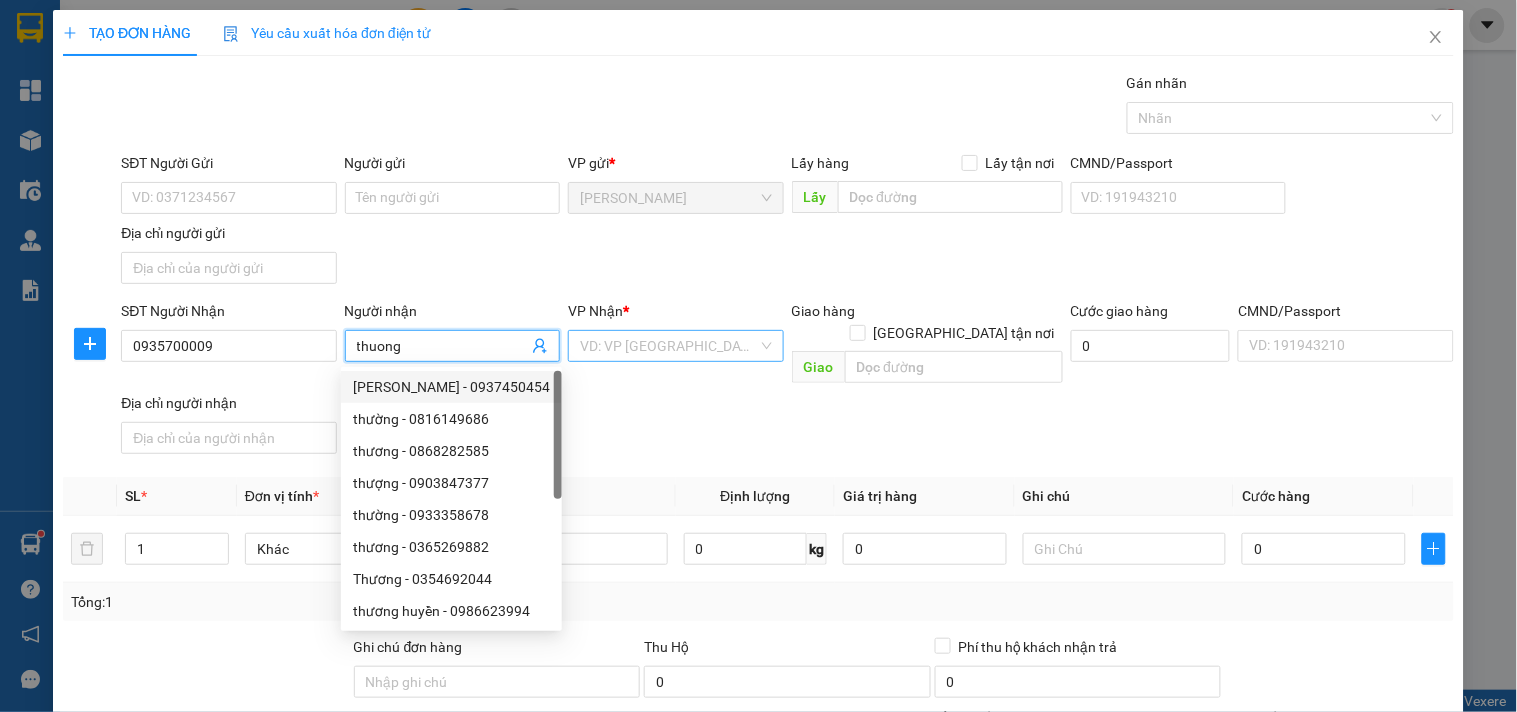 type on "thuong" 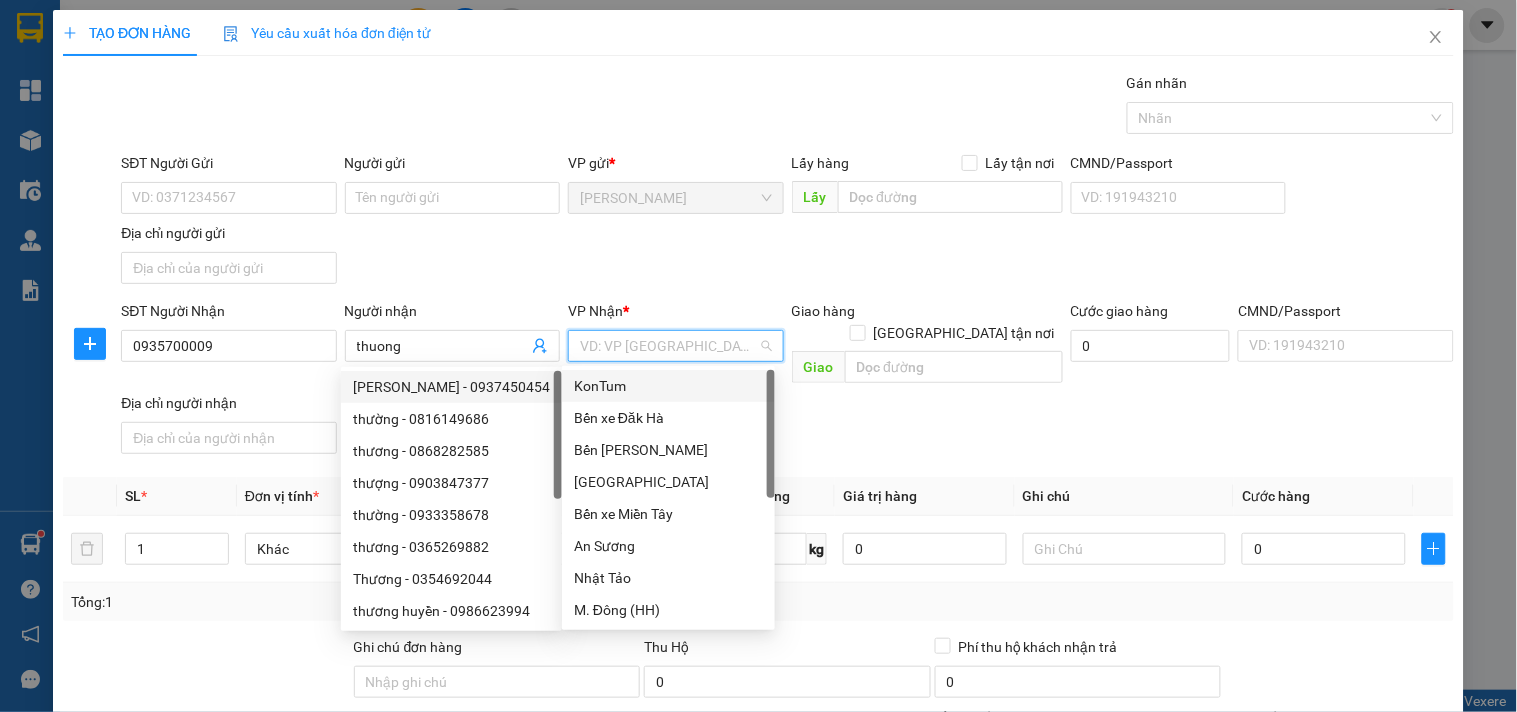 click at bounding box center [668, 346] 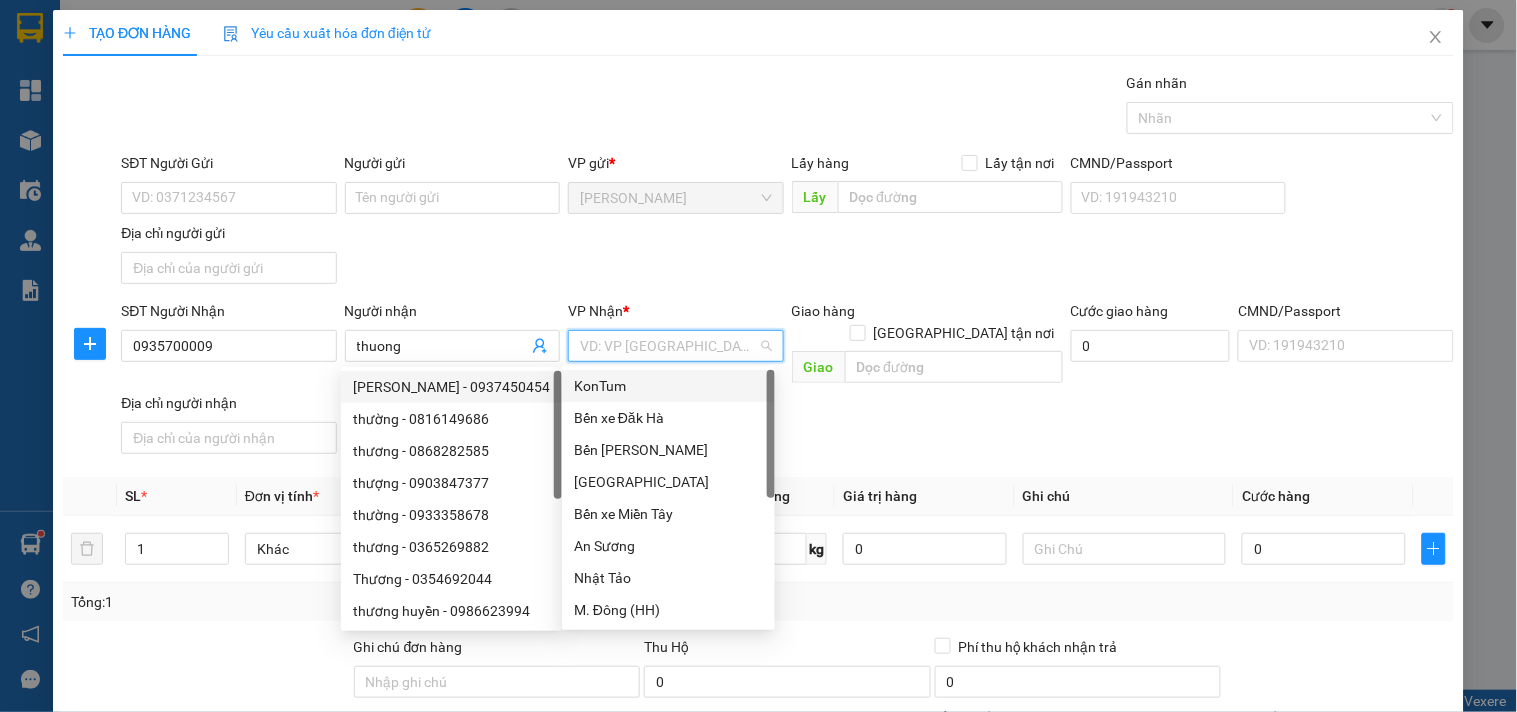 type on "k" 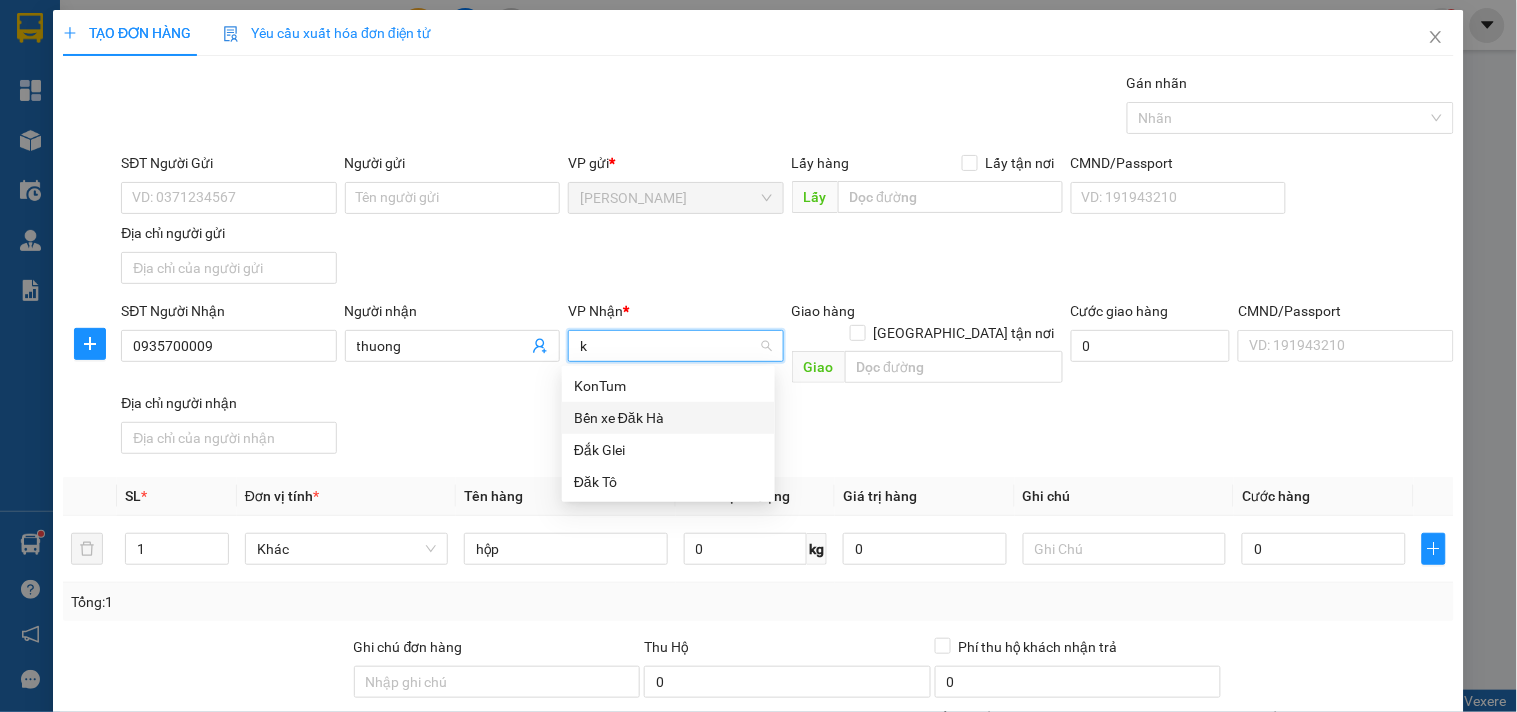 click on "KonTum" at bounding box center (668, 386) 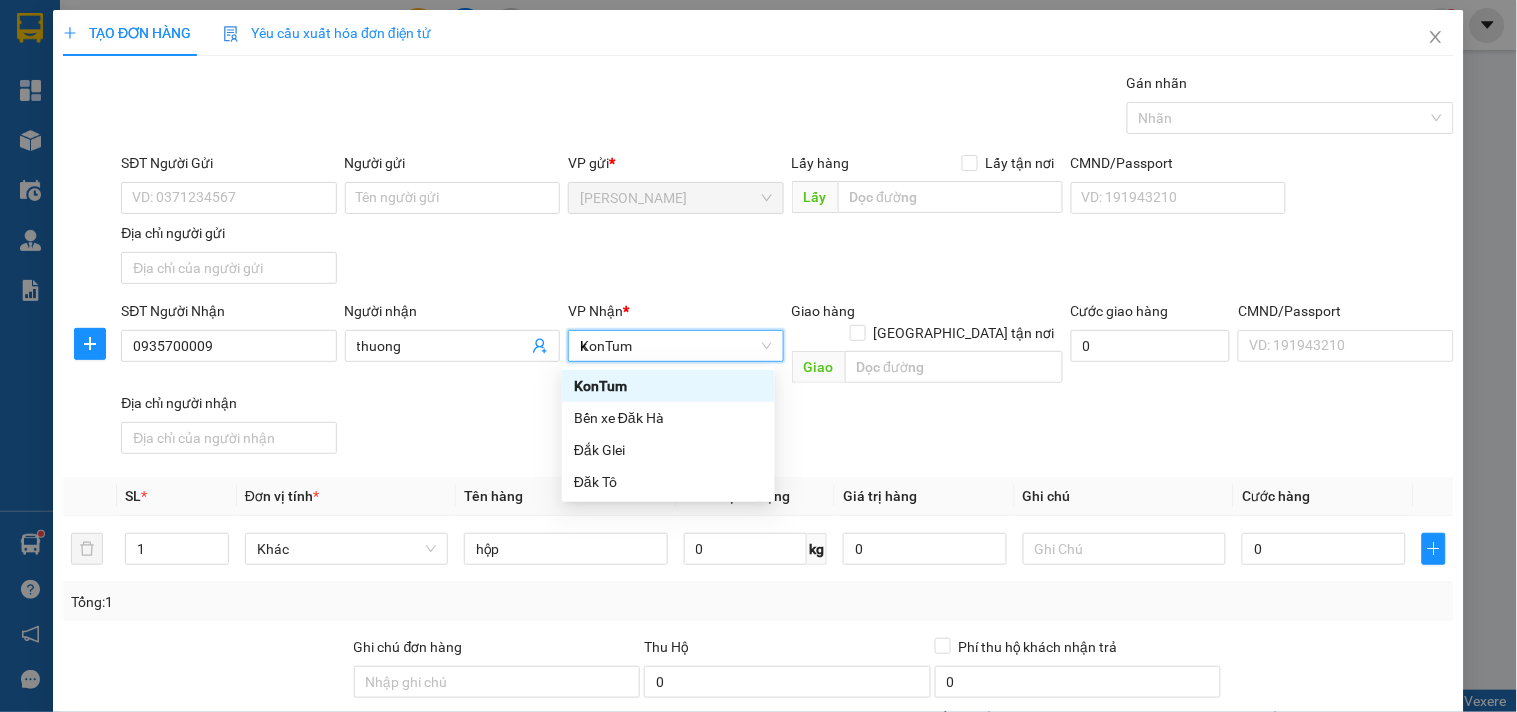 type 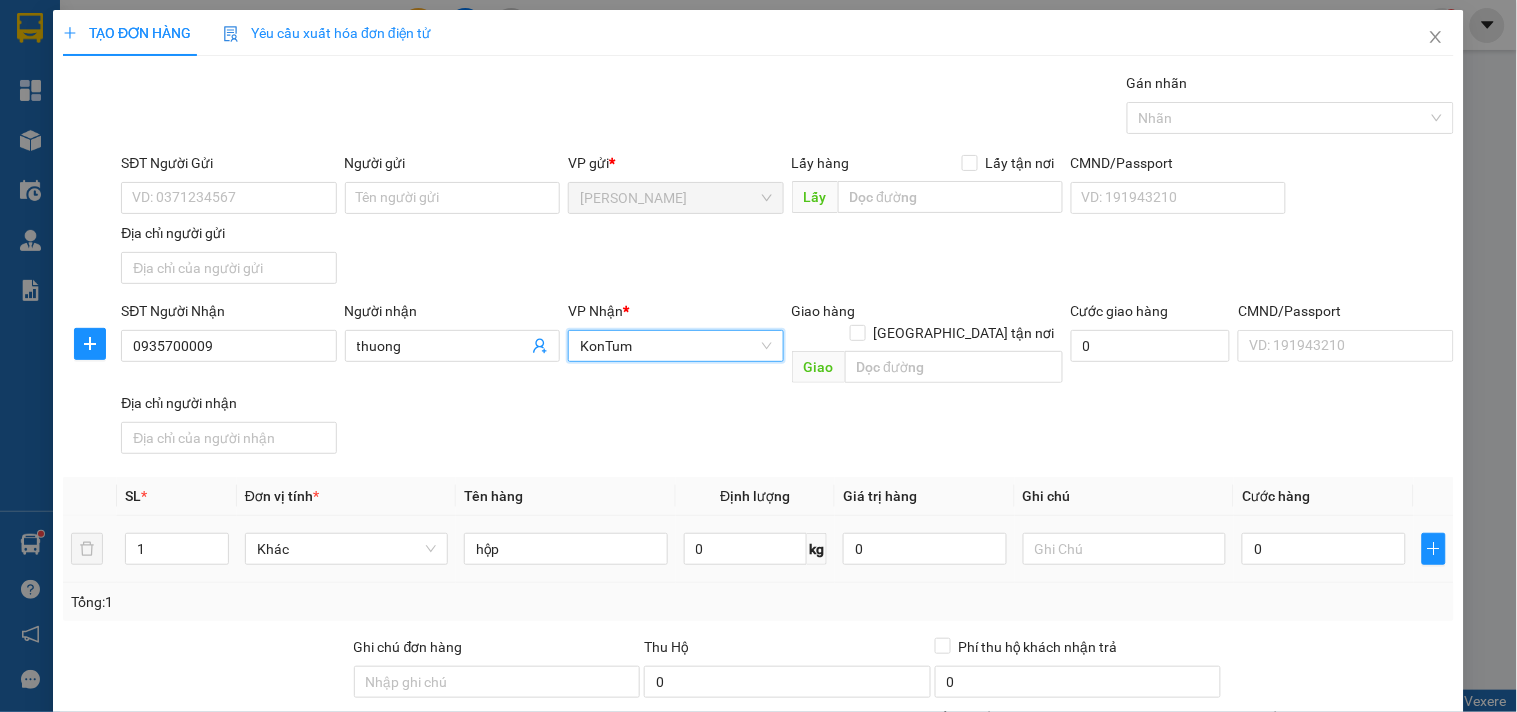 click on "0" at bounding box center [1324, 549] 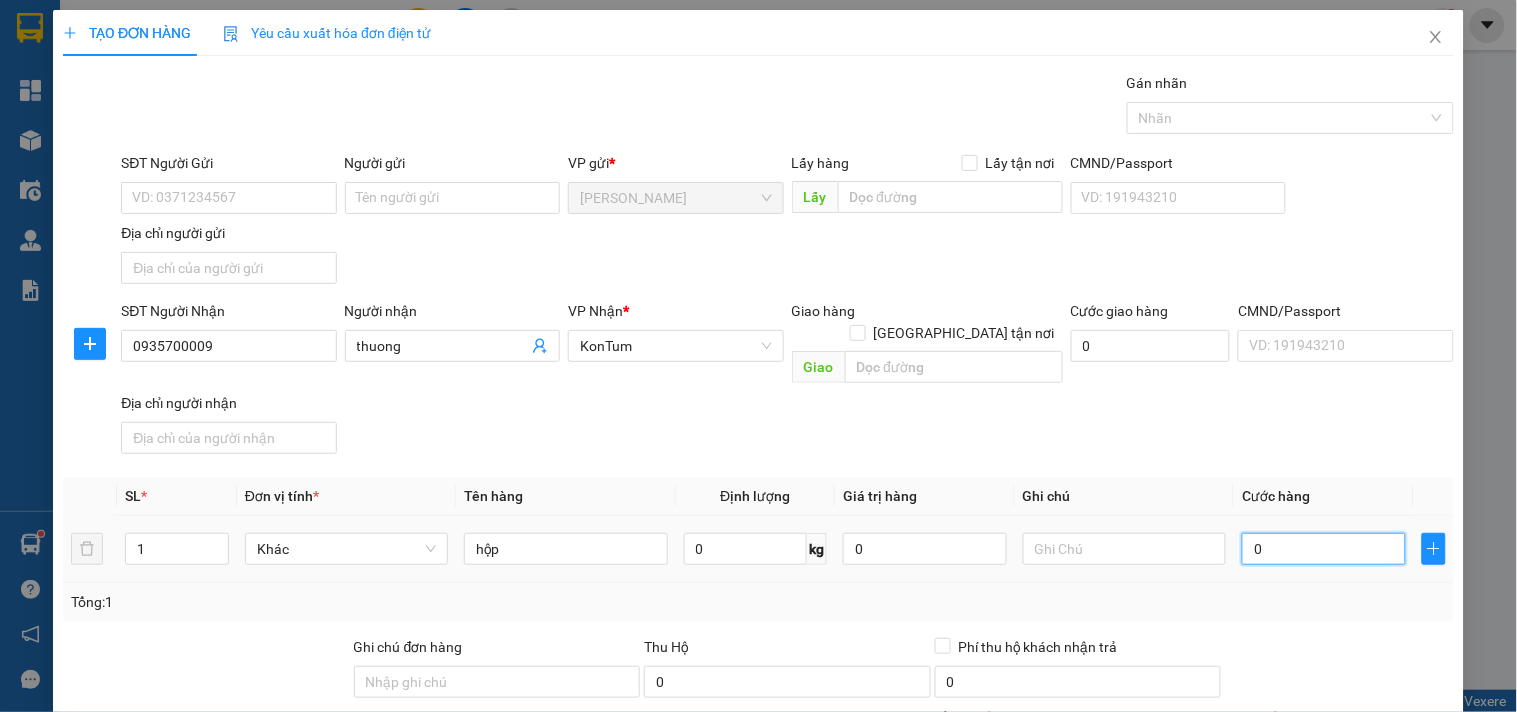 click on "0" at bounding box center (1324, 549) 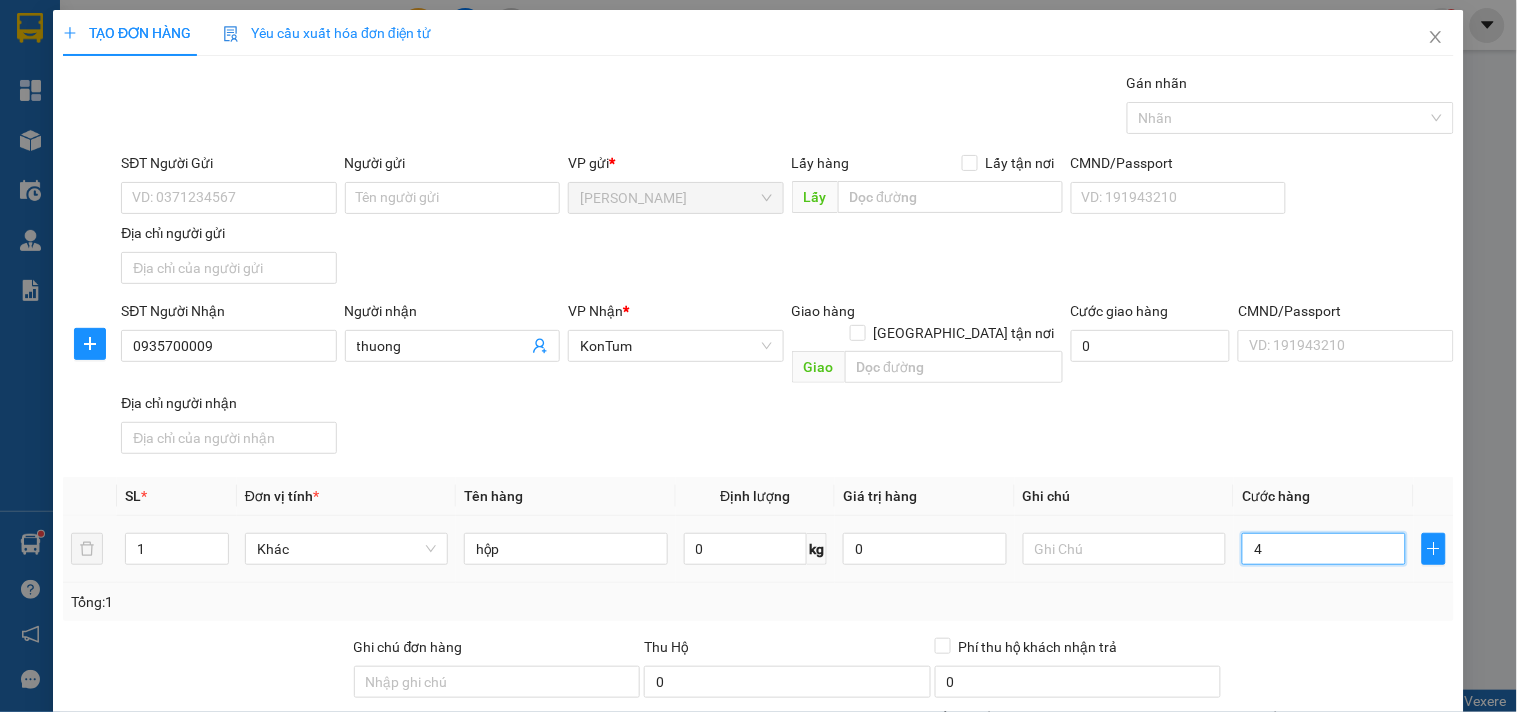 type on "40" 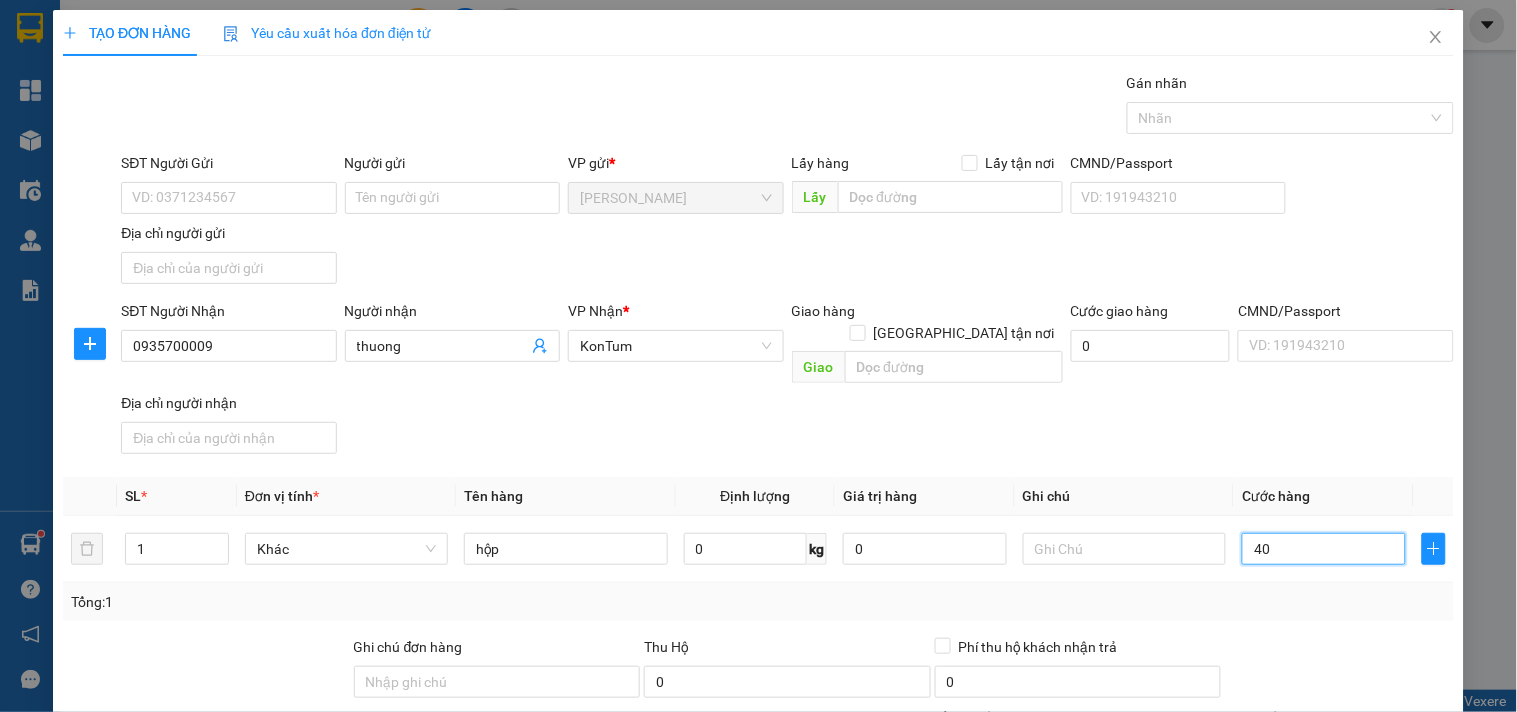 scroll, scrollTop: 167, scrollLeft: 0, axis: vertical 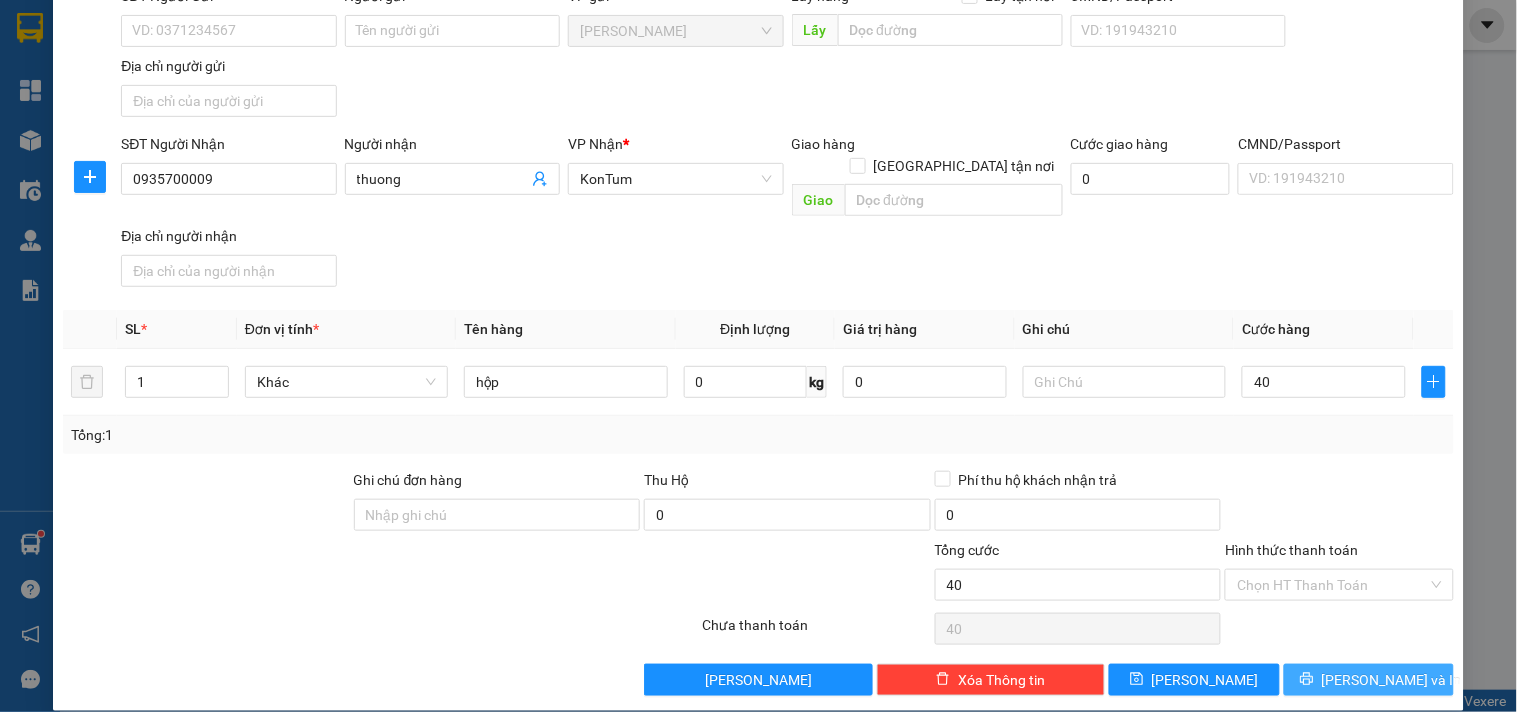 type on "40.000" 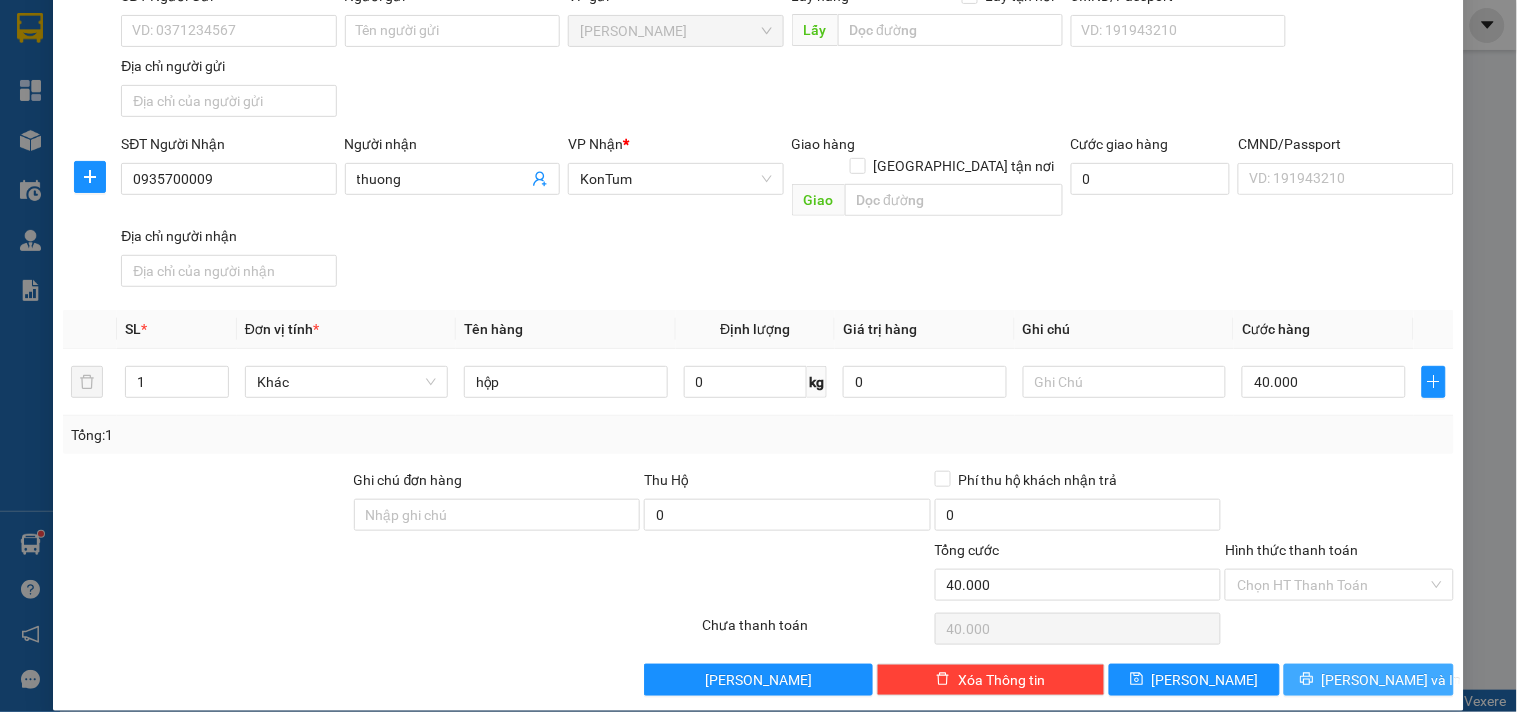click on "[PERSON_NAME] và In" at bounding box center (1392, 680) 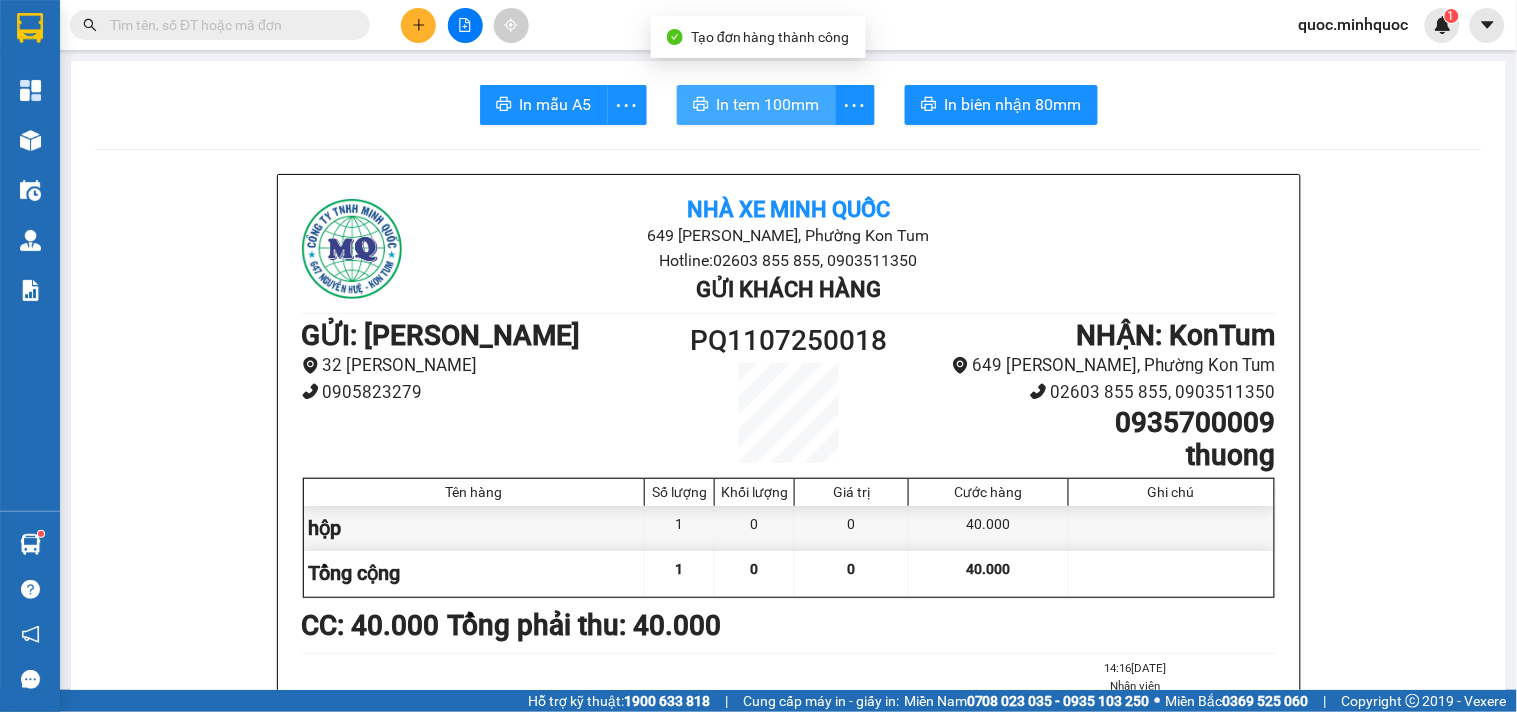 click on "In tem 100mm" at bounding box center (756, 105) 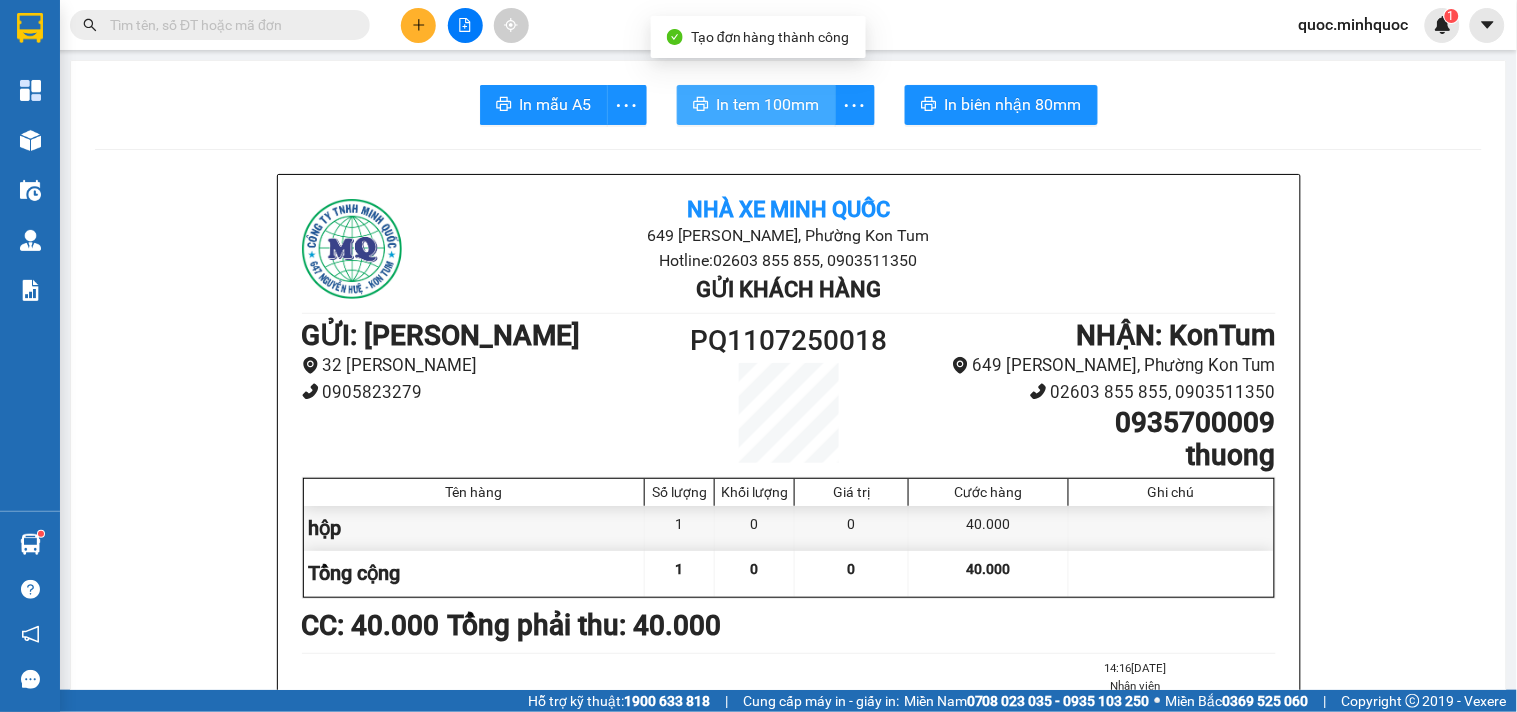 scroll, scrollTop: 0, scrollLeft: 0, axis: both 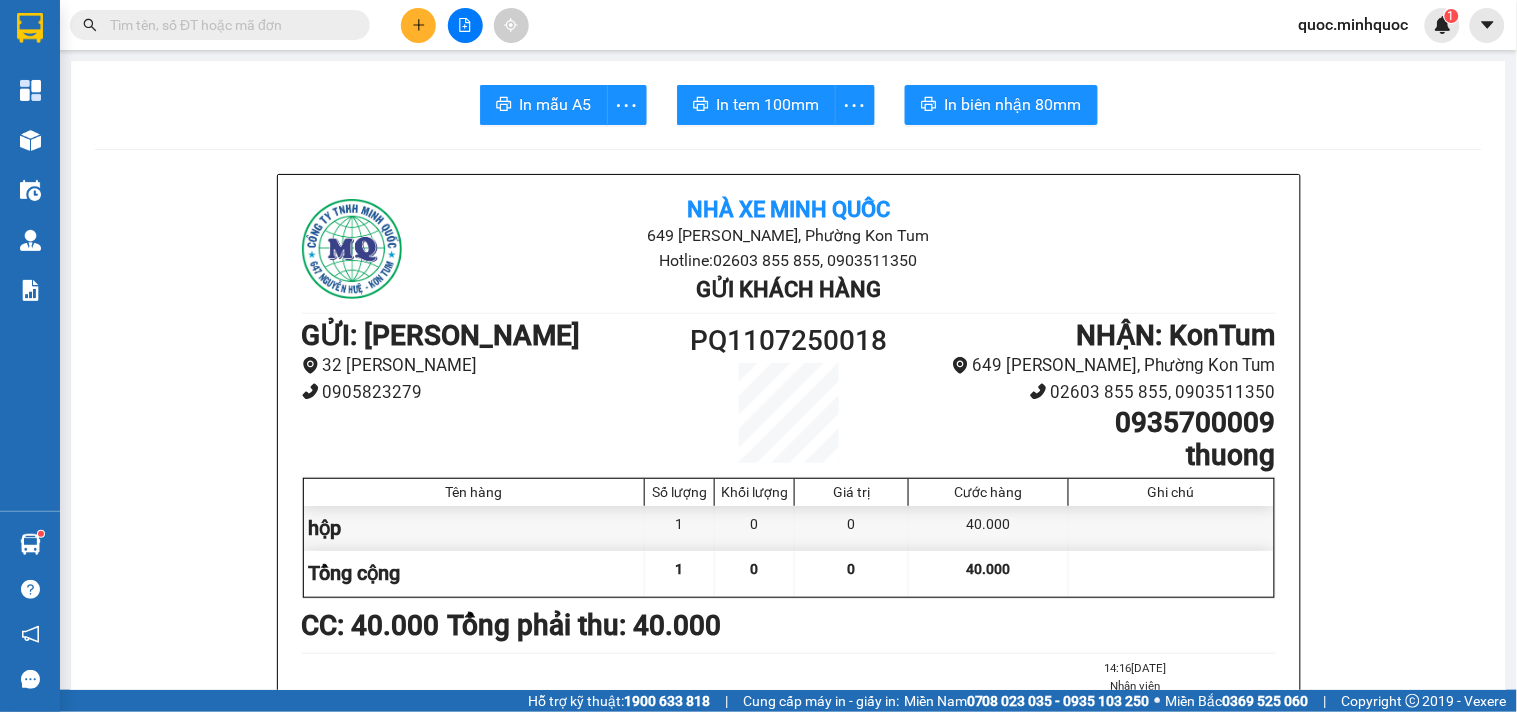 click on "In mẫu A5
In tem 100mm
In biên nhận 80mm" at bounding box center (788, 105) 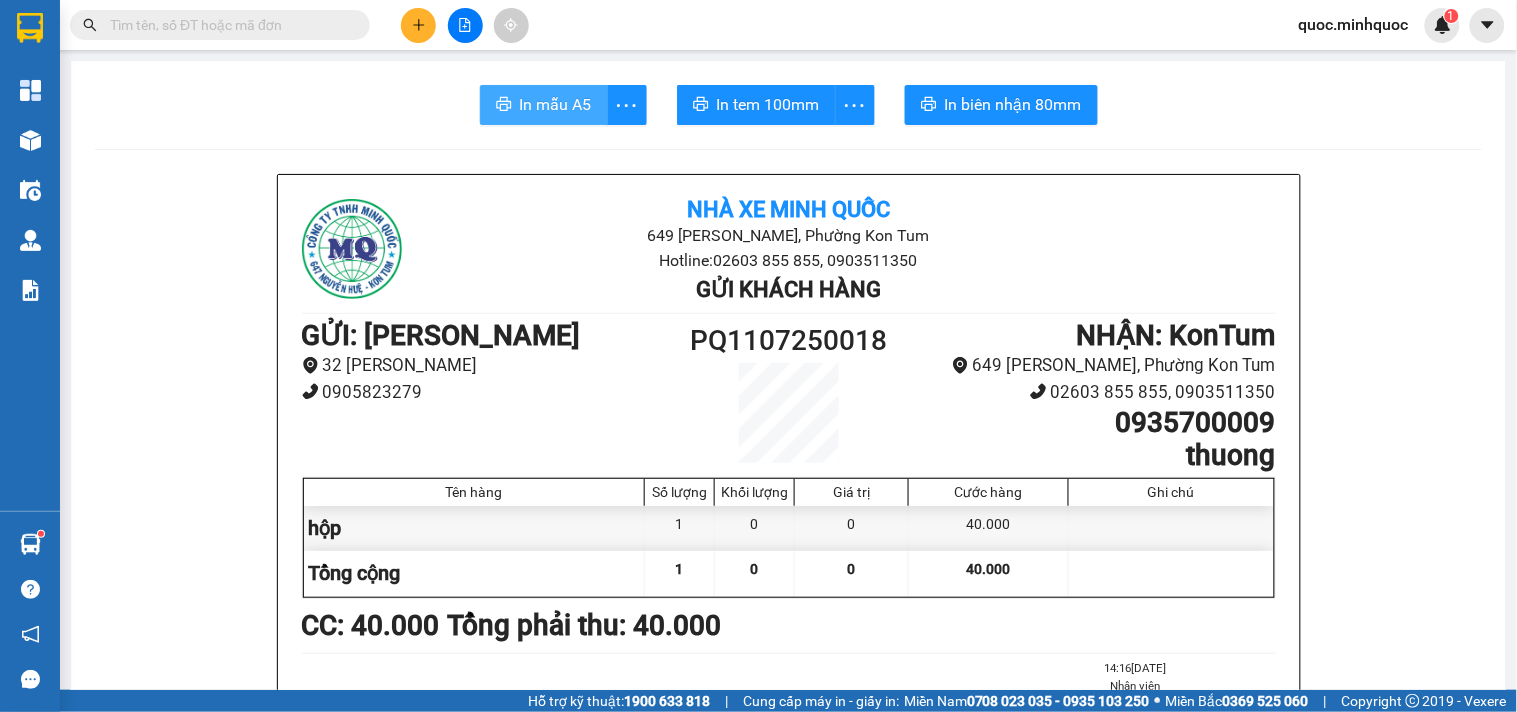 click 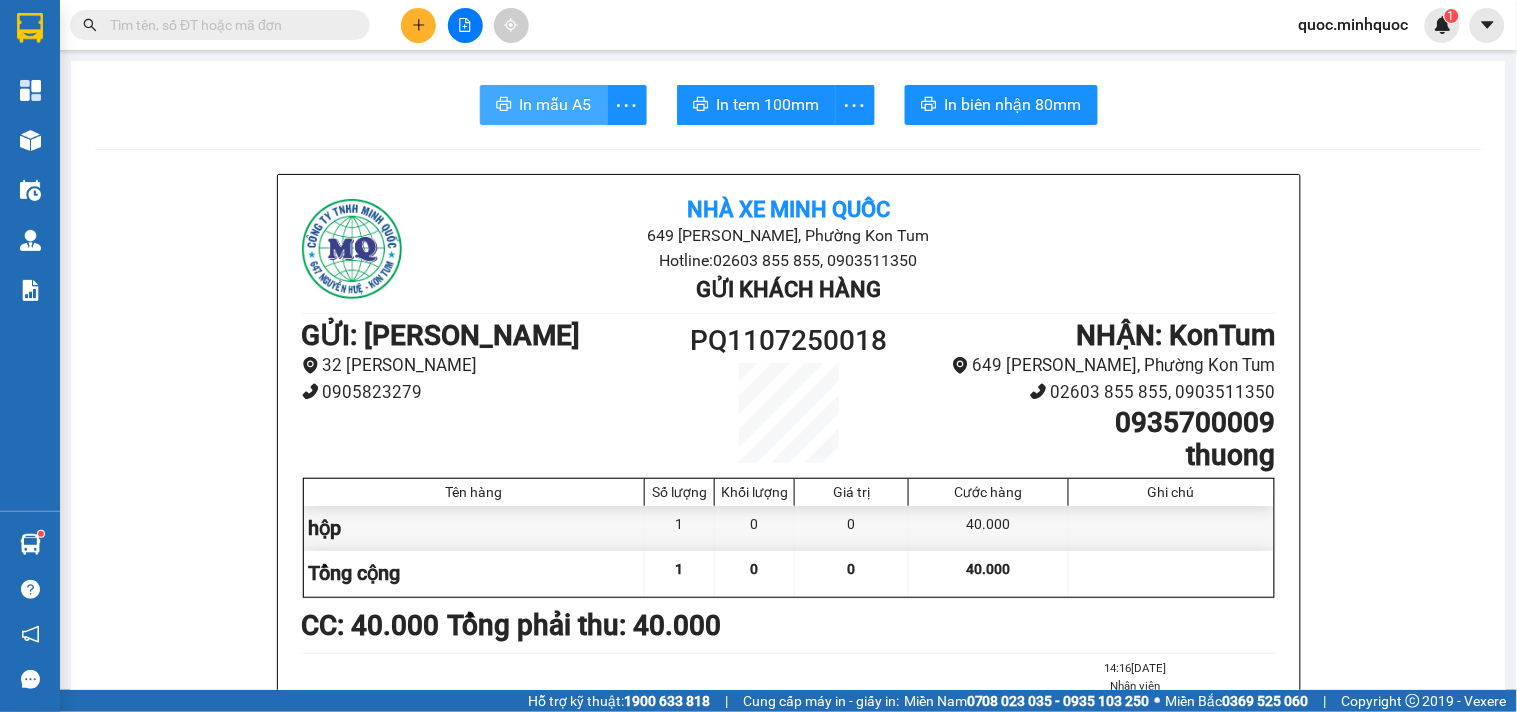 scroll, scrollTop: 0, scrollLeft: 0, axis: both 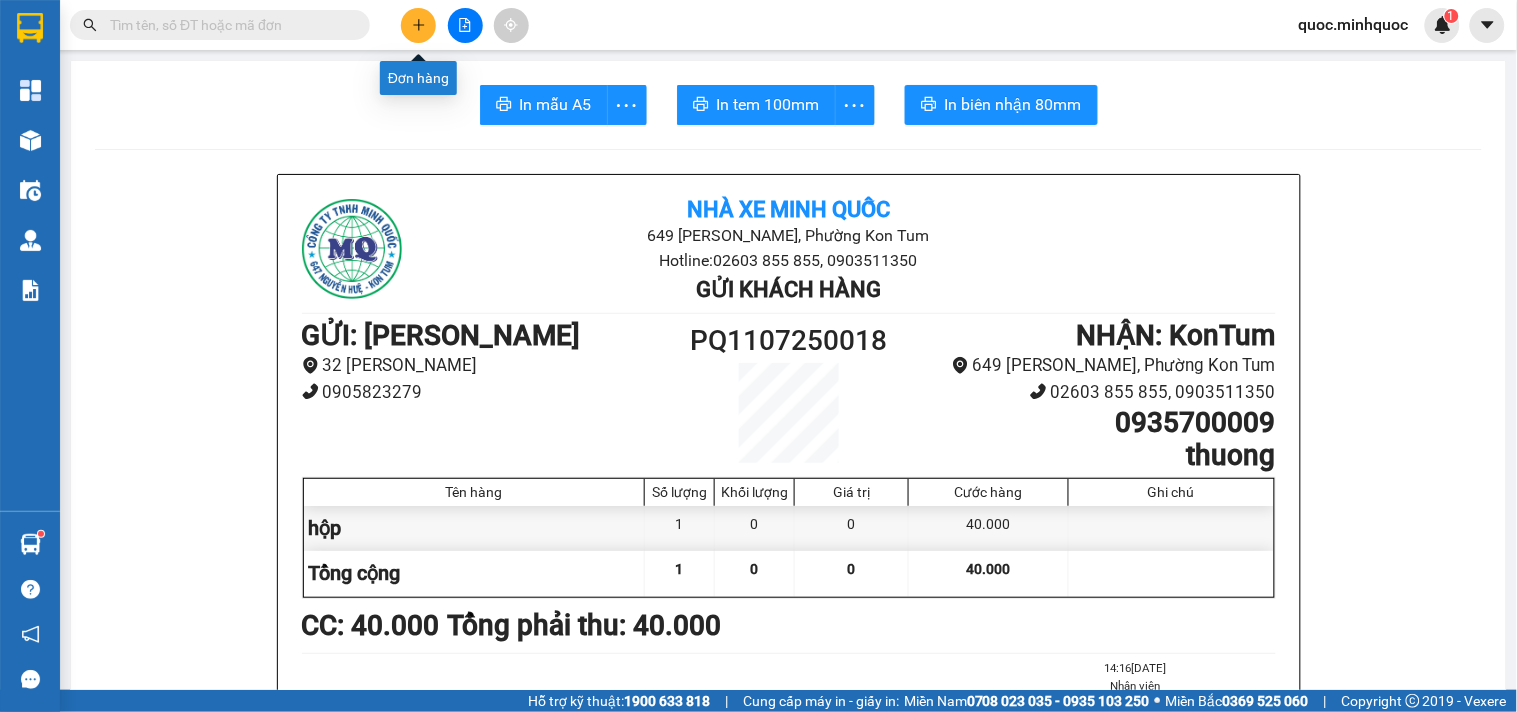 click 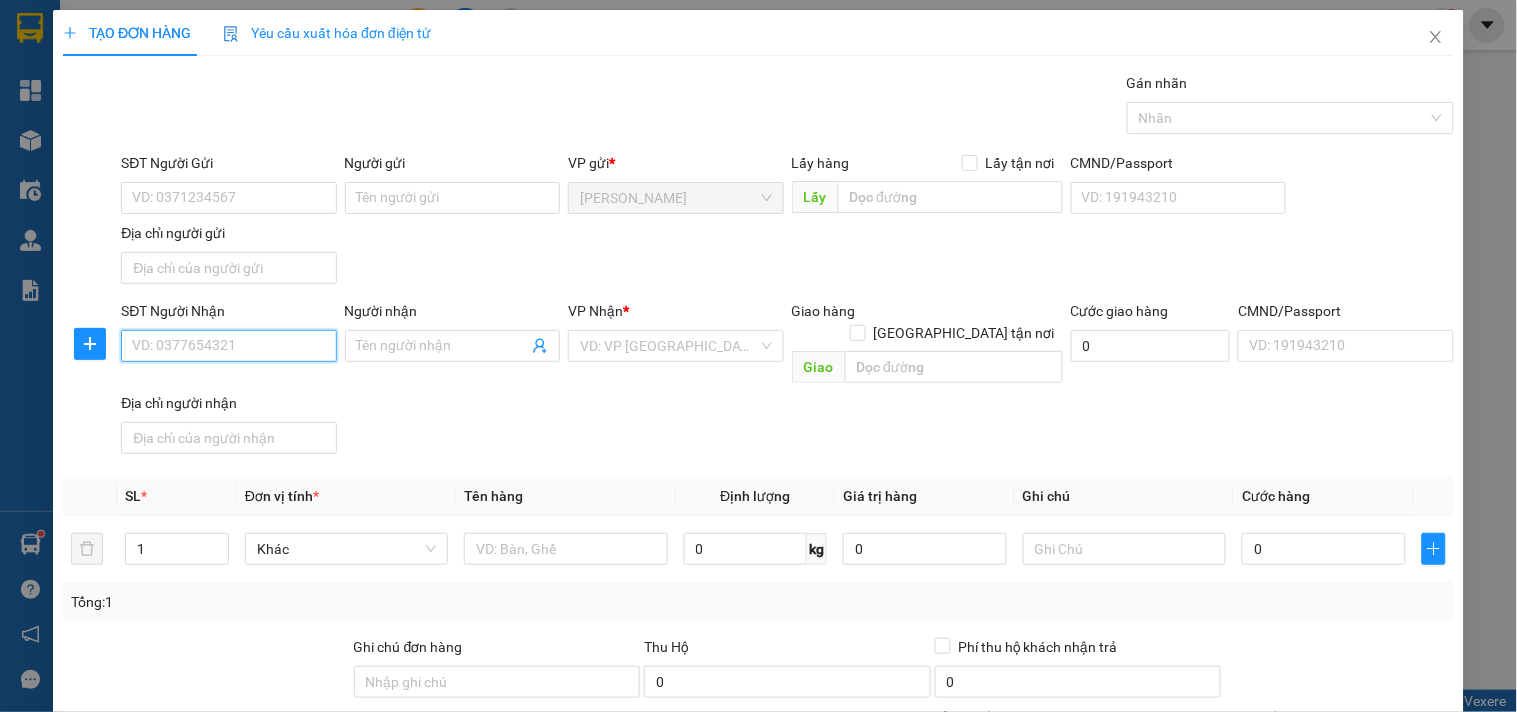 click on "SĐT Người Nhận" at bounding box center [228, 346] 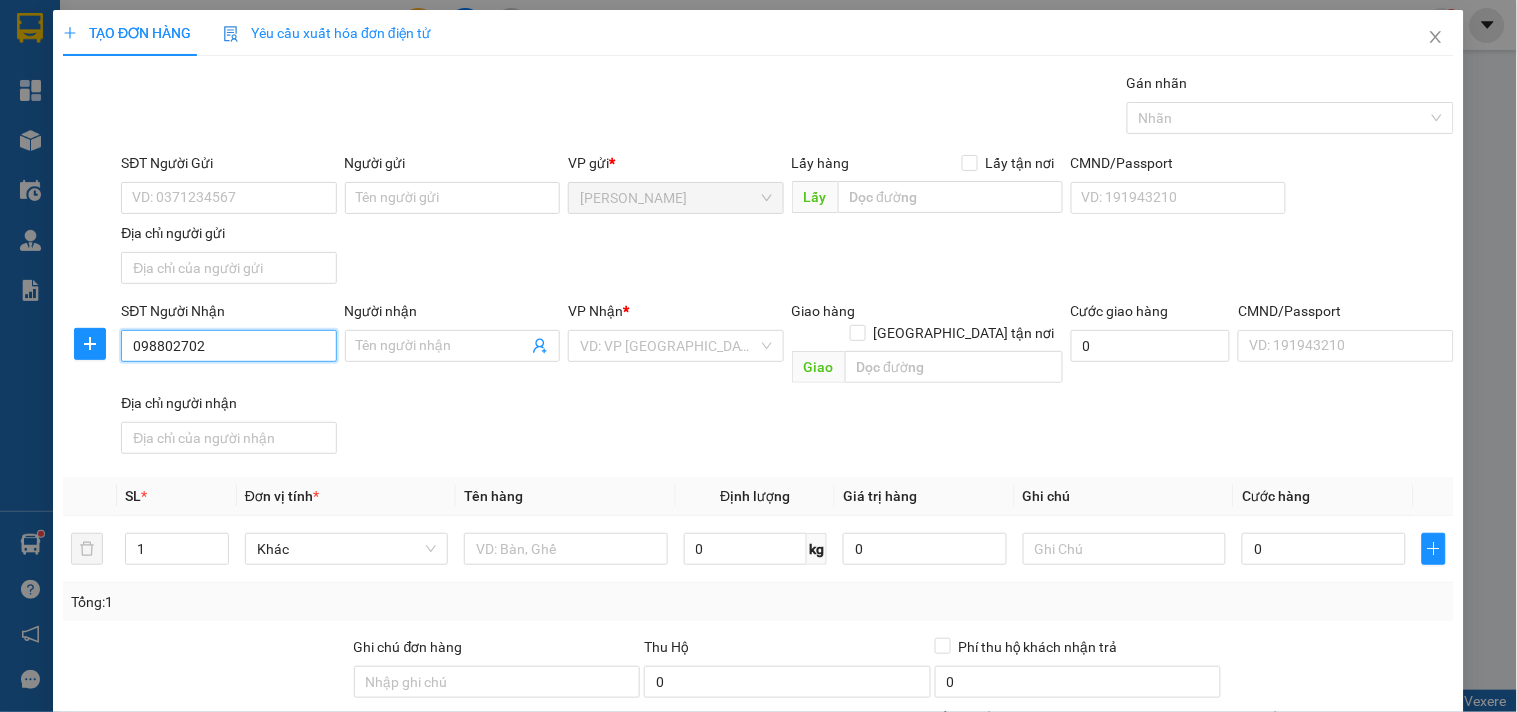 type on "0988027028" 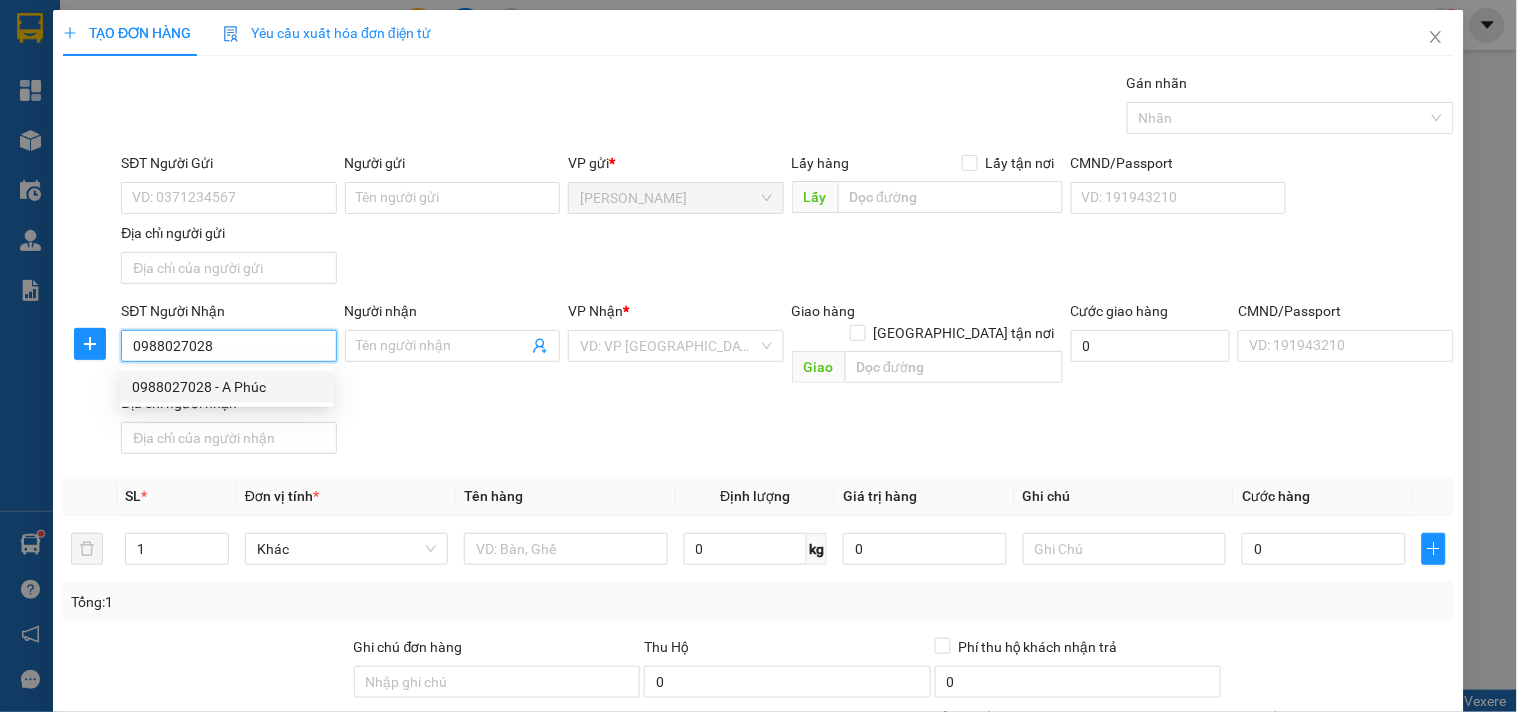 click on "0988027028 - A Phúc" at bounding box center [226, 387] 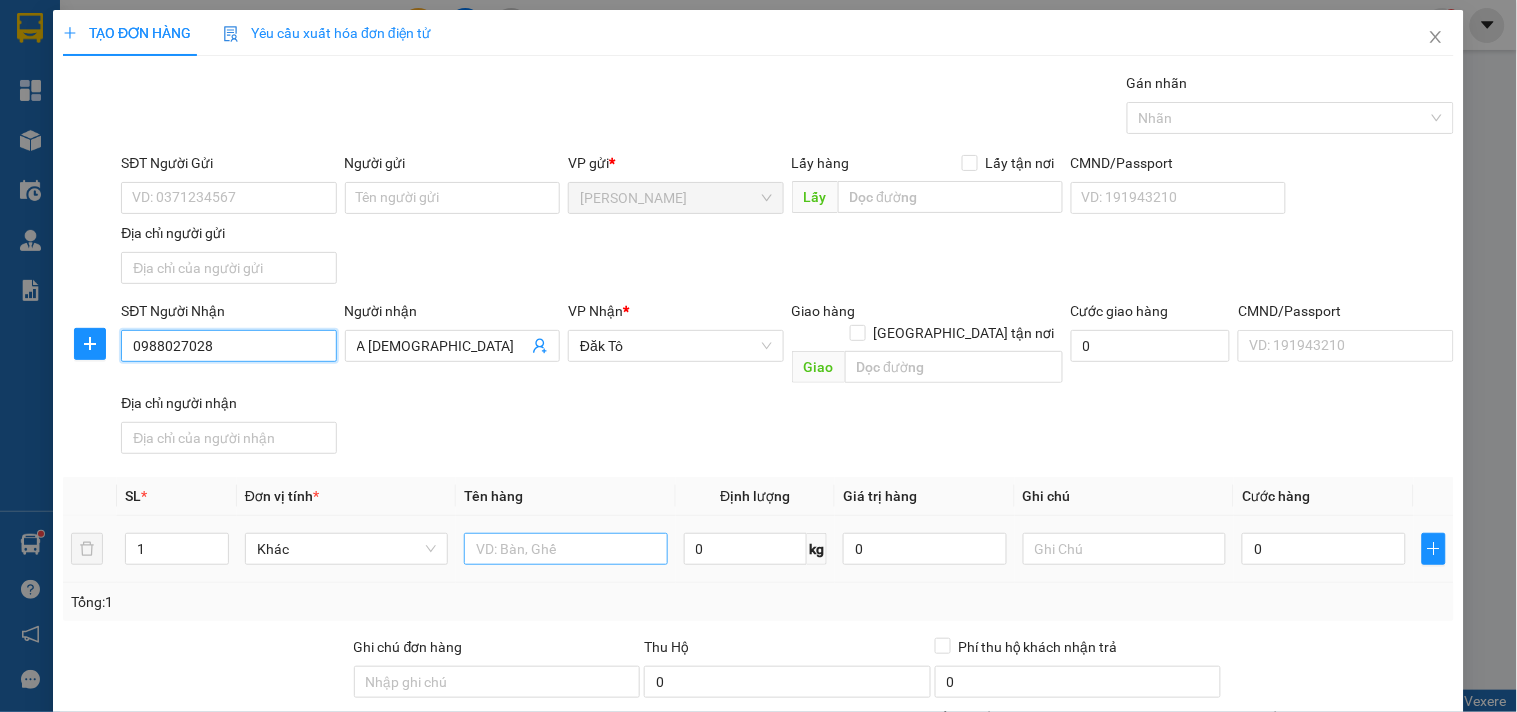 type on "0988027028" 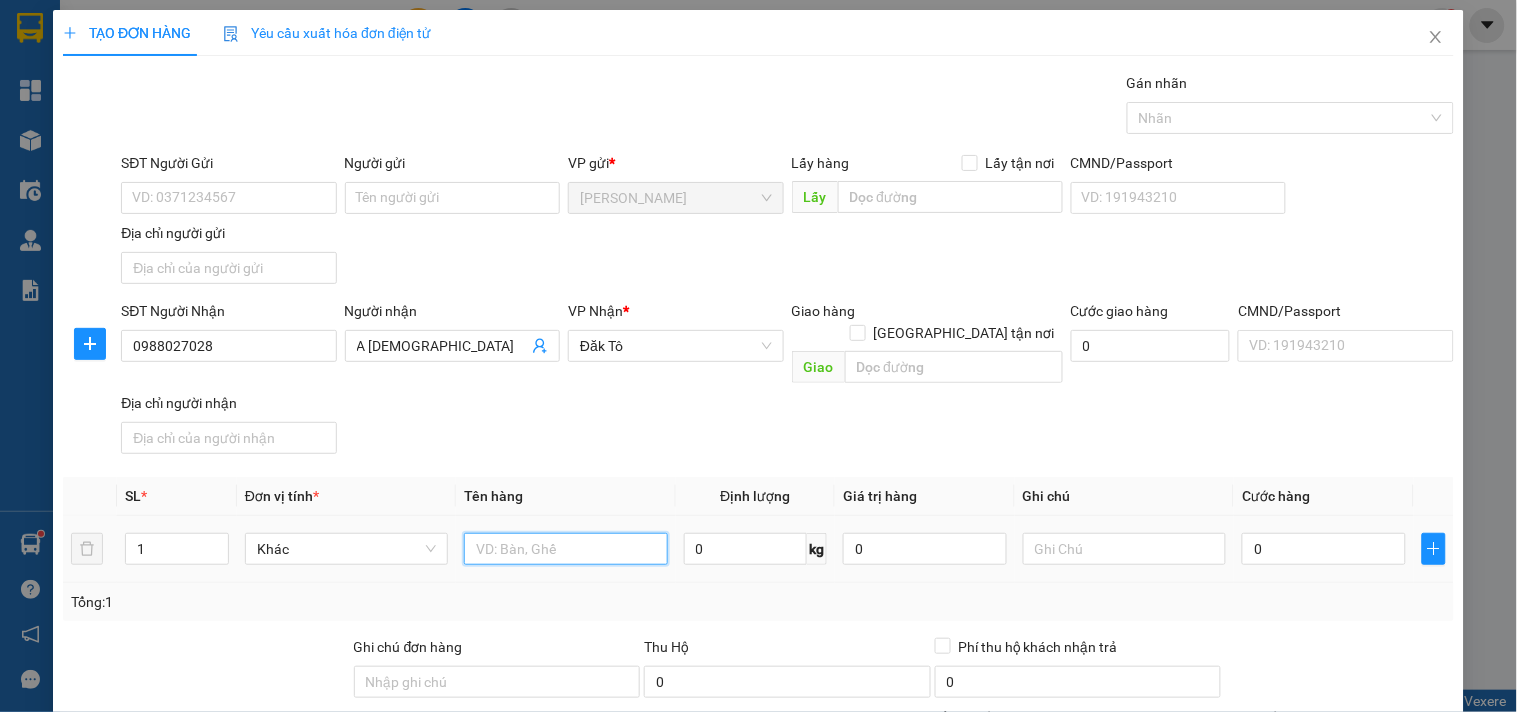 click at bounding box center (565, 549) 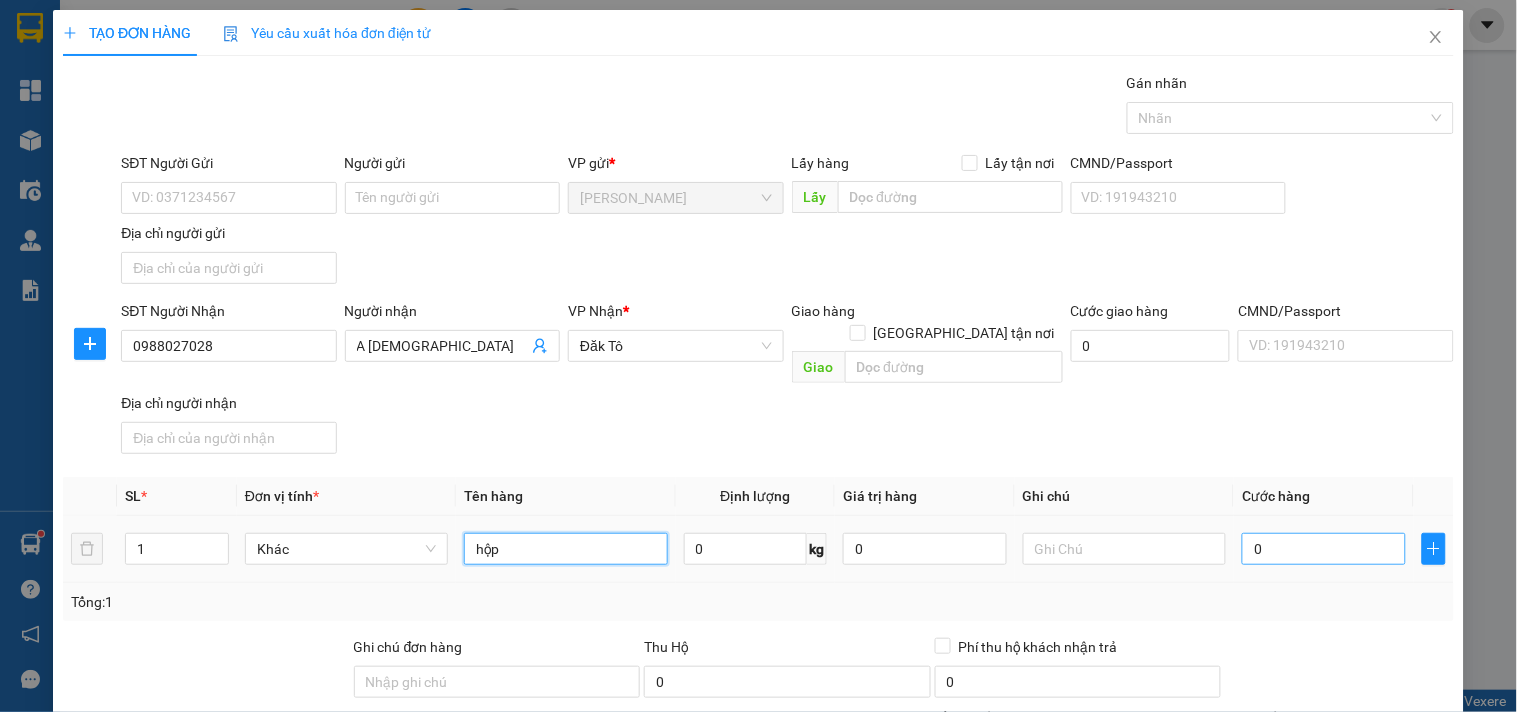 type on "hộp" 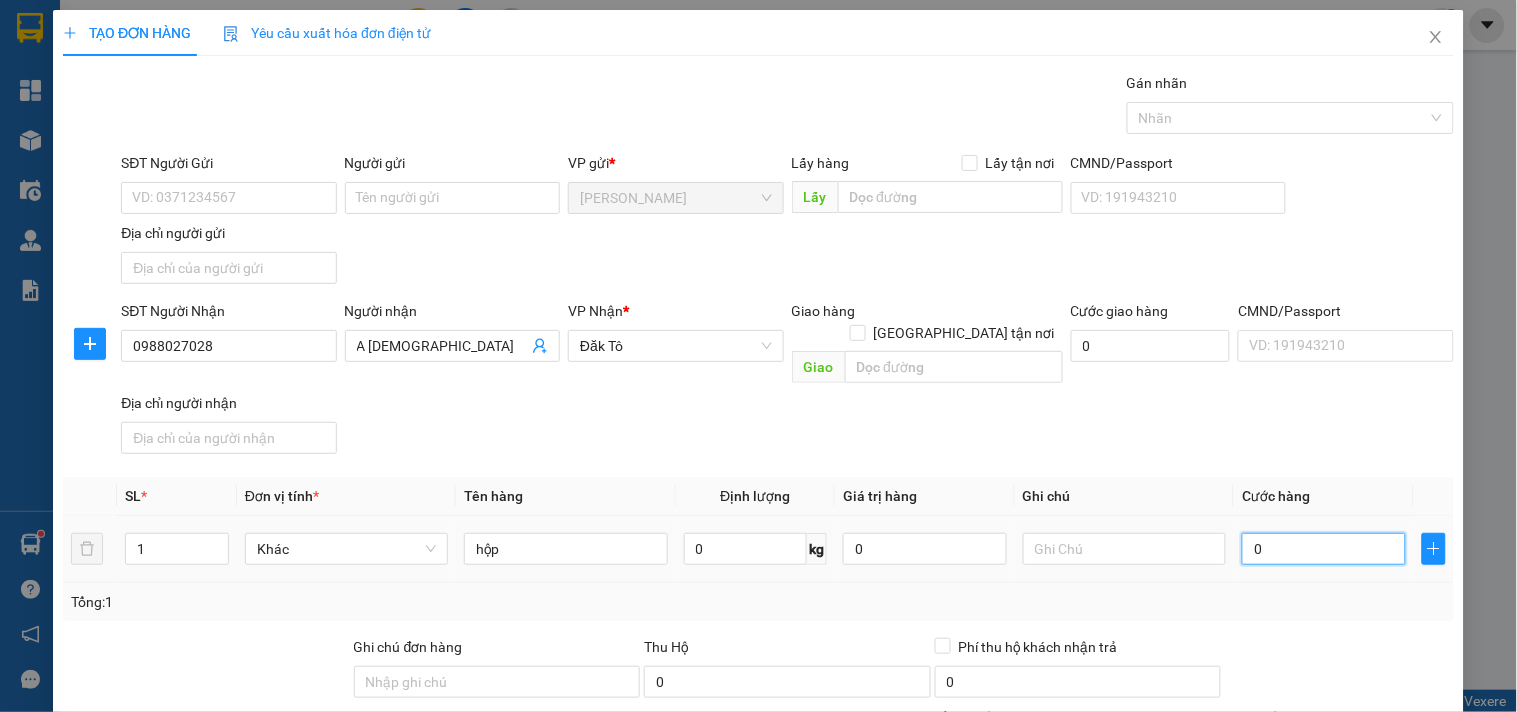 click on "0" at bounding box center [1324, 549] 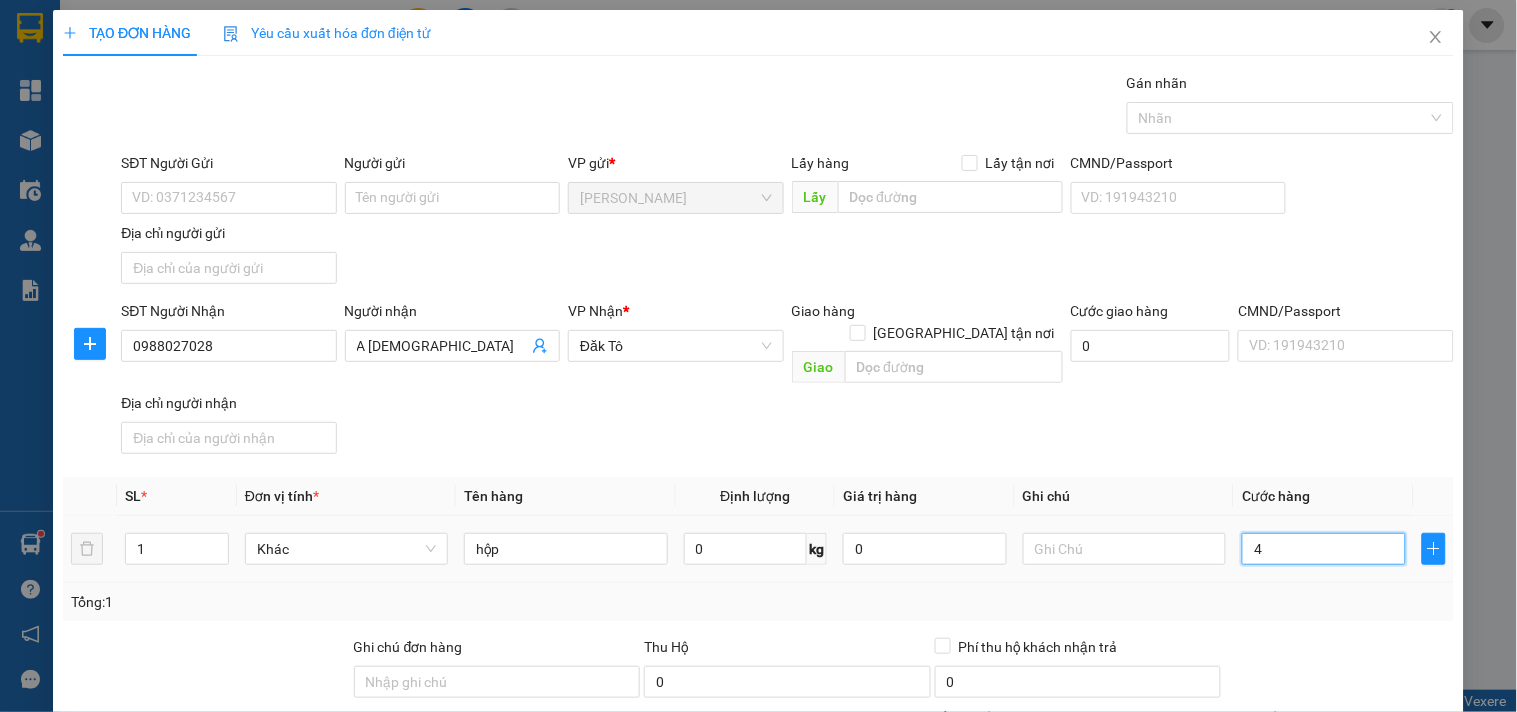 type on "40" 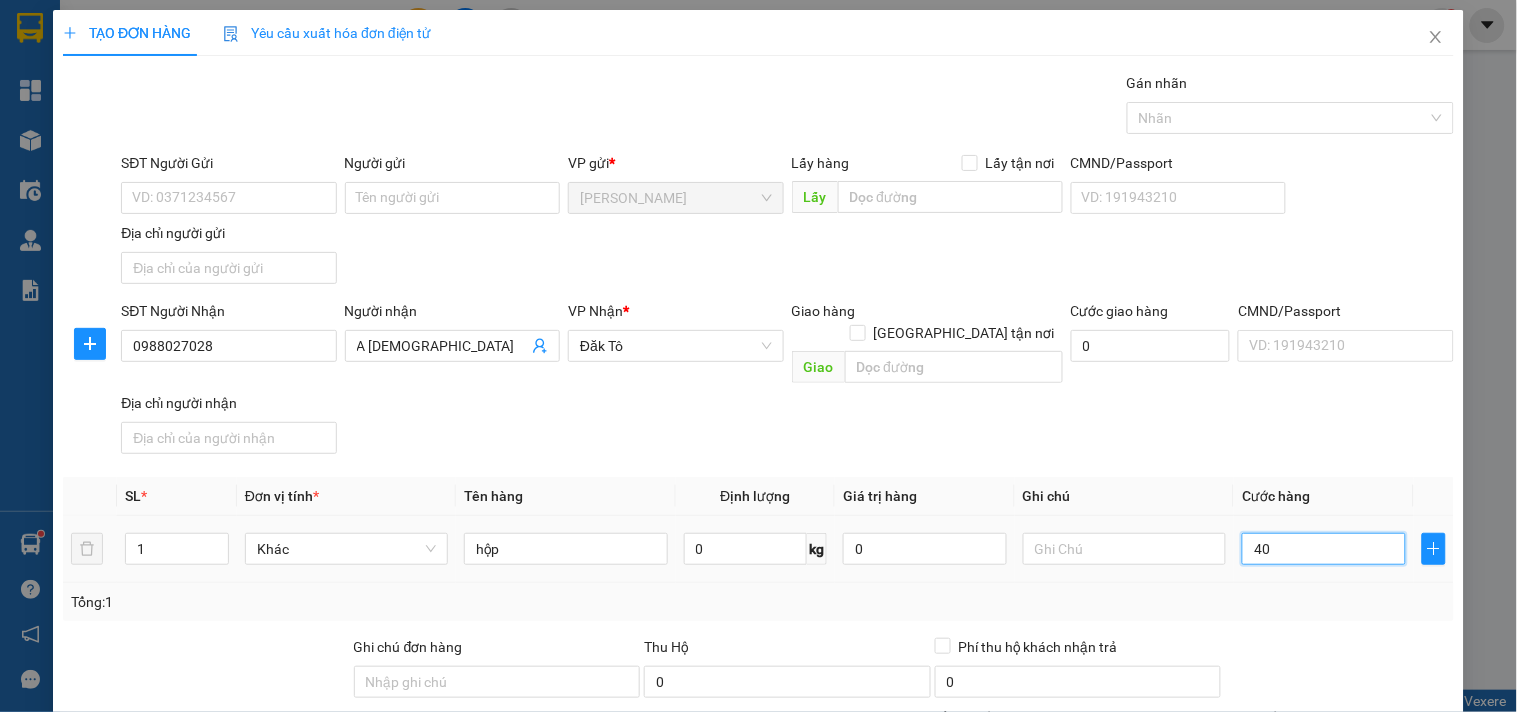 type on "40" 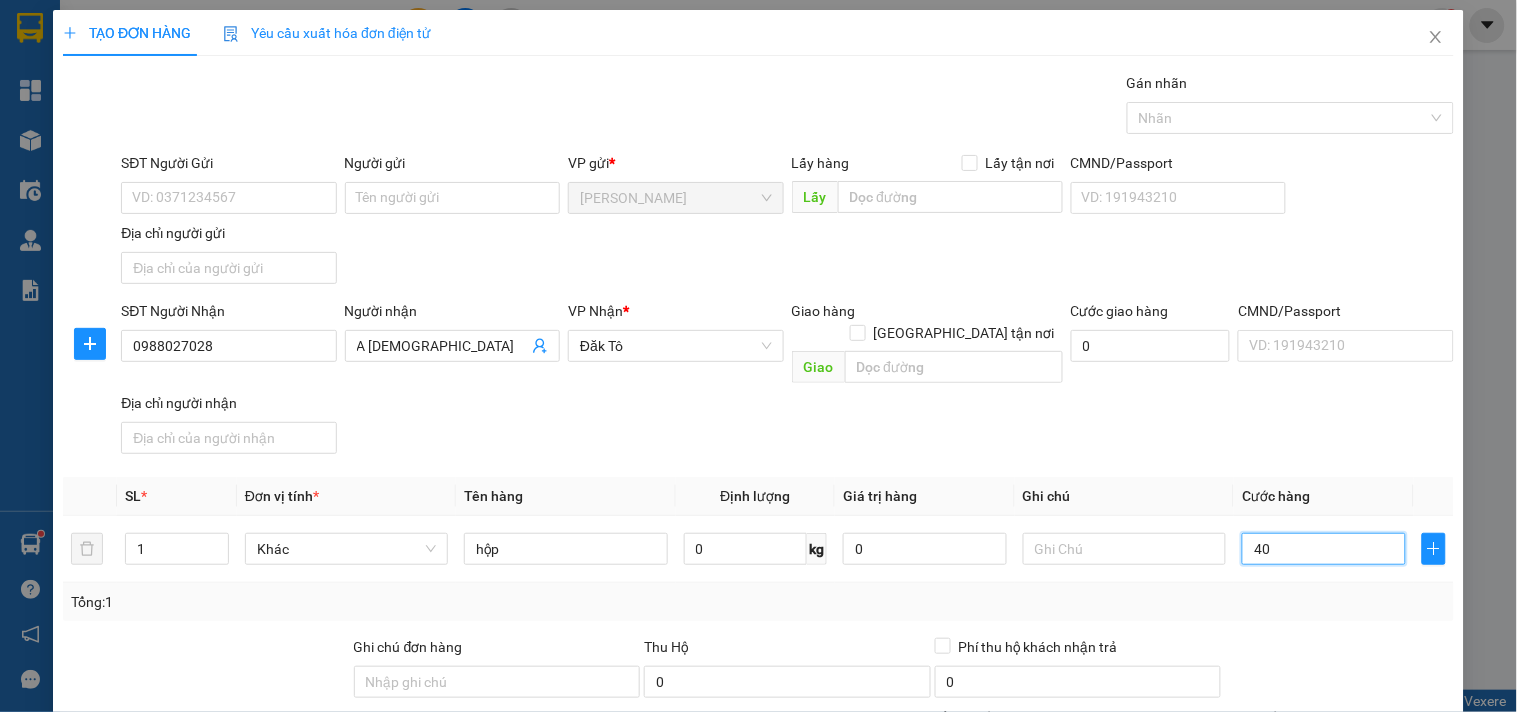 scroll, scrollTop: 167, scrollLeft: 0, axis: vertical 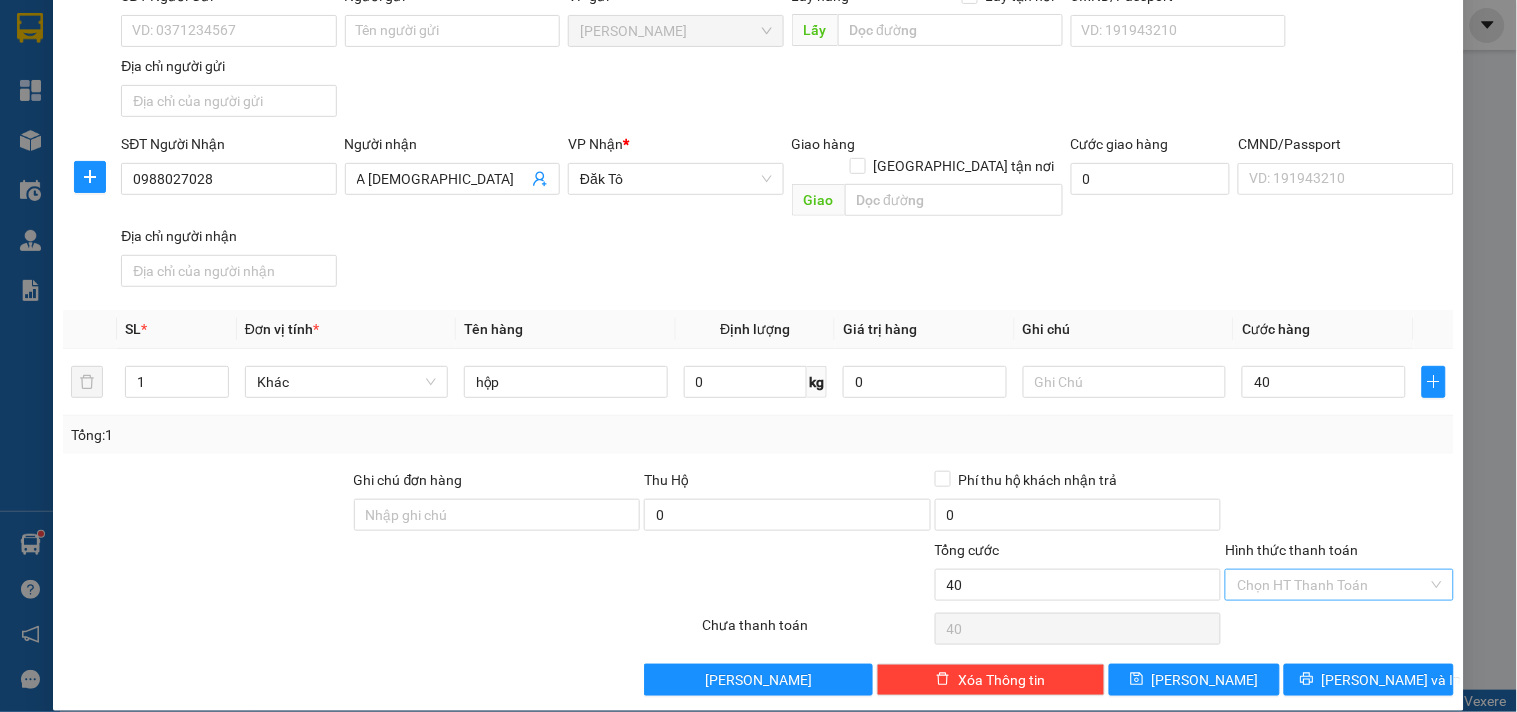 type on "40.000" 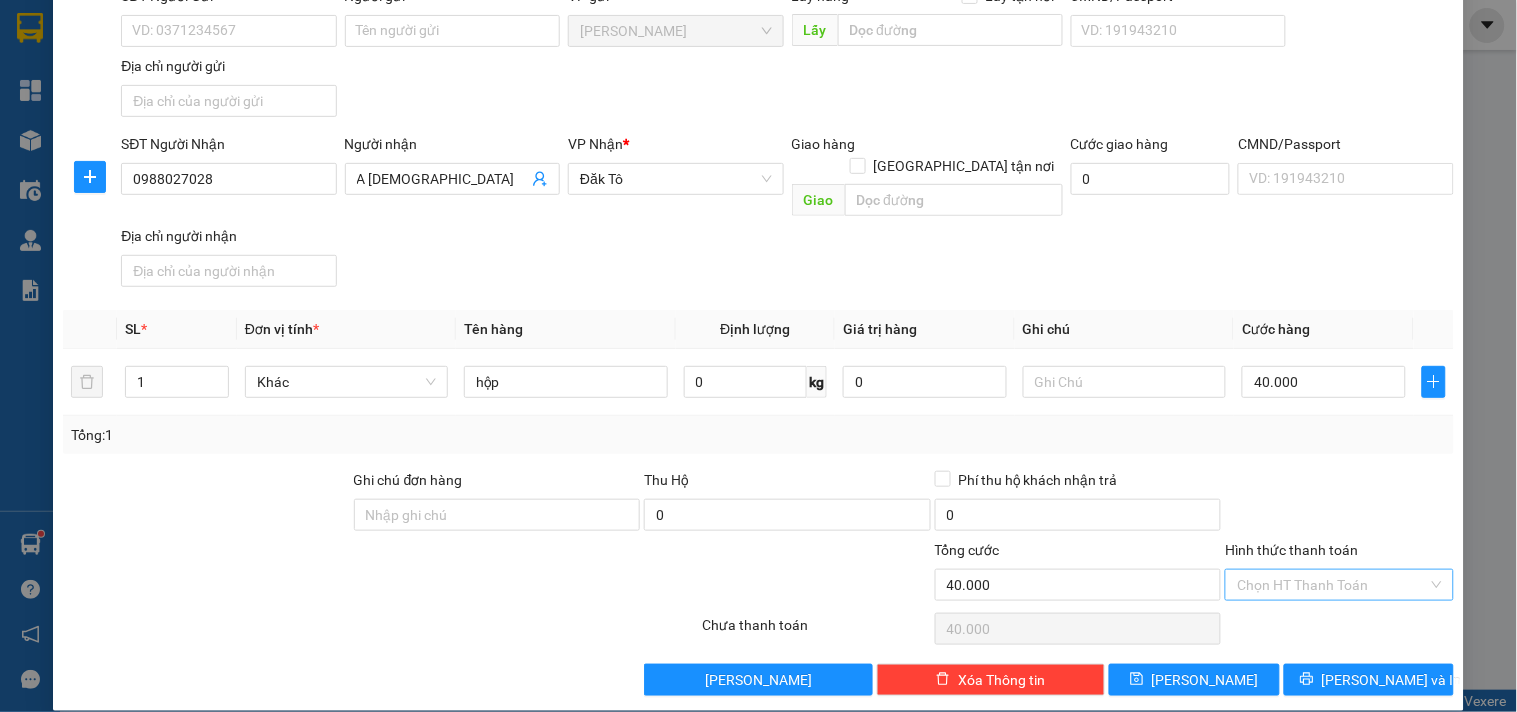 click on "Hình thức thanh toán" at bounding box center (1332, 585) 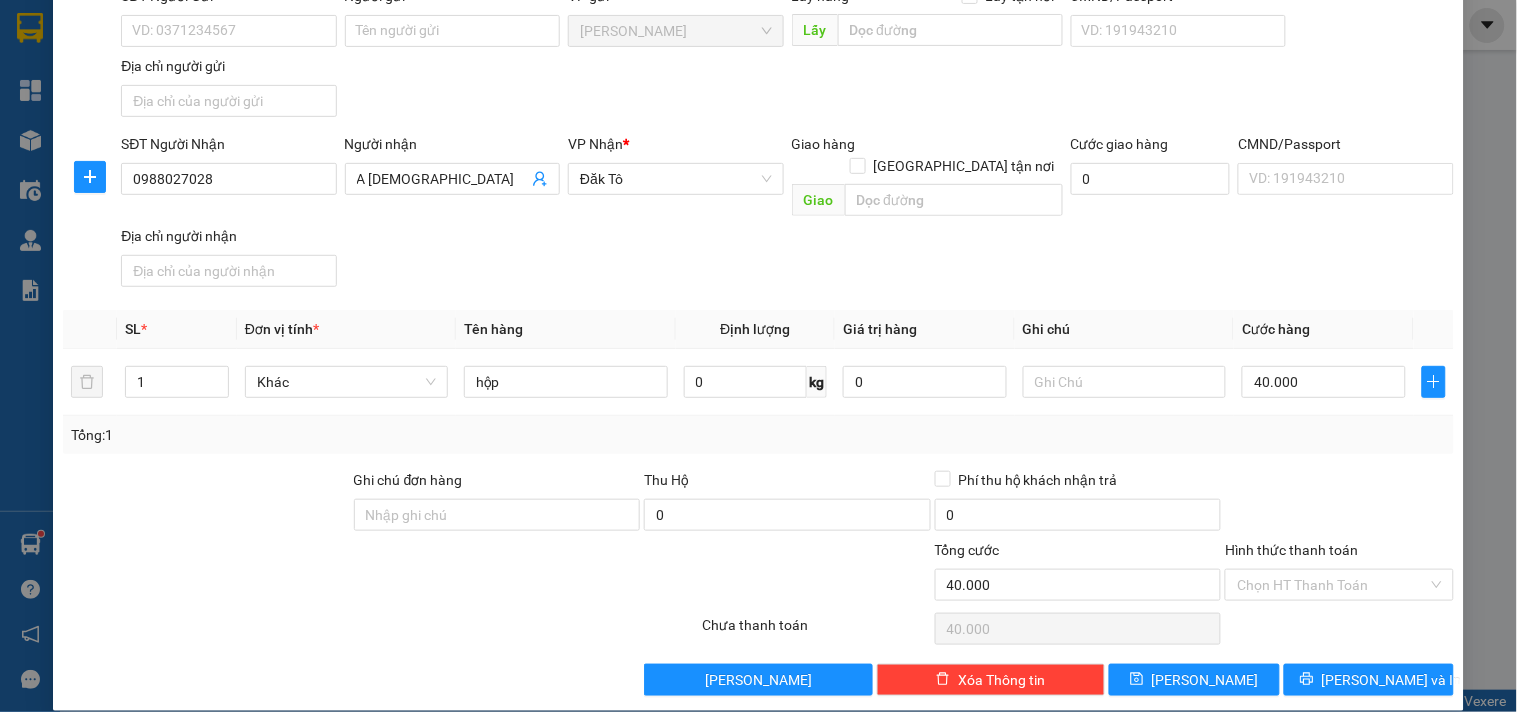 click on "Hình thức thanh toán Chọn HT Thanh Toán" at bounding box center (1339, 574) 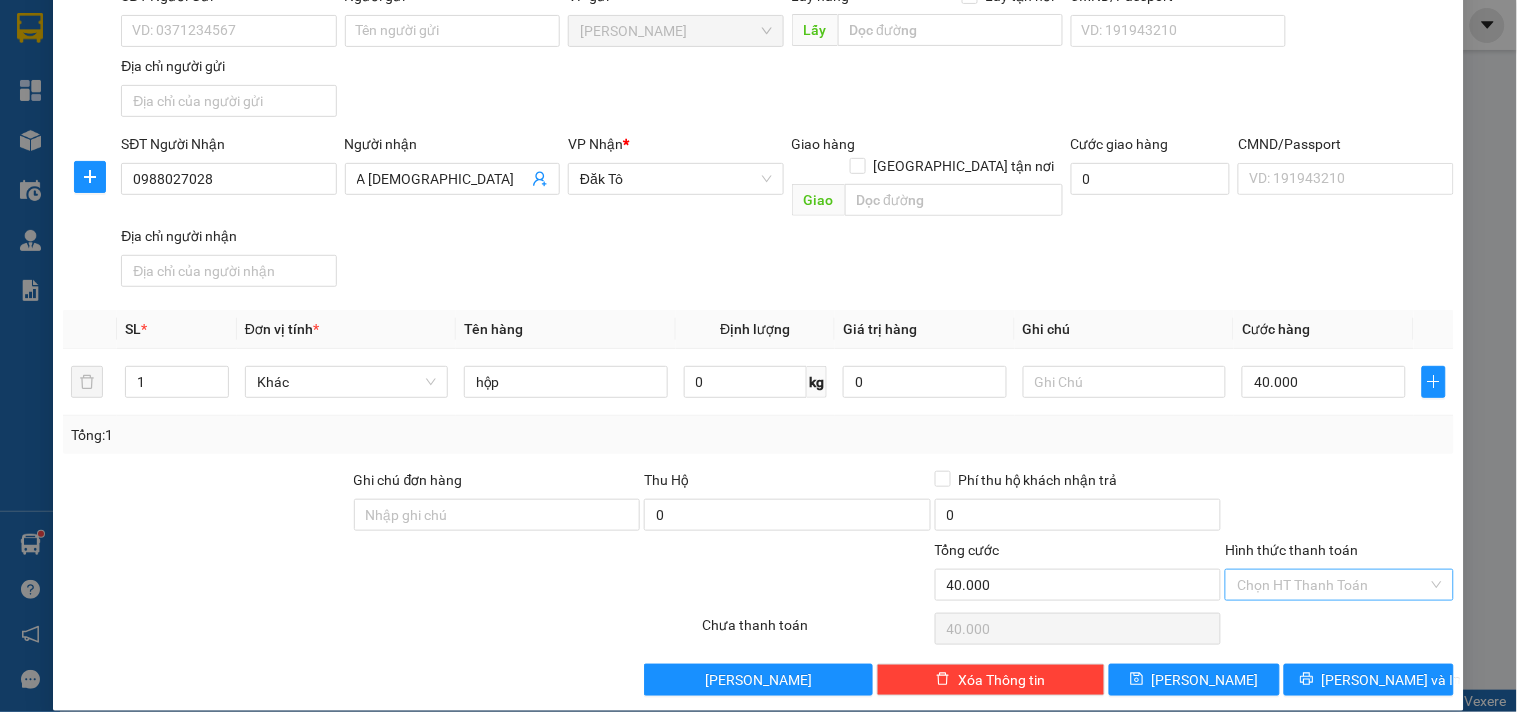 click on "Hình thức thanh toán" at bounding box center (1332, 585) 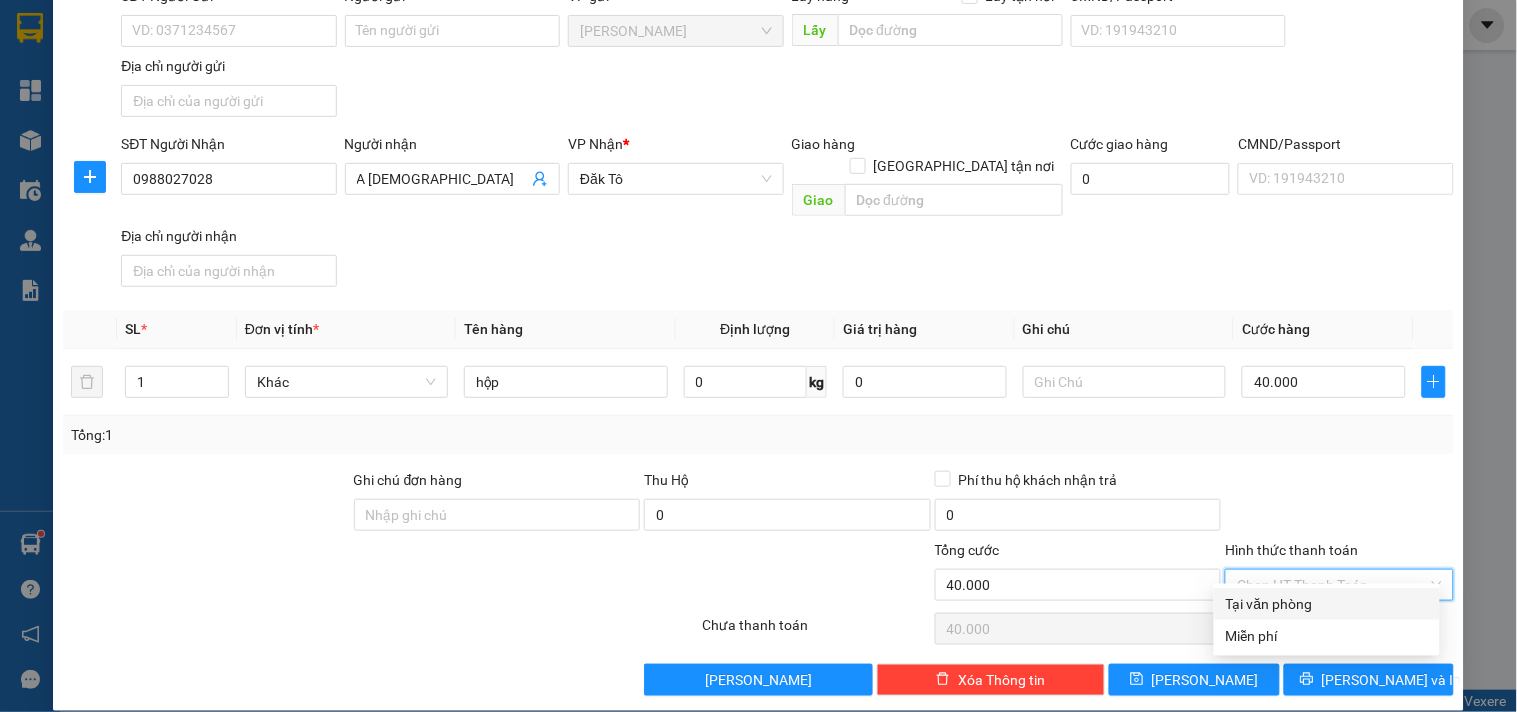 click on "Tại văn phòng" at bounding box center [1327, 604] 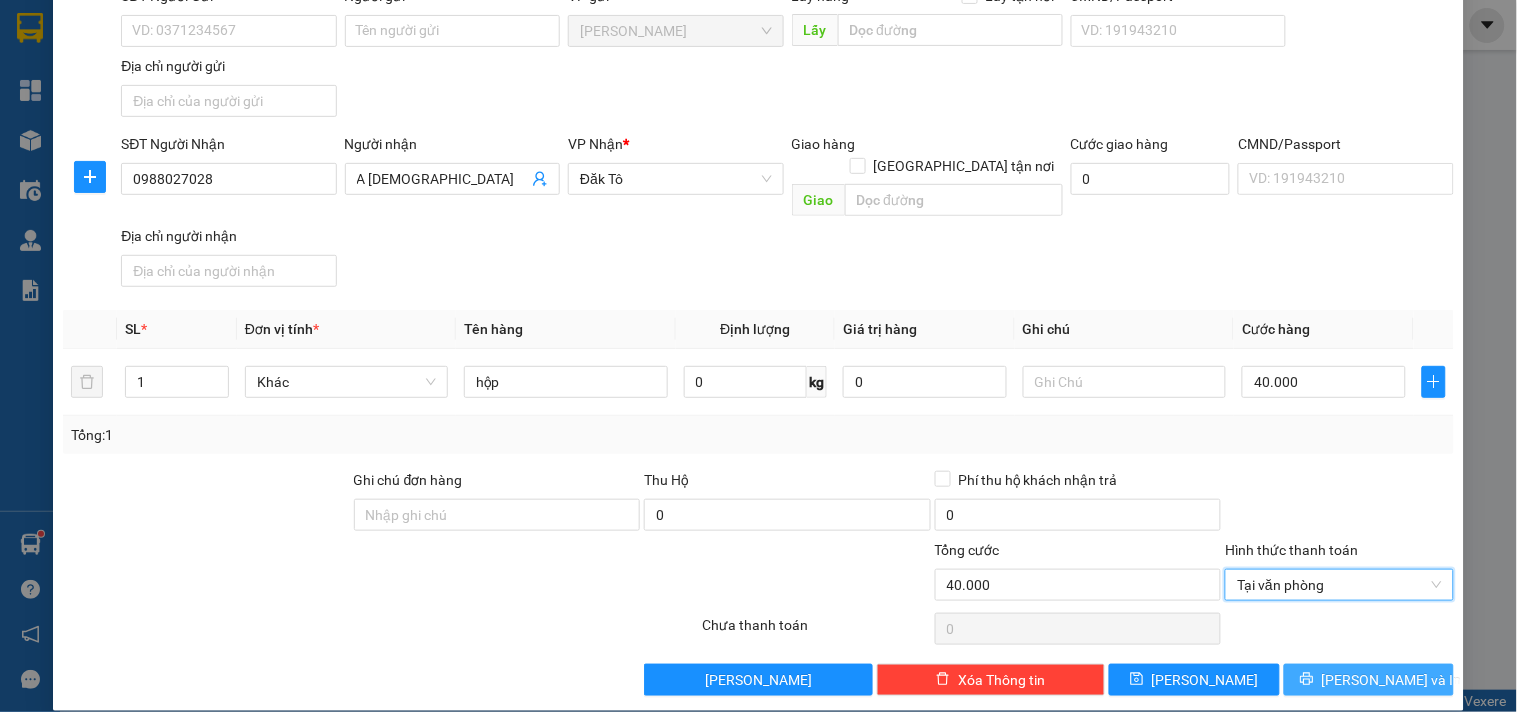 click on "[PERSON_NAME] và In" at bounding box center [1392, 680] 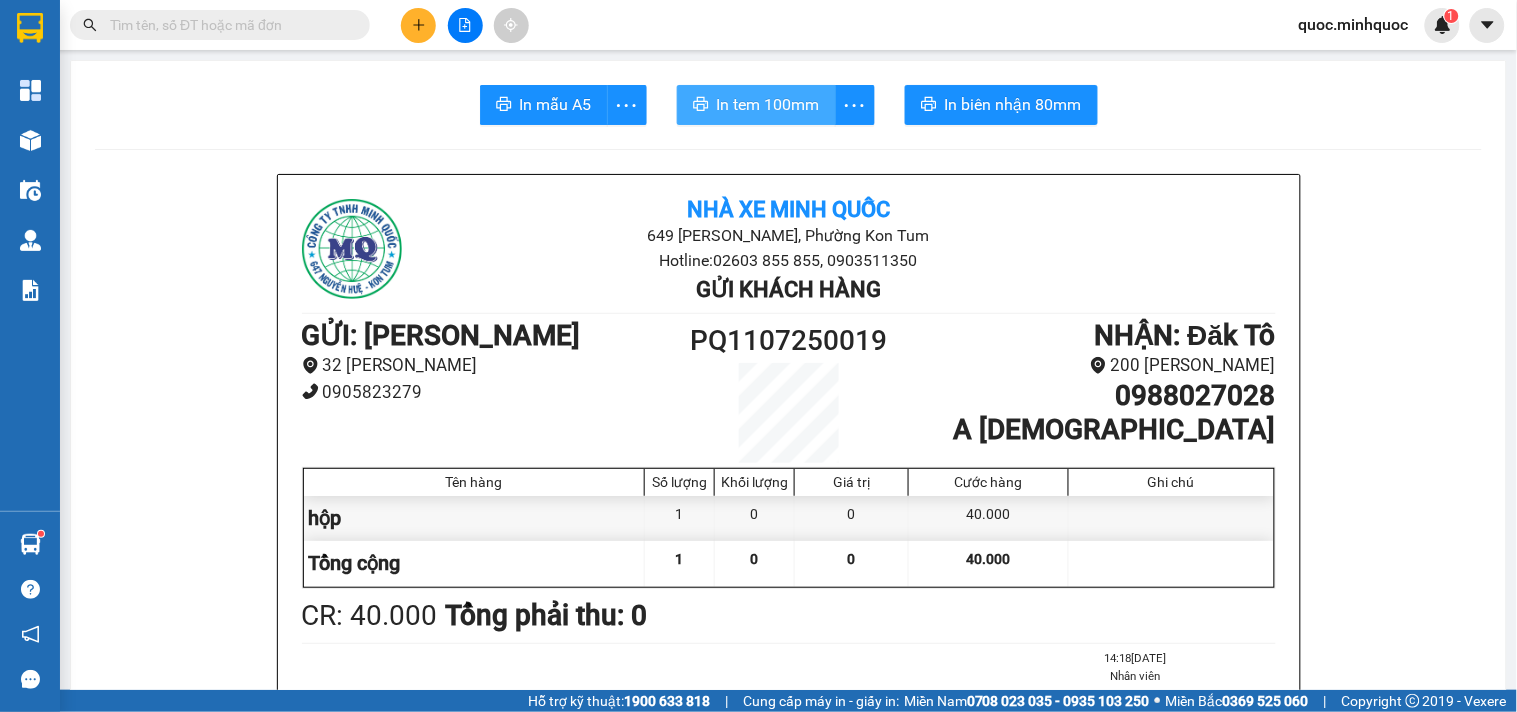 click on "In tem 100mm" at bounding box center (756, 105) 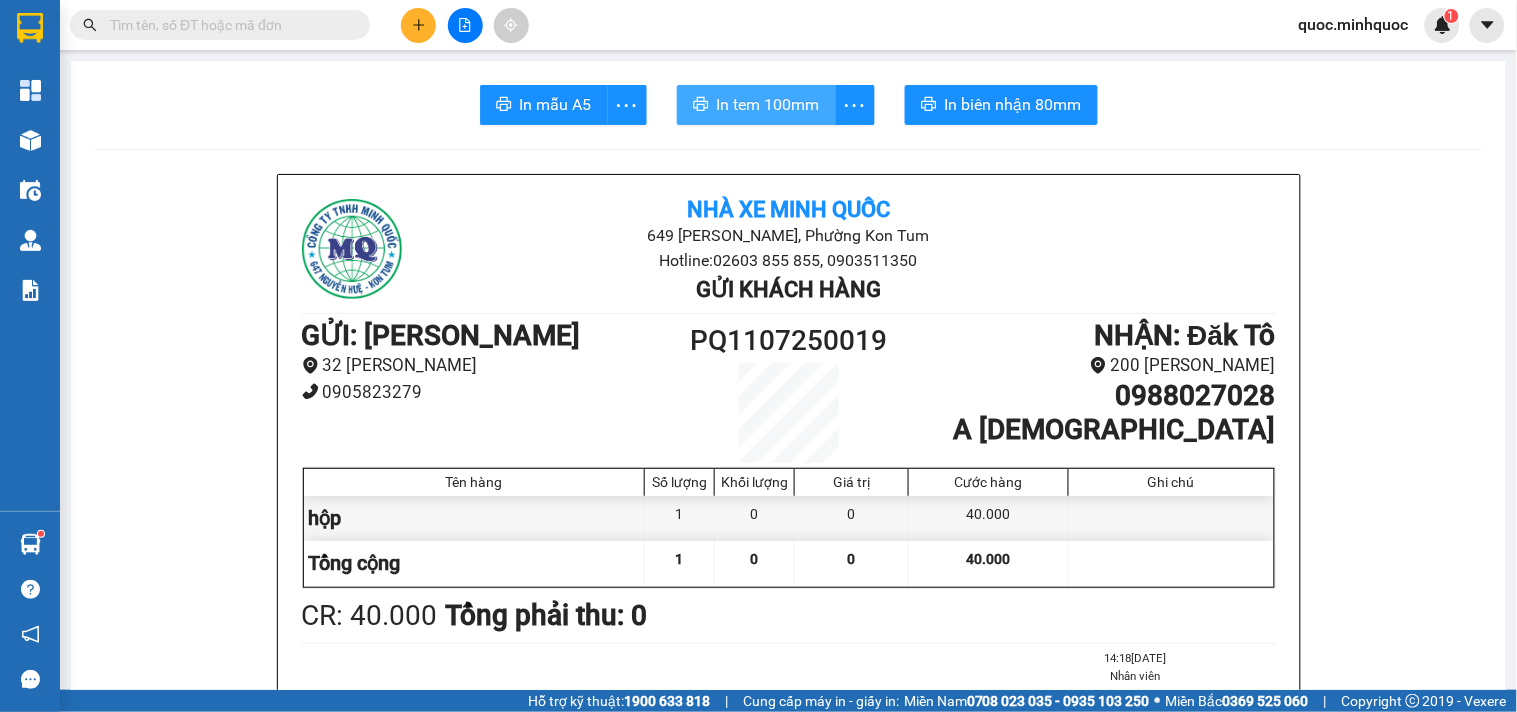 scroll, scrollTop: 0, scrollLeft: 0, axis: both 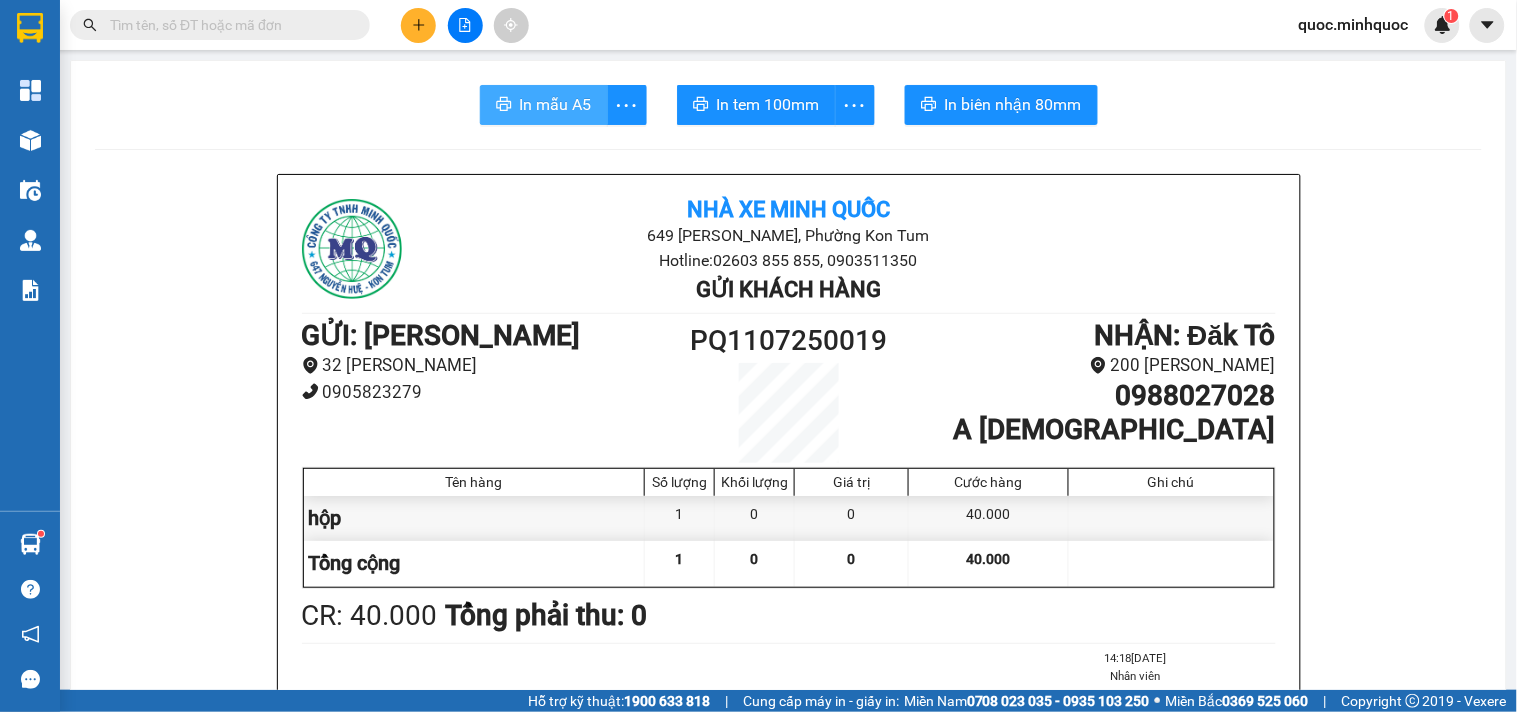click on "In mẫu A5" at bounding box center [556, 104] 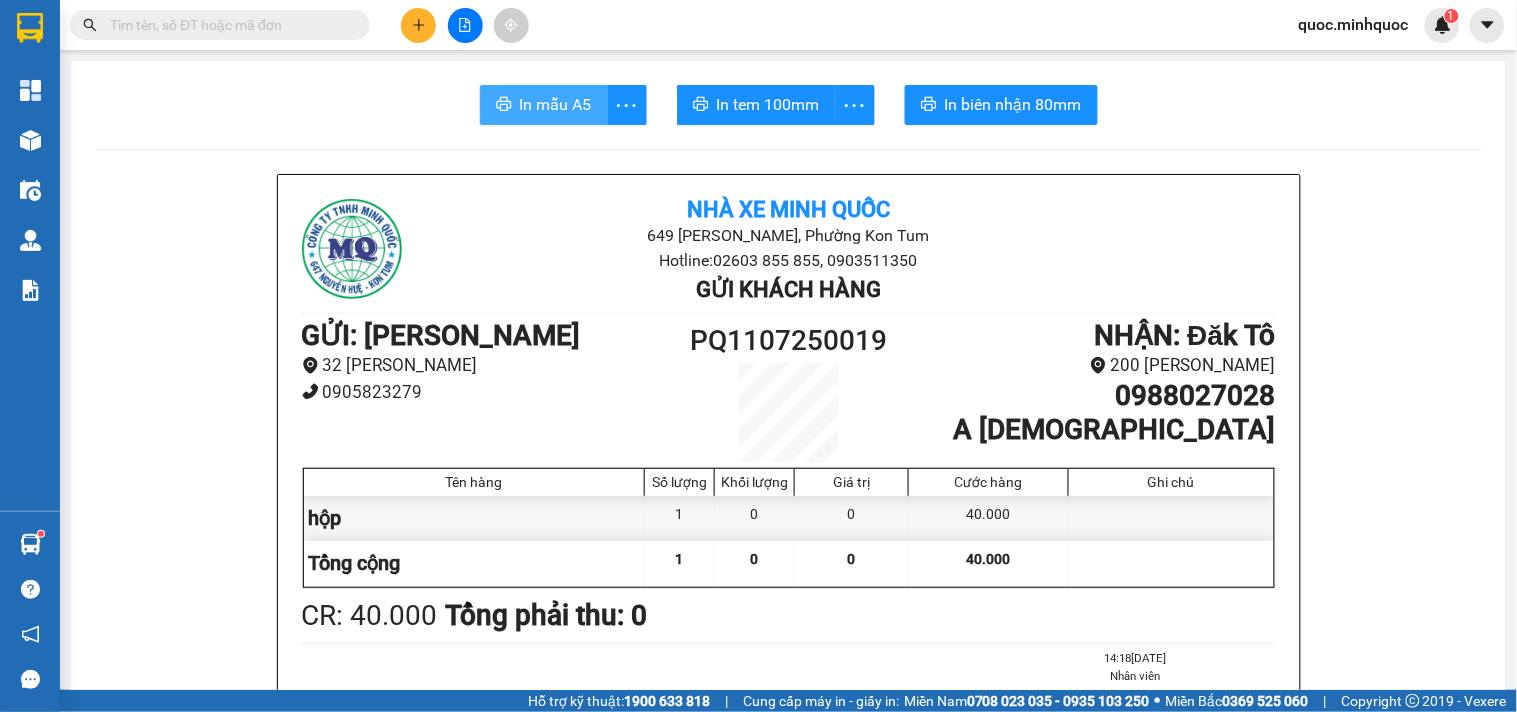 scroll, scrollTop: 0, scrollLeft: 0, axis: both 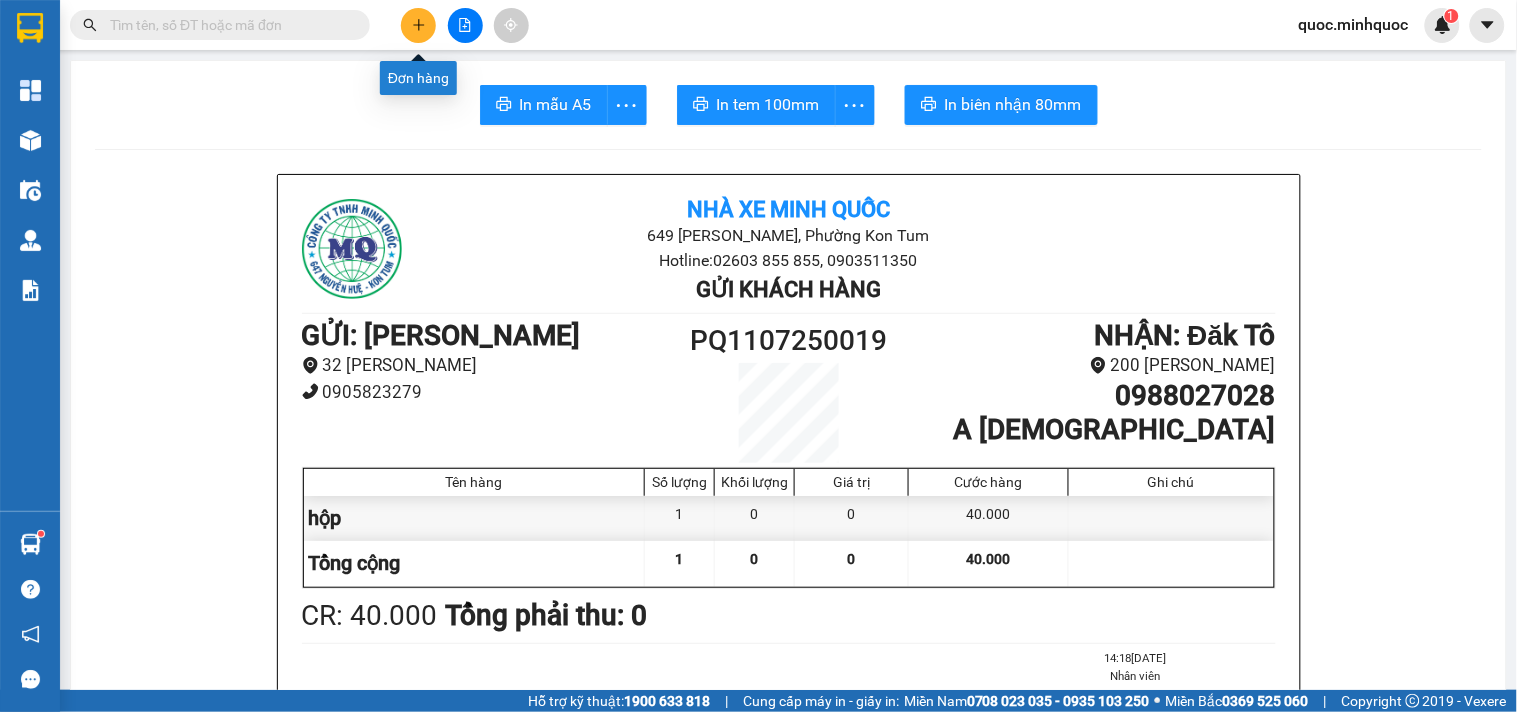 click 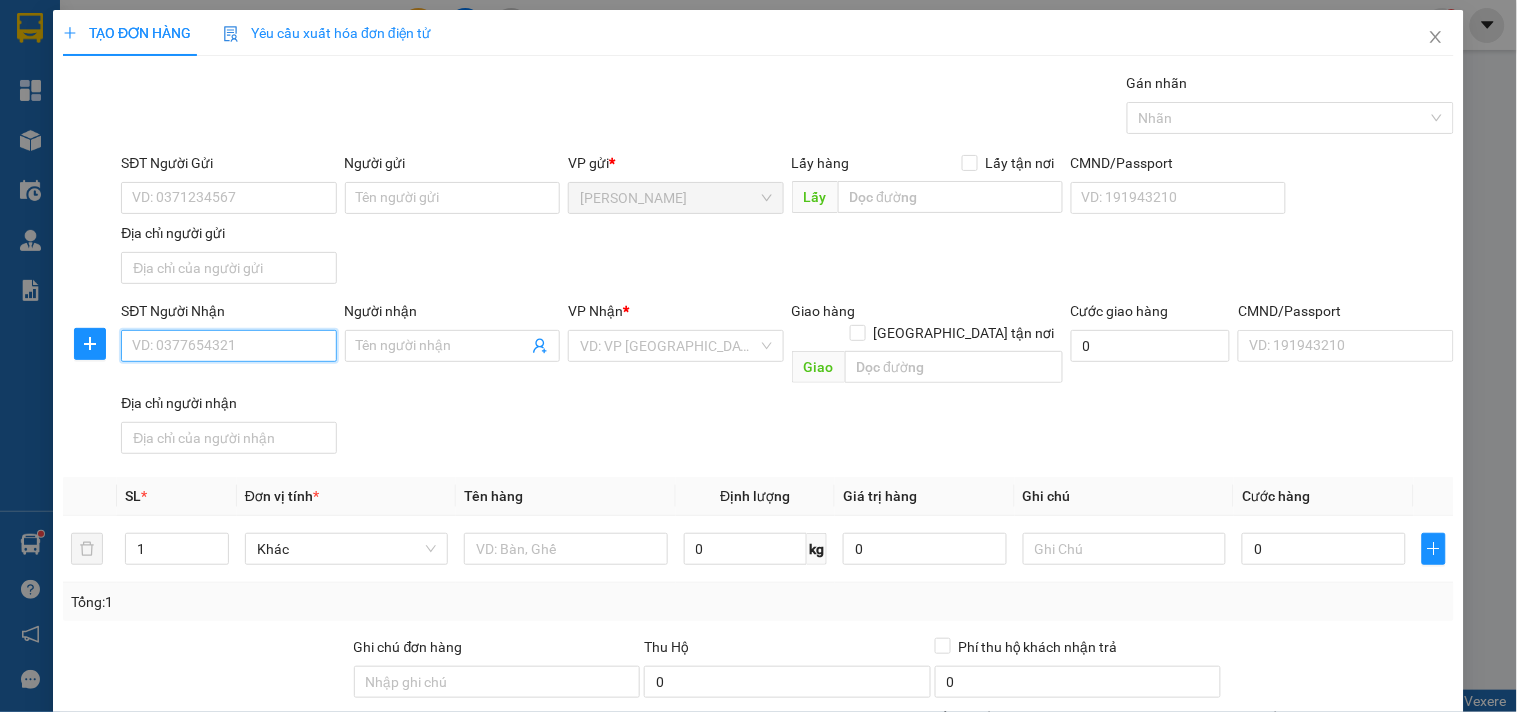 click on "SĐT Người Nhận" at bounding box center [228, 346] 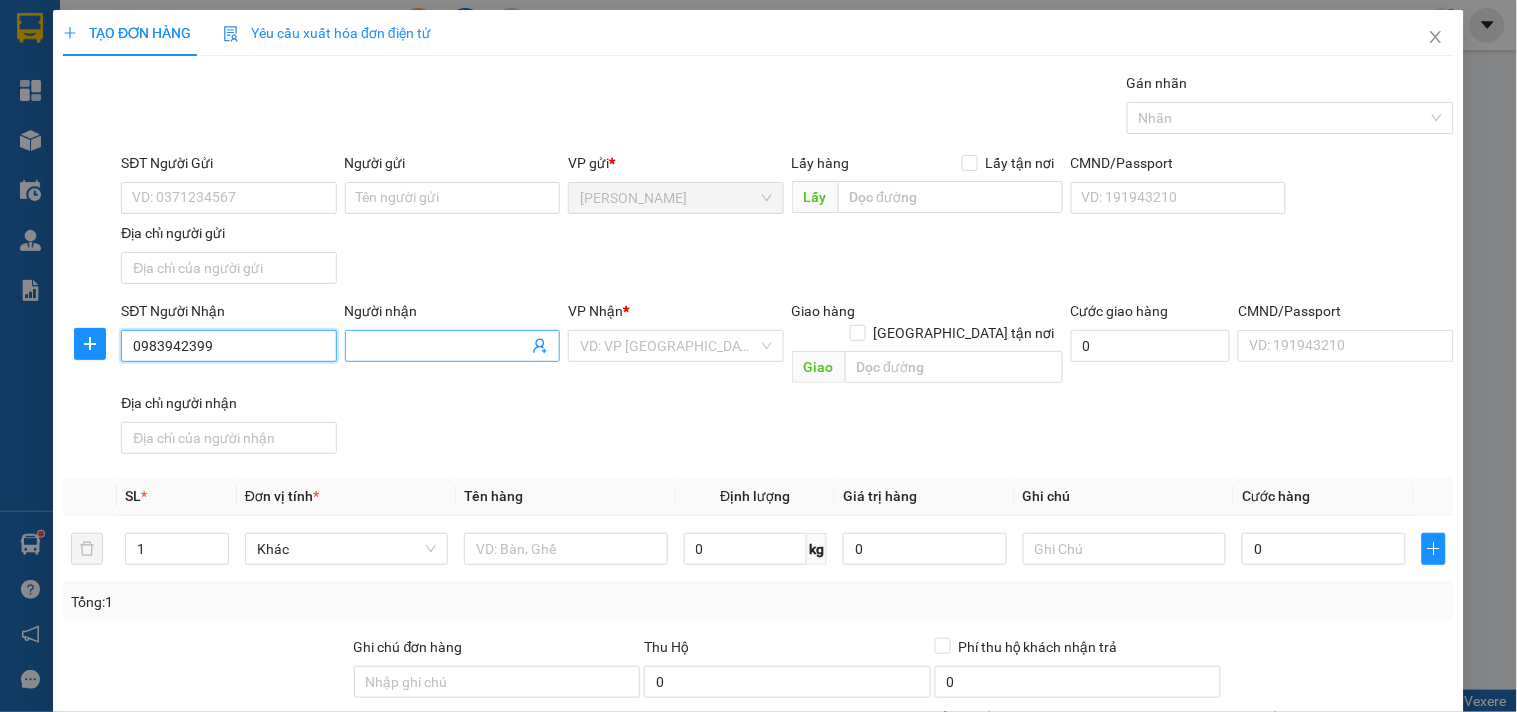 type on "0983942399" 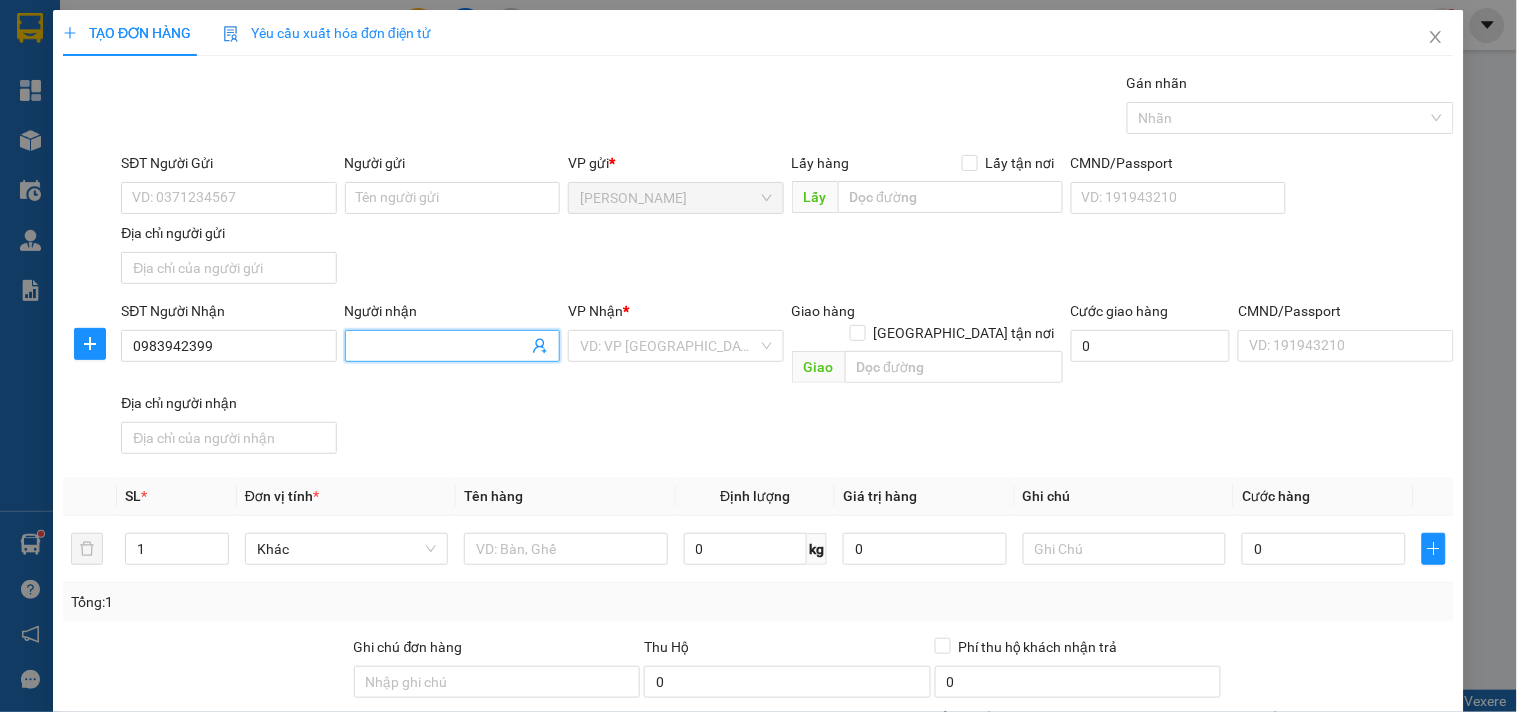 click on "Người nhận" at bounding box center (442, 346) 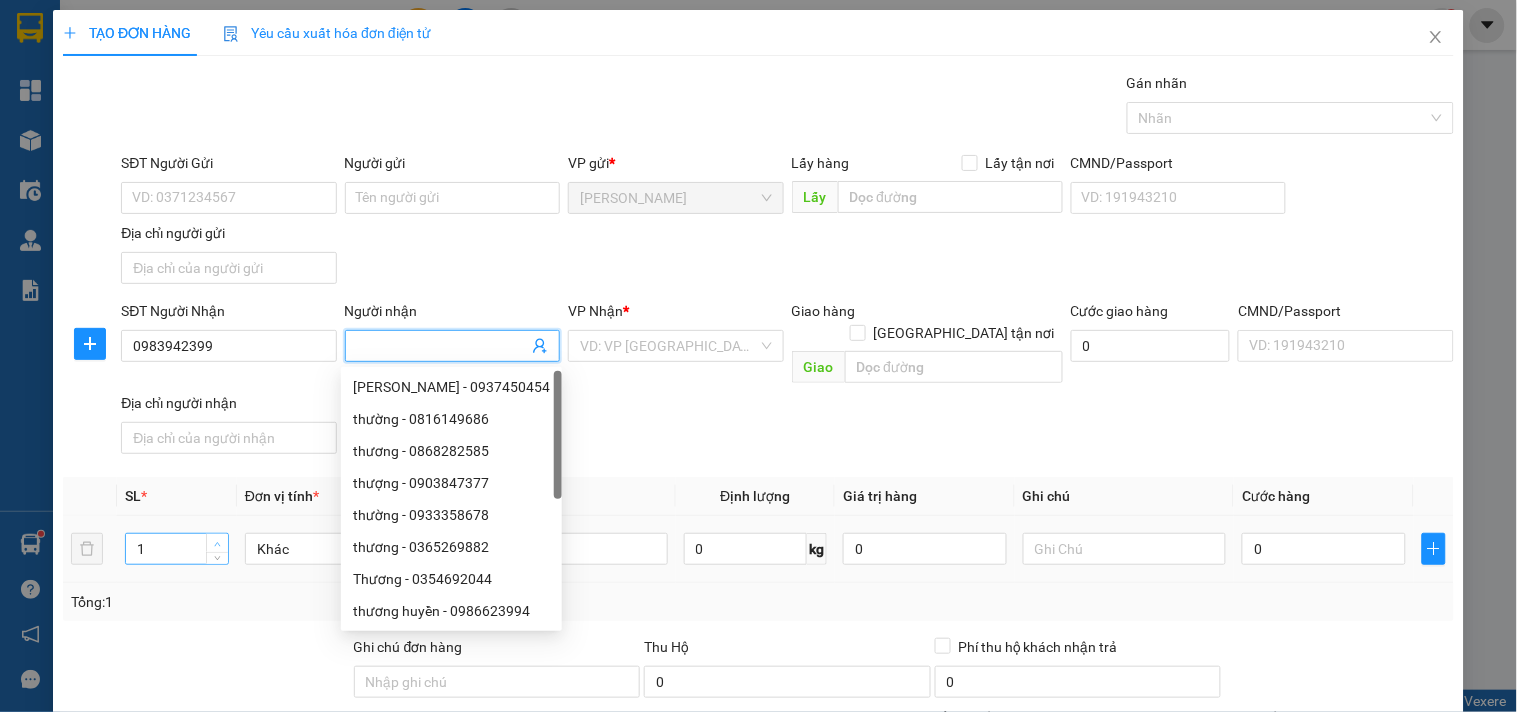 type on "2" 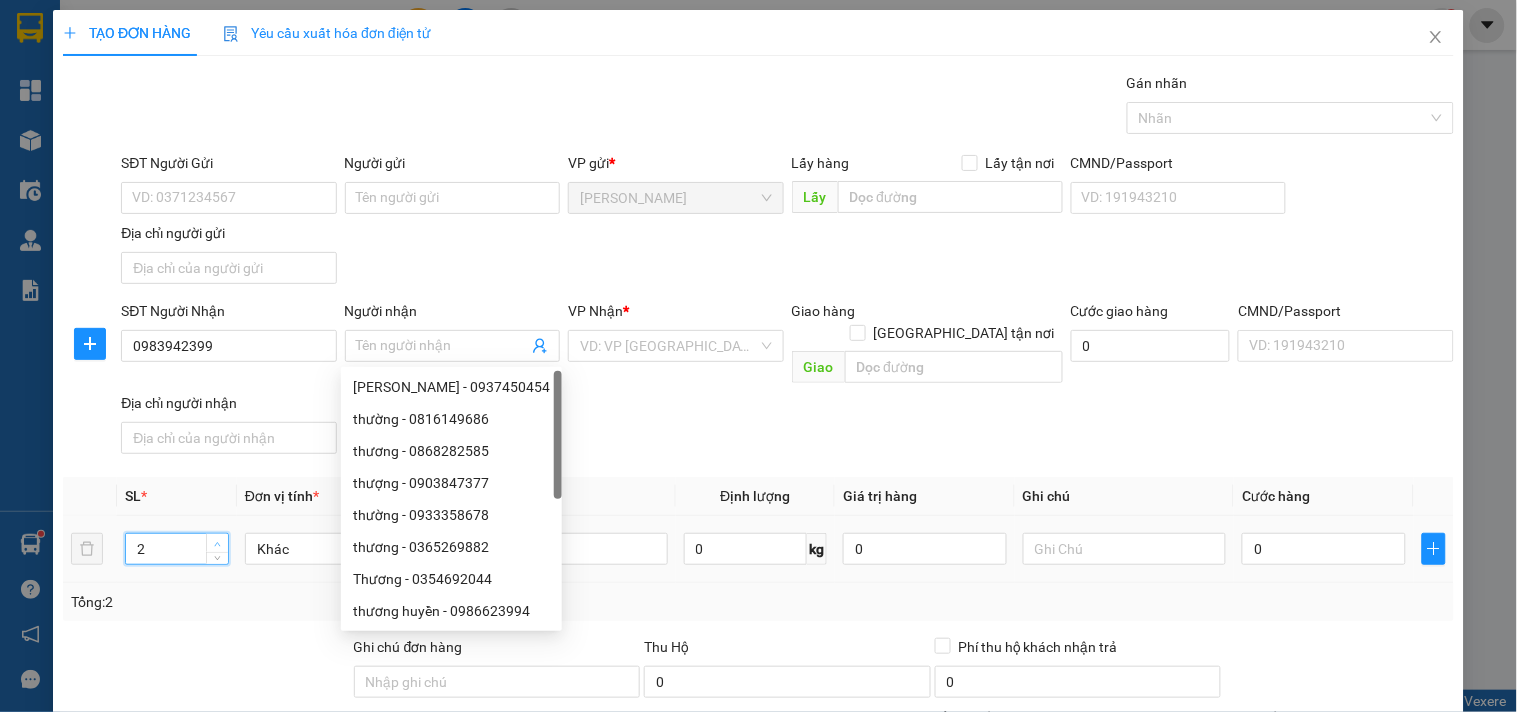 click at bounding box center [218, 544] 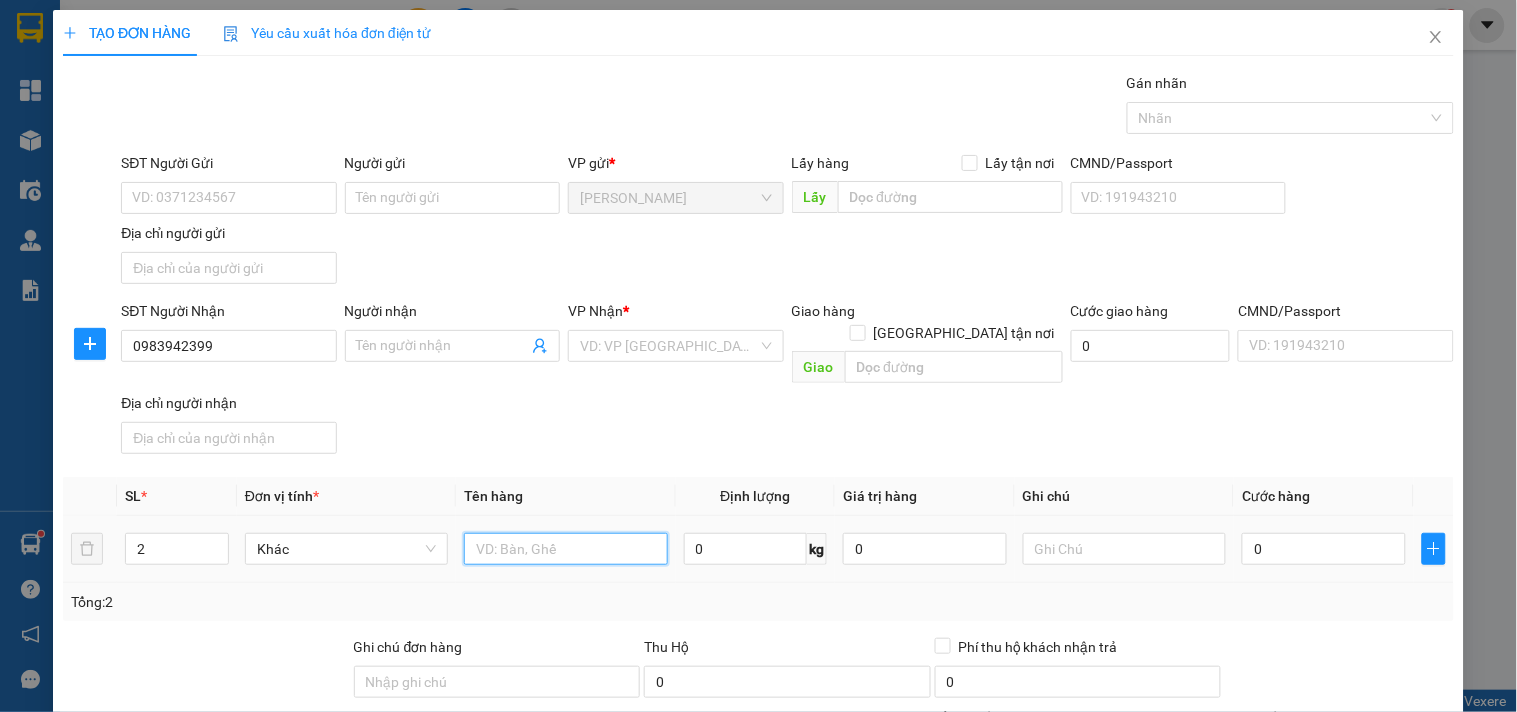 click at bounding box center [565, 549] 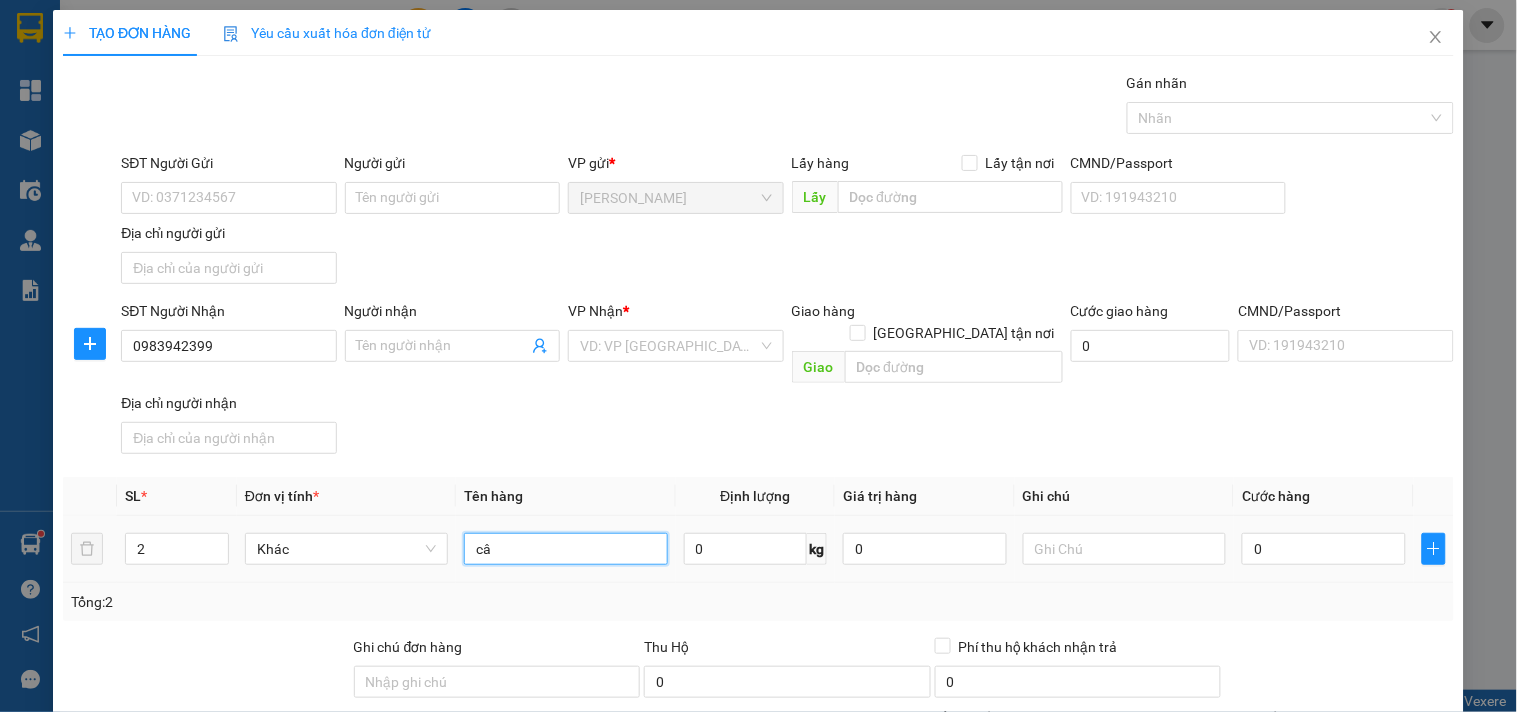 type on "c" 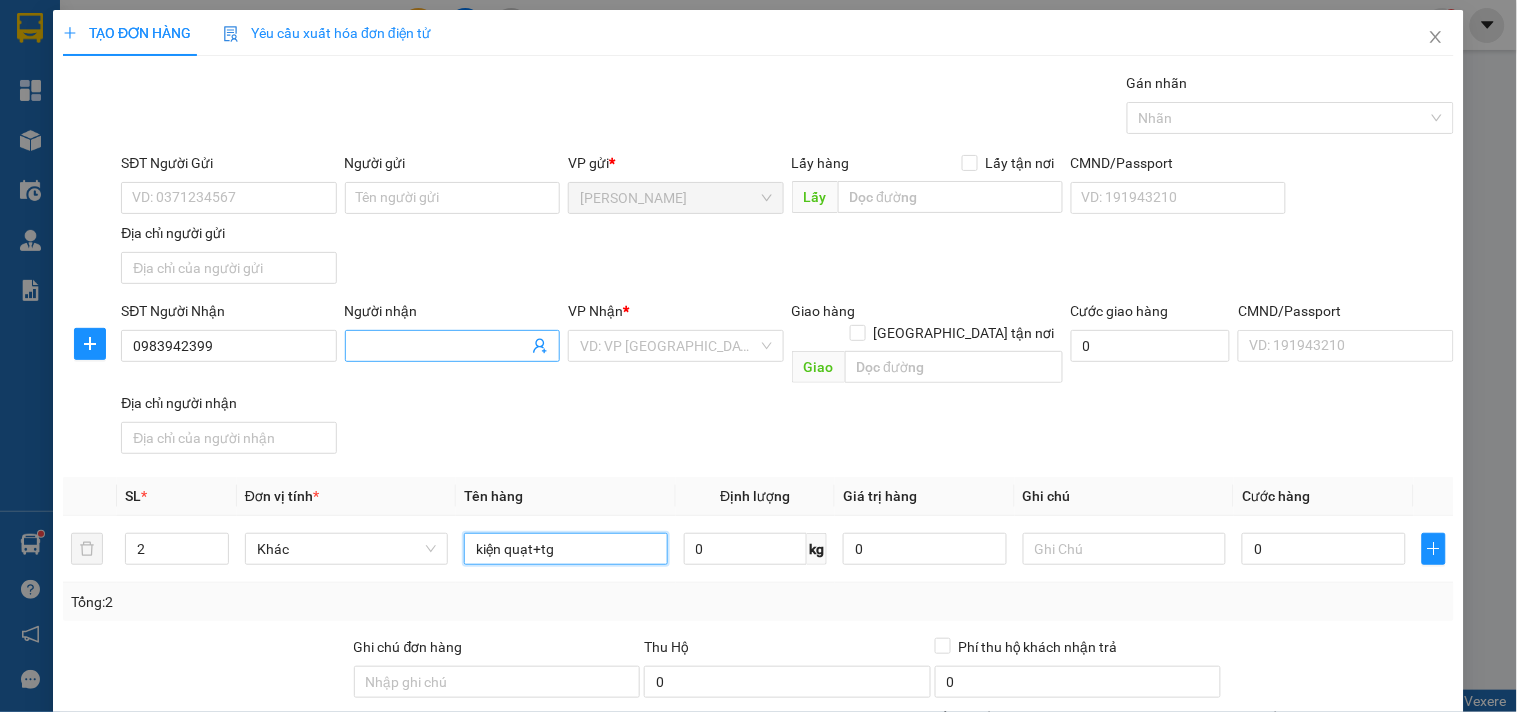 type on "kiện quạt+tg" 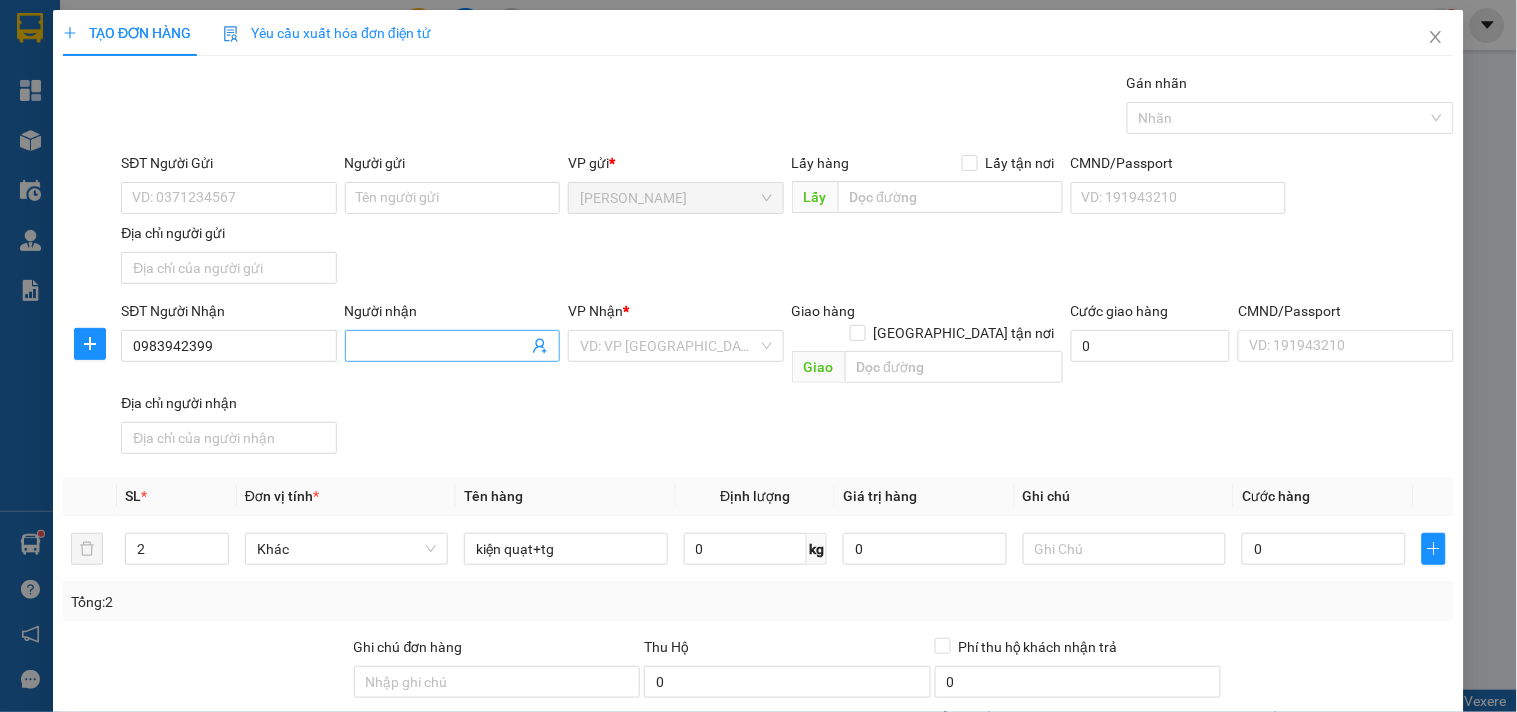 click on "Người nhận" at bounding box center [442, 346] 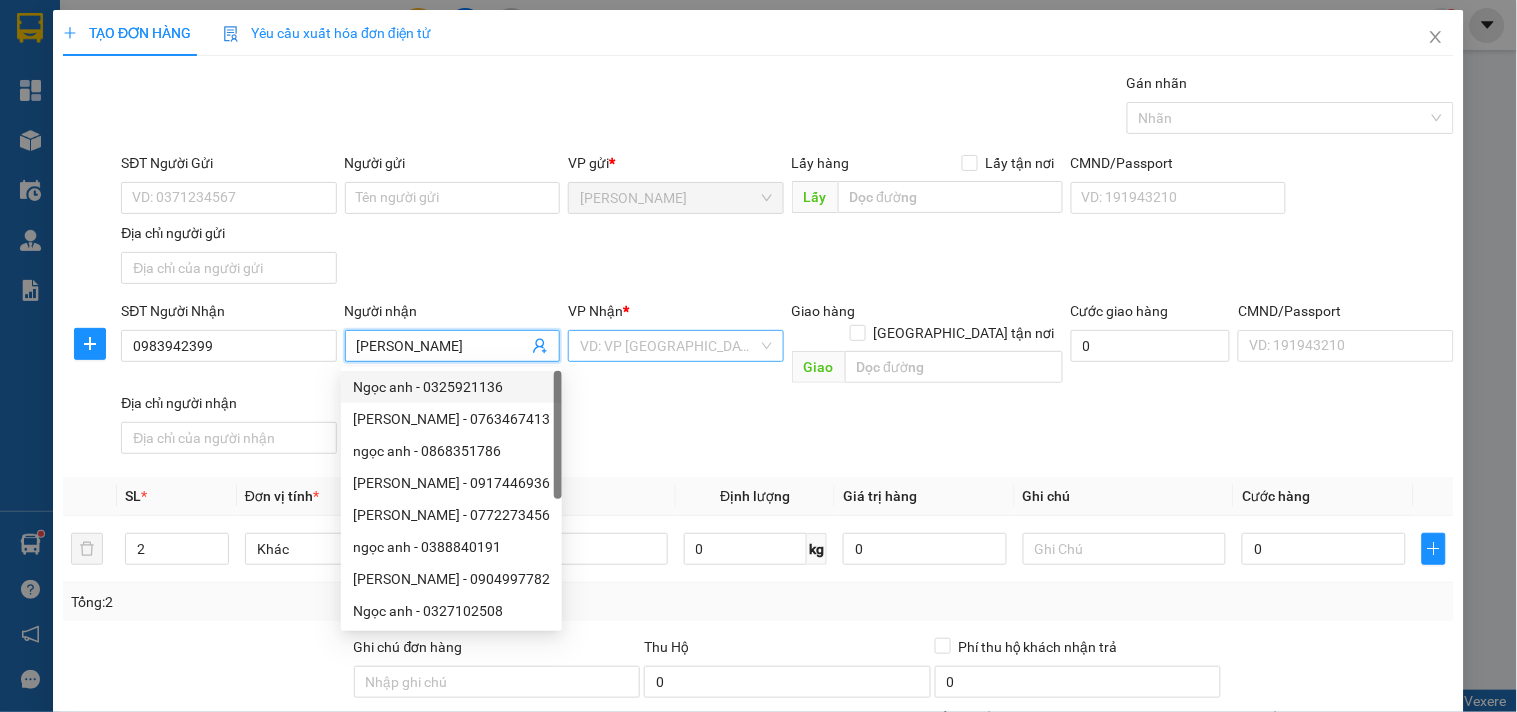type on "[PERSON_NAME]" 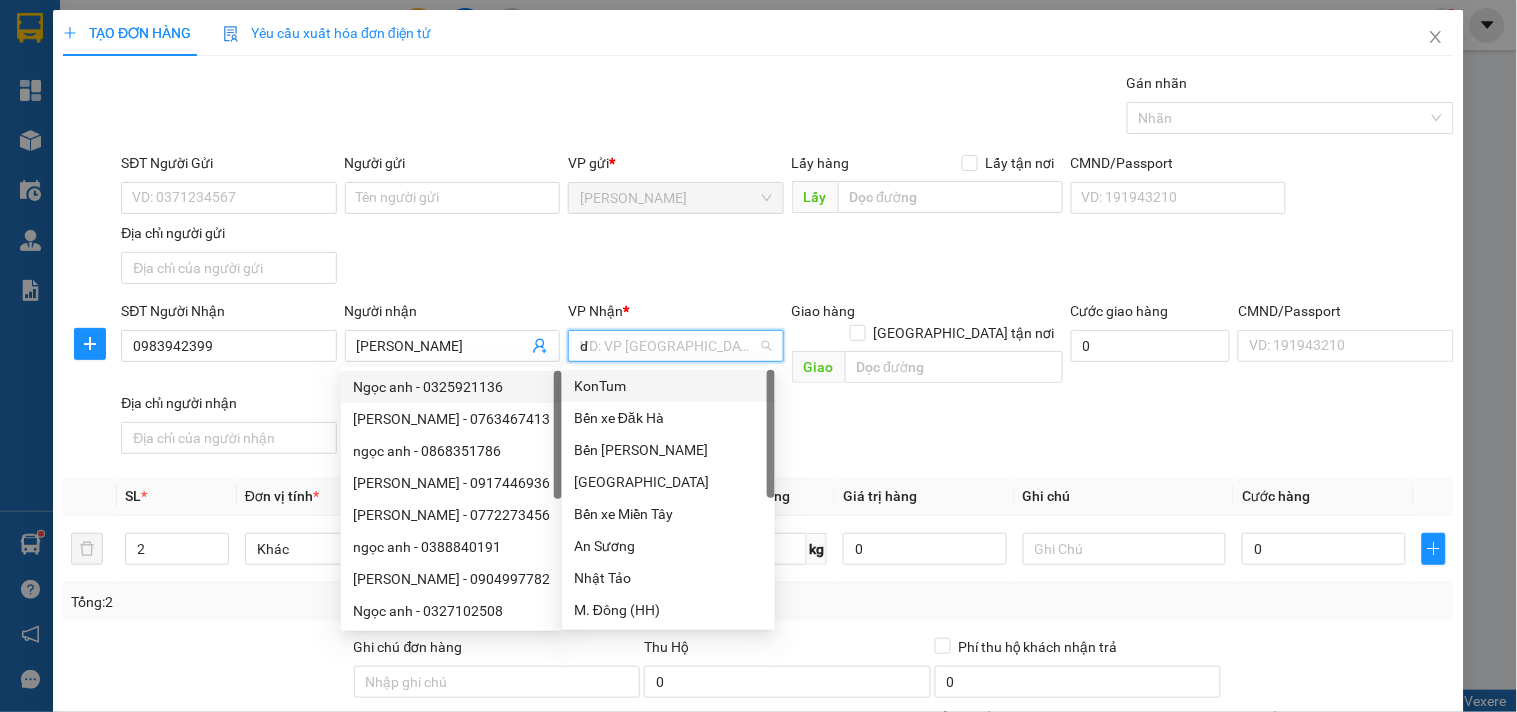 type on "da" 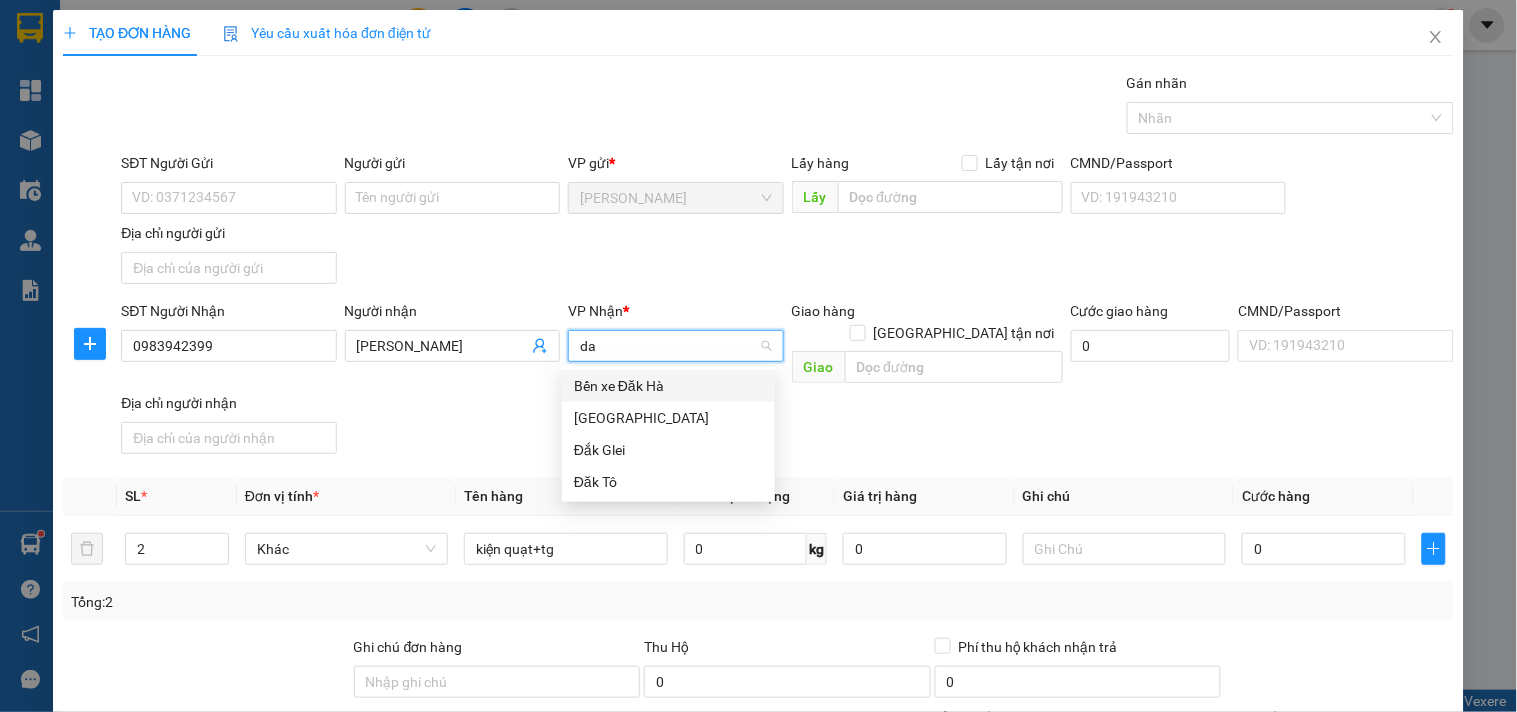 click on "Bến xe Đăk Hà" at bounding box center (668, 386) 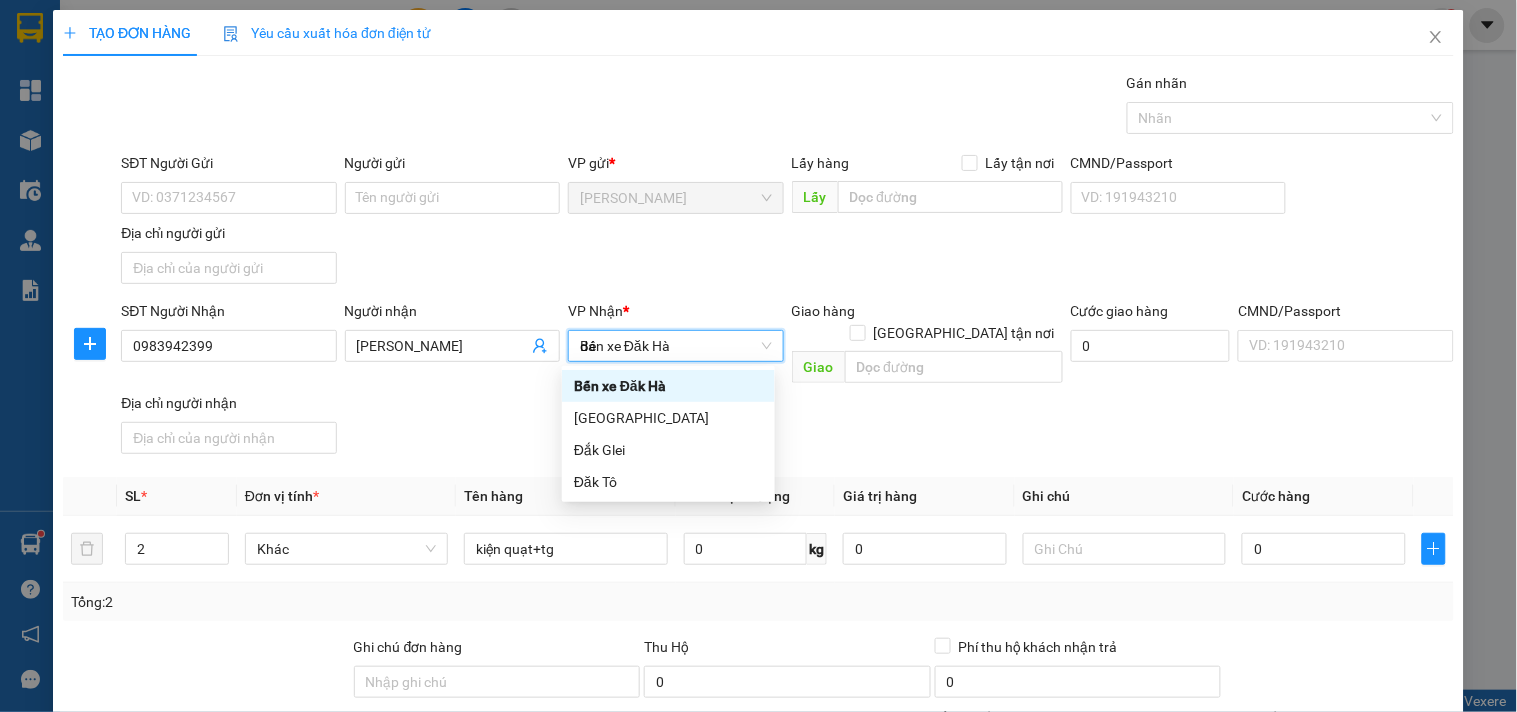 type 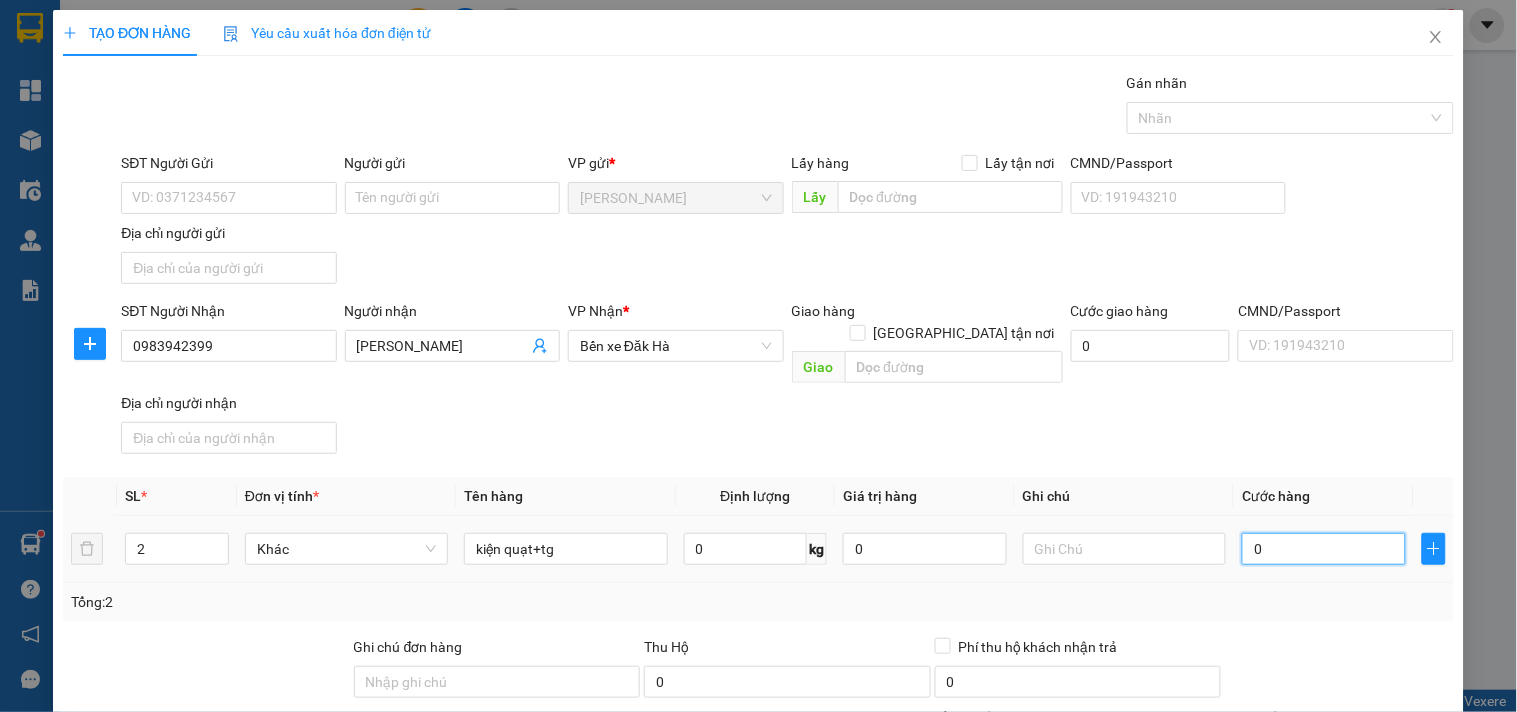 drag, startPoint x: 1276, startPoint y: 514, endPoint x: 1304, endPoint y: 522, distance: 29.12044 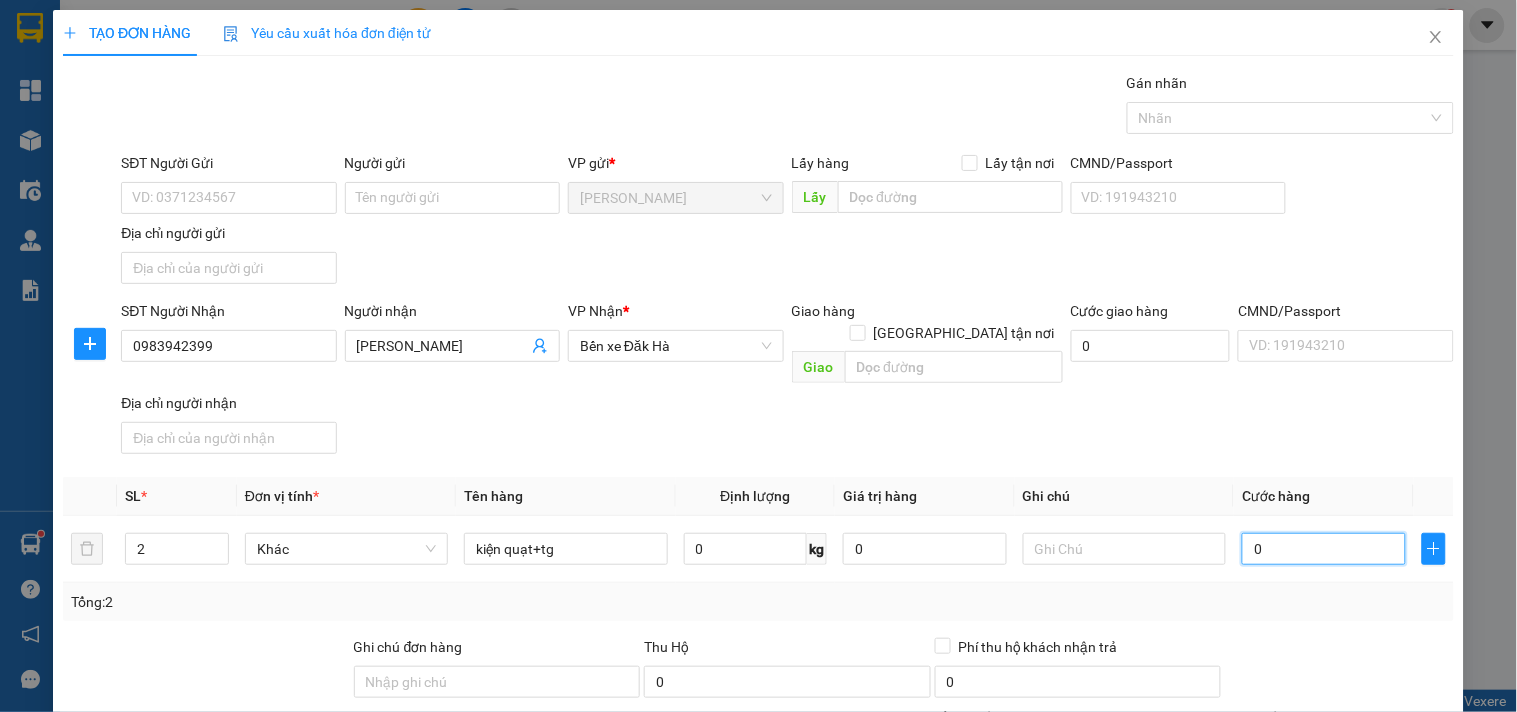 type on "4" 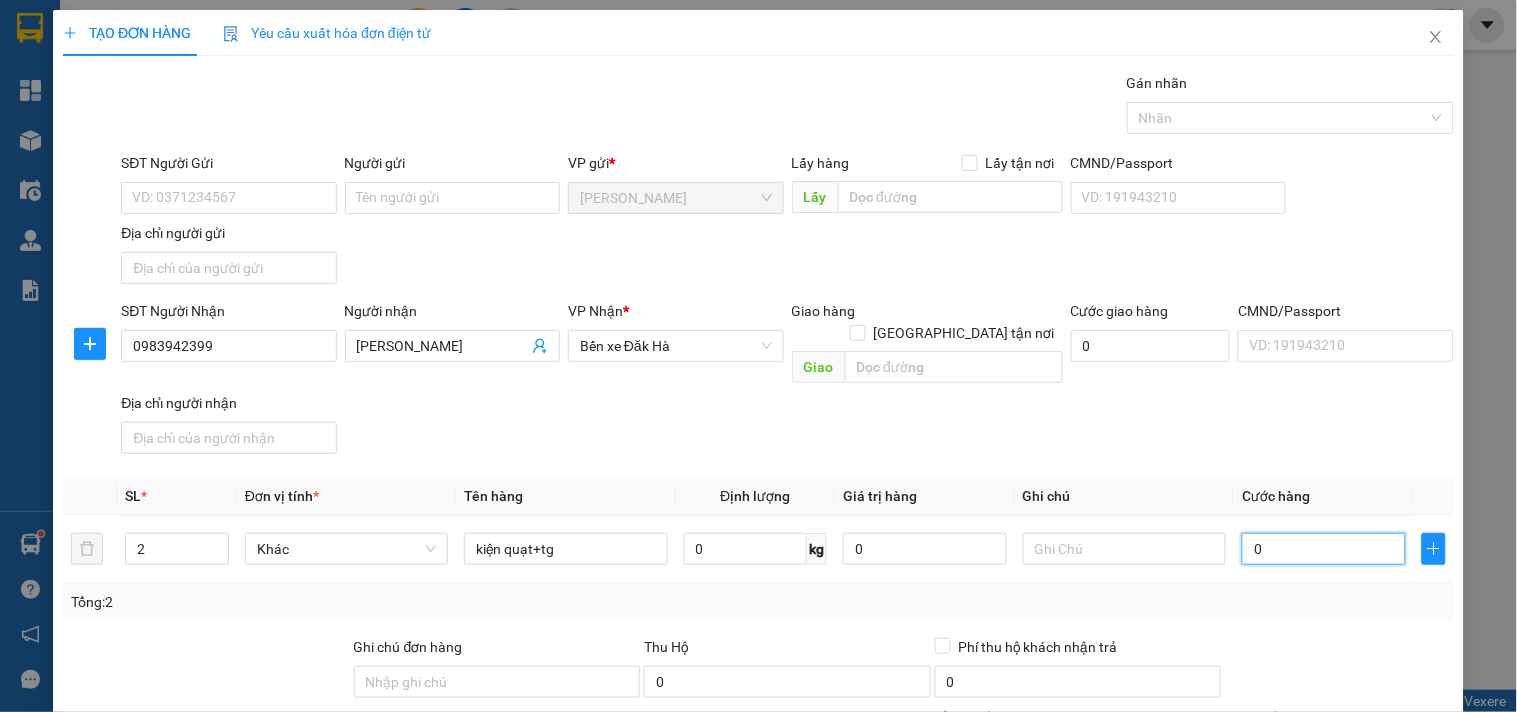 type on "4" 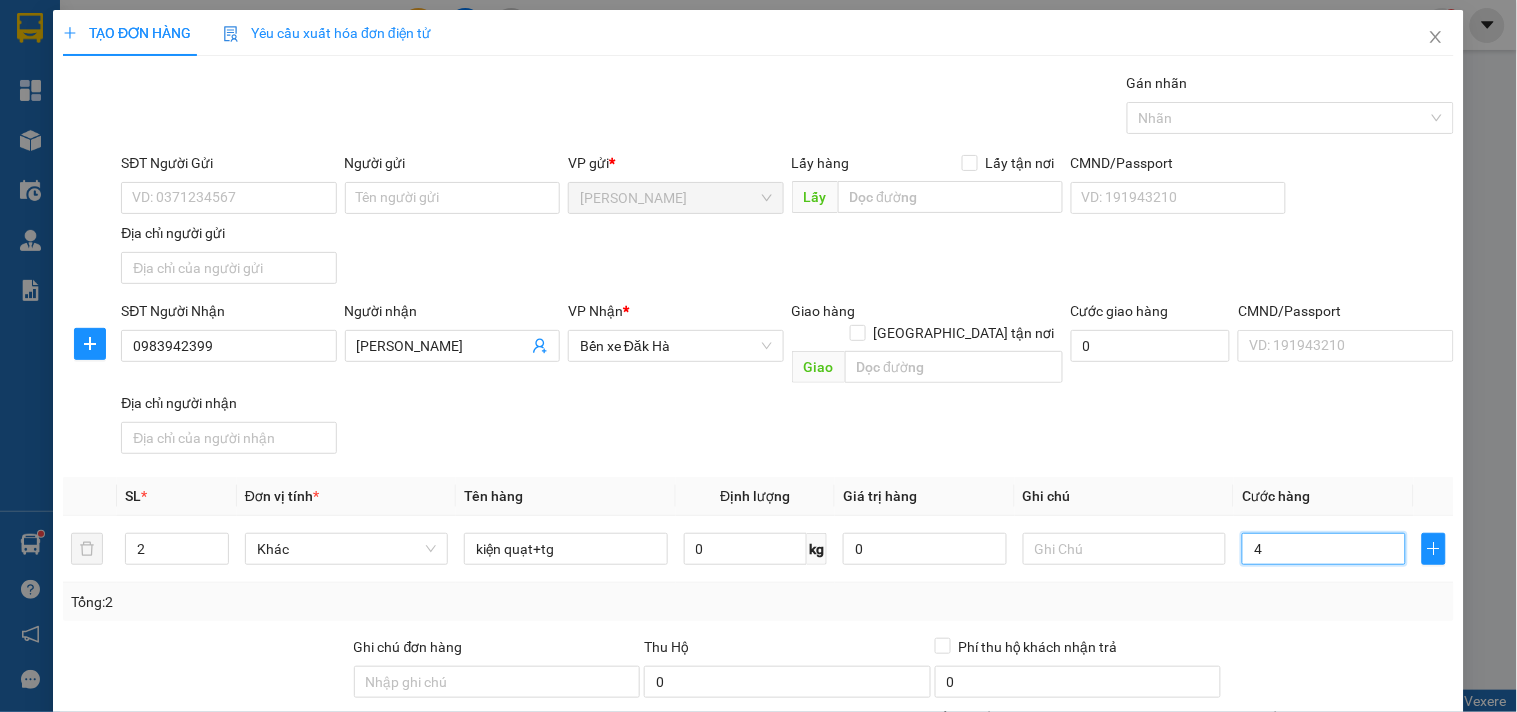 type on "40" 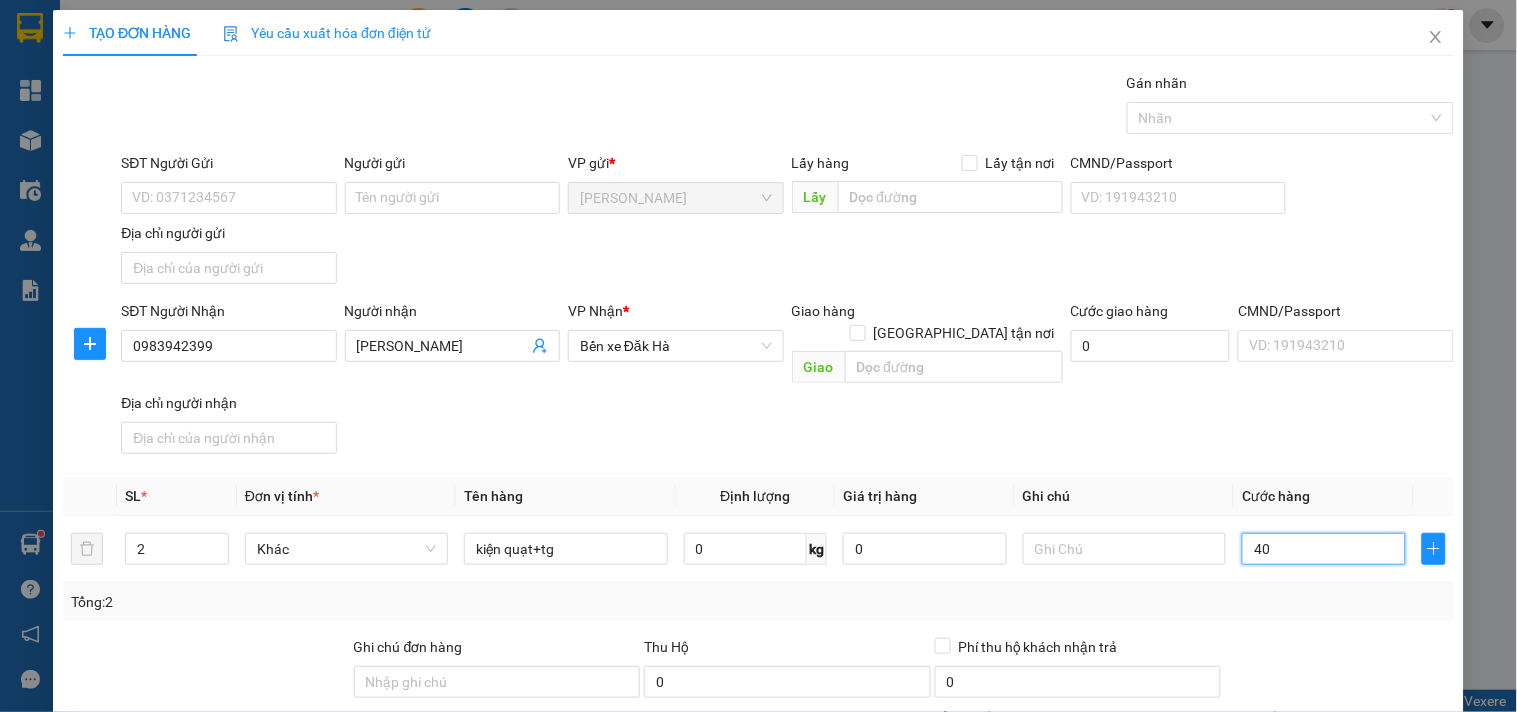 type on "400" 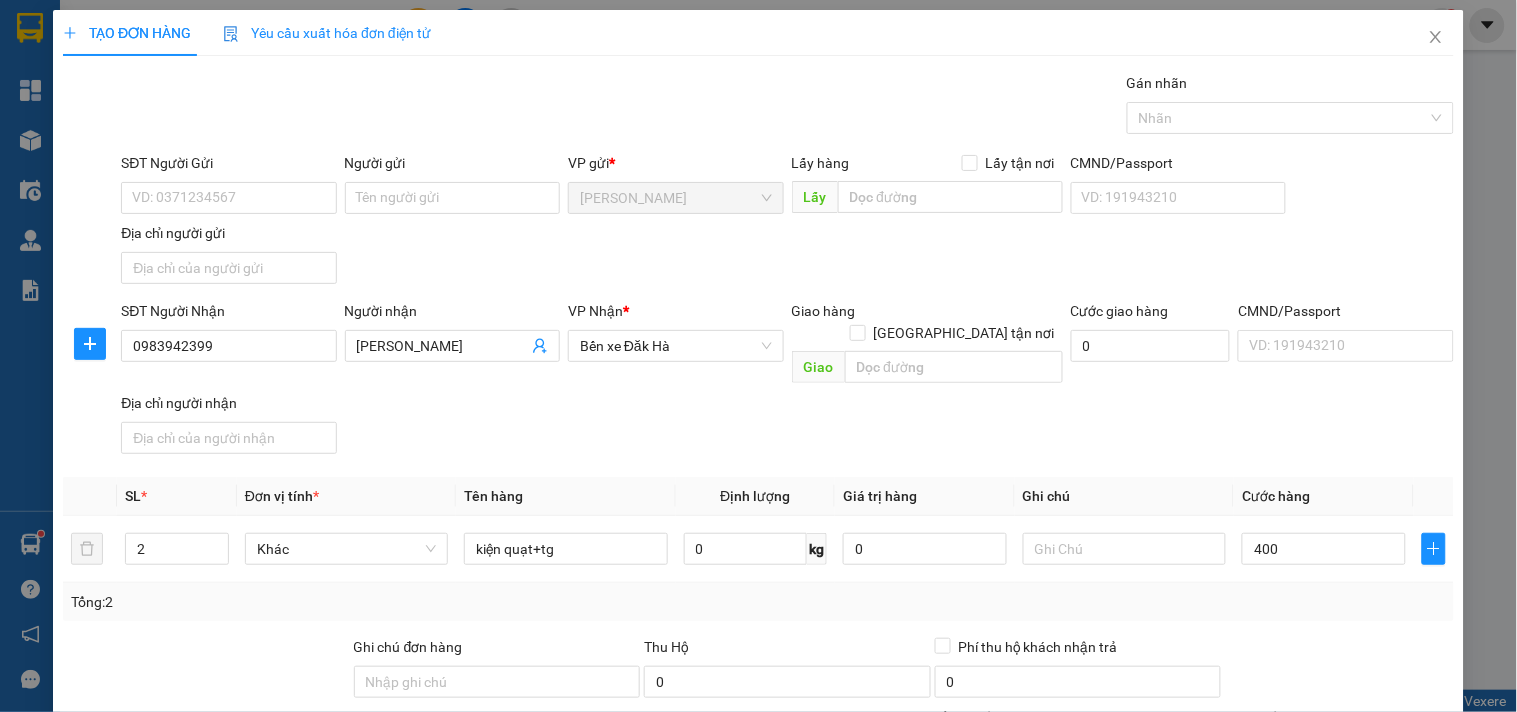 type on "400.000" 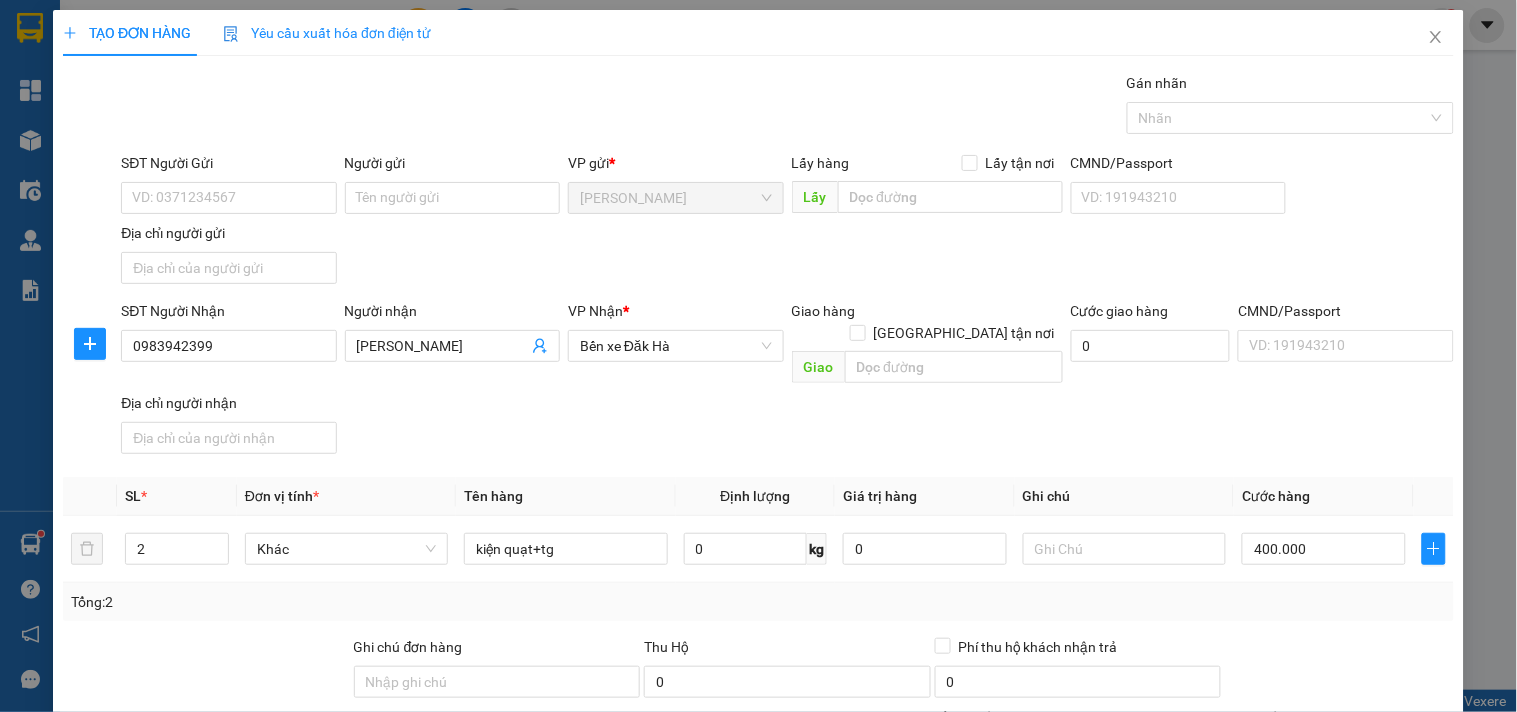 click on "Tổng:  2" at bounding box center [758, 602] 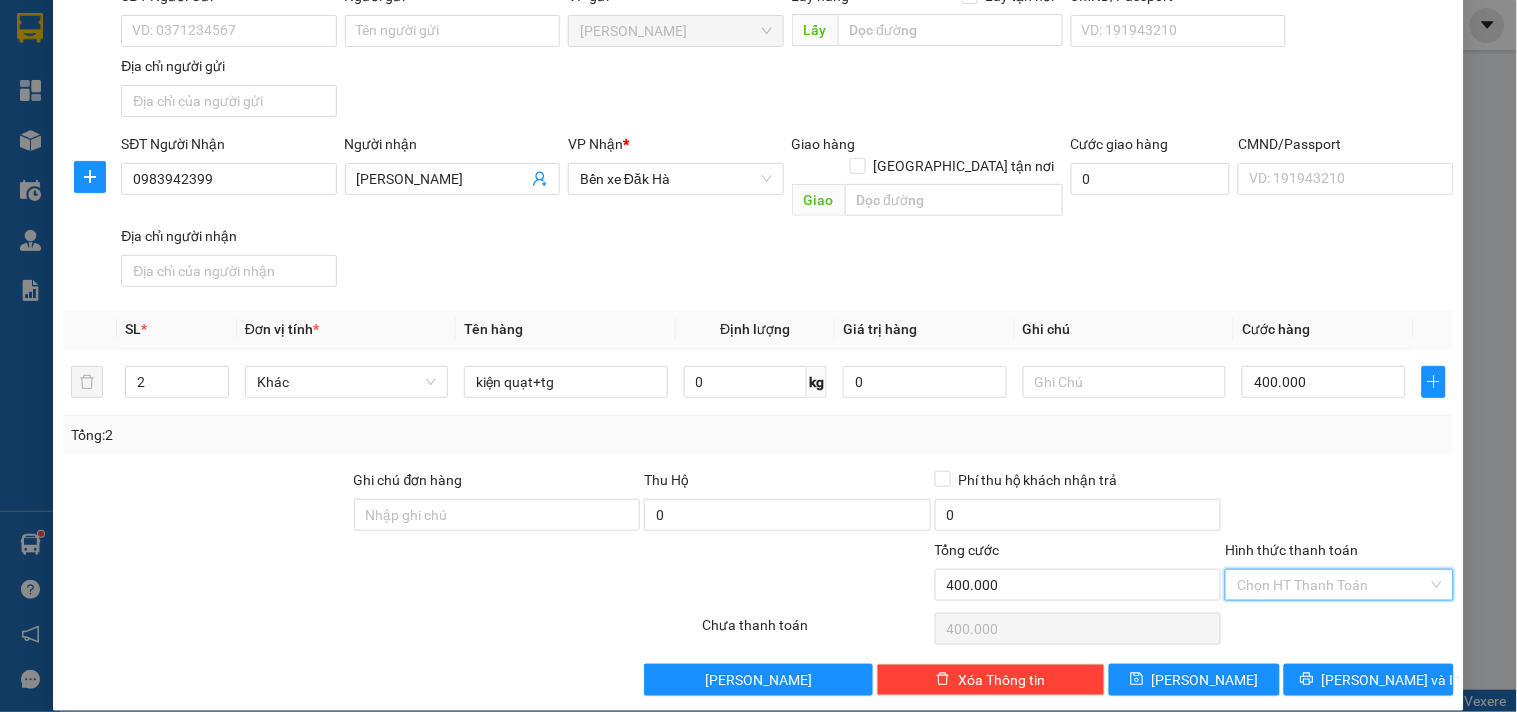 click on "Hình thức thanh toán" at bounding box center [1332, 585] 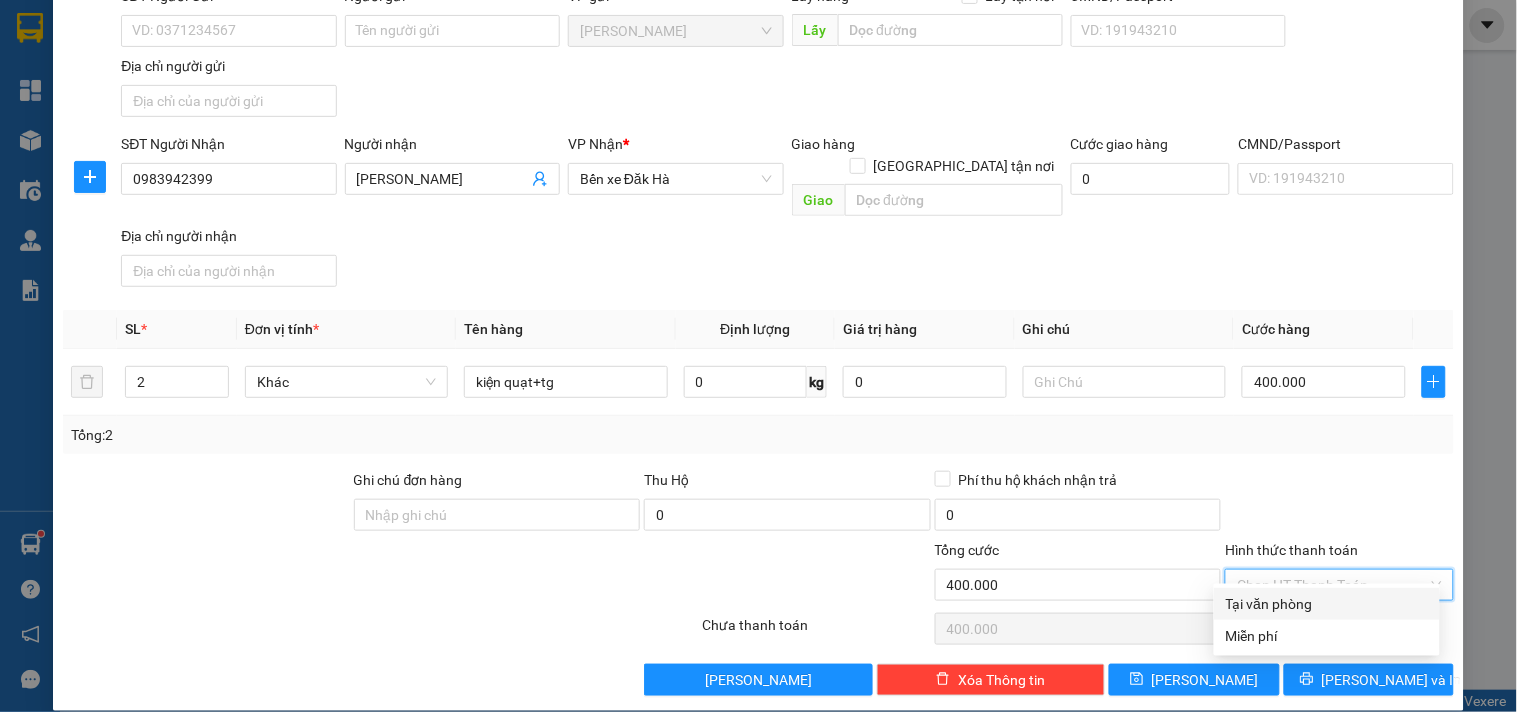 click on "Tại văn phòng" at bounding box center (1327, 604) 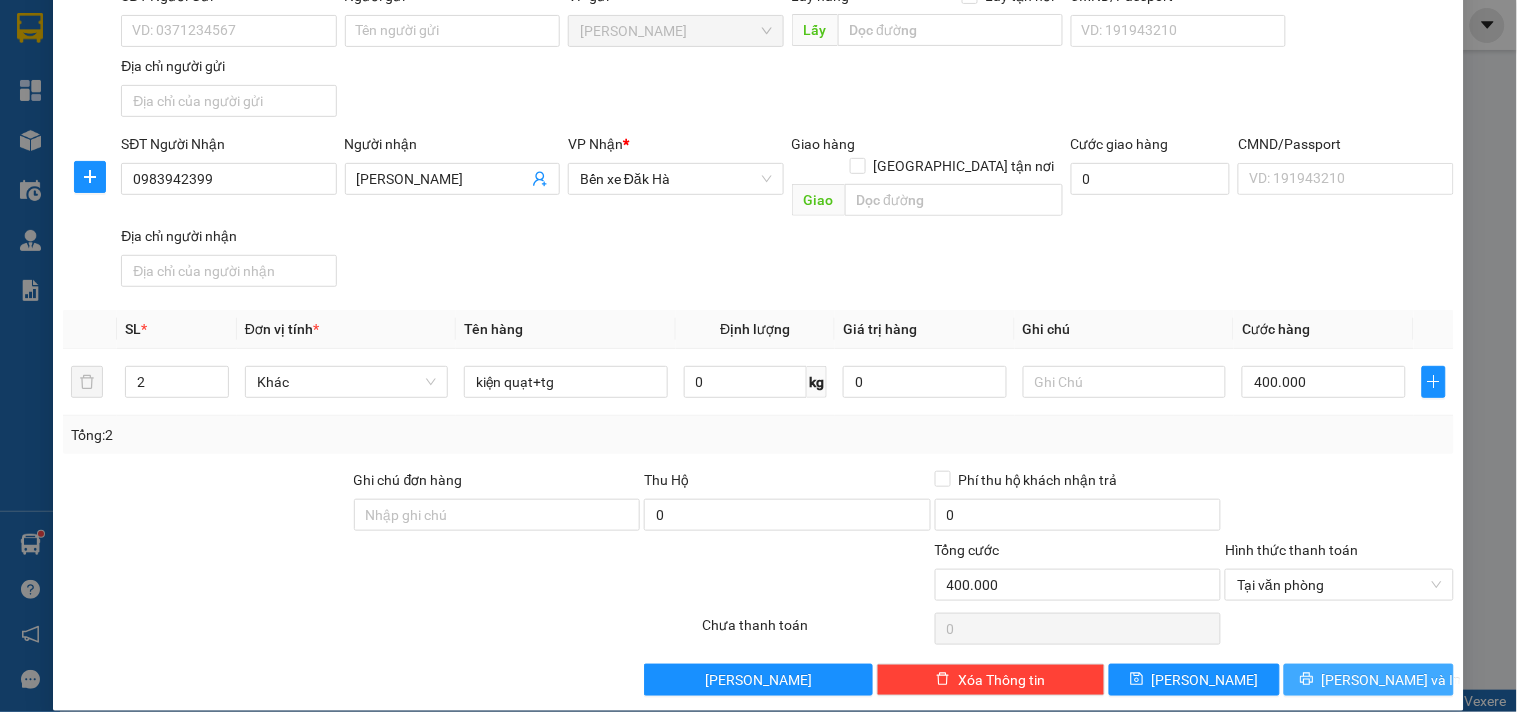 click on "[PERSON_NAME] và In" at bounding box center (1392, 680) 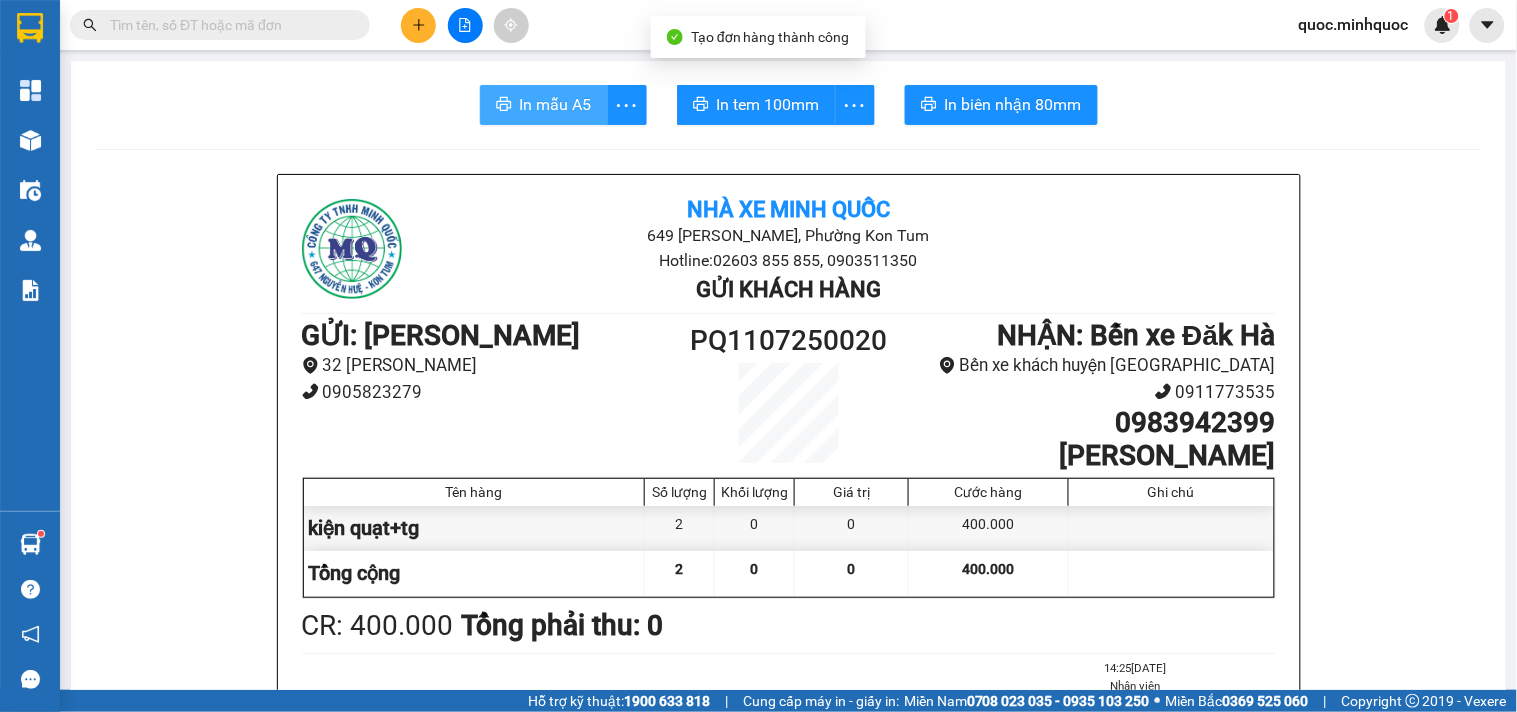 click on "In mẫu A5" at bounding box center [556, 104] 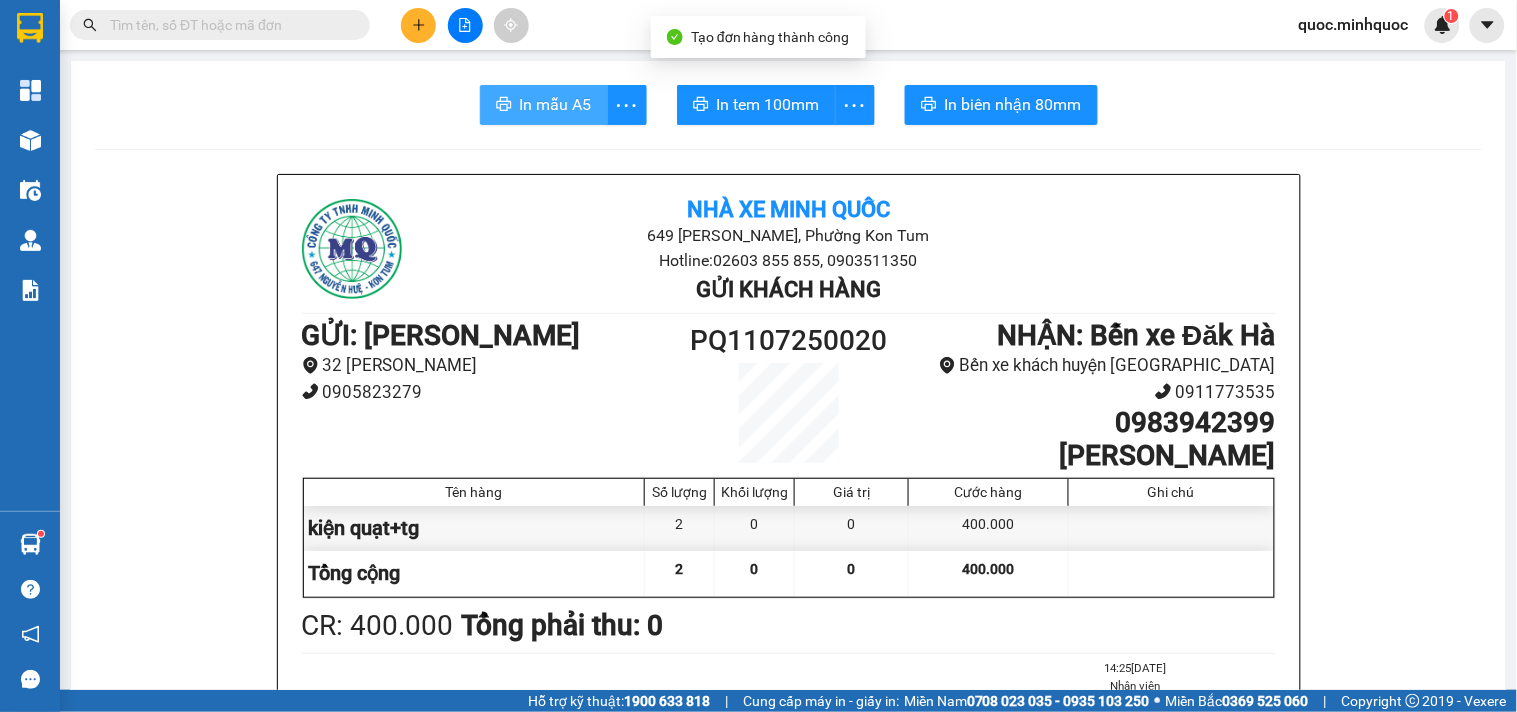 scroll, scrollTop: 0, scrollLeft: 0, axis: both 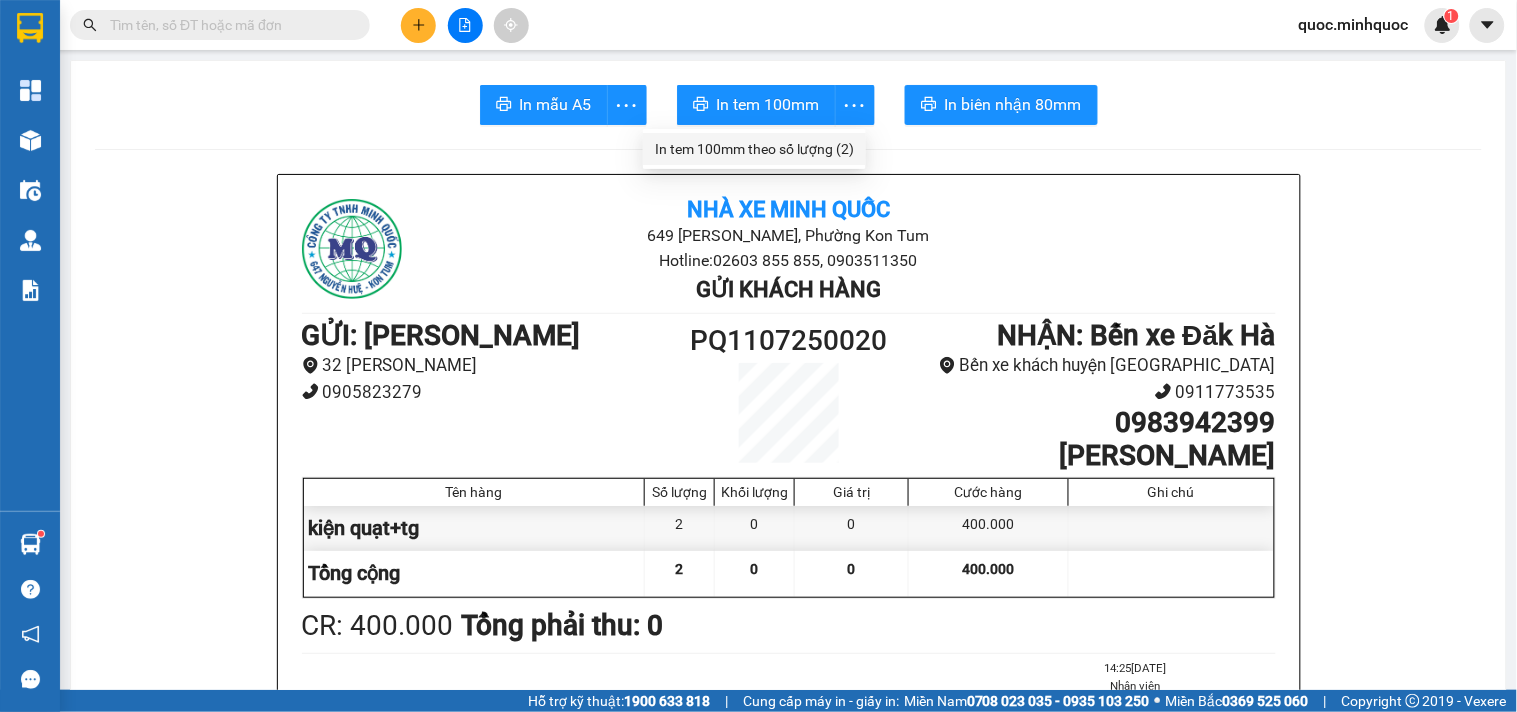 click on "In tem 100mm theo số lượng   (2)" at bounding box center [754, 149] 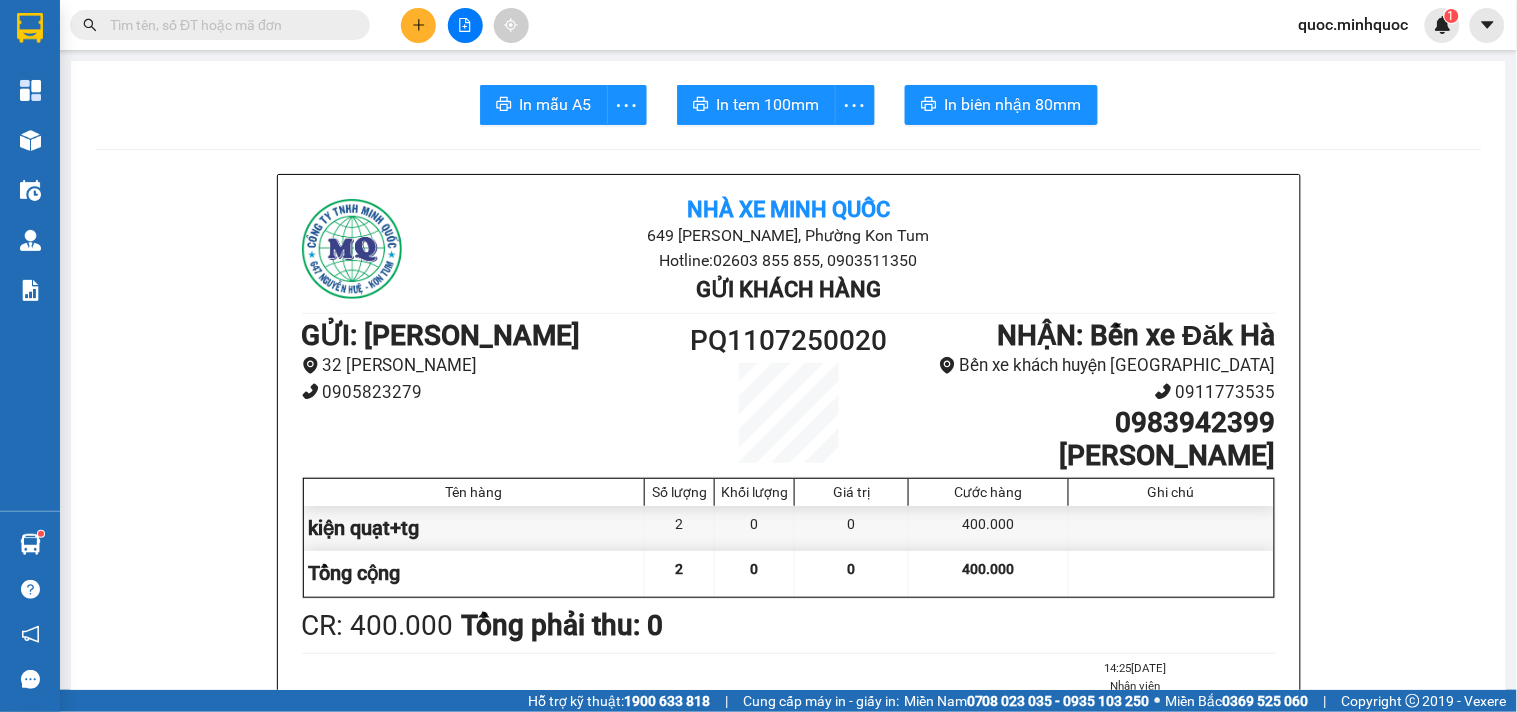 scroll, scrollTop: 0, scrollLeft: 0, axis: both 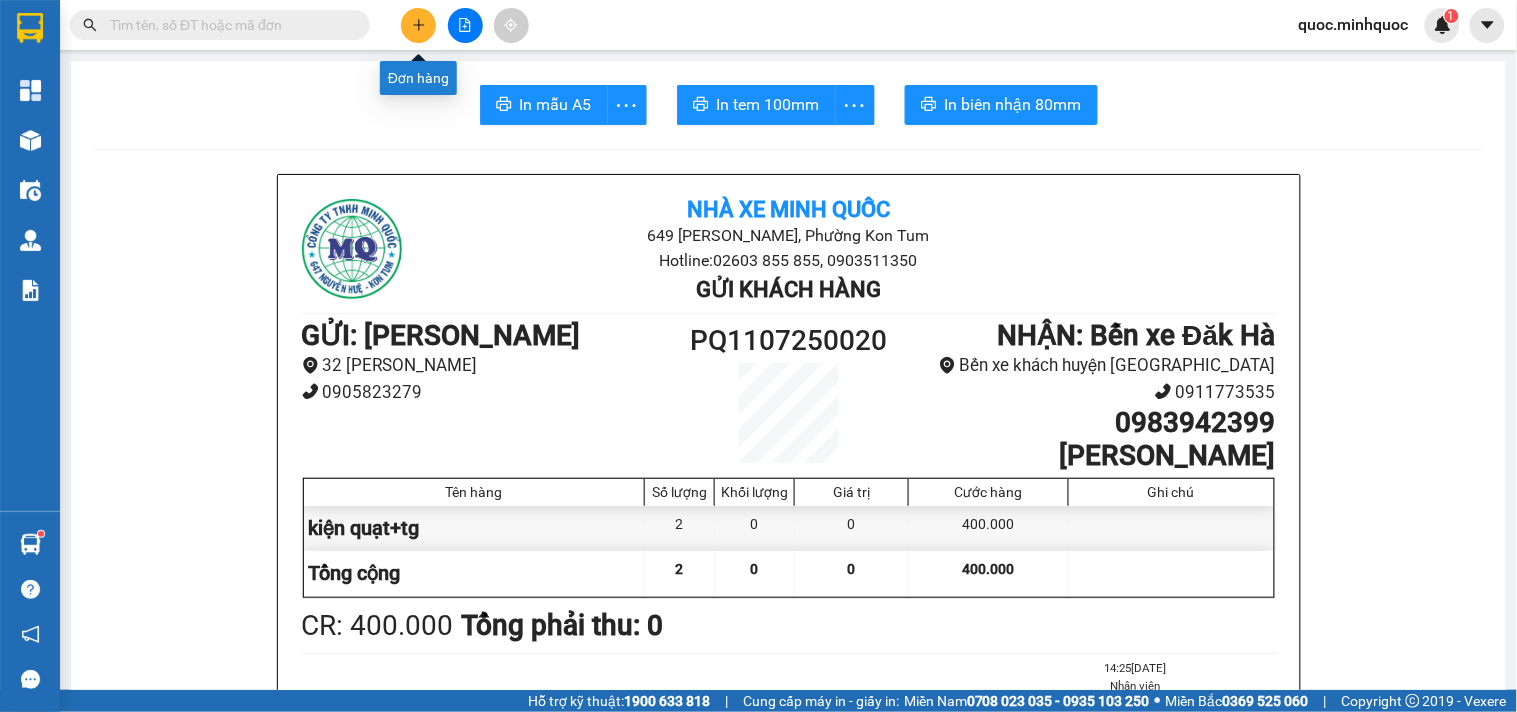 click 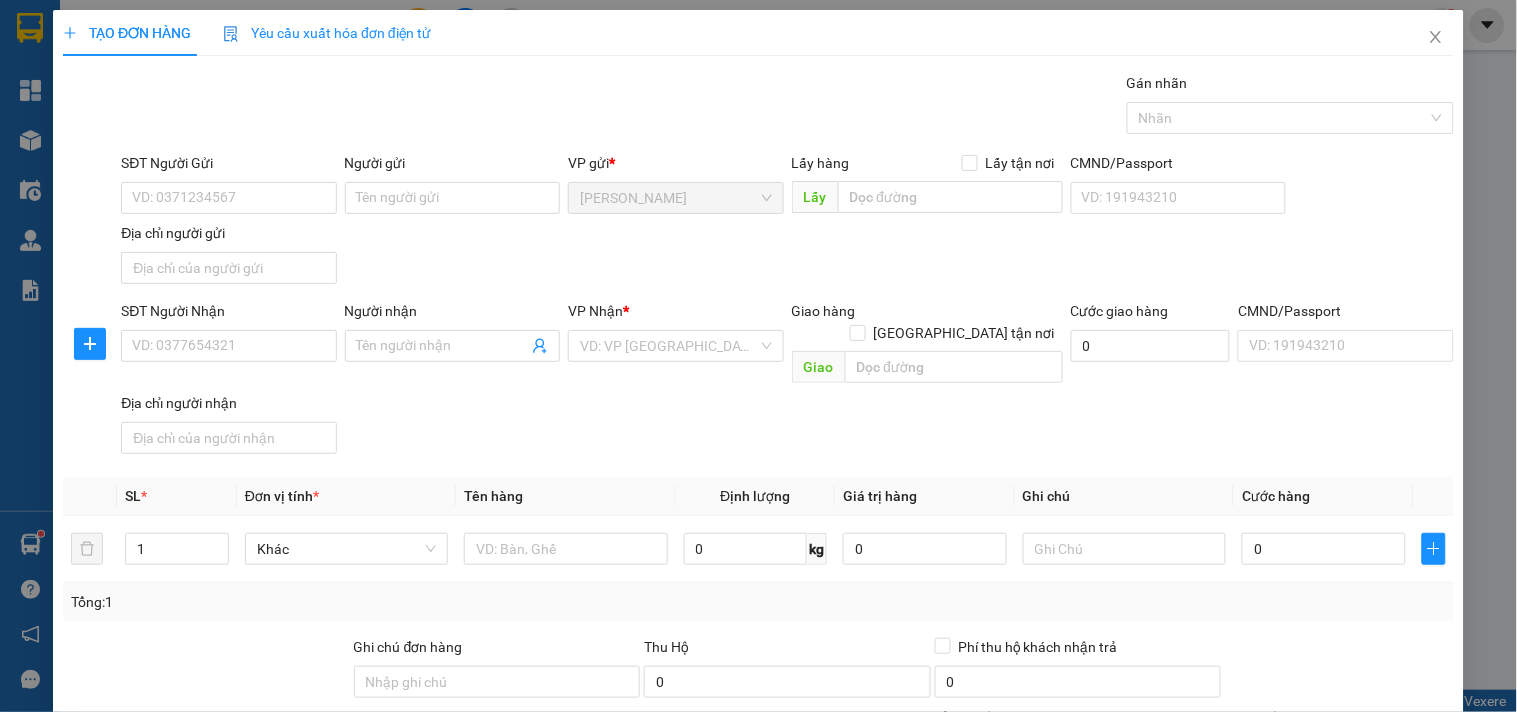 click on "SĐT Người Nhận VD: 0377654321" at bounding box center (228, 335) 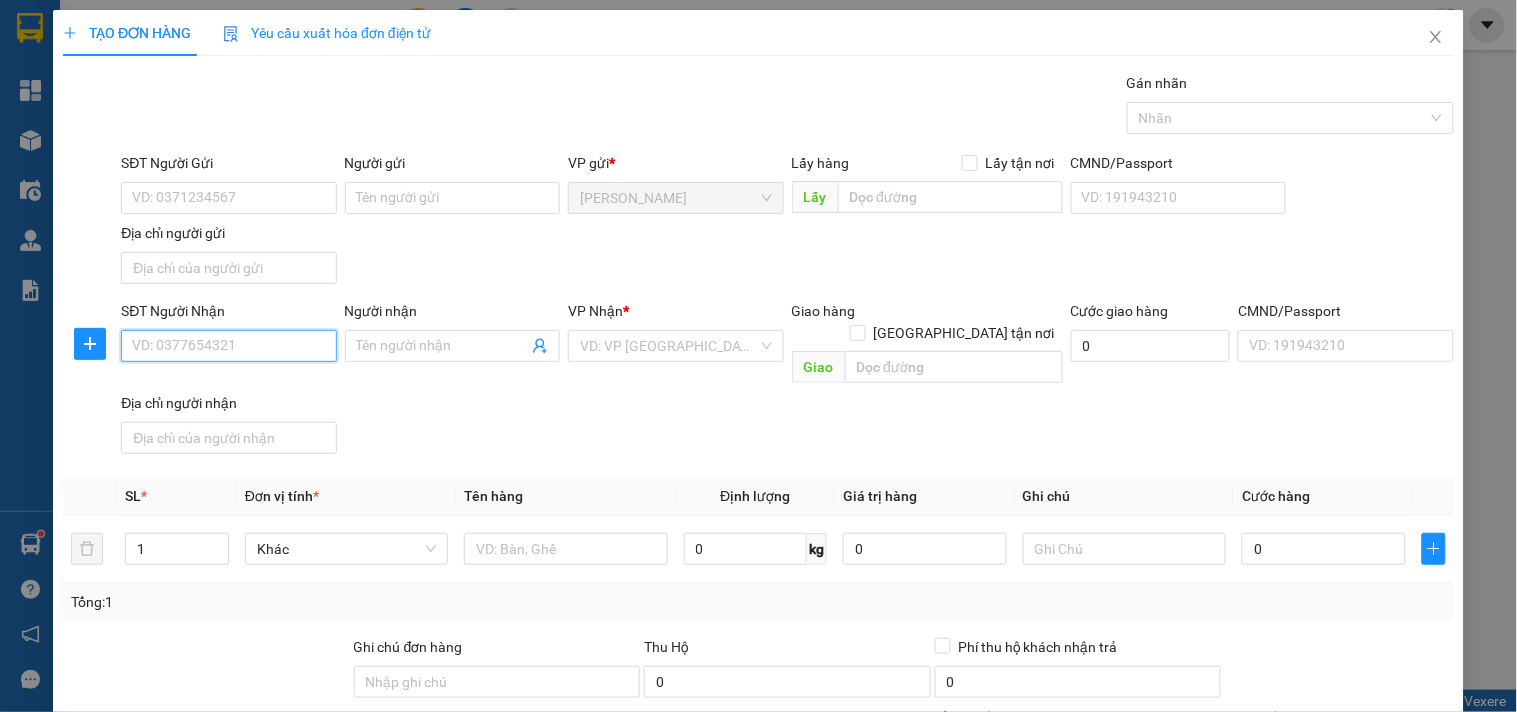 click on "SĐT Người Nhận" at bounding box center (228, 346) 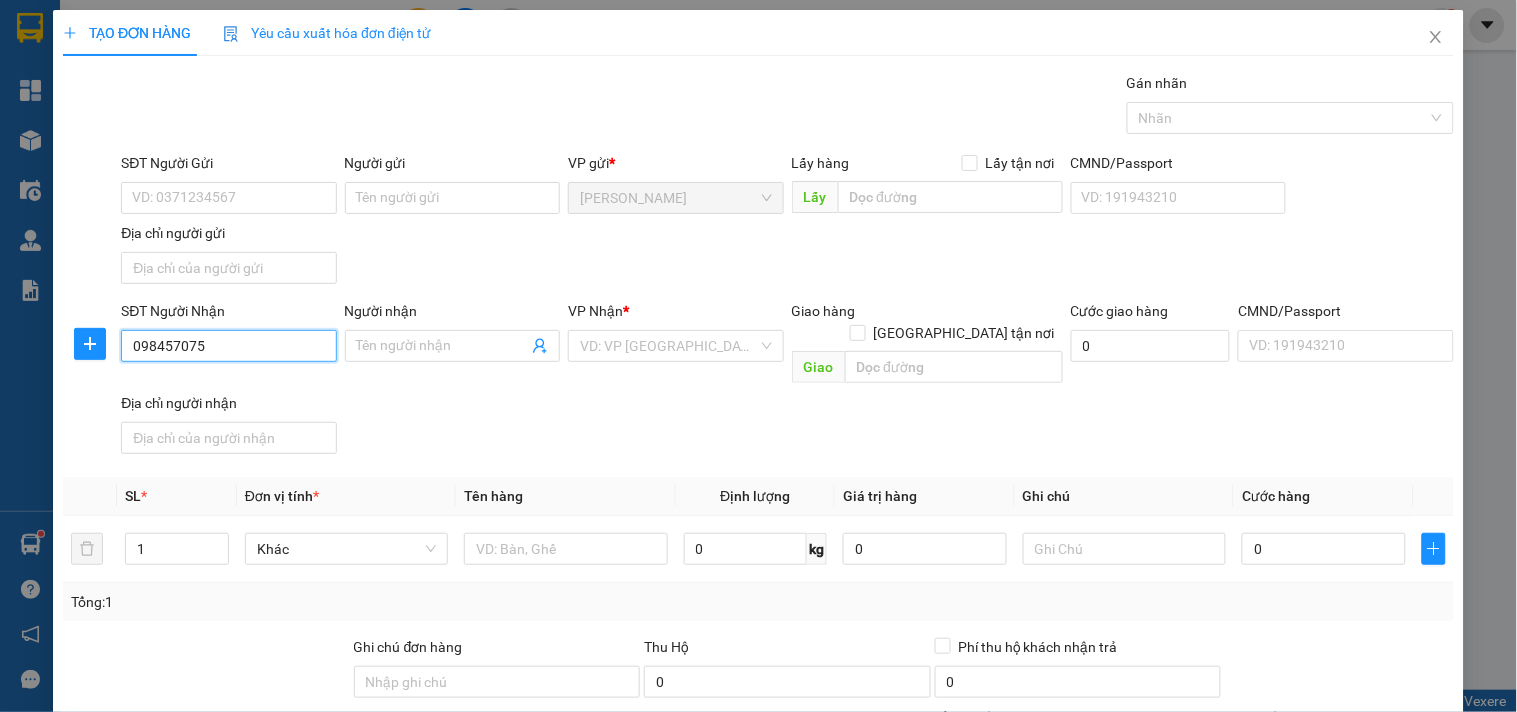 type on "0984570758" 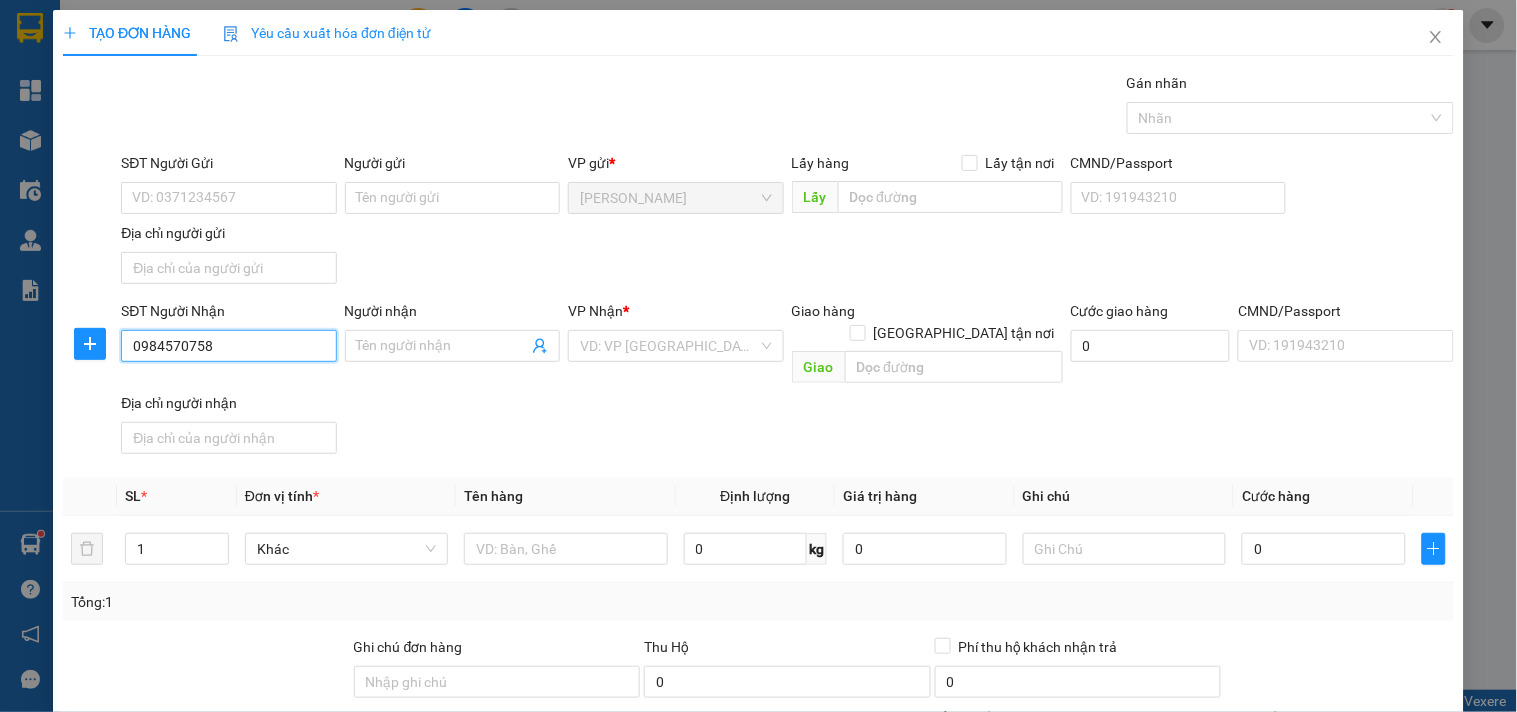 click on "0984570758" at bounding box center [228, 346] 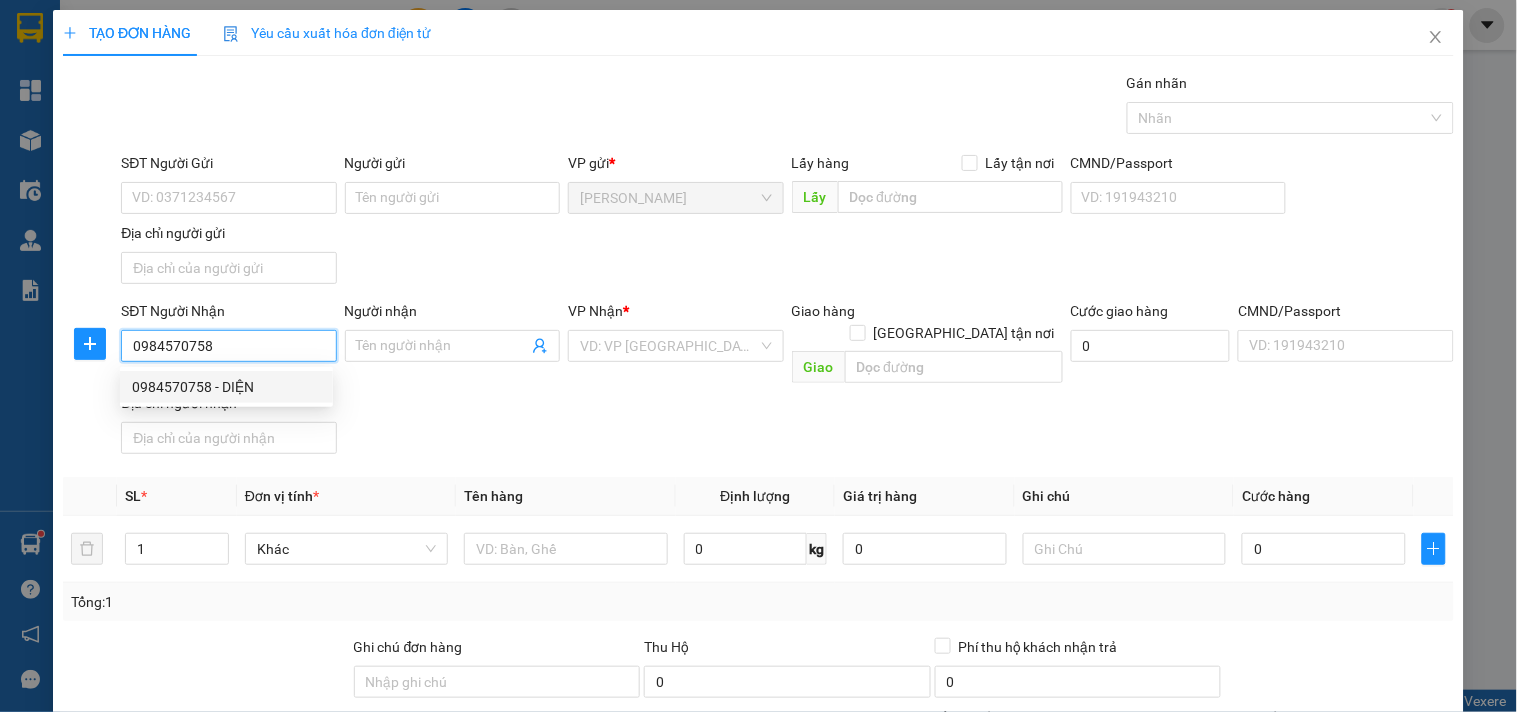 click on "0984570758 - DIỆN" at bounding box center (226, 387) 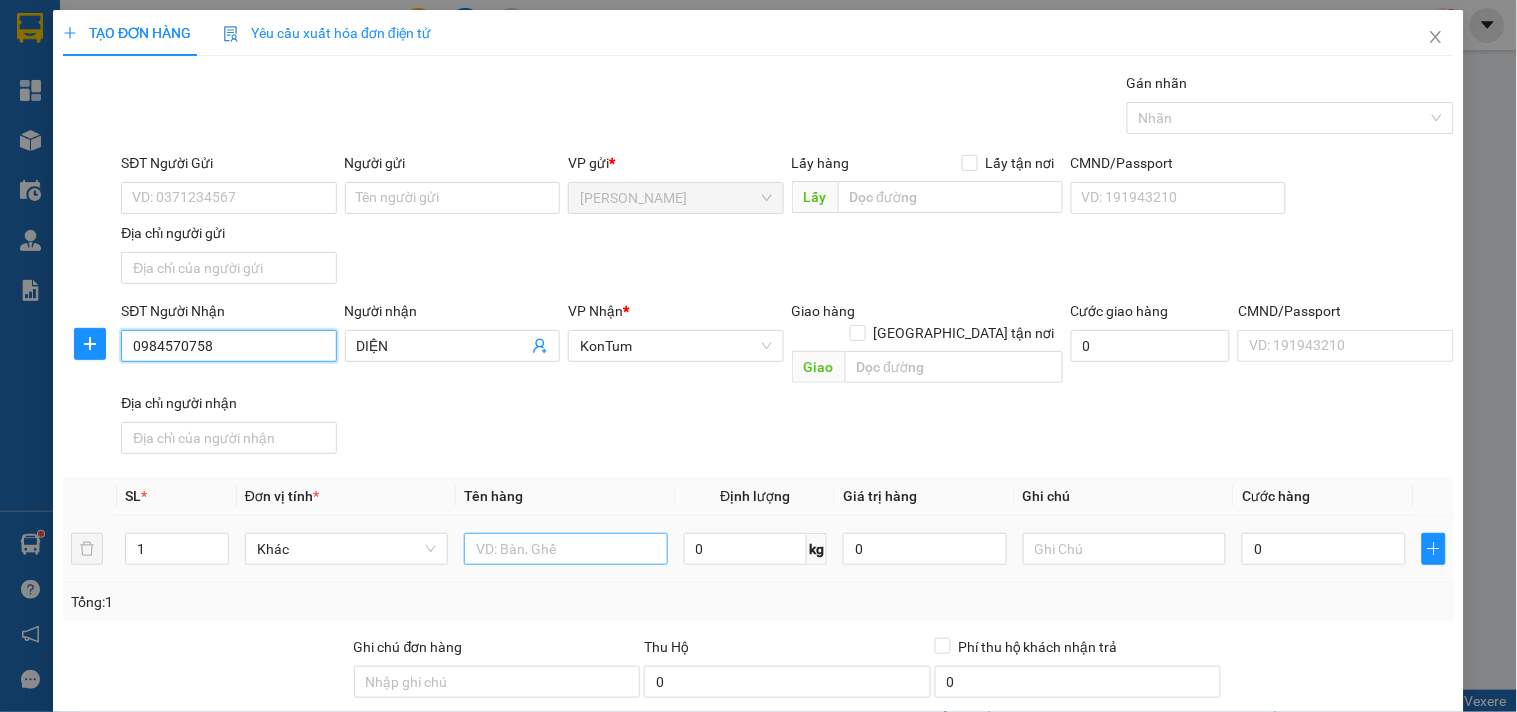 type on "0984570758" 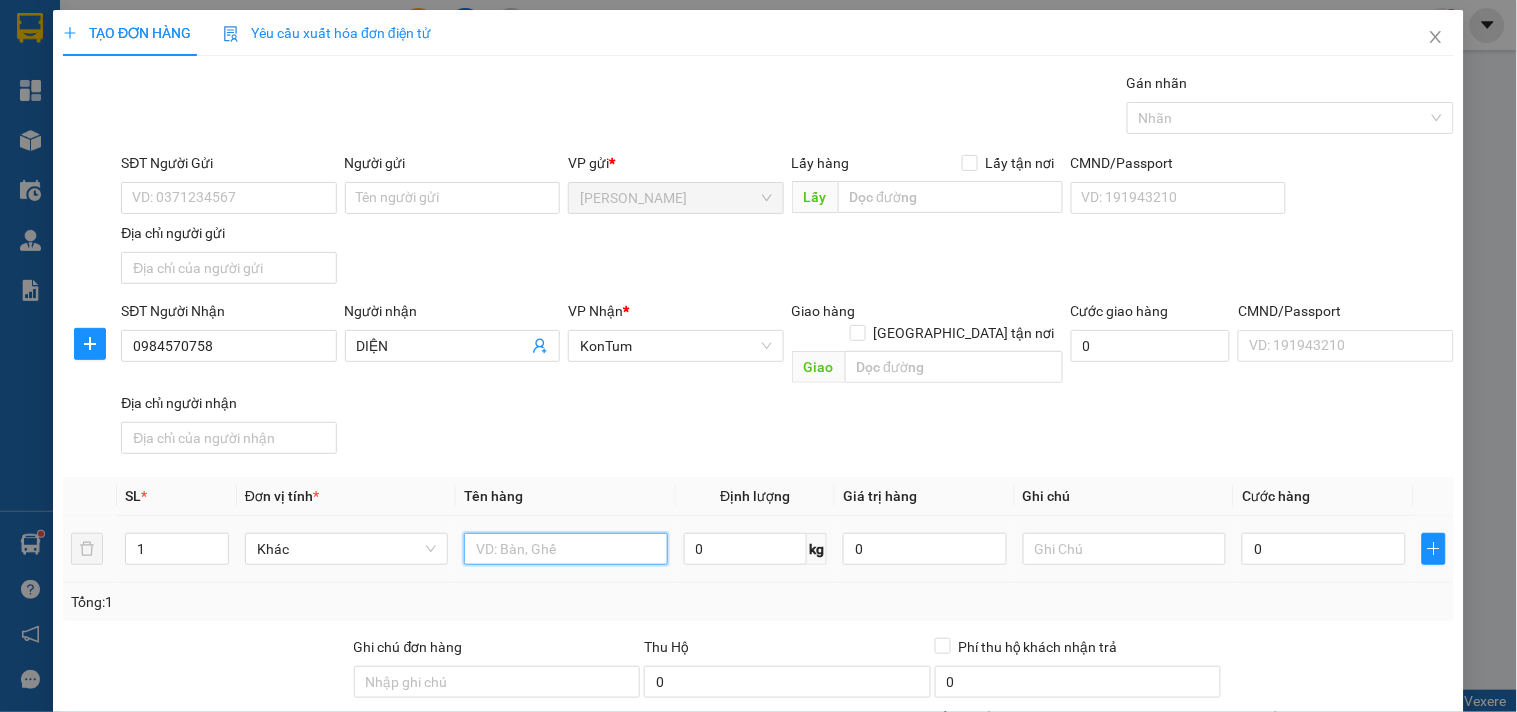 click at bounding box center [565, 549] 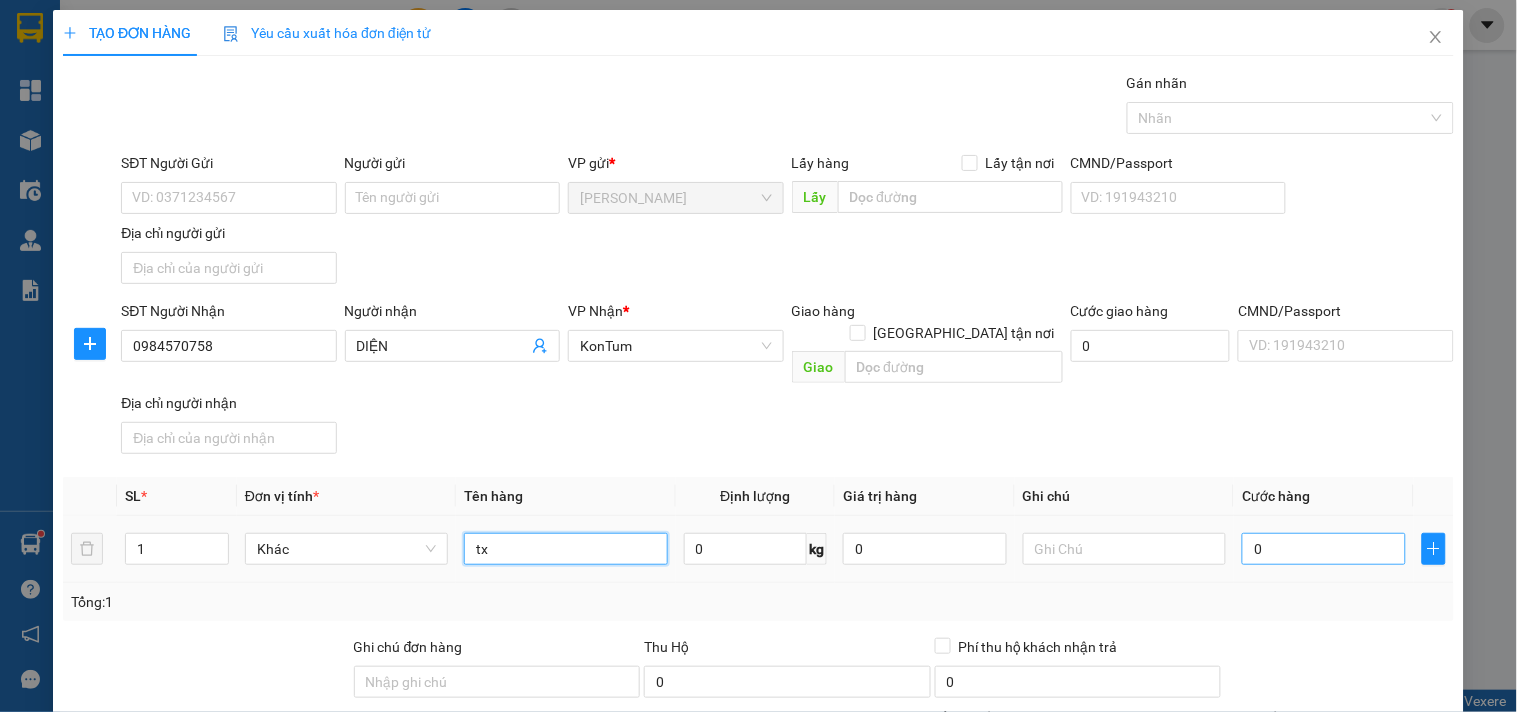 type on "tx" 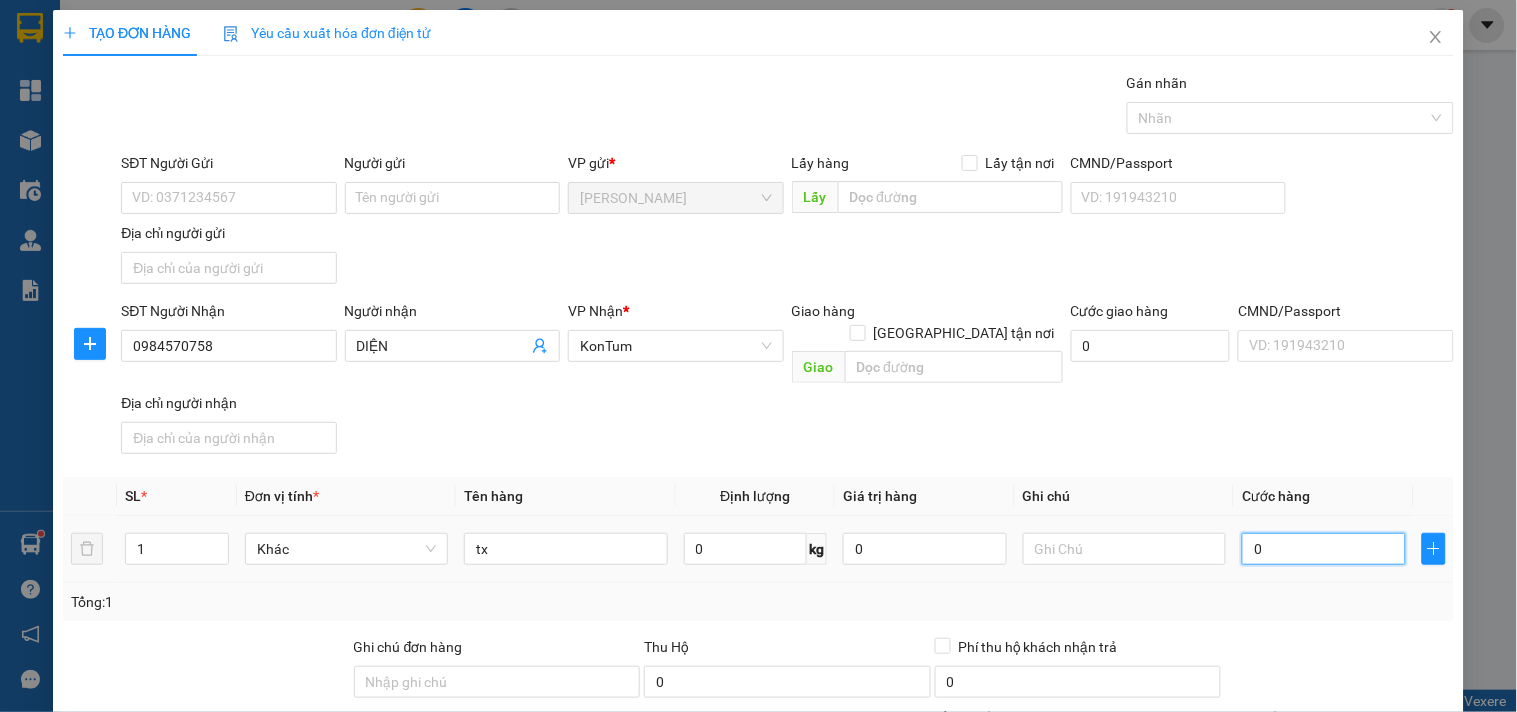 click on "0" at bounding box center (1324, 549) 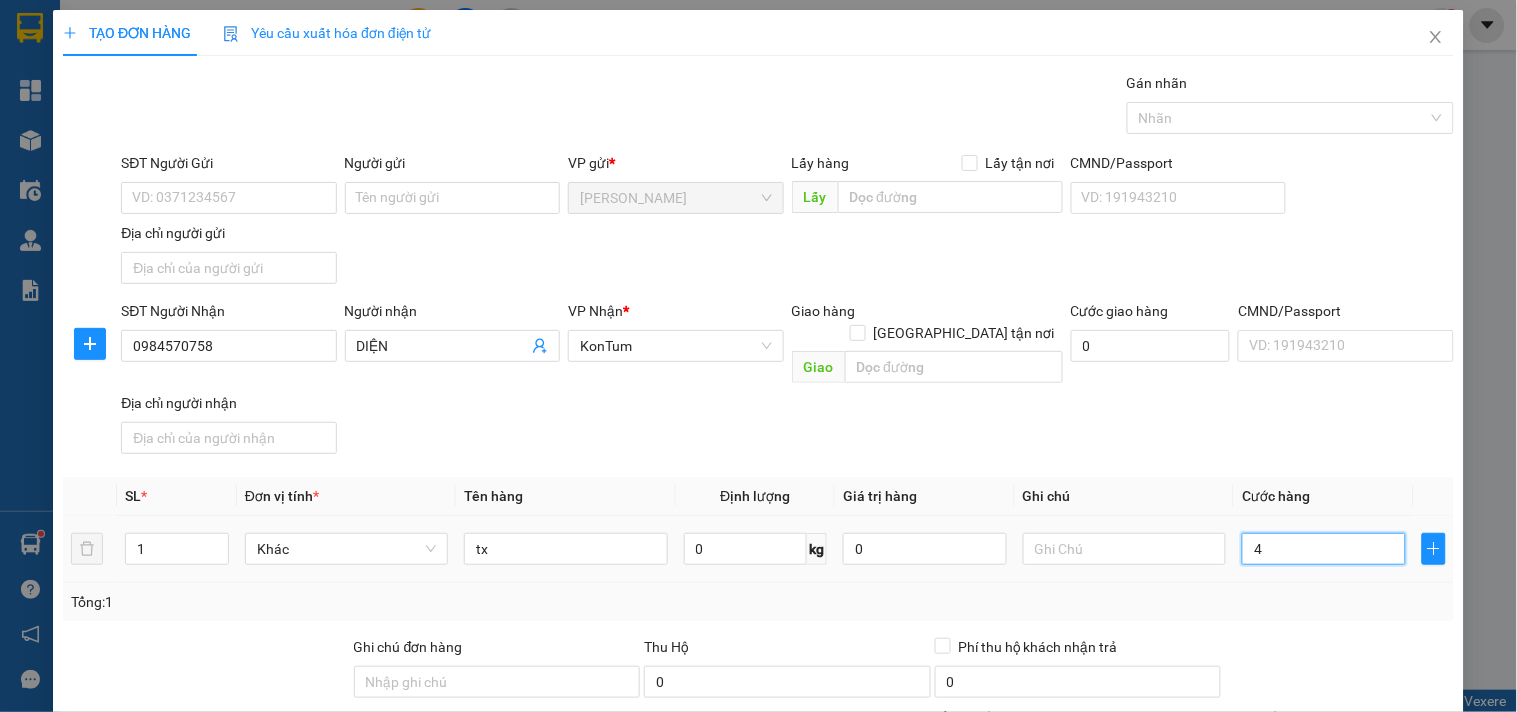drag, startPoint x: 1318, startPoint y: 527, endPoint x: 1084, endPoint y: 544, distance: 234.61671 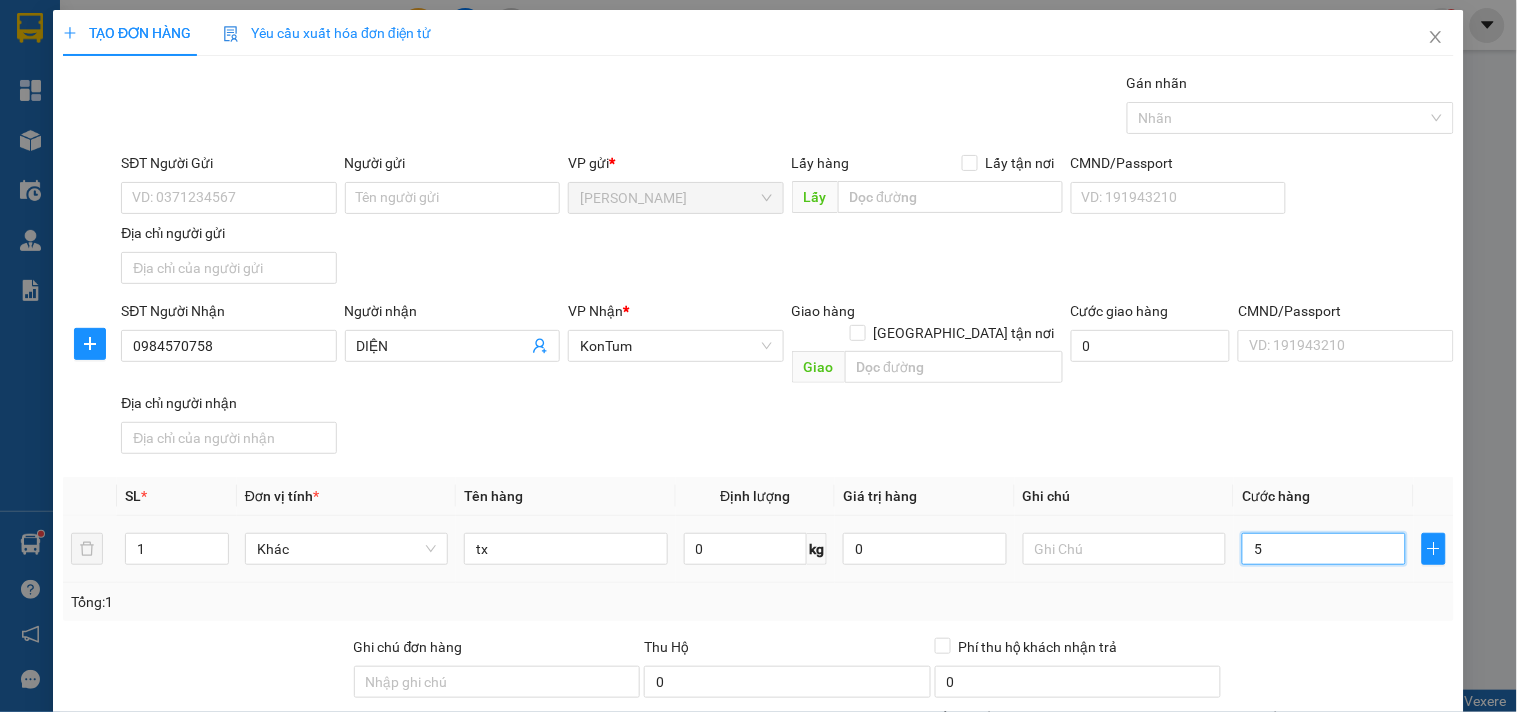 type on "50" 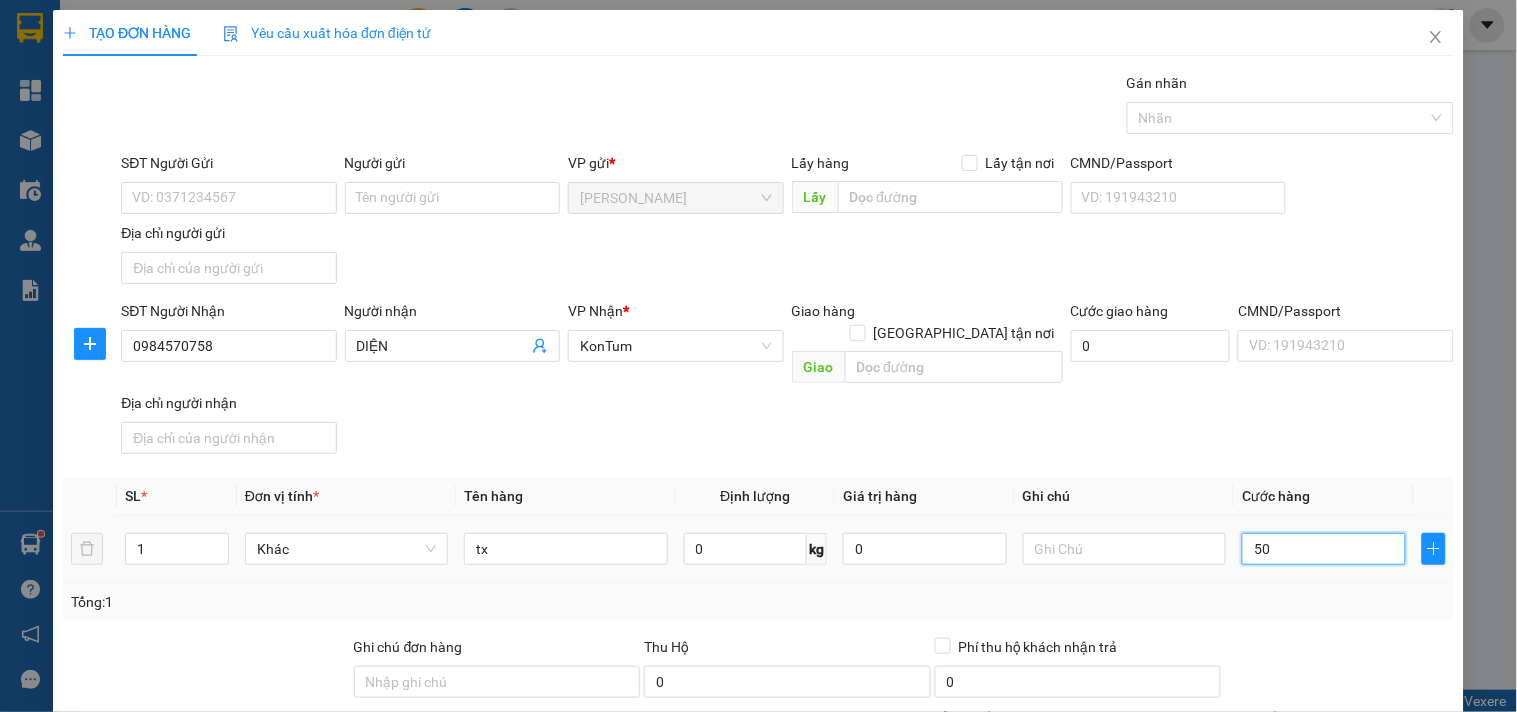 type on "50" 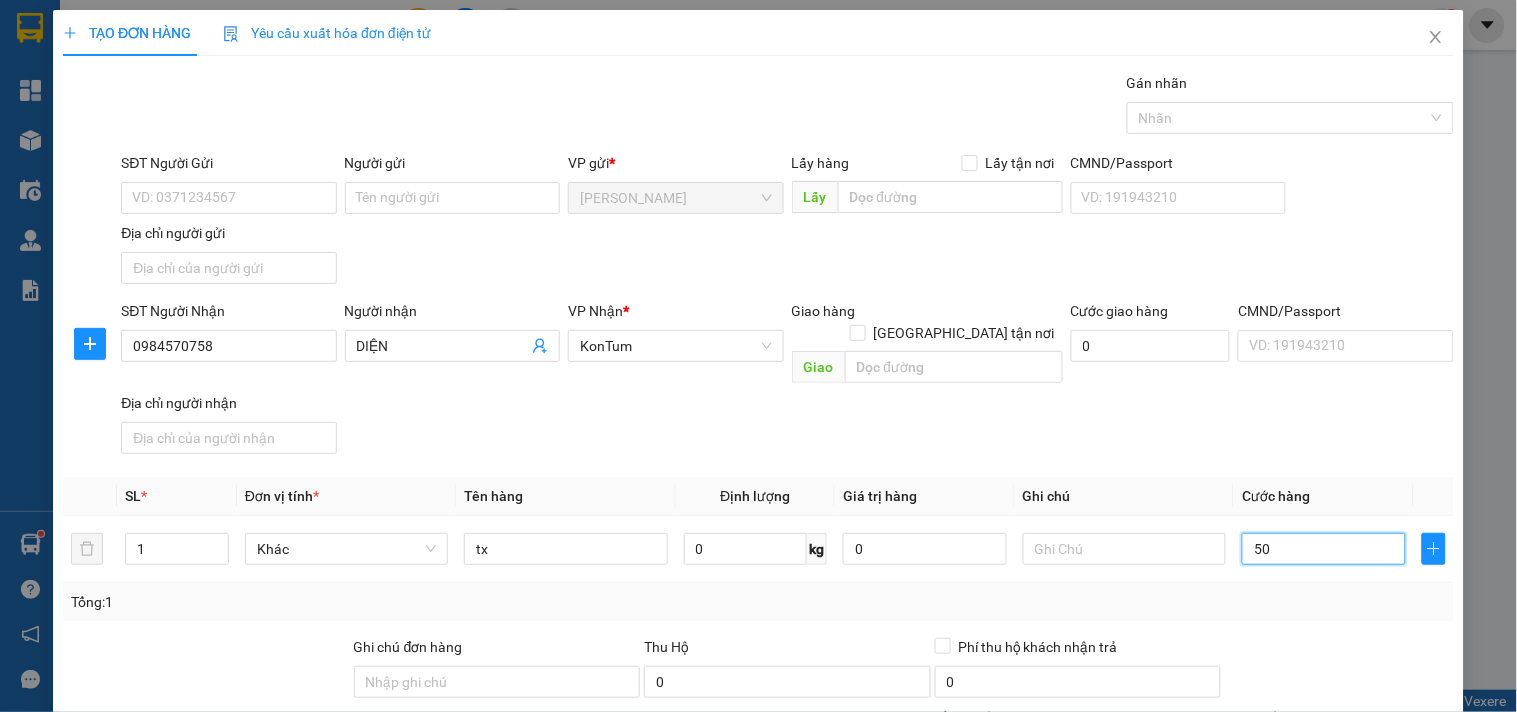 scroll, scrollTop: 167, scrollLeft: 0, axis: vertical 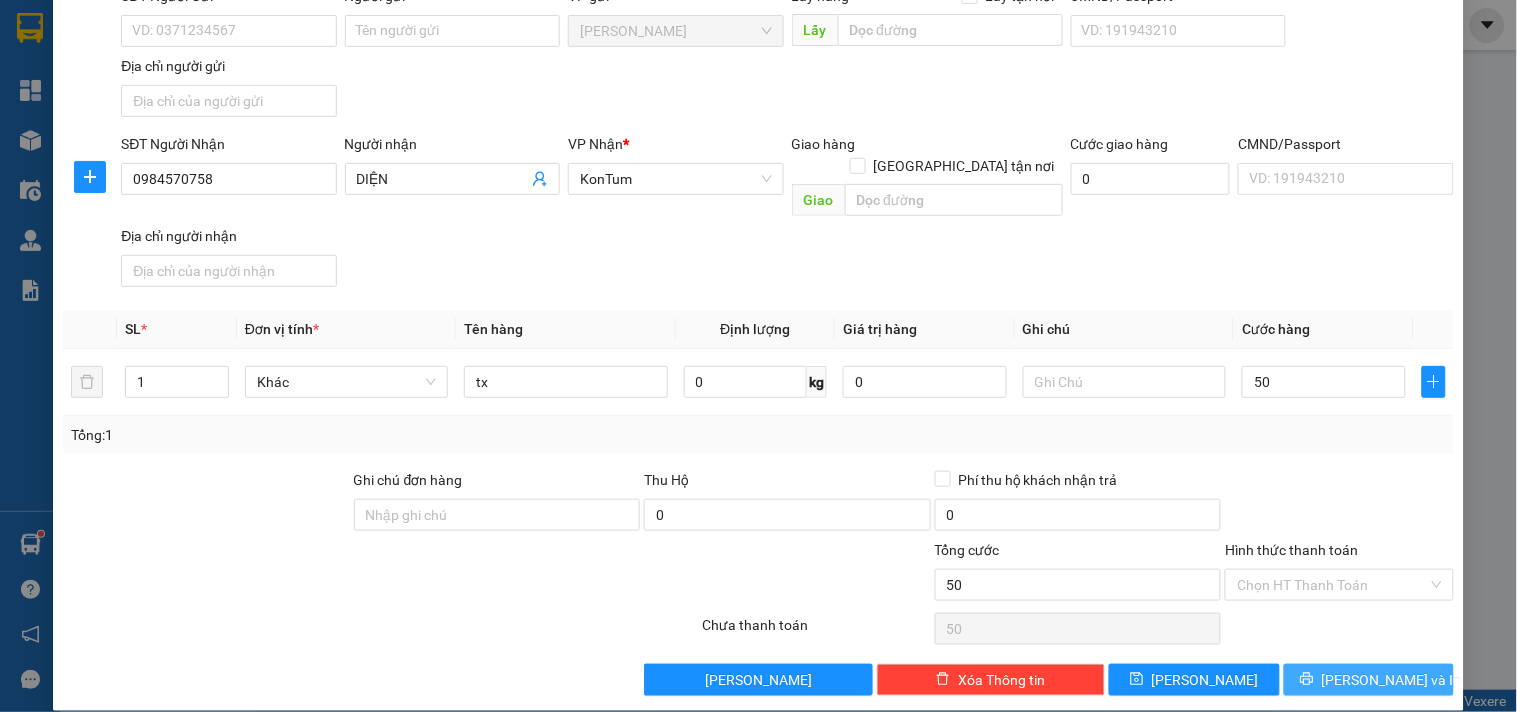 type on "50.000" 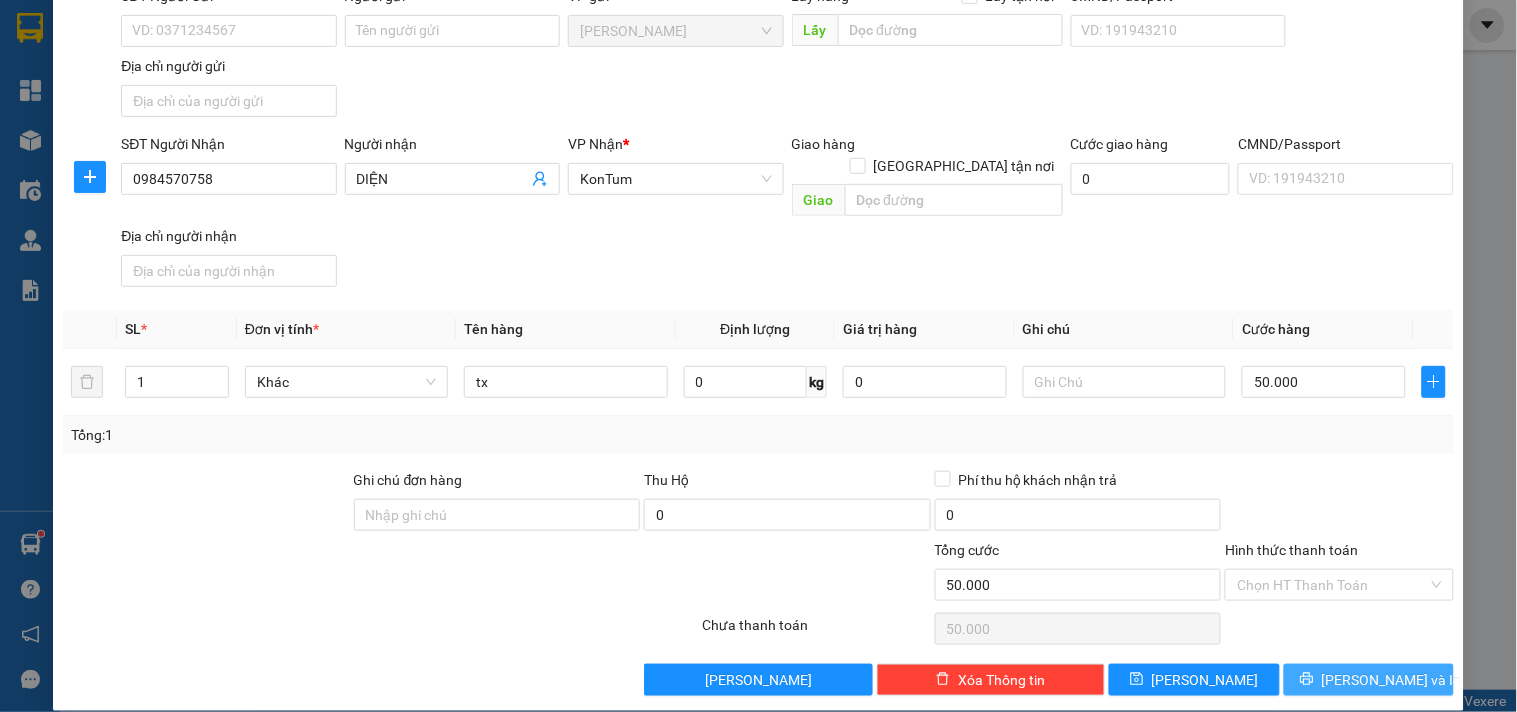 click on "[PERSON_NAME] và In" at bounding box center [1392, 680] 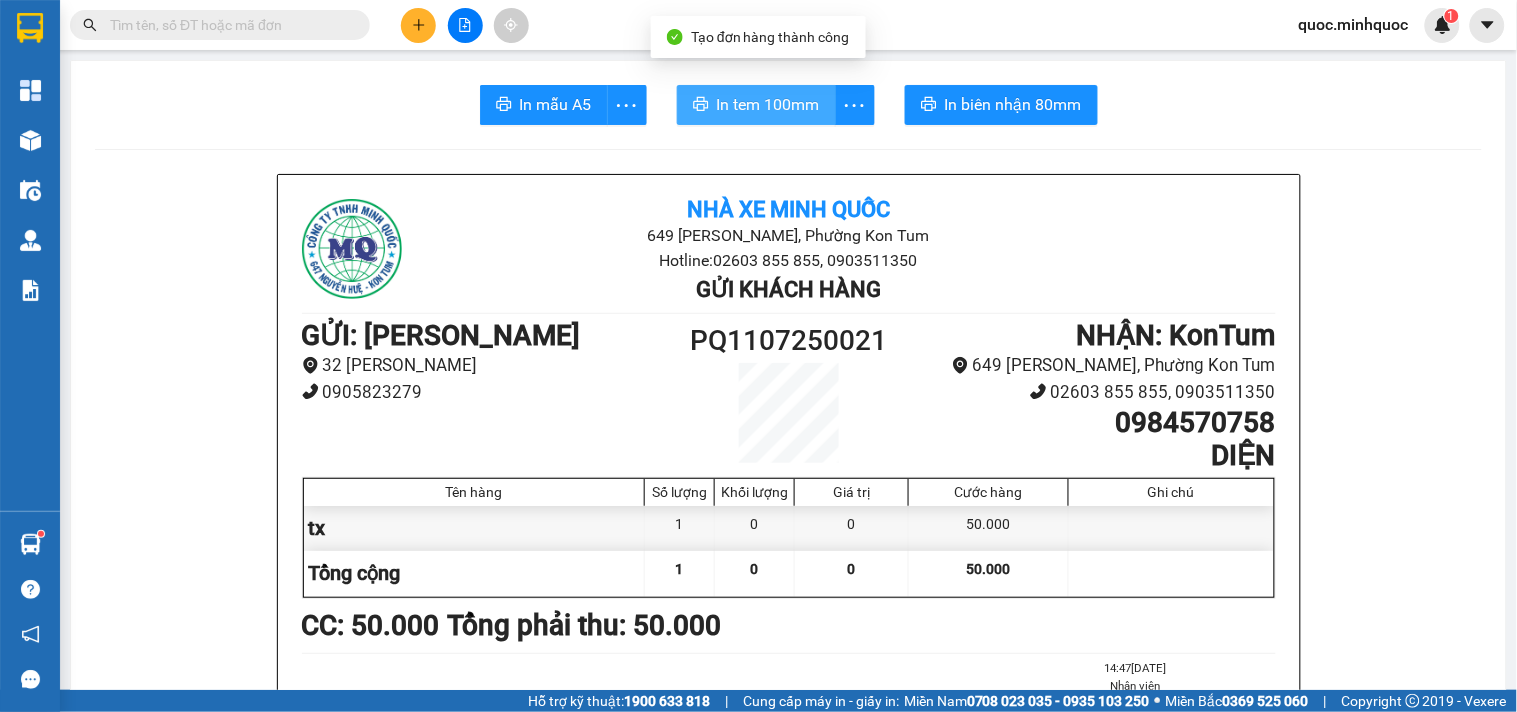 click on "In tem 100mm" at bounding box center (768, 104) 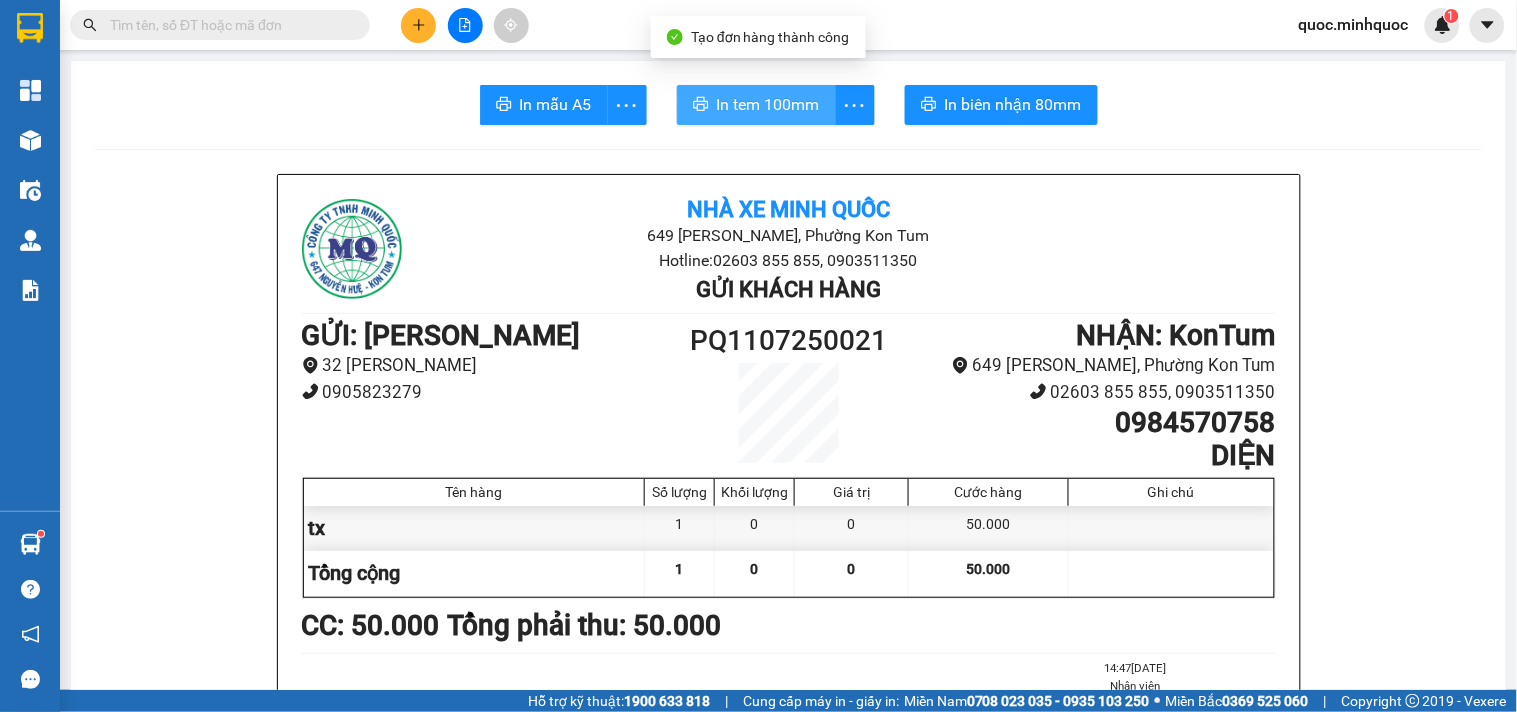 scroll, scrollTop: 0, scrollLeft: 0, axis: both 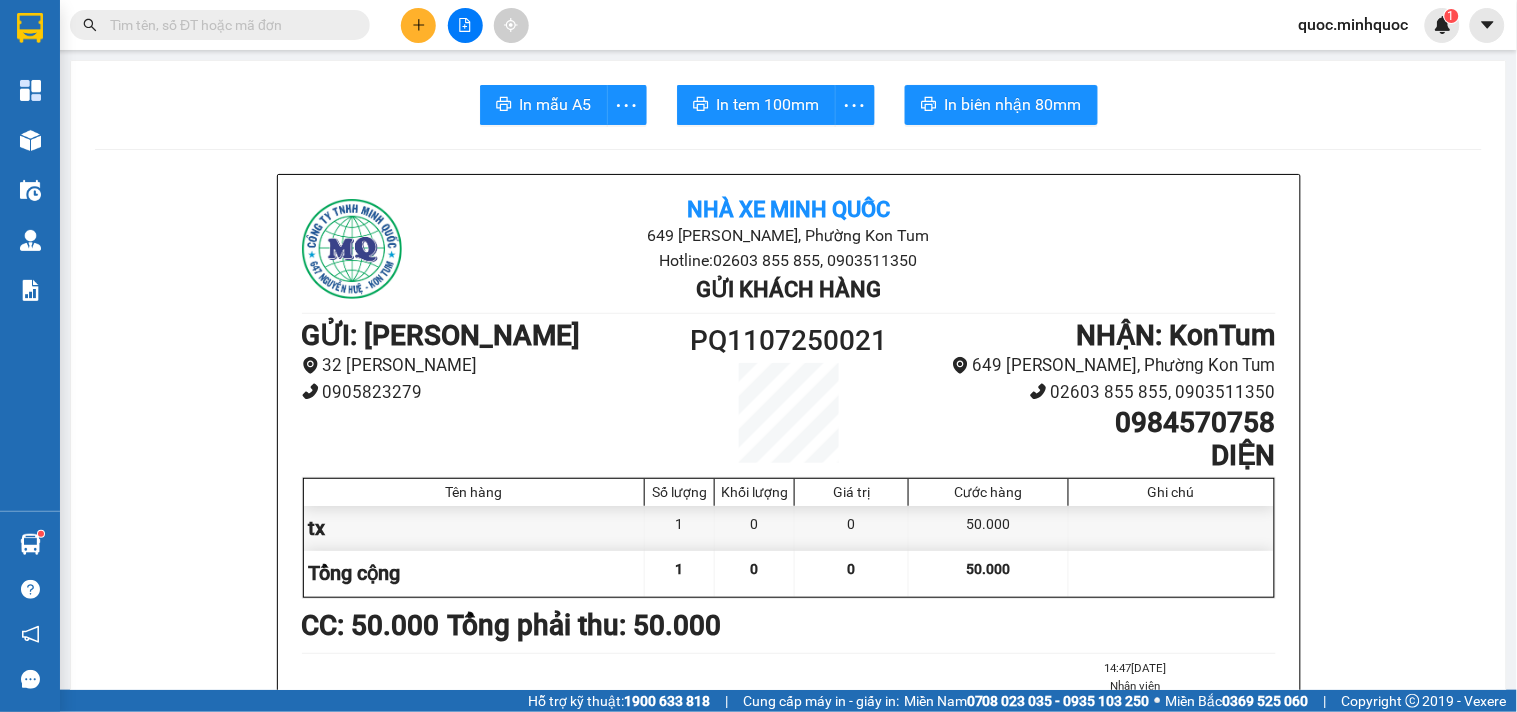 click at bounding box center [228, 25] 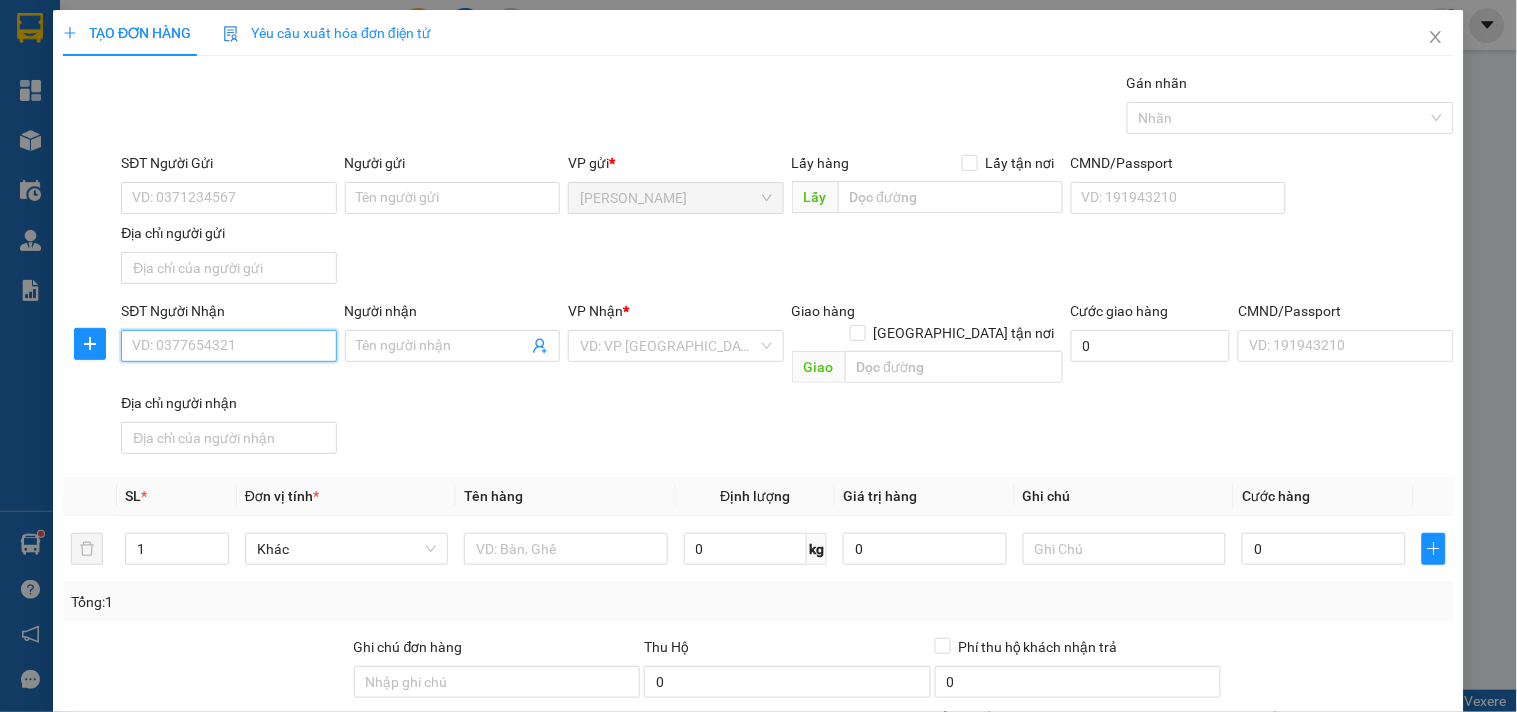 click on "SĐT Người Nhận" at bounding box center (228, 346) 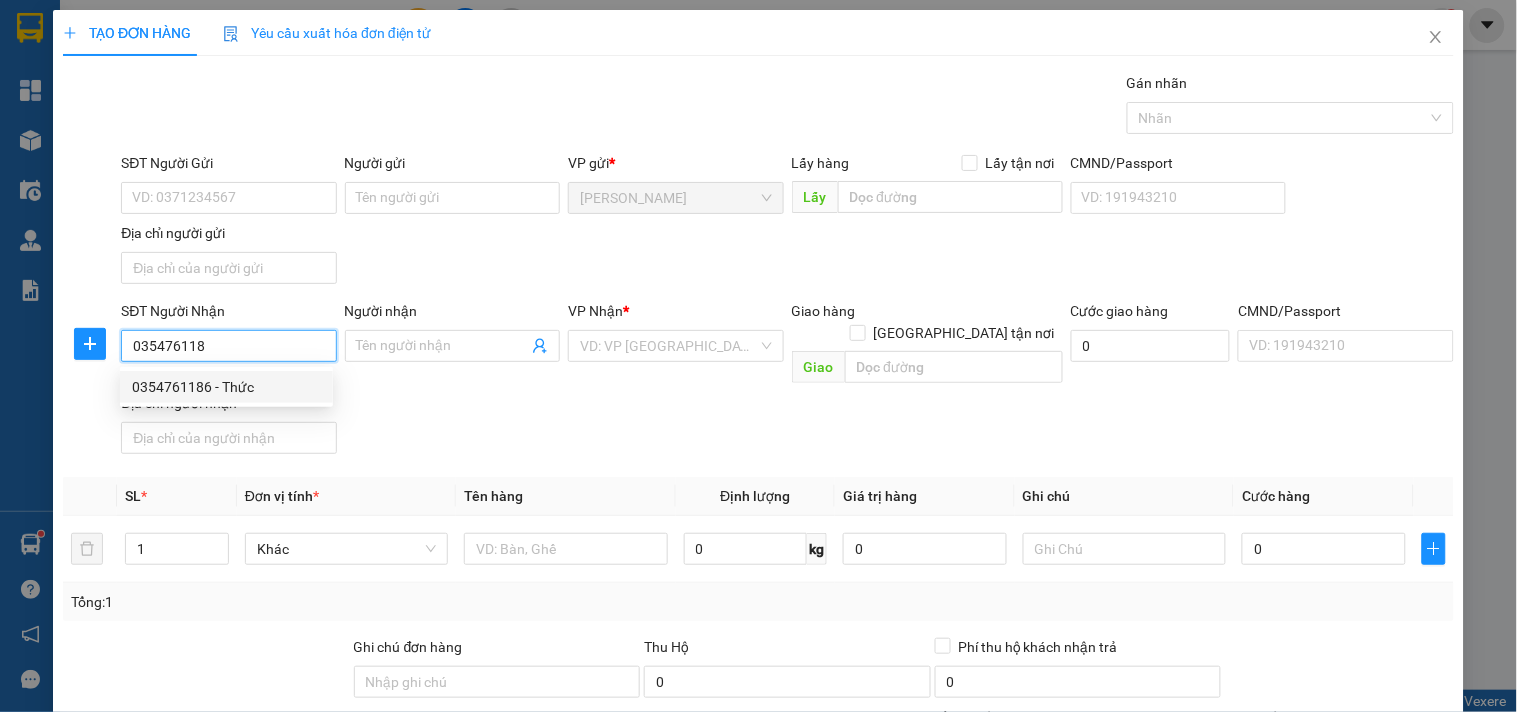 click on "0354761186 - Thức" at bounding box center [226, 387] 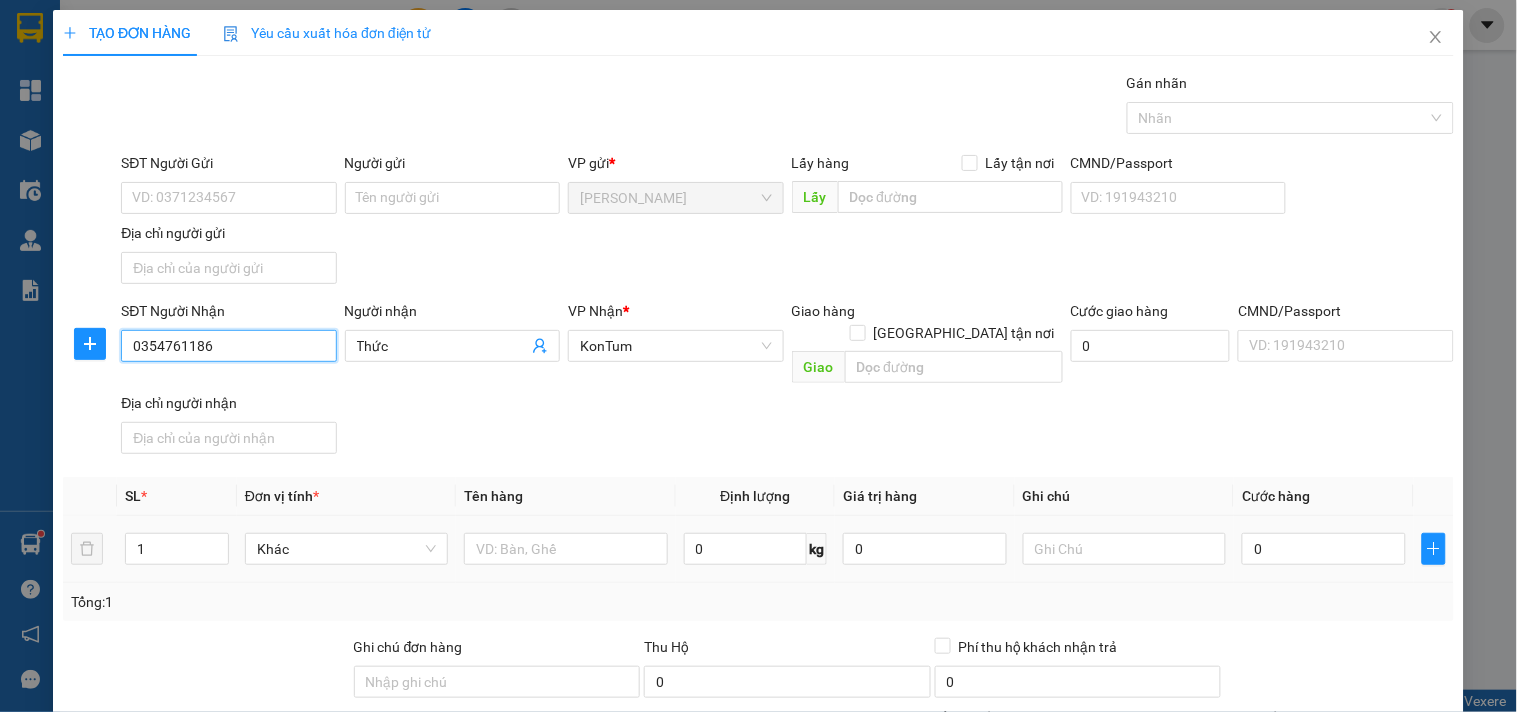 type on "0354761186" 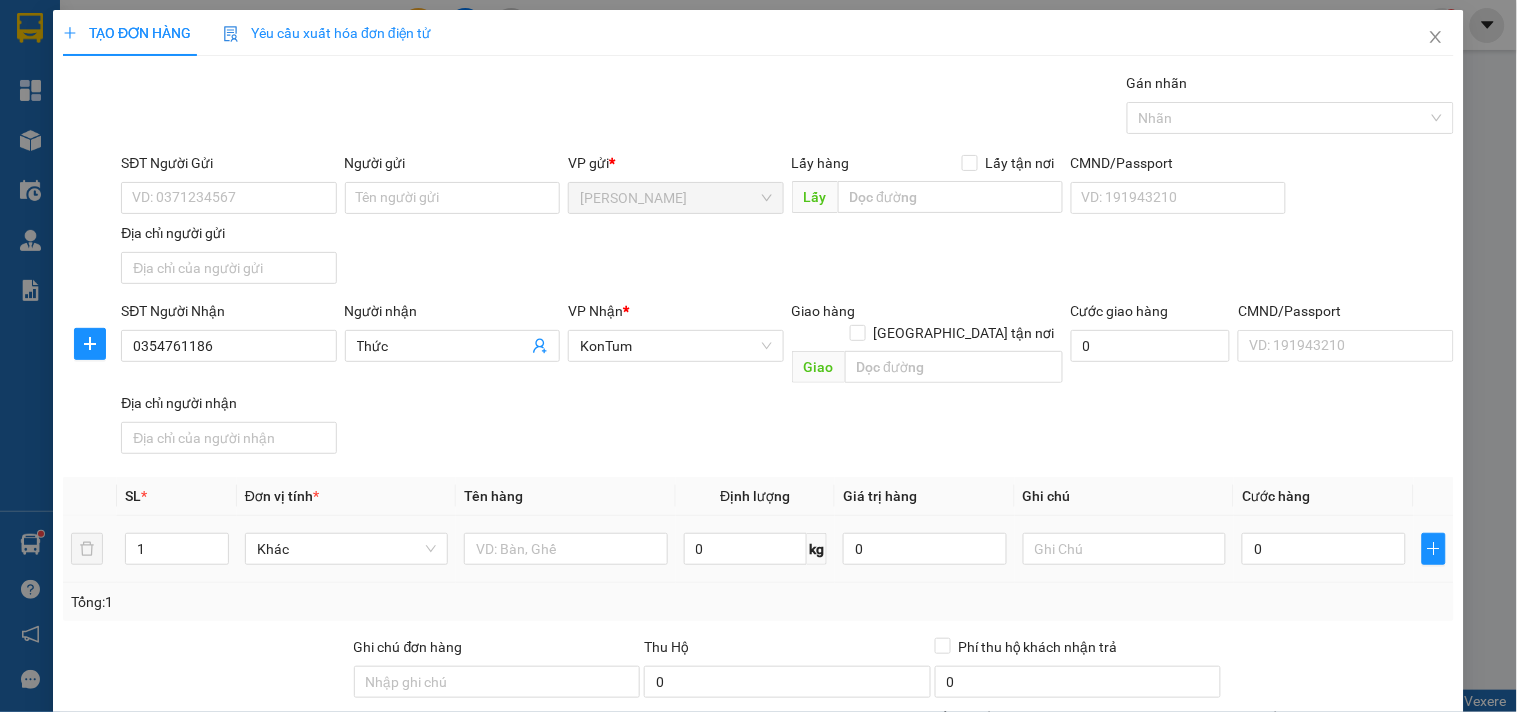 click at bounding box center [565, 549] 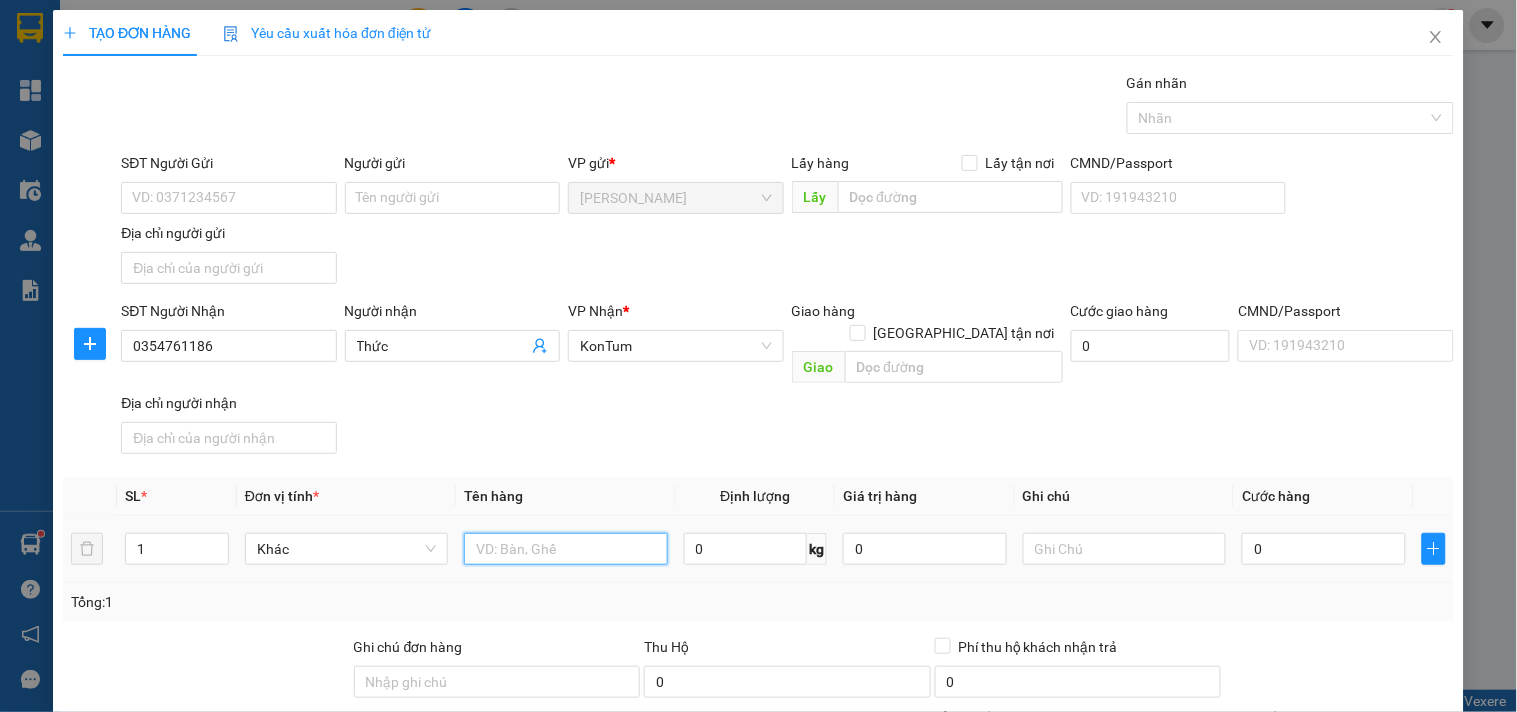 click at bounding box center [565, 549] 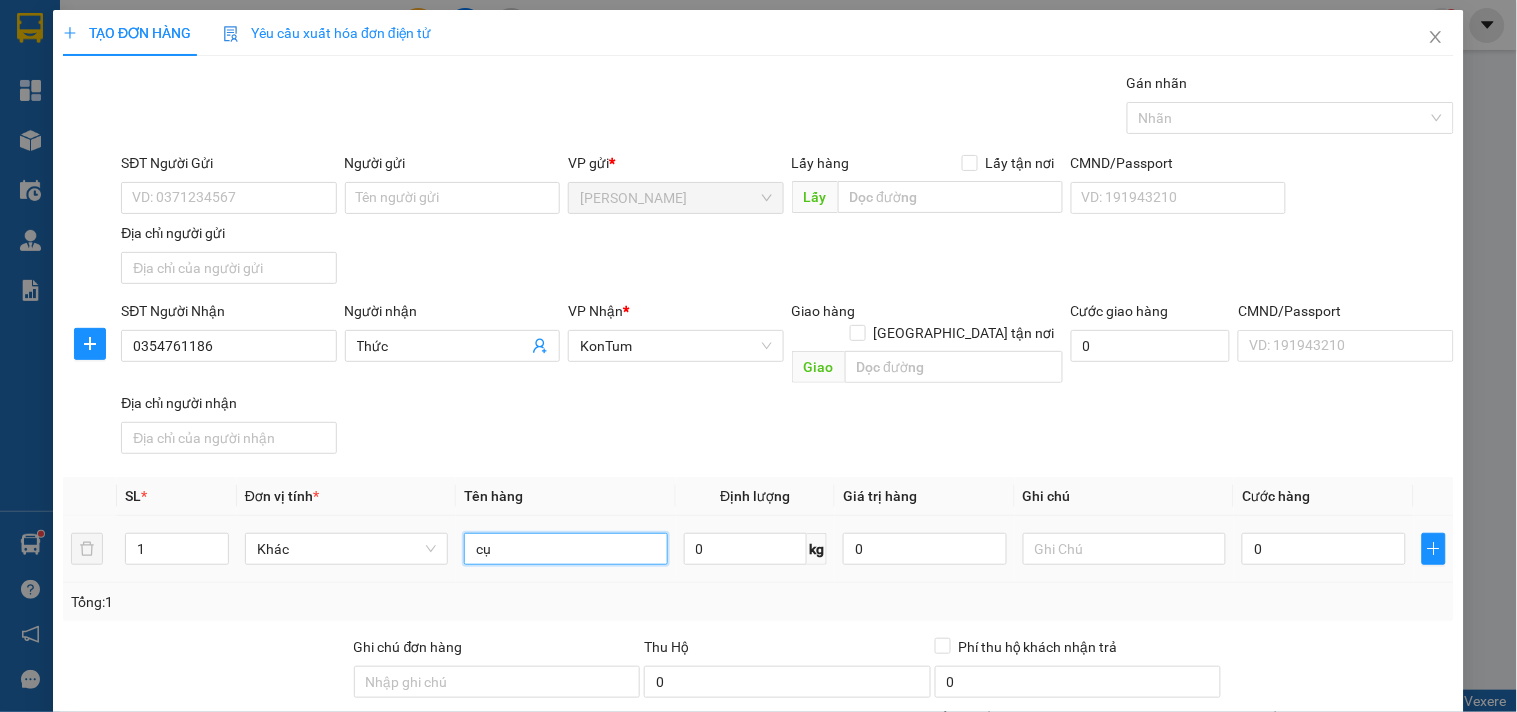 type on "cục" 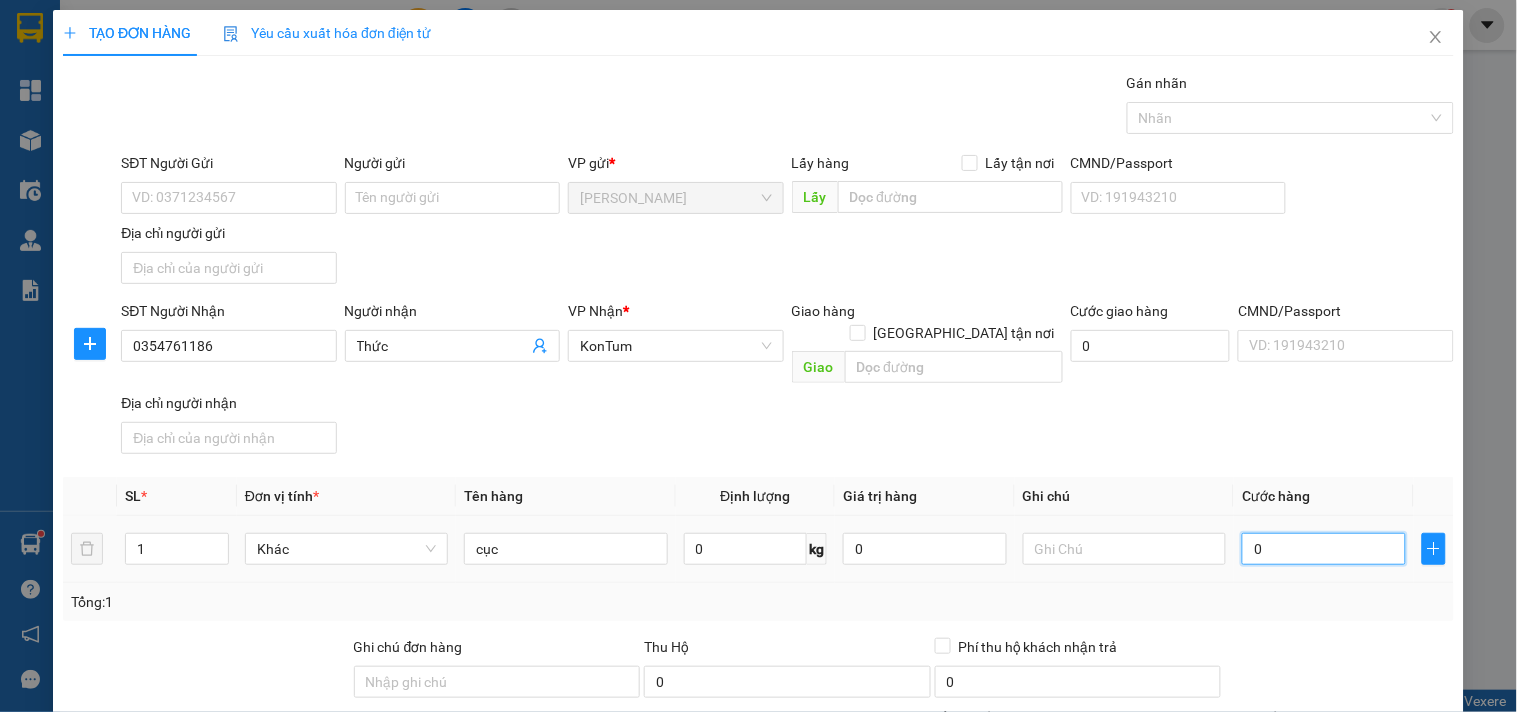 click on "0" at bounding box center [1324, 549] 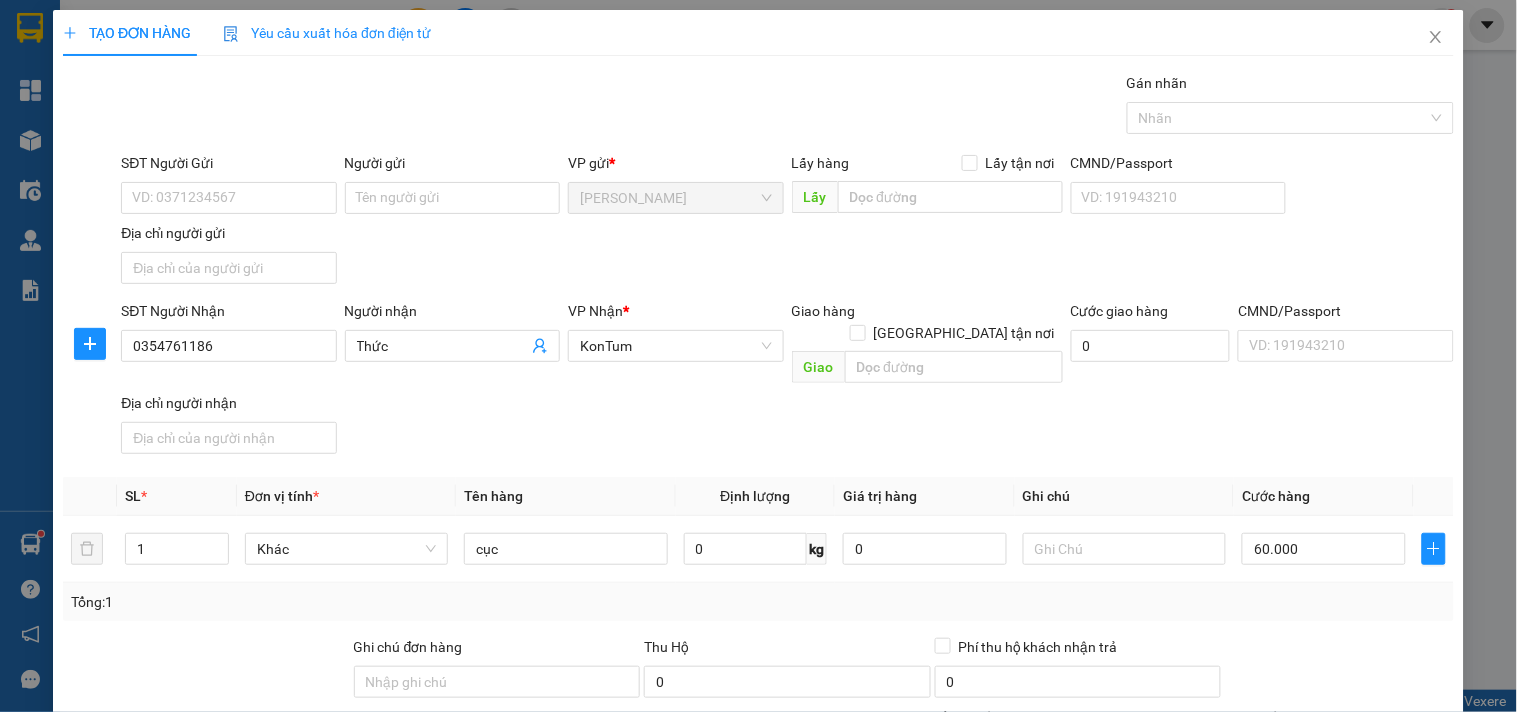 click on "[PERSON_NAME] và In" at bounding box center [1369, 847] 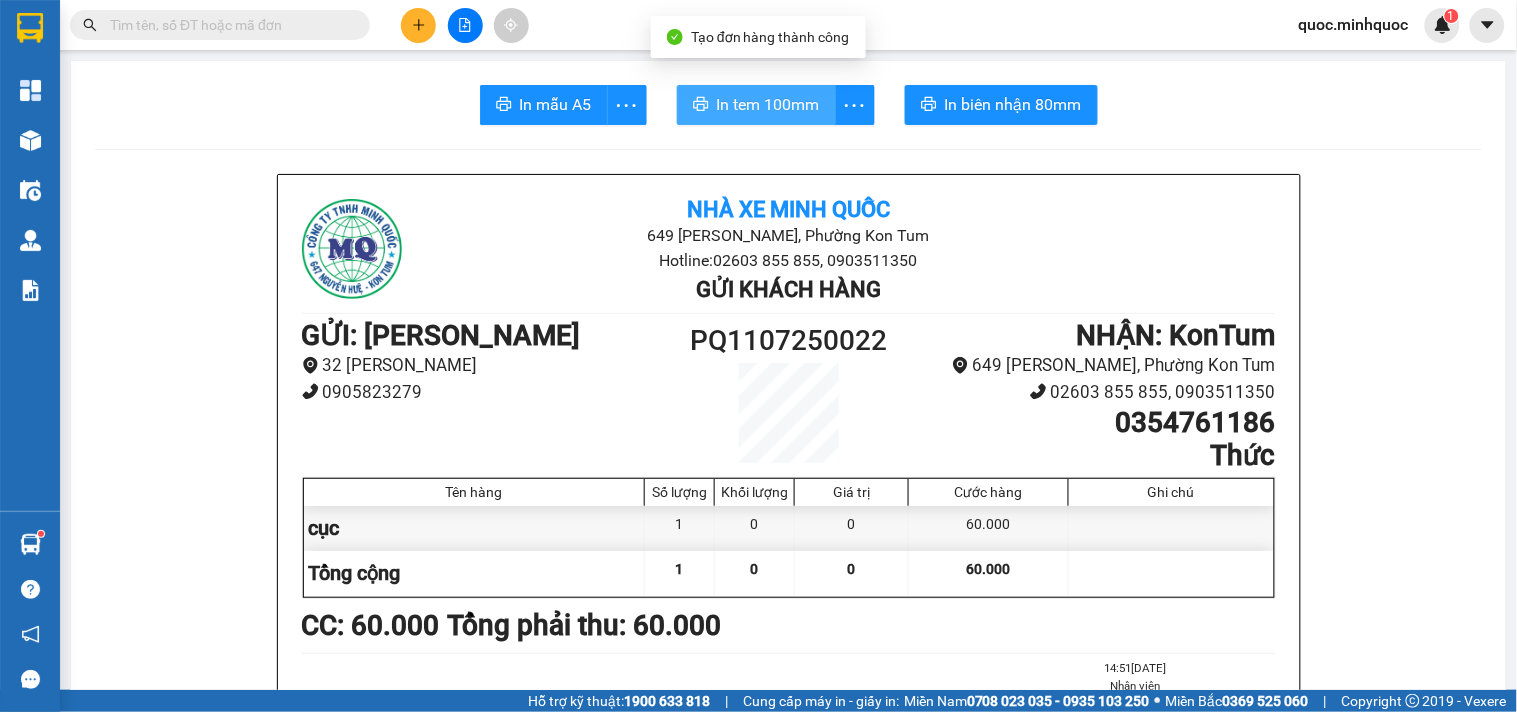 click 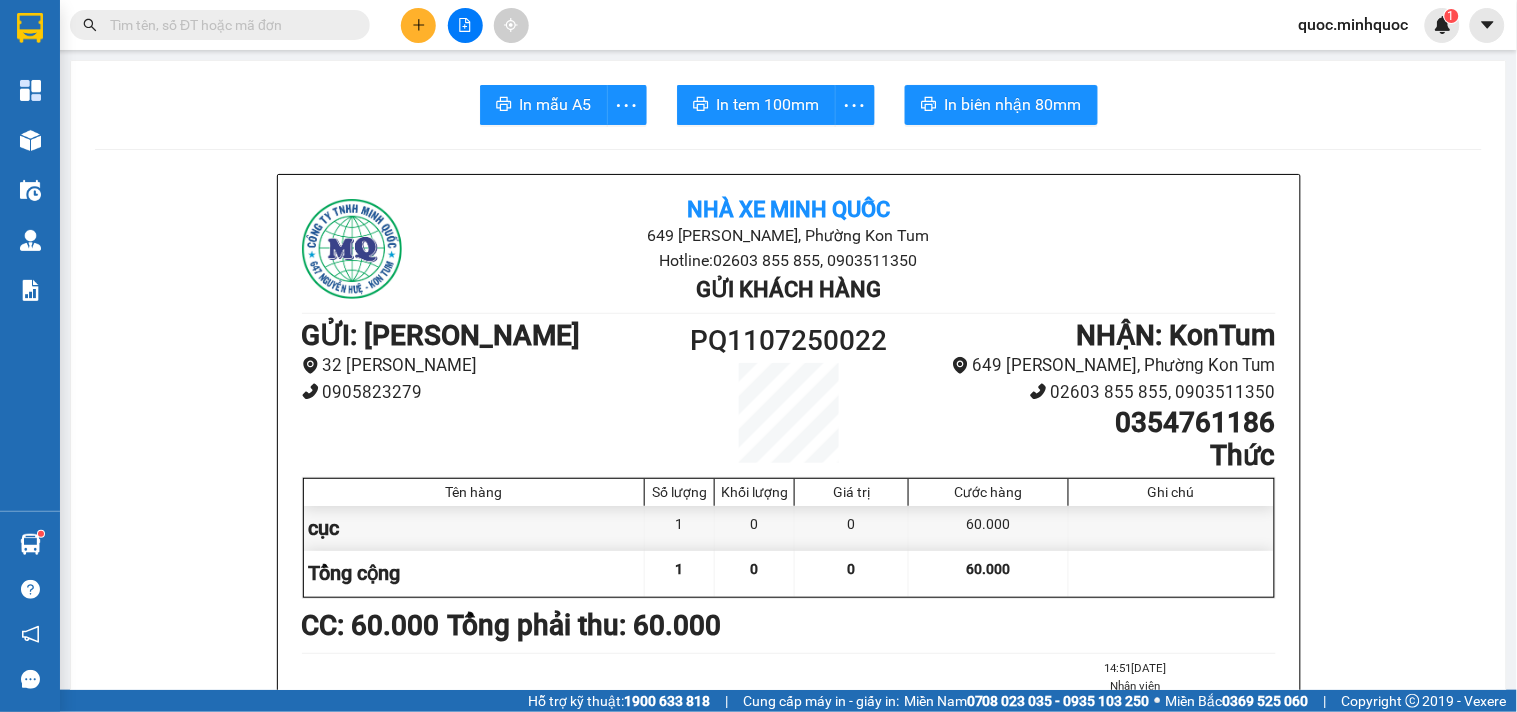 click on "In mẫu A5
In tem 100mm
In biên nhận 80mm Nhà xe Minh Quốc 649 [PERSON_NAME], Phường Kon Tum Hotline:  02603 855 855, 0903511350 Gửi khách hàng GỬI :   [PERSON_NAME][GEOGRAPHIC_DATA][PERSON_NAME]   0905823279 PQ1107250022 NHẬN :   KonTum   649 [PERSON_NAME], [GEOGRAPHIC_DATA] Tum   02603 855 855, 0903511350 0354761186 Thức Tên hàng Số lượng Khối lượng Giá trị Cước hàng Ghi chú cục 1 0 0 60.000 Tổng cộng 1 0 0 60.000 Loading... CC : 60.000 Tổng phải thu: 60.000 14:51[DATE] Nhân viên [PERSON_NAME] định nhận/gửi hàng : Biên nhận có giá trị trong vòng  10 ngày  kể từ ngày khách gửi hàng. Công ty chỉ chịu trách nhiệm đối với hàng có biên nhận kèm theo. Đối với hàng thông thường khi xảy ra sự cố mất, thất lạc, hư hỏng,...chúng tôi chỉ chịu trách nhiệm bồi thường không quá  5 lần  cước gửi hàng. *HƯ BỂ VỠ KHÔNG ĐỀN*" at bounding box center (788, 1262) 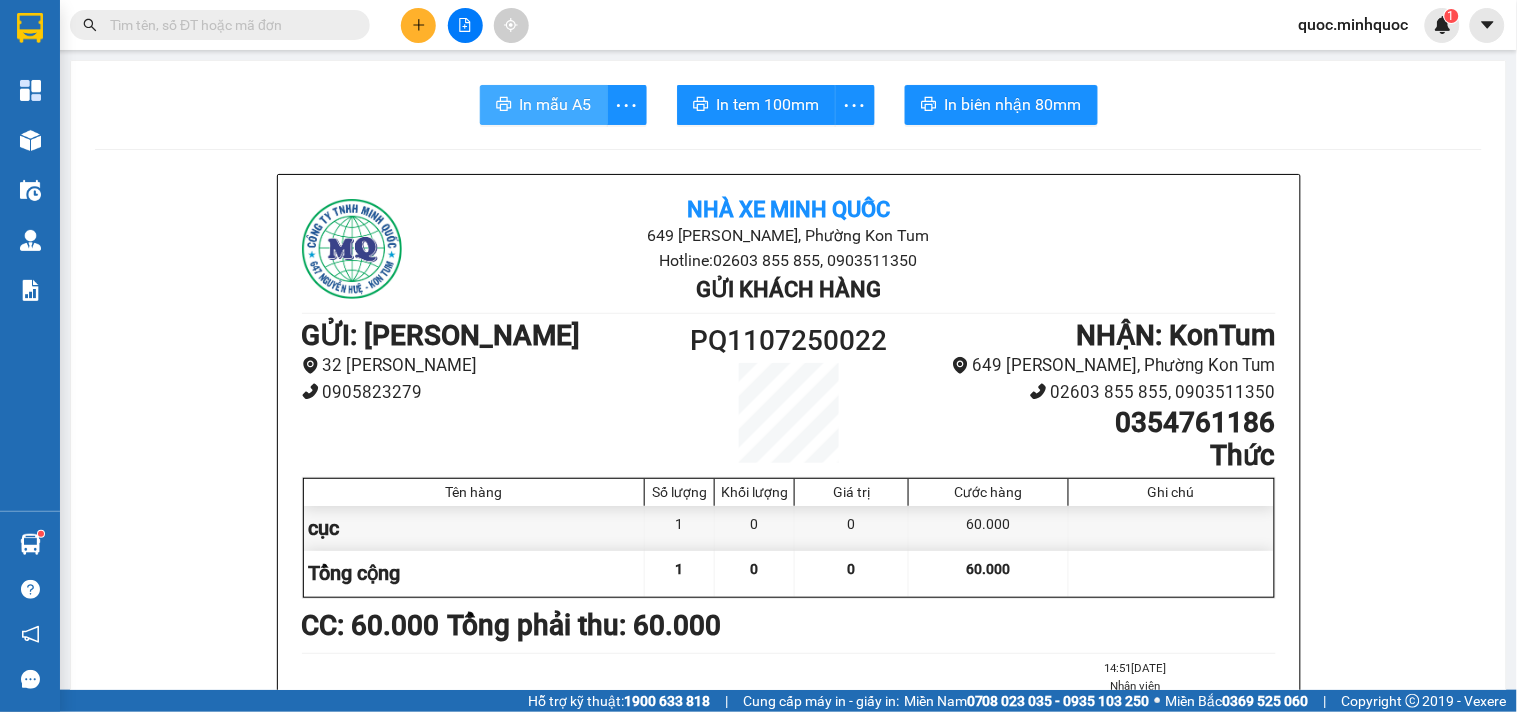 click on "In mẫu A5" at bounding box center [556, 104] 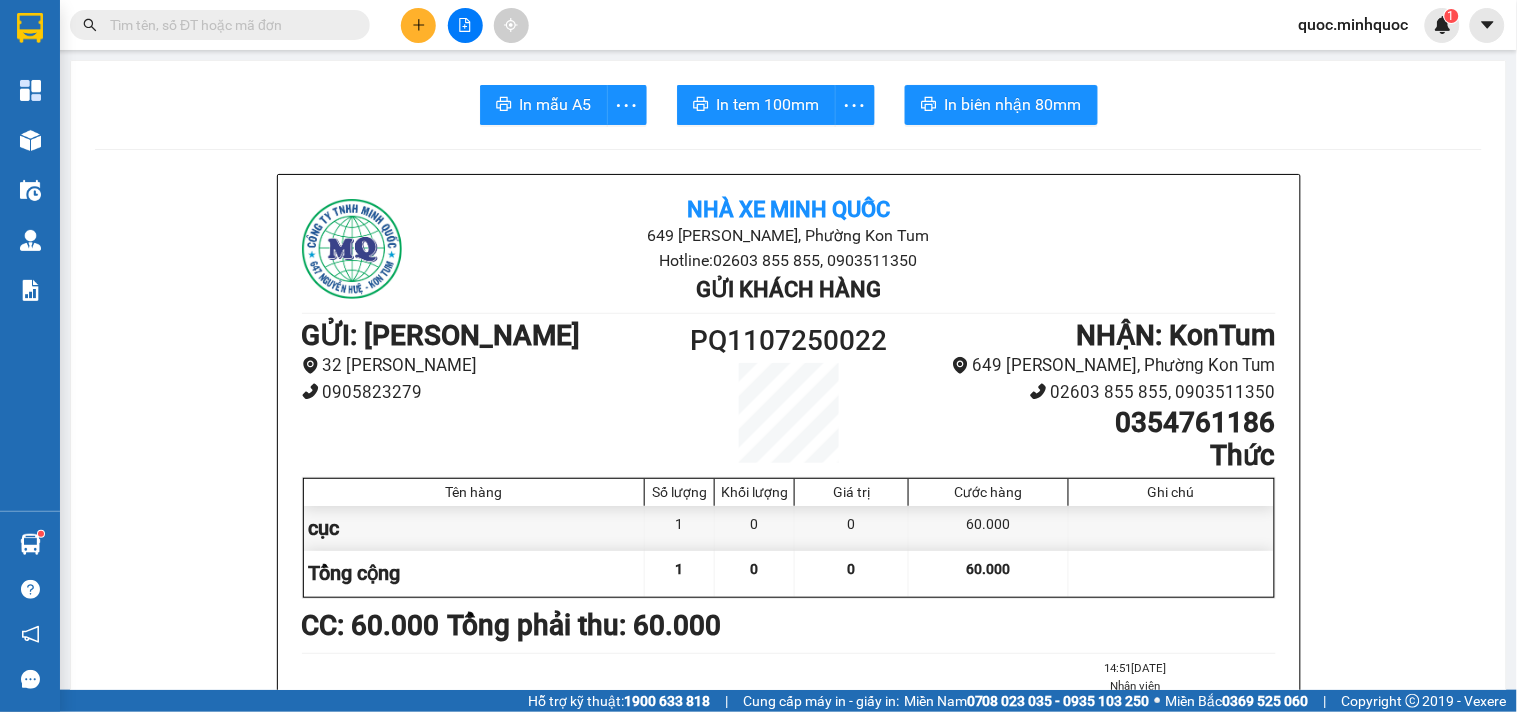 click at bounding box center (228, 25) 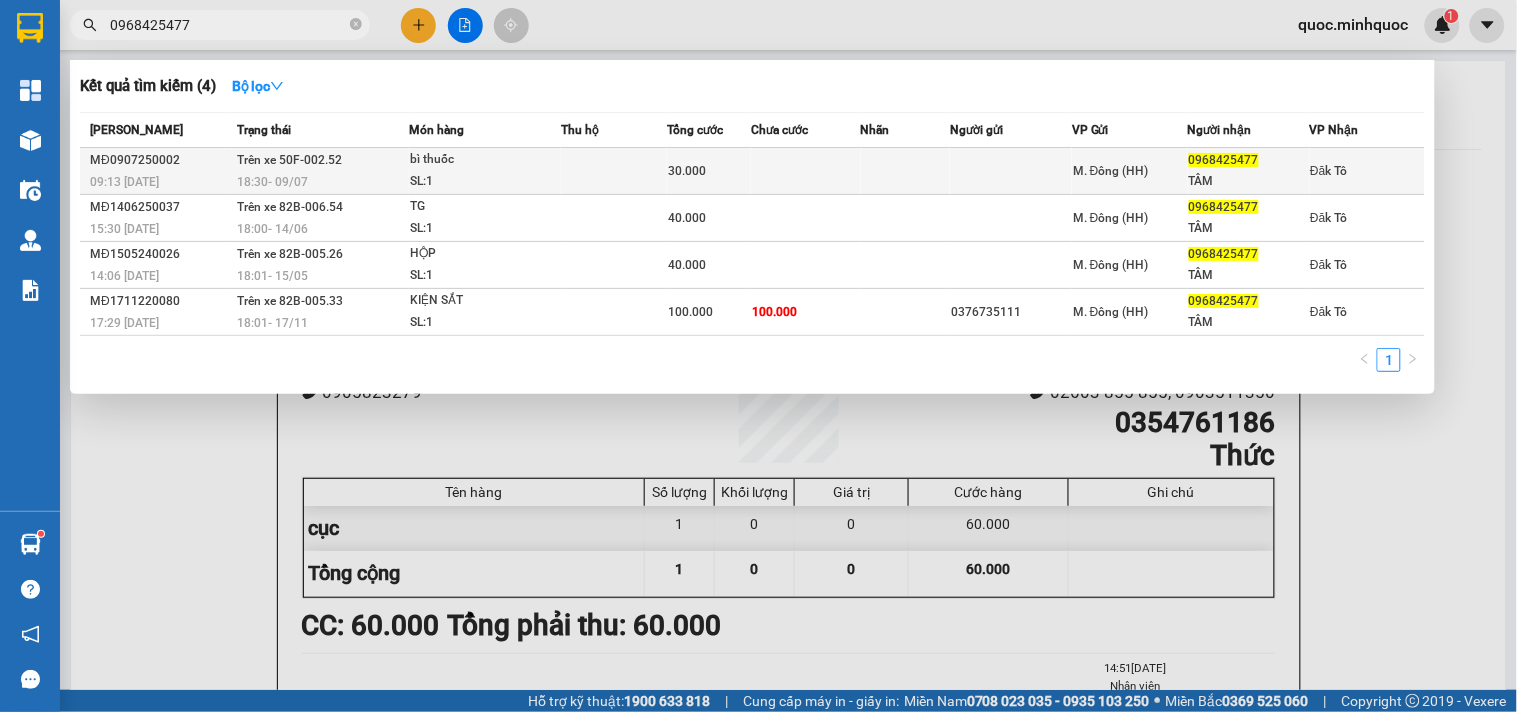 type on "0968425477" 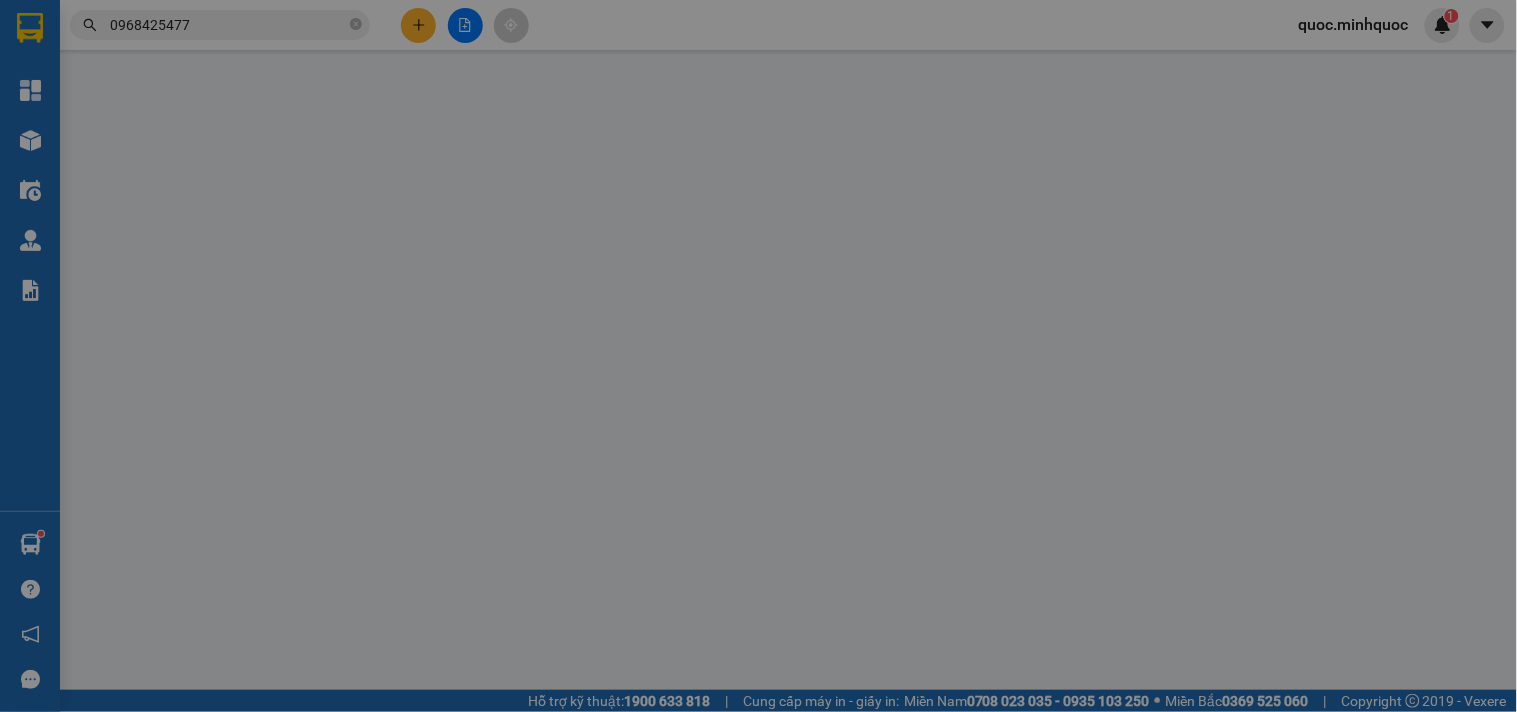 type on "0968425477" 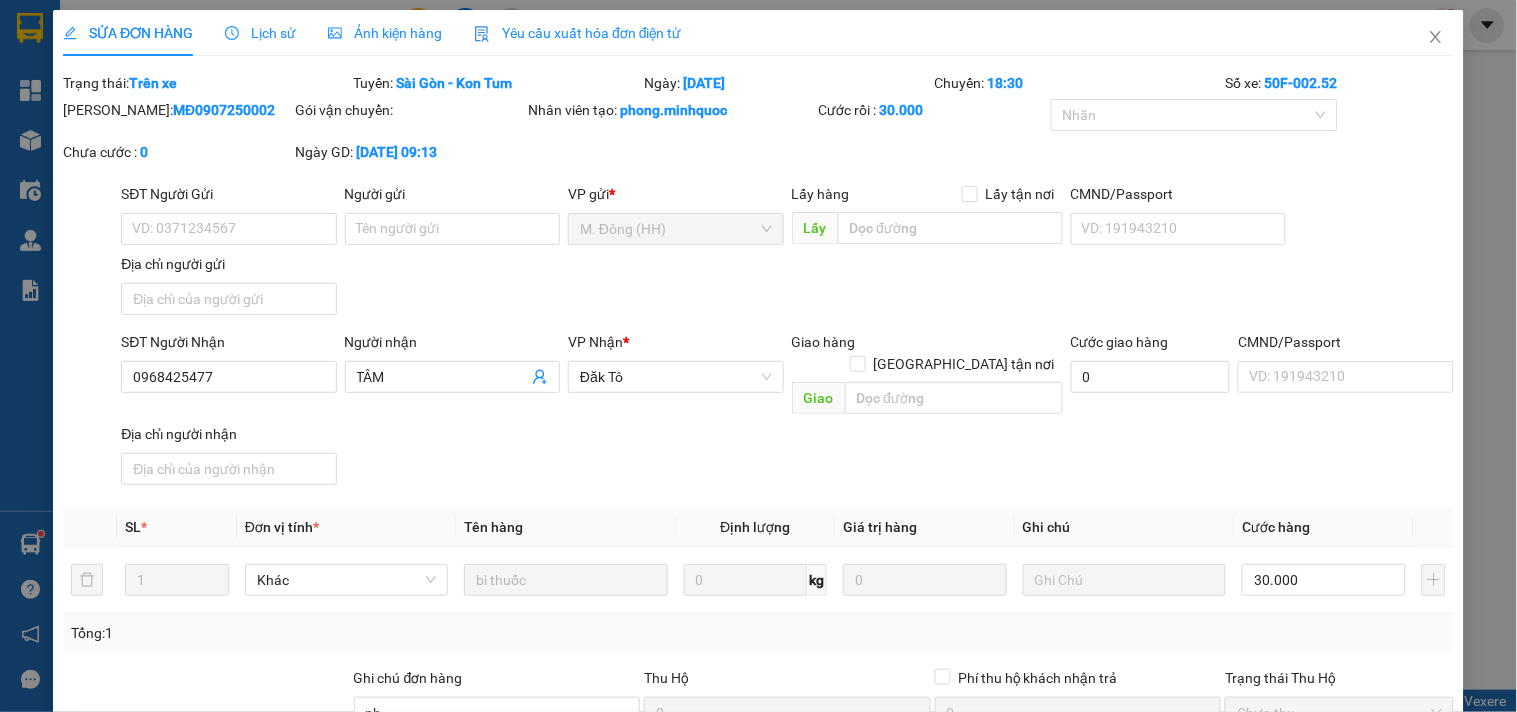 click on "SỬA ĐƠN HÀNG Lịch sử Ảnh kiện hàng Yêu cầu xuất hóa đơn điện tử" at bounding box center [372, 33] 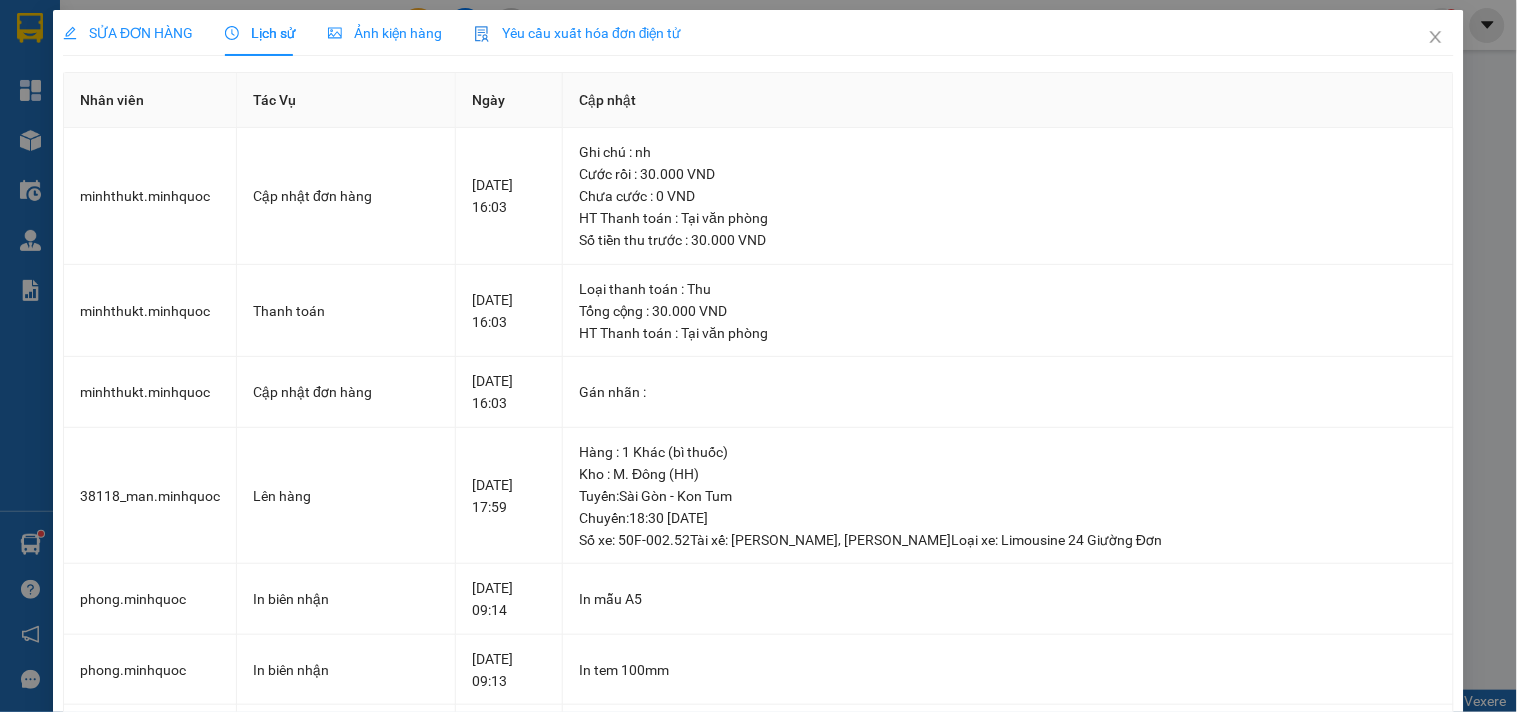 click on "SỬA ĐƠN HÀNG" at bounding box center (128, 33) 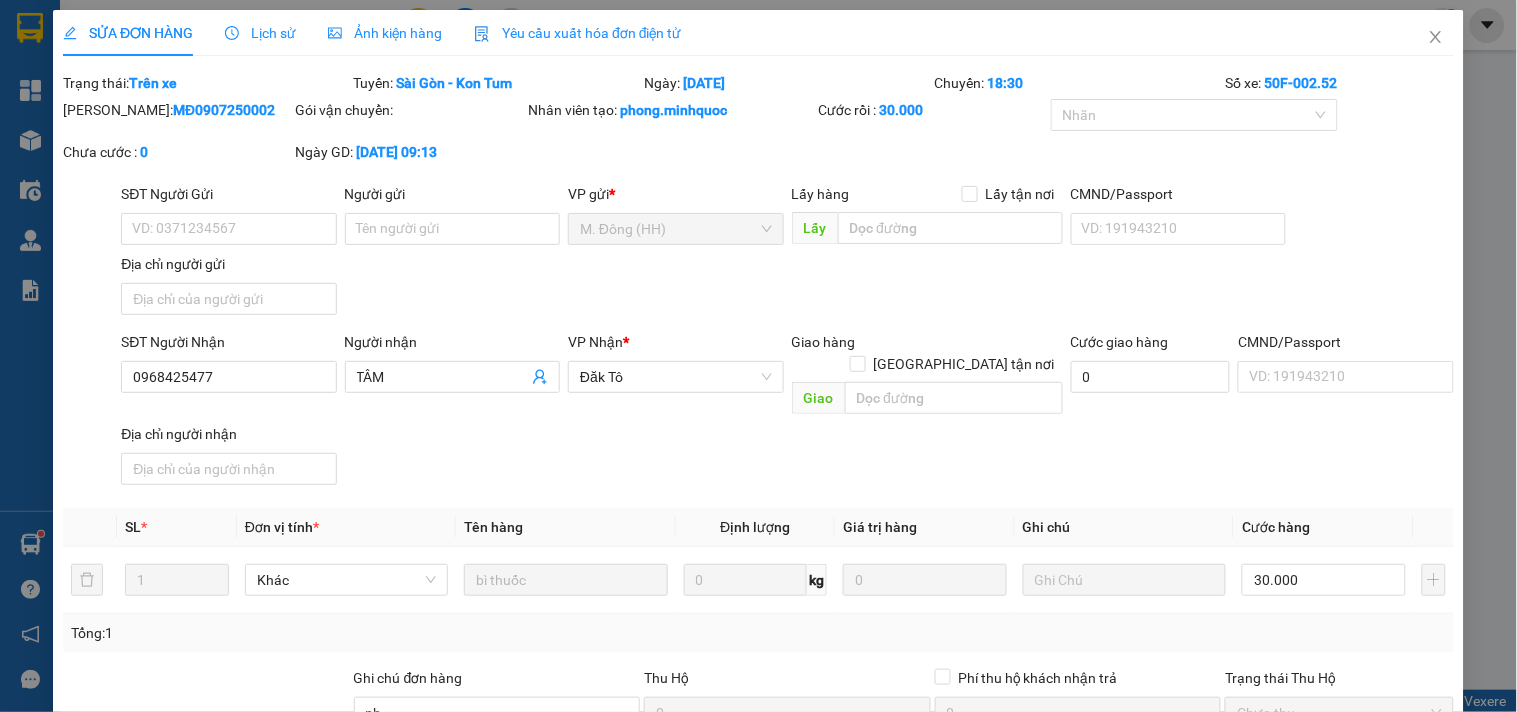 click on "Lịch sử" at bounding box center (260, 33) 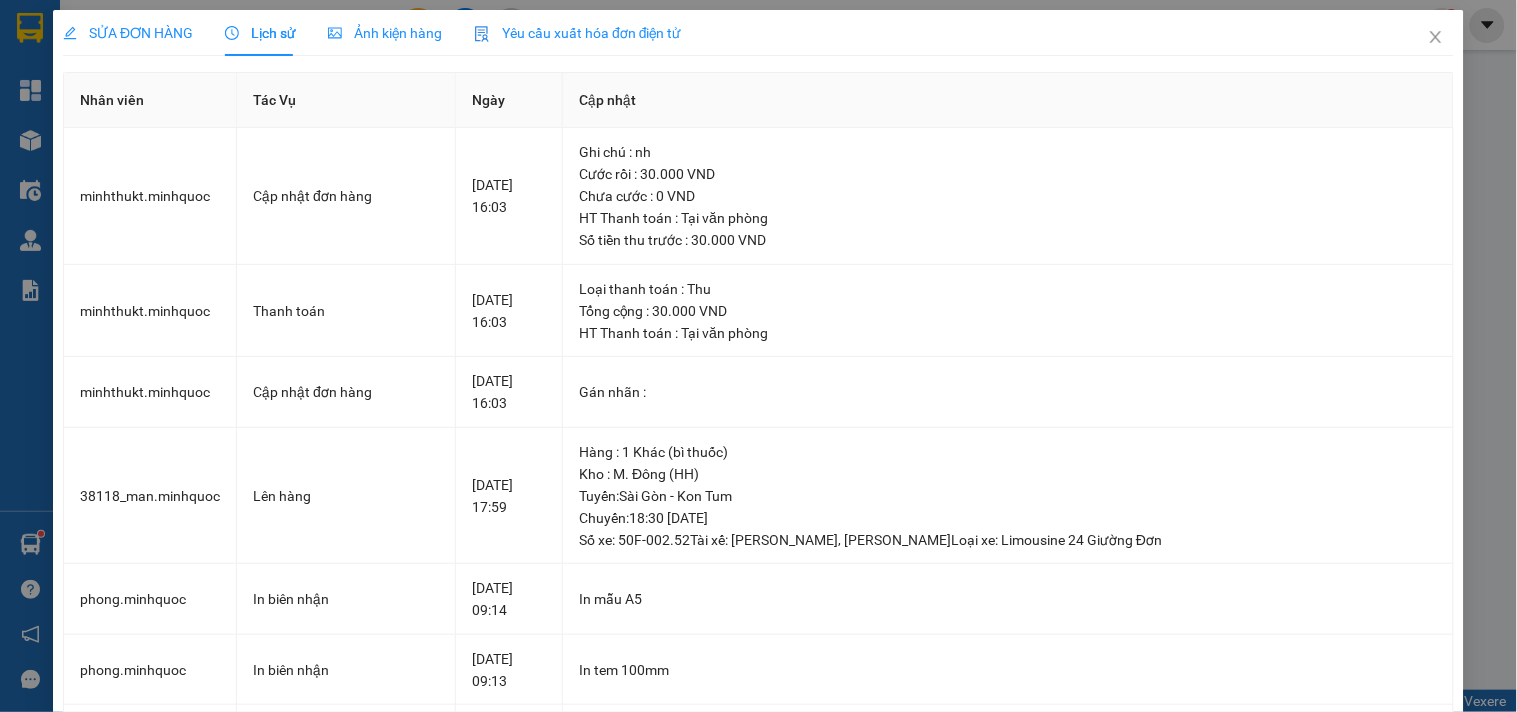 click on "SỬA ĐƠN HÀNG" at bounding box center (128, 33) 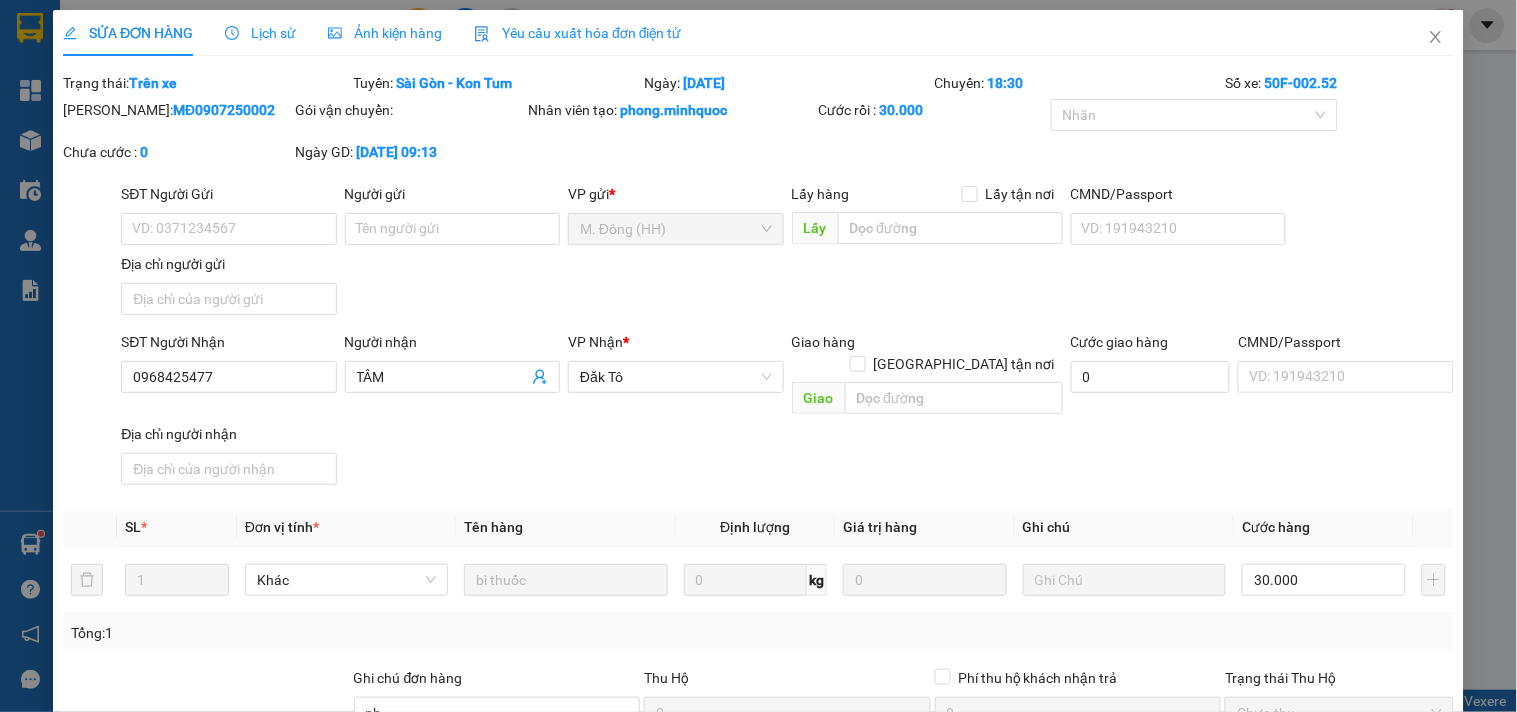 click on "SỬA ĐƠN HÀNG Lịch sử Ảnh kiện hàng Yêu cầu xuất hóa đơn điện tử" at bounding box center (372, 33) 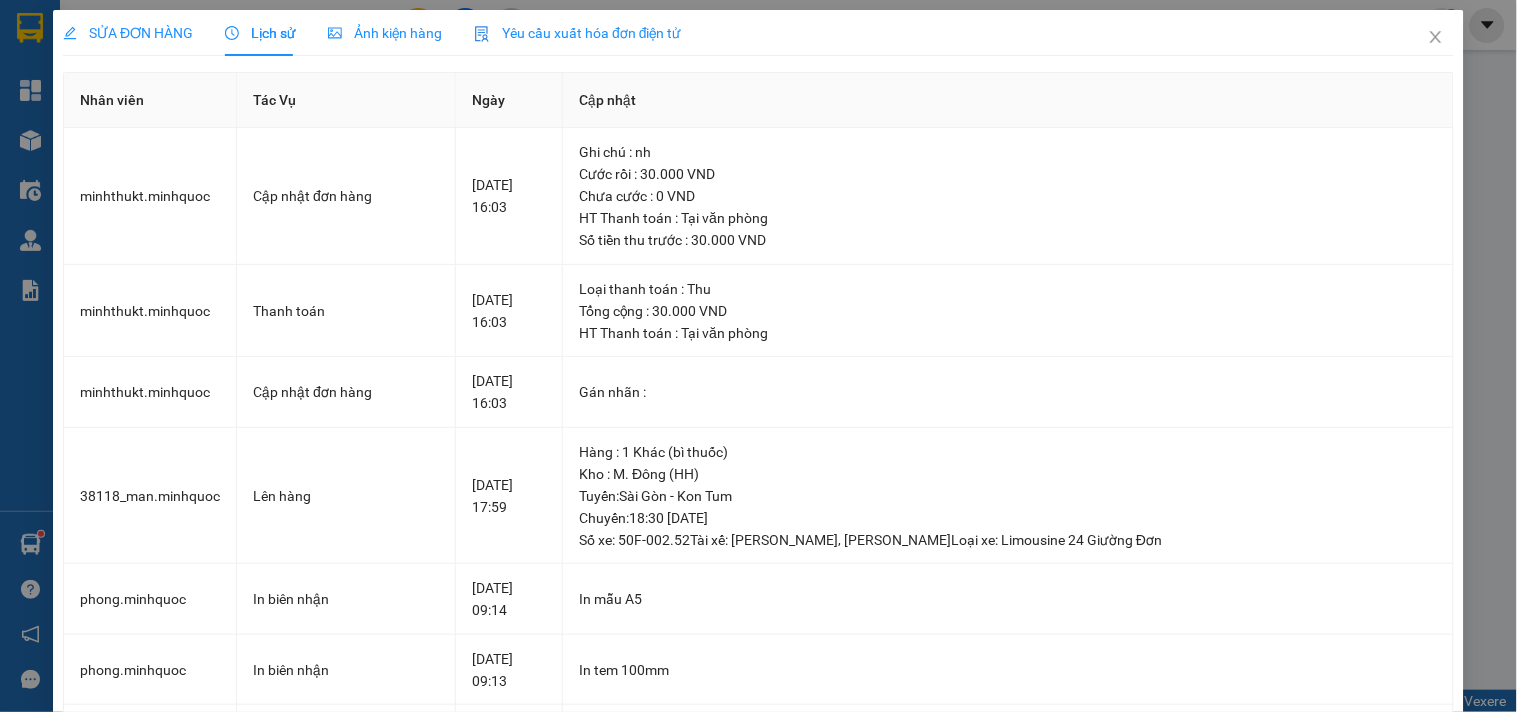 click on "SỬA ĐƠN HÀNG" at bounding box center [128, 33] 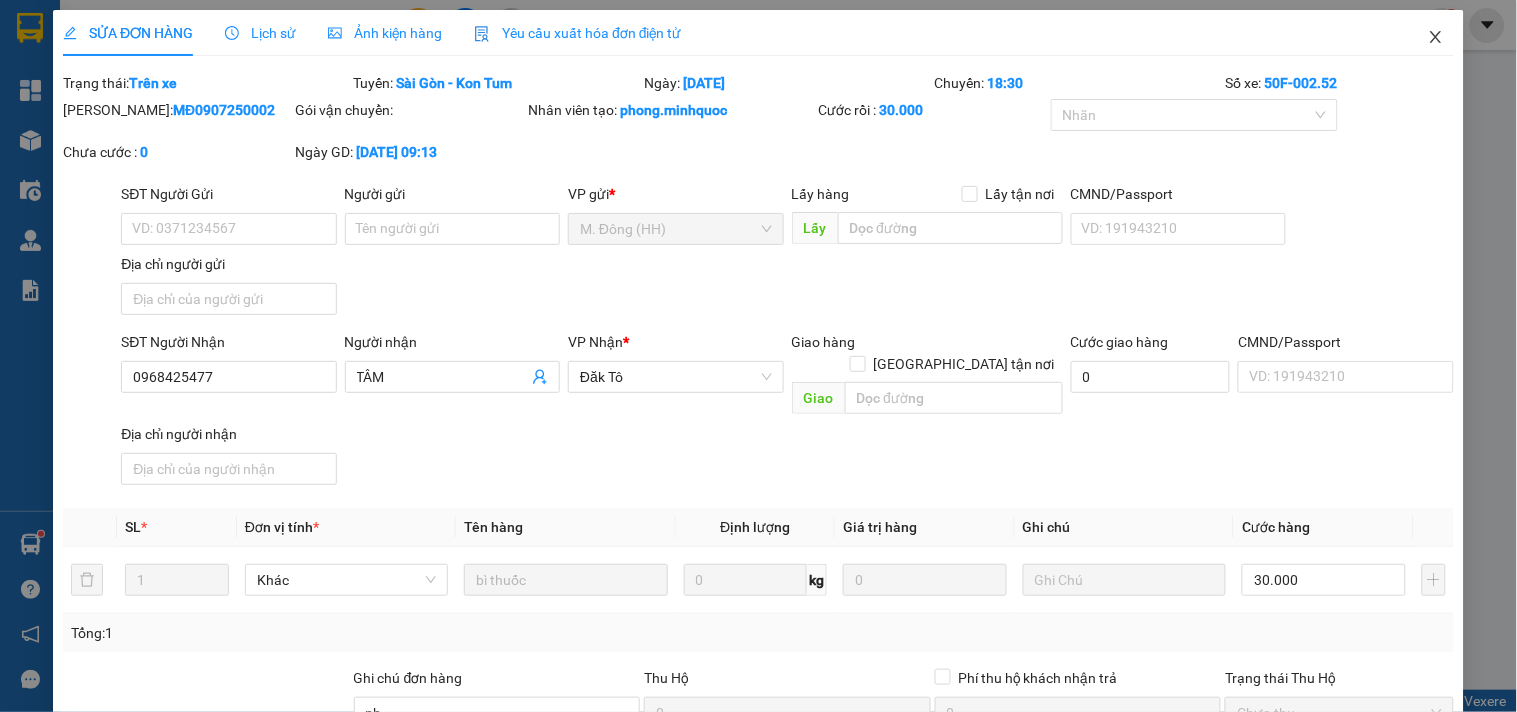 drag, startPoint x: 1411, startPoint y: 25, endPoint x: 1414, endPoint y: 44, distance: 19.235384 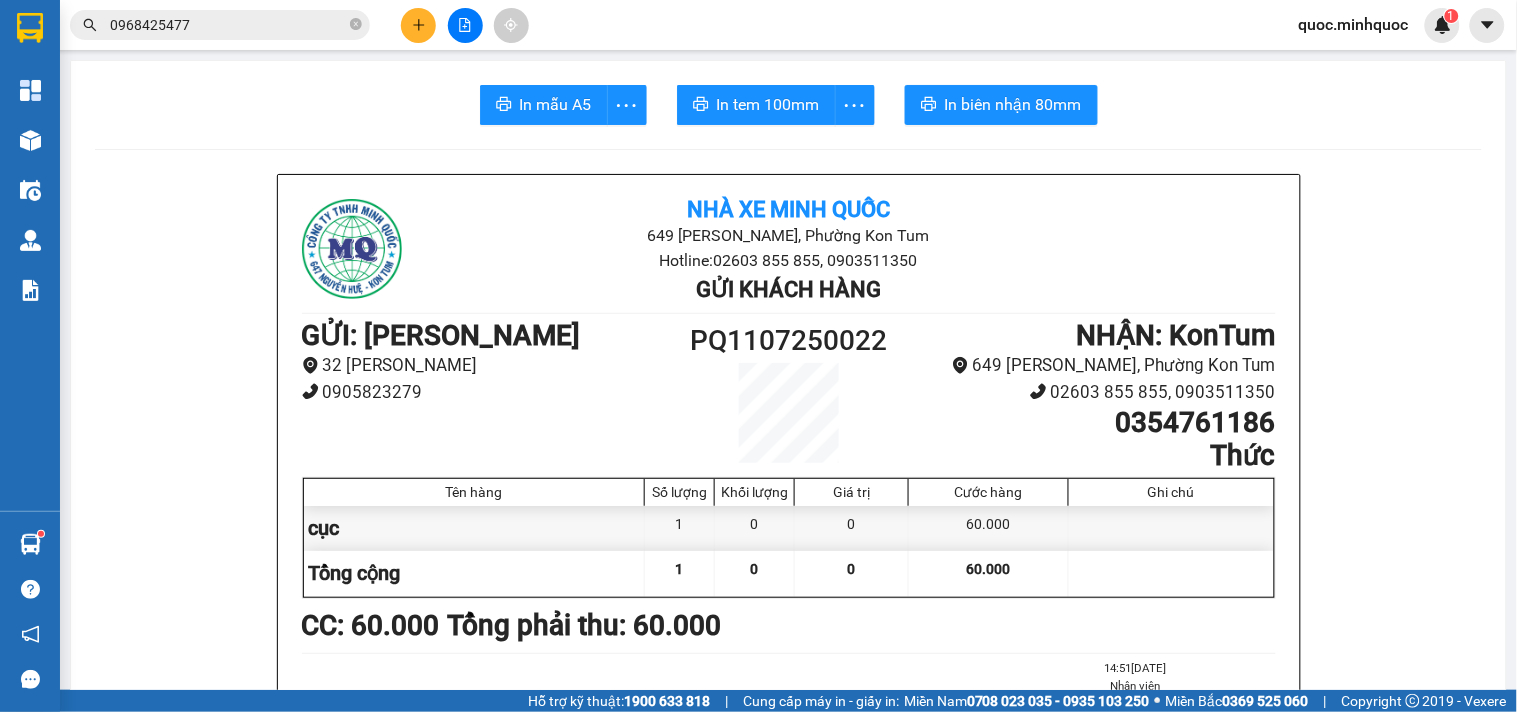 drag, startPoint x: 395, startPoint y: 32, endPoint x: 428, endPoint y: 40, distance: 33.955853 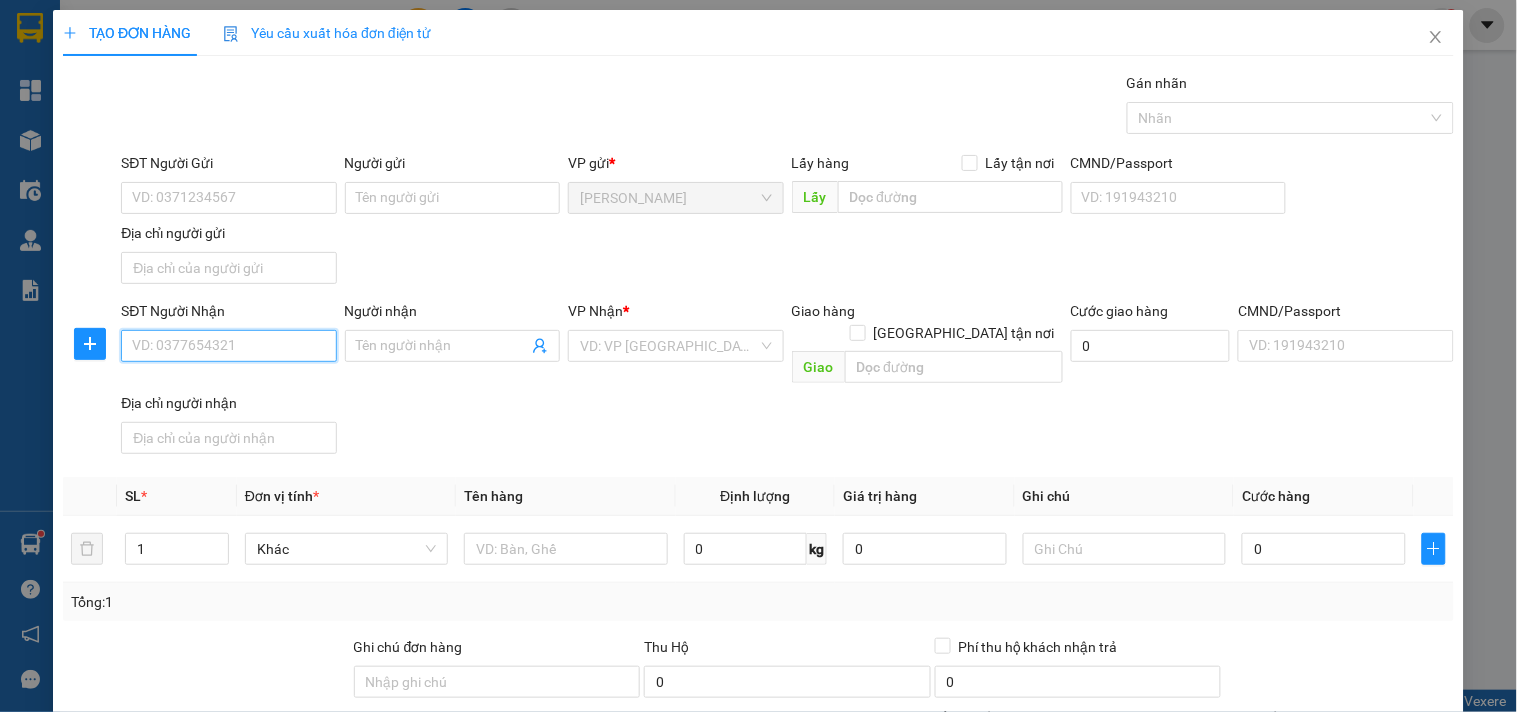 click on "SĐT Người Nhận" at bounding box center (228, 346) 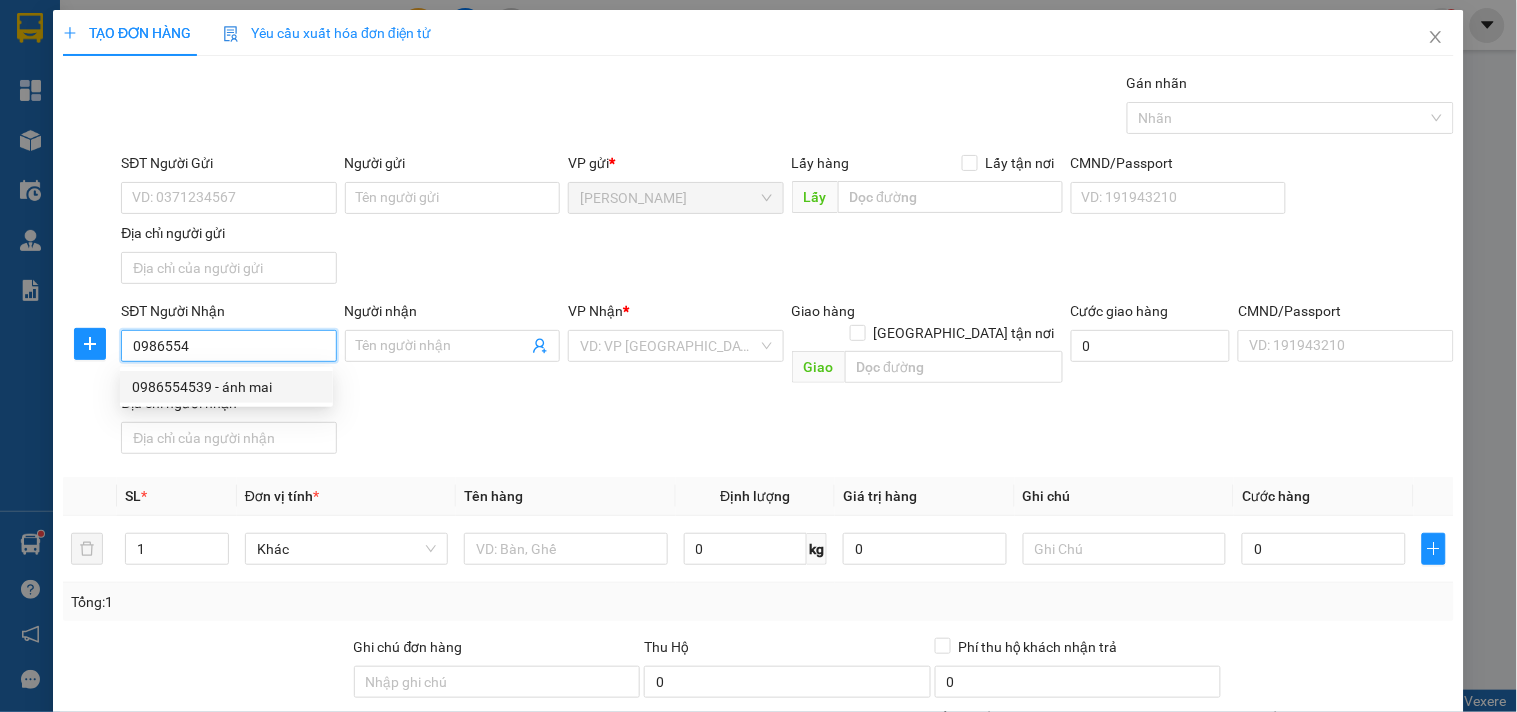 click on "0986554539 - ánh mai" at bounding box center (226, 387) 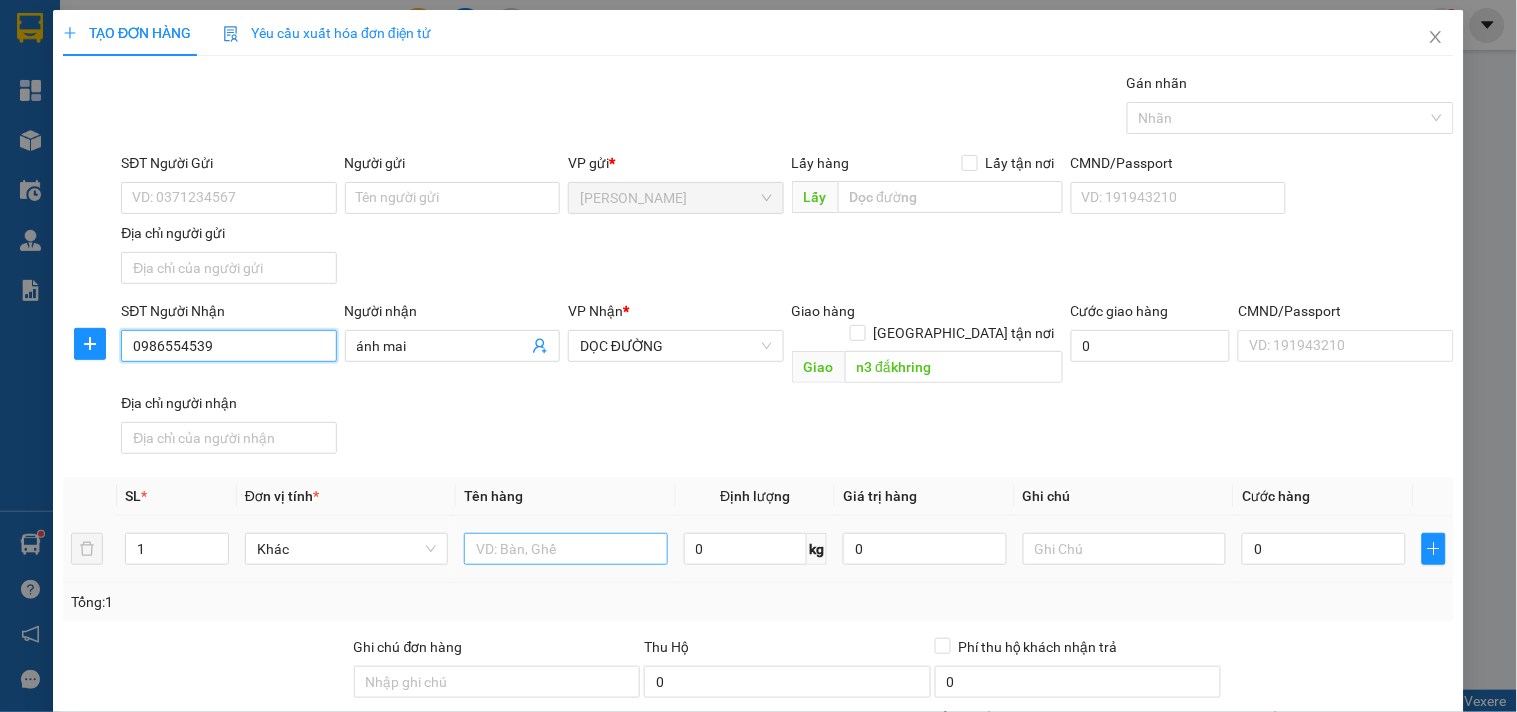 type on "0986554539" 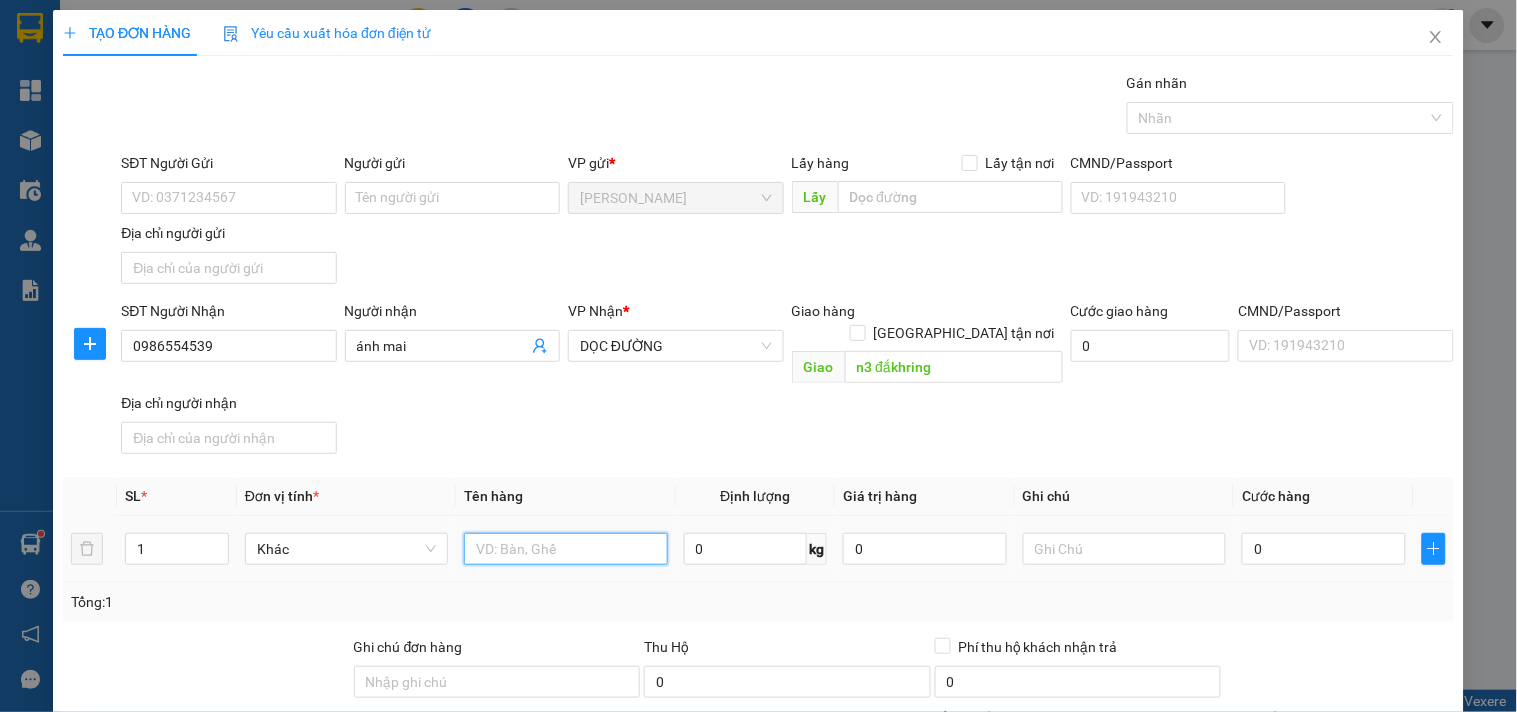 click at bounding box center (565, 549) 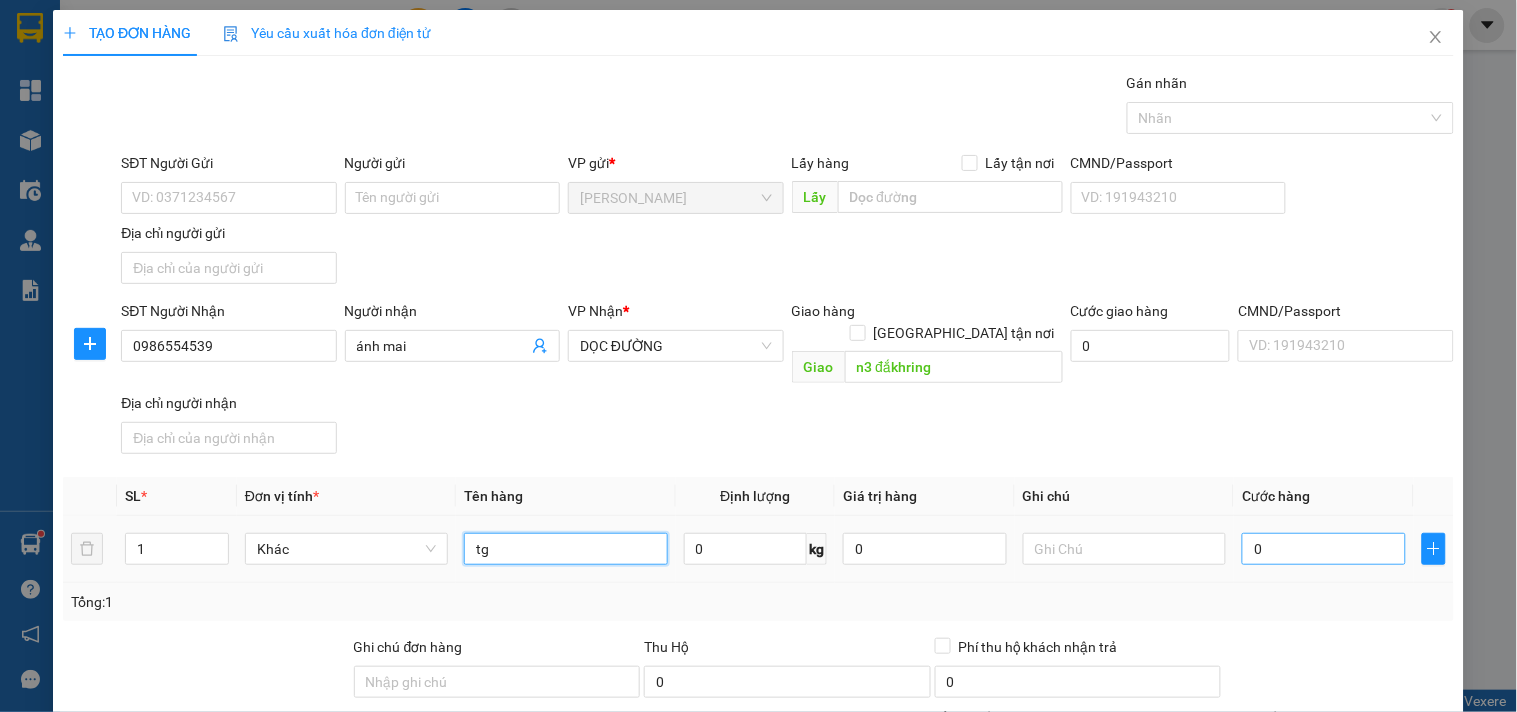 type on "tg" 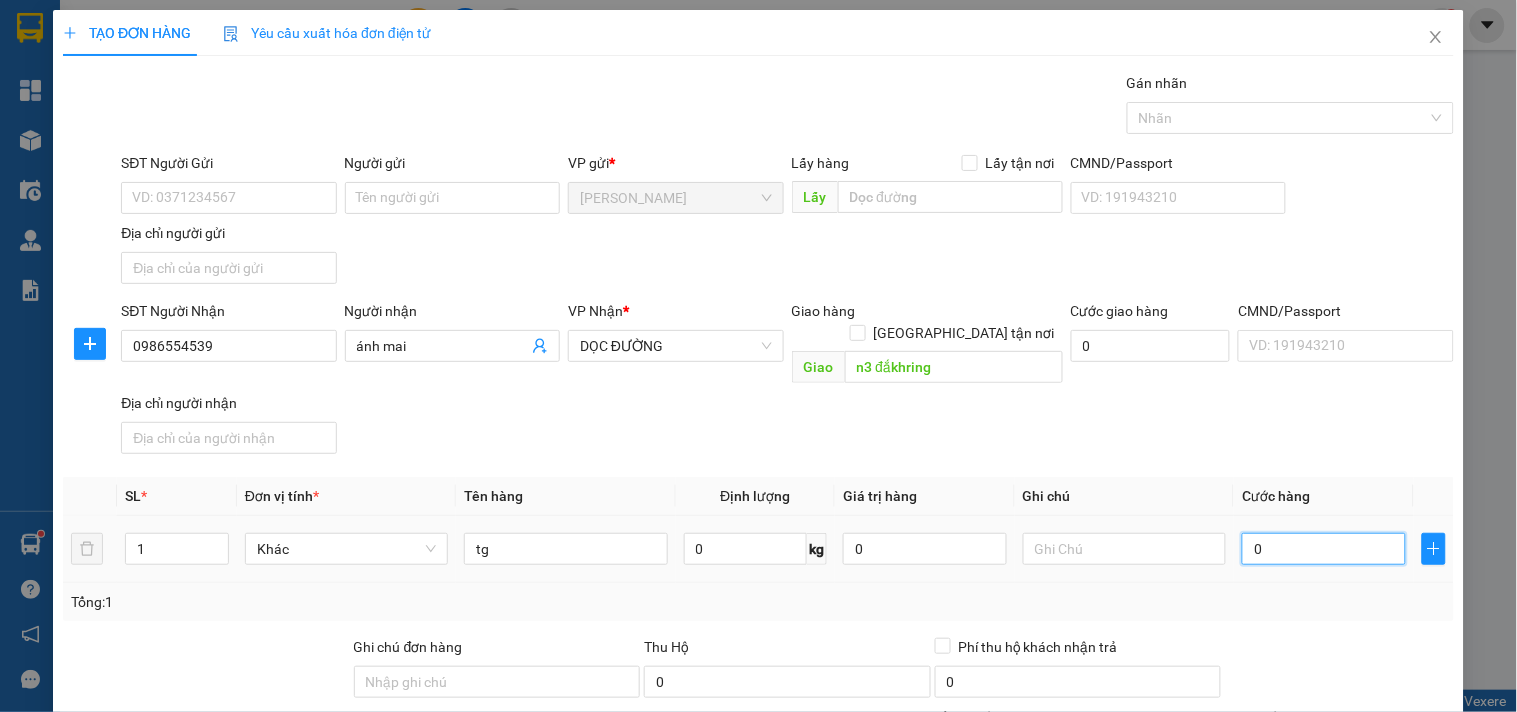 click on "0" at bounding box center (1324, 549) 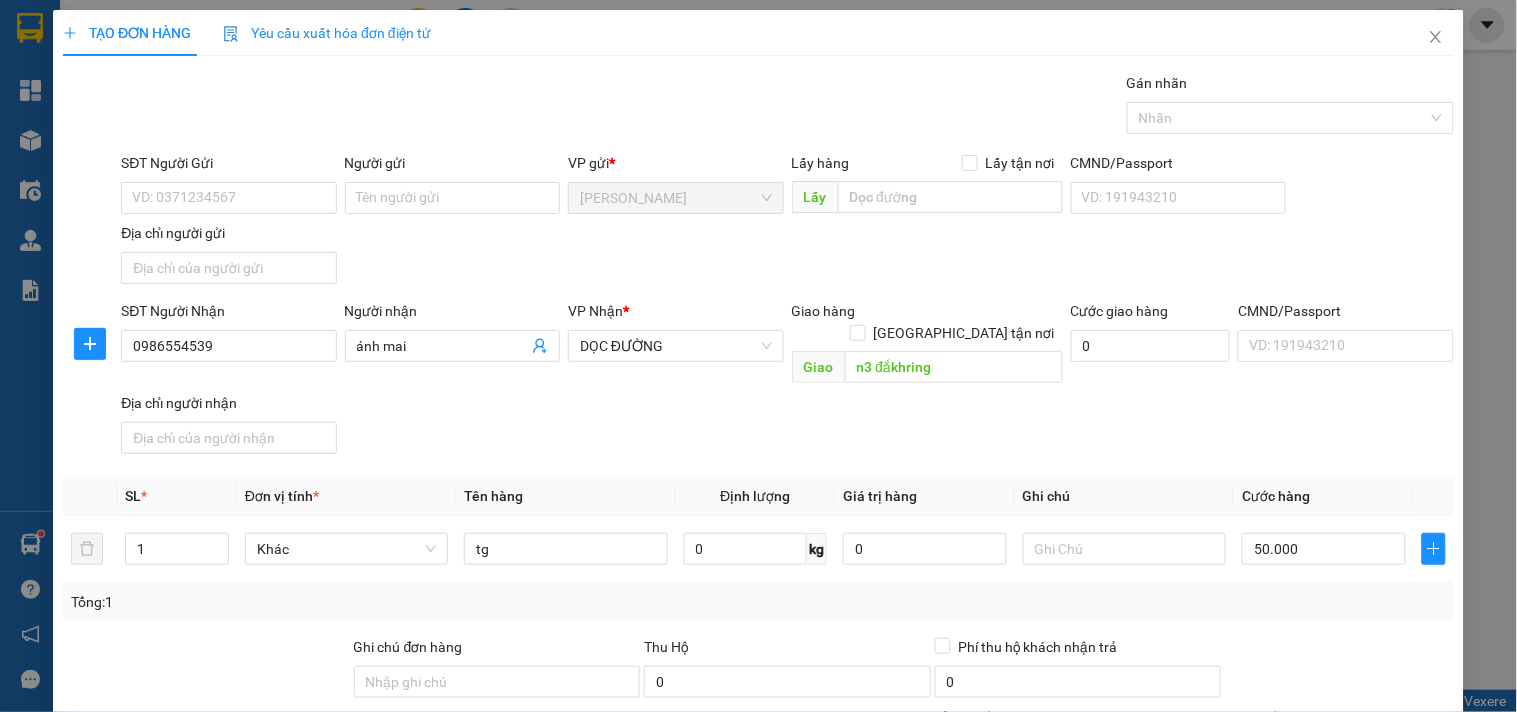 click on "[PERSON_NAME] và In" at bounding box center [1369, 847] 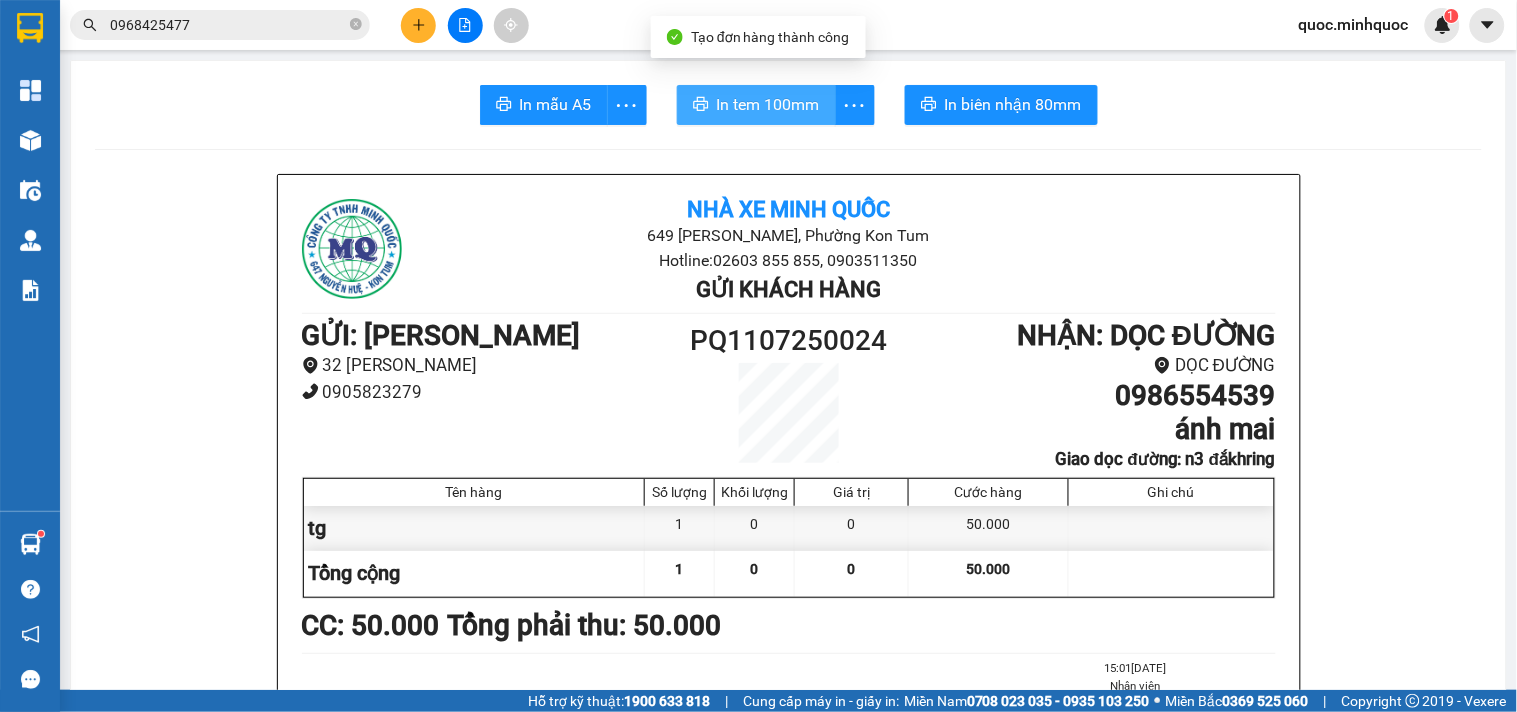click on "In tem 100mm" at bounding box center [768, 104] 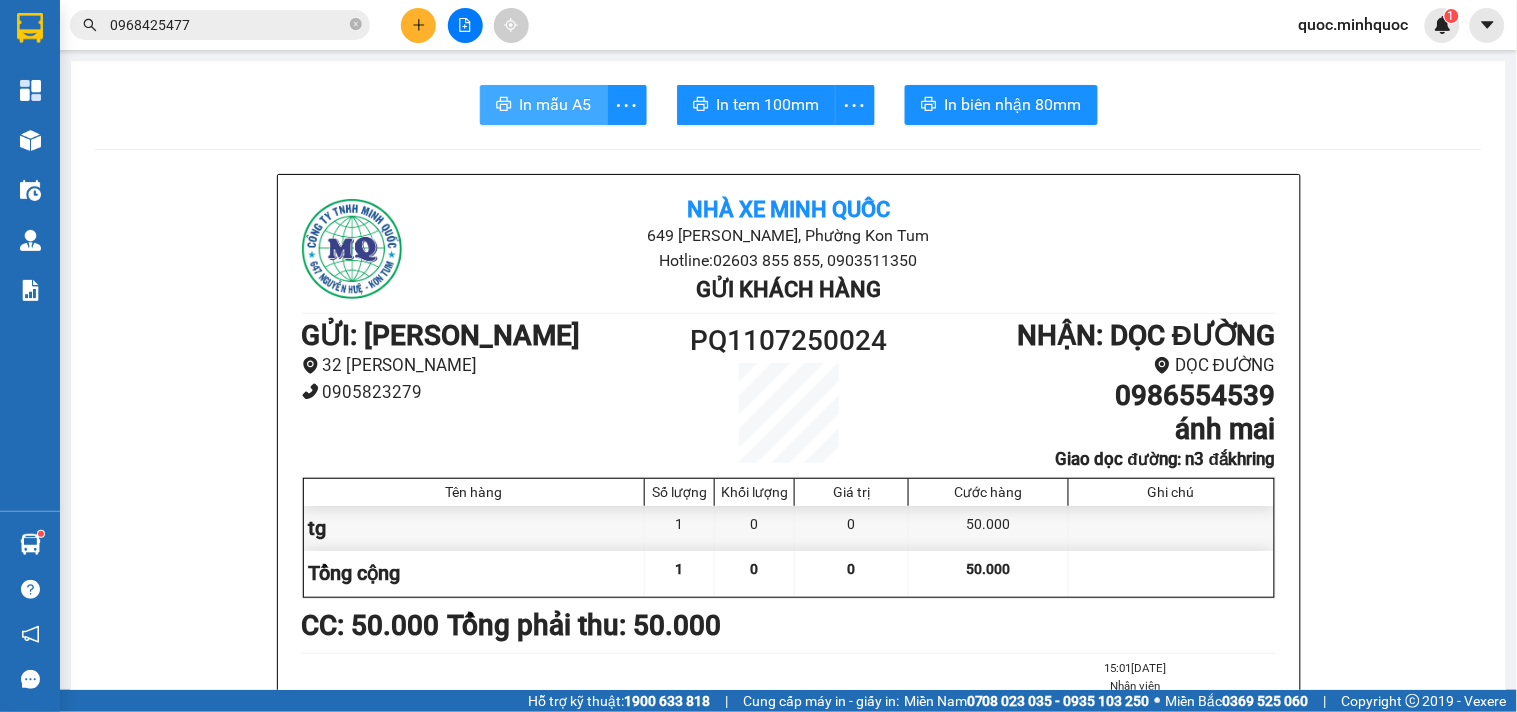 click on "In mẫu A5" at bounding box center [556, 104] 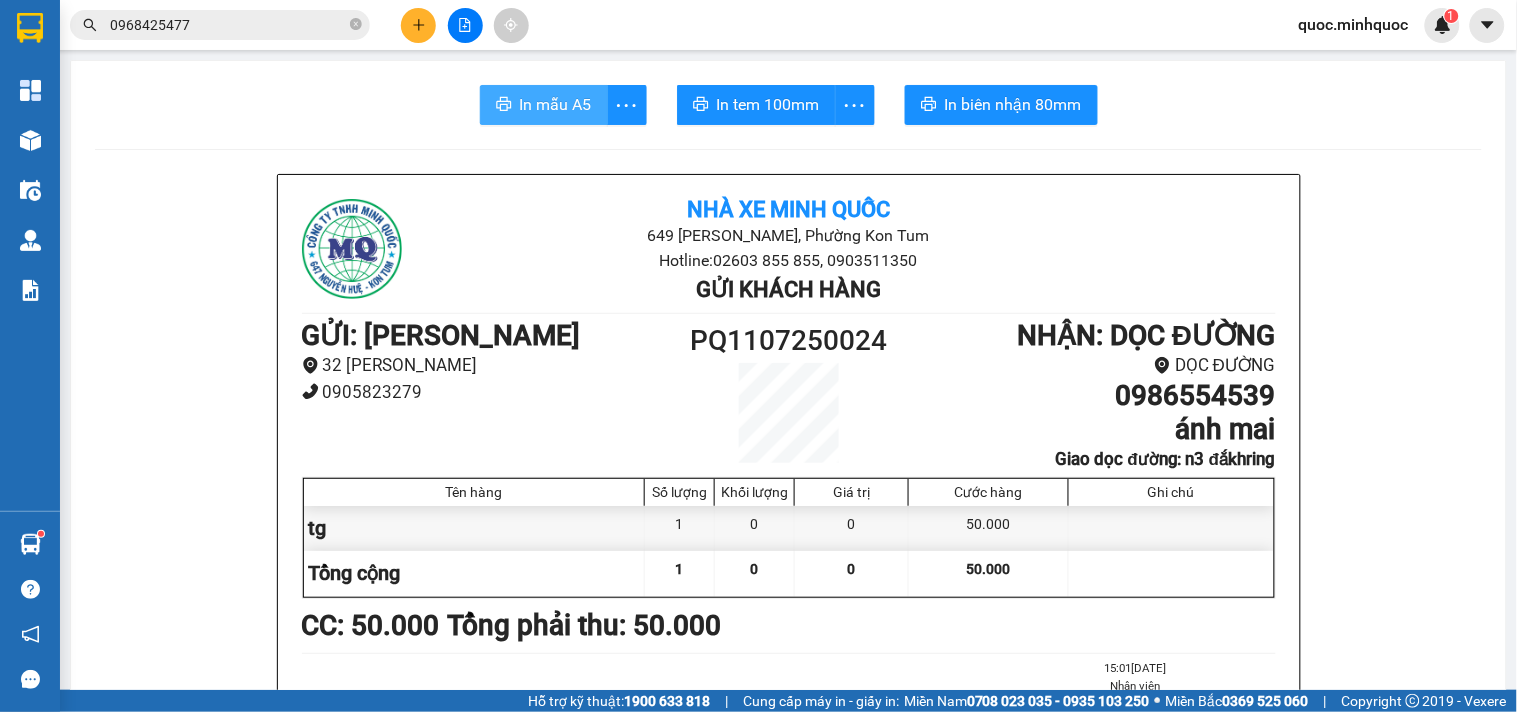 click on "In mẫu A5" at bounding box center [556, 104] 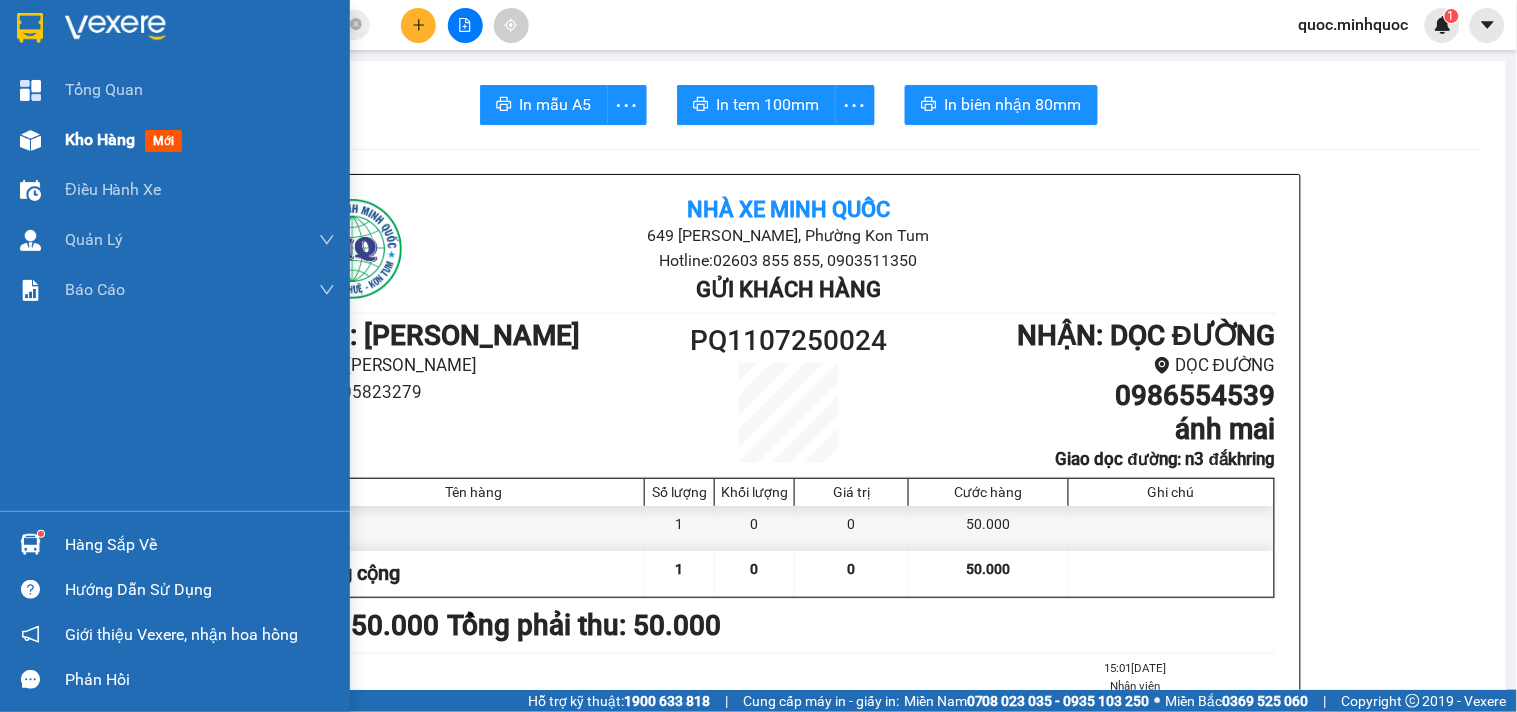 click on "Kho hàng mới" at bounding box center [175, 140] 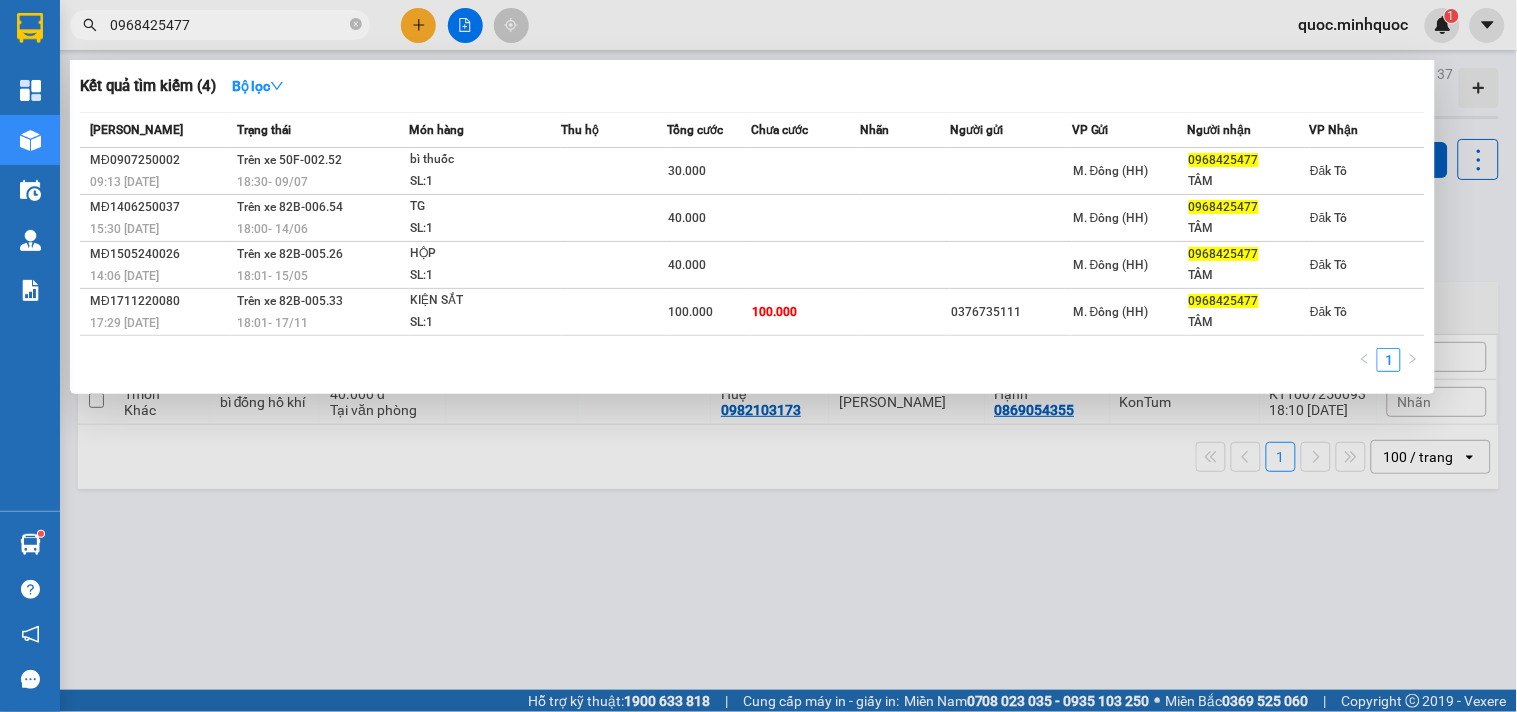 drag, startPoint x: 275, startPoint y: 16, endPoint x: 285, endPoint y: 20, distance: 10.770329 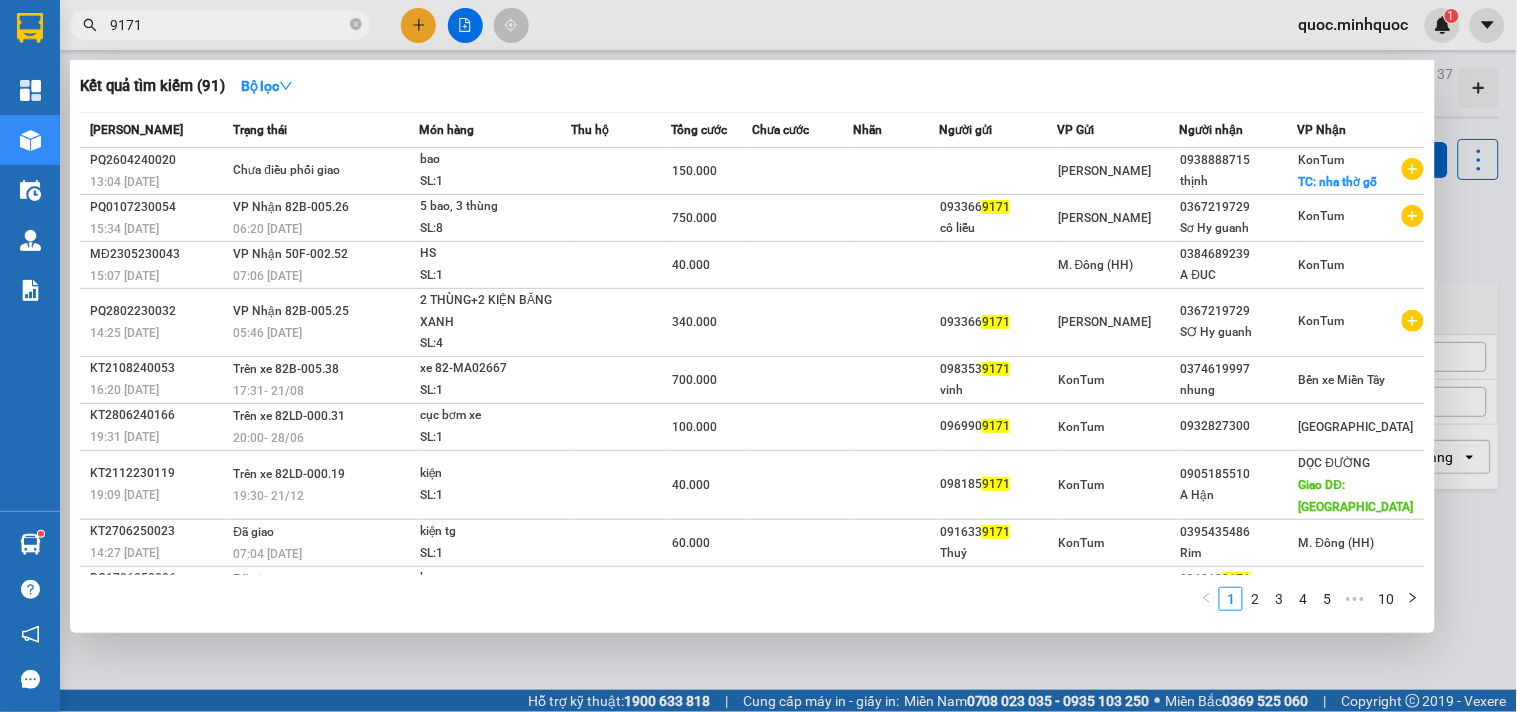 type on "9171" 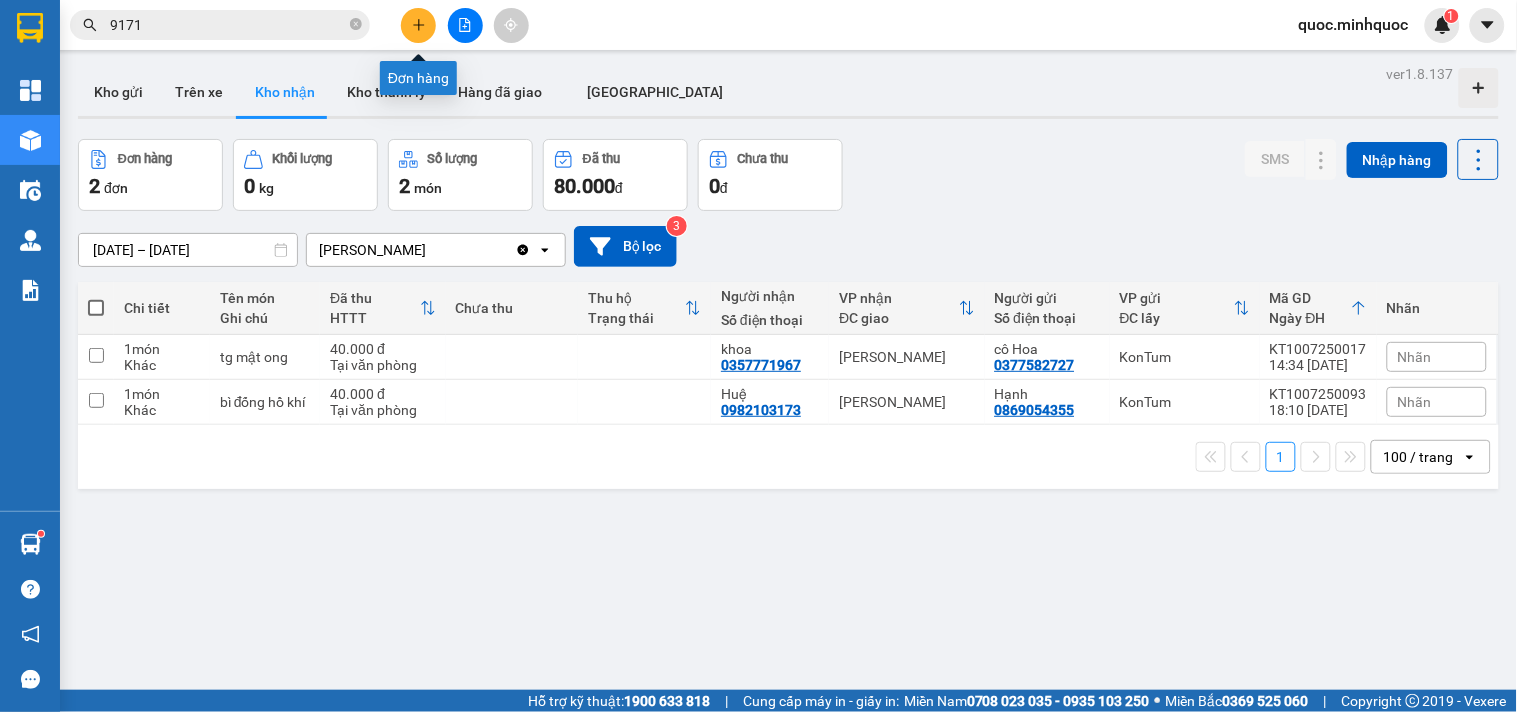 click 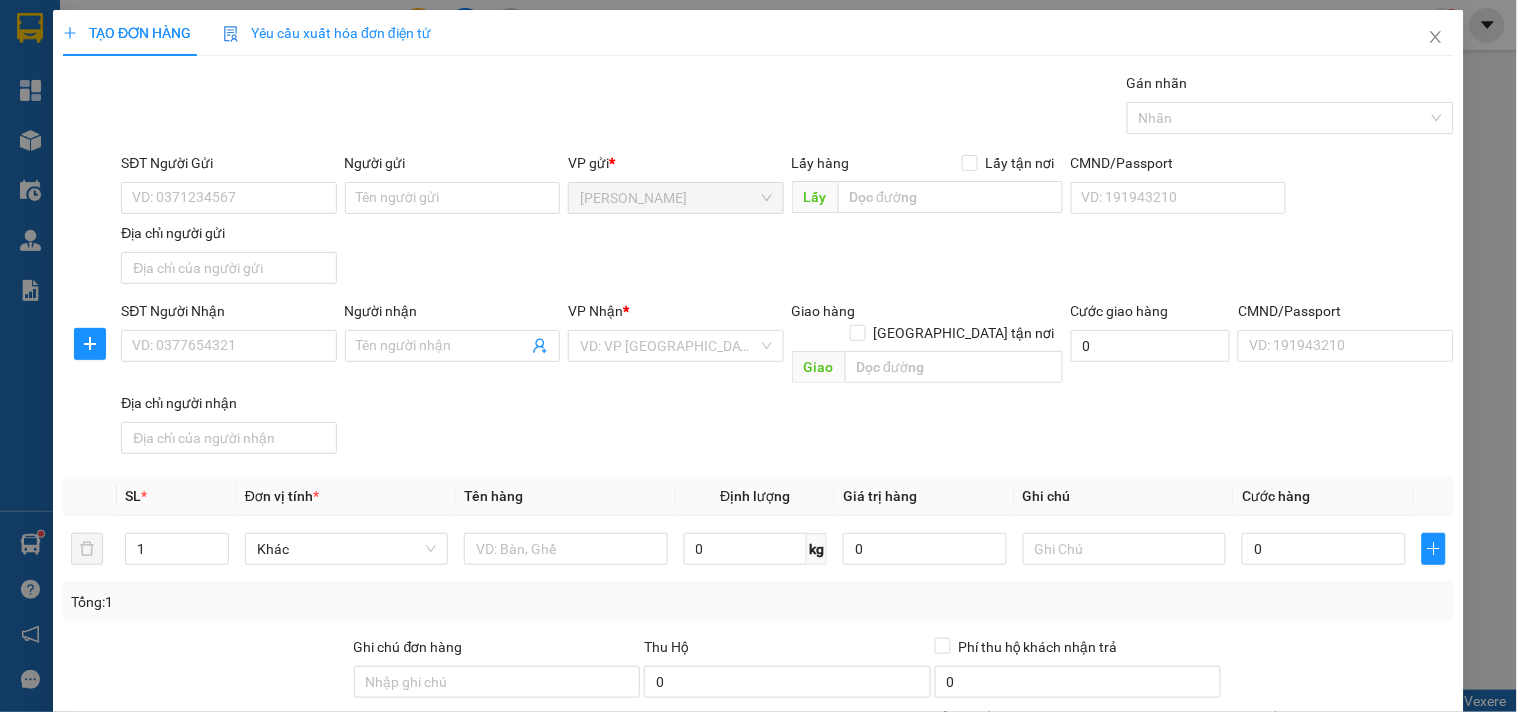 click on "Địa chỉ người nhận" at bounding box center (228, 403) 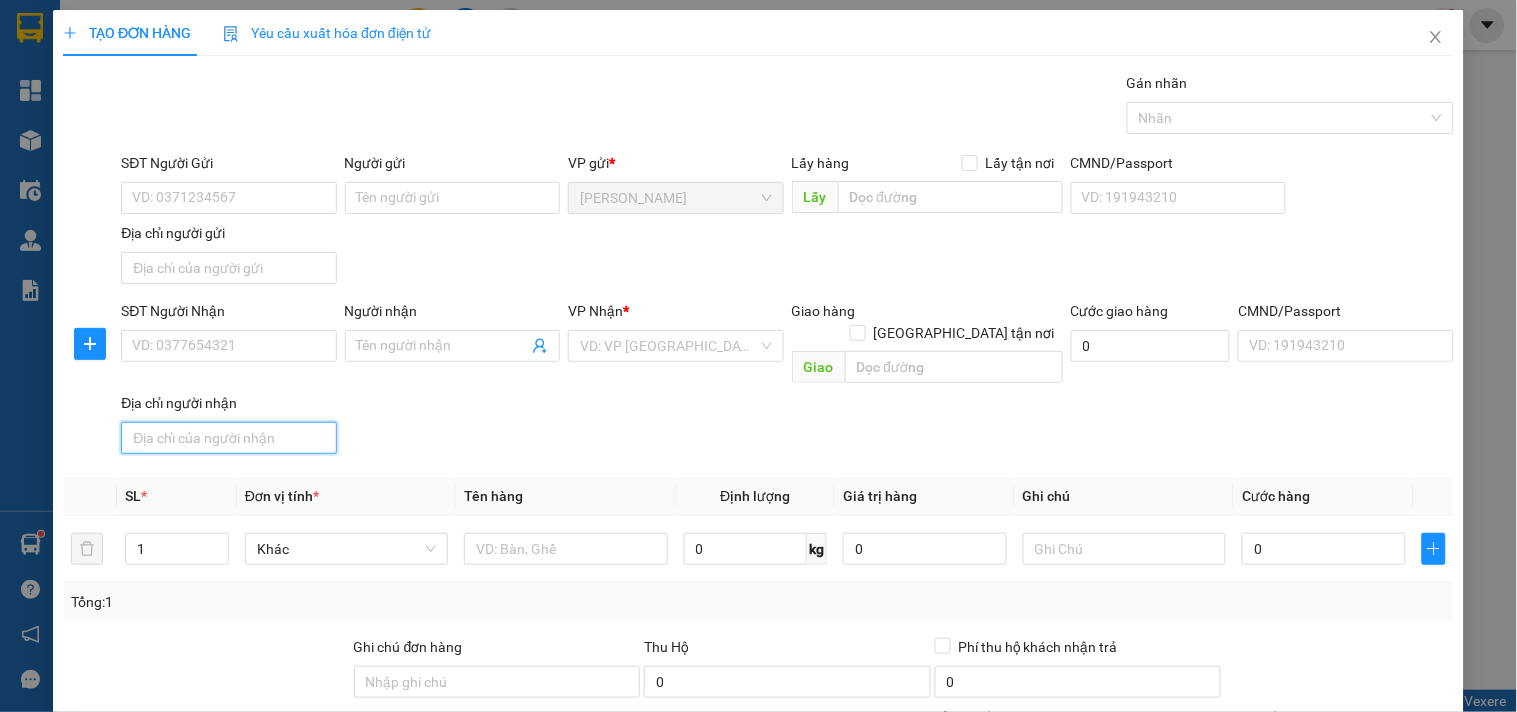 click on "Địa chỉ người nhận" at bounding box center (228, 438) 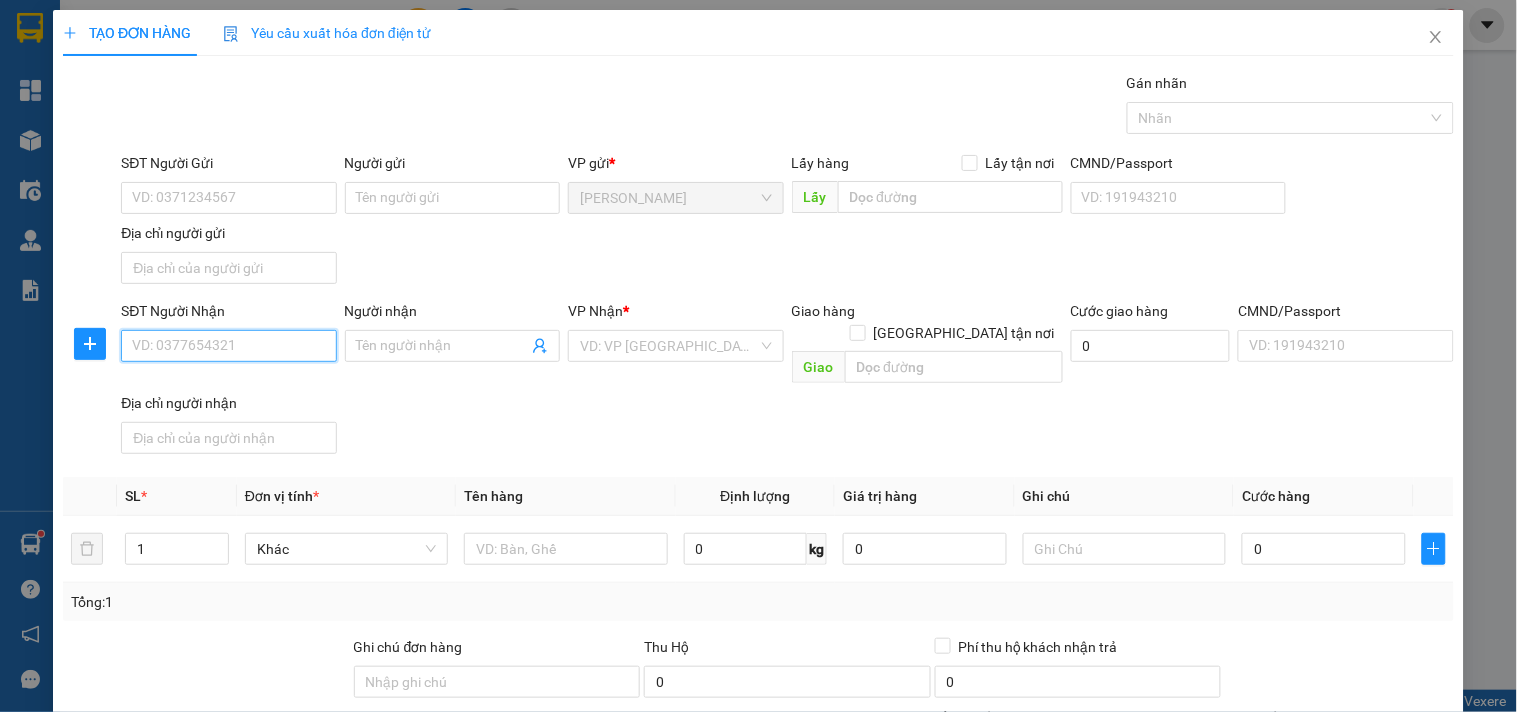 click on "SĐT Người Nhận" at bounding box center (228, 346) 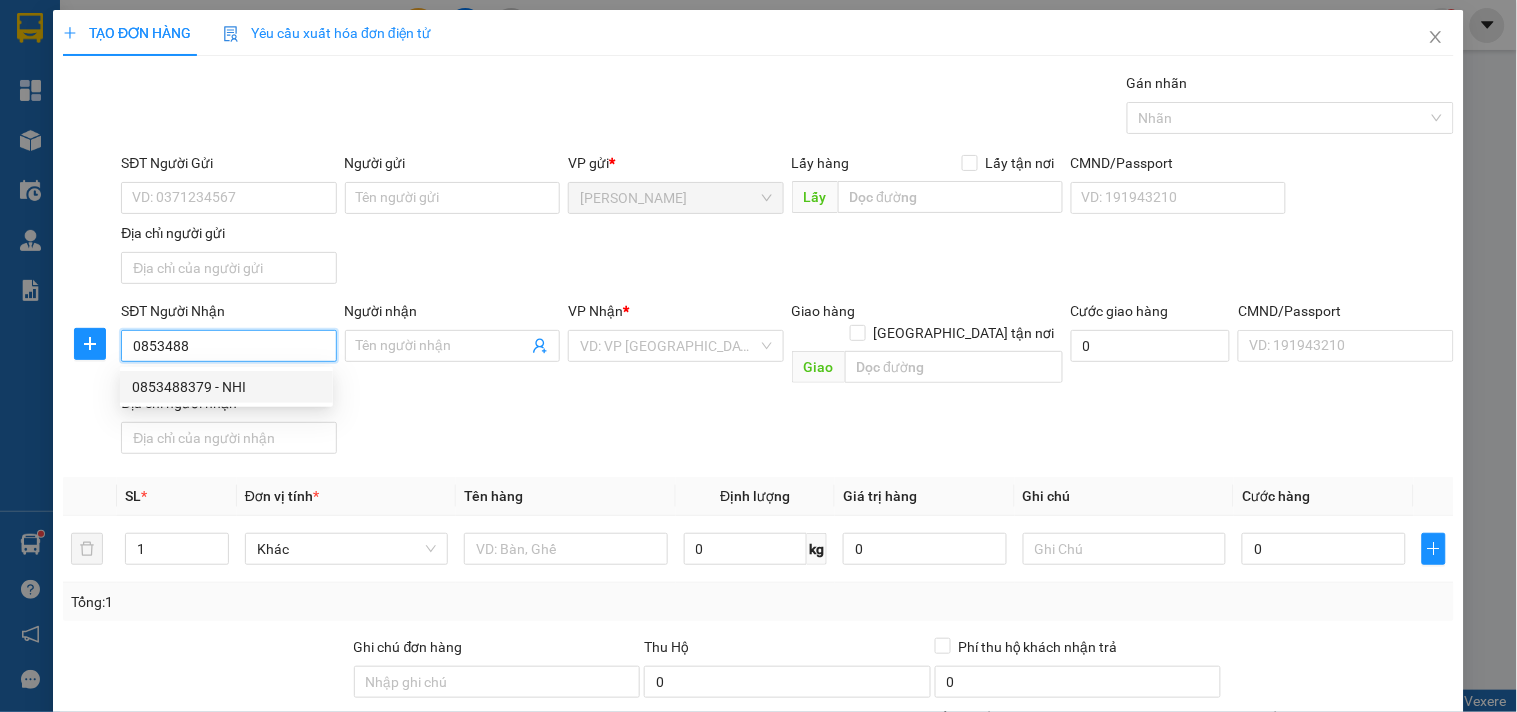 click on "0853488379 - NHI" at bounding box center (226, 387) 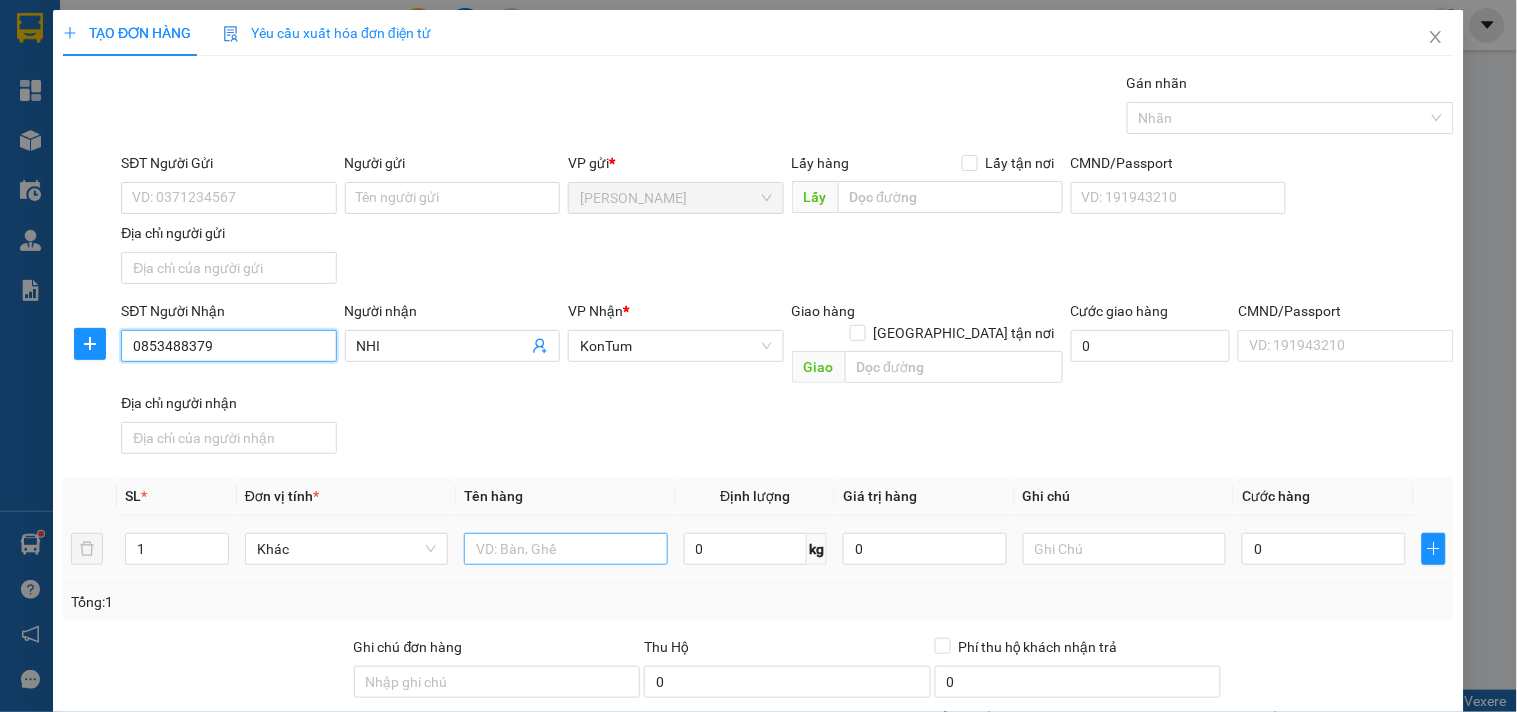 type on "0853488379" 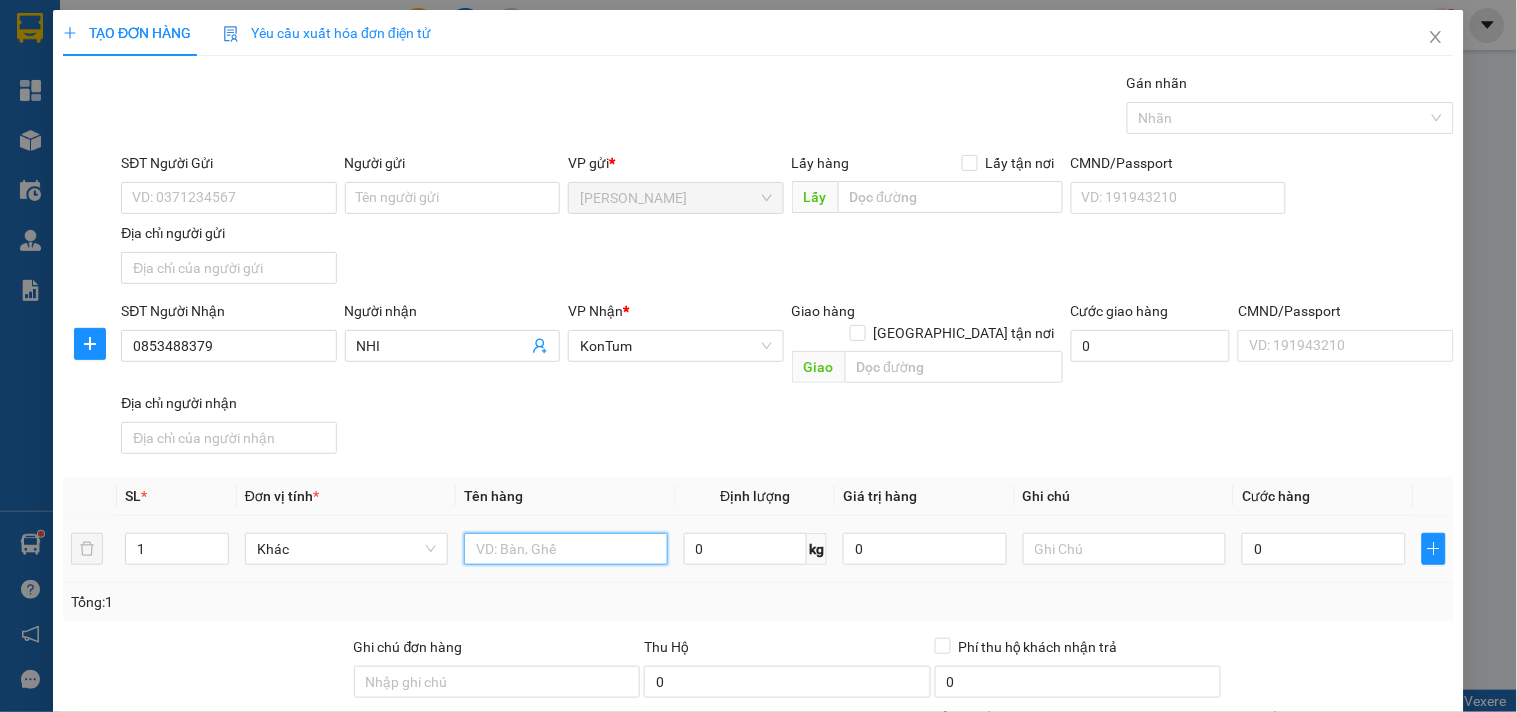 click at bounding box center (565, 549) 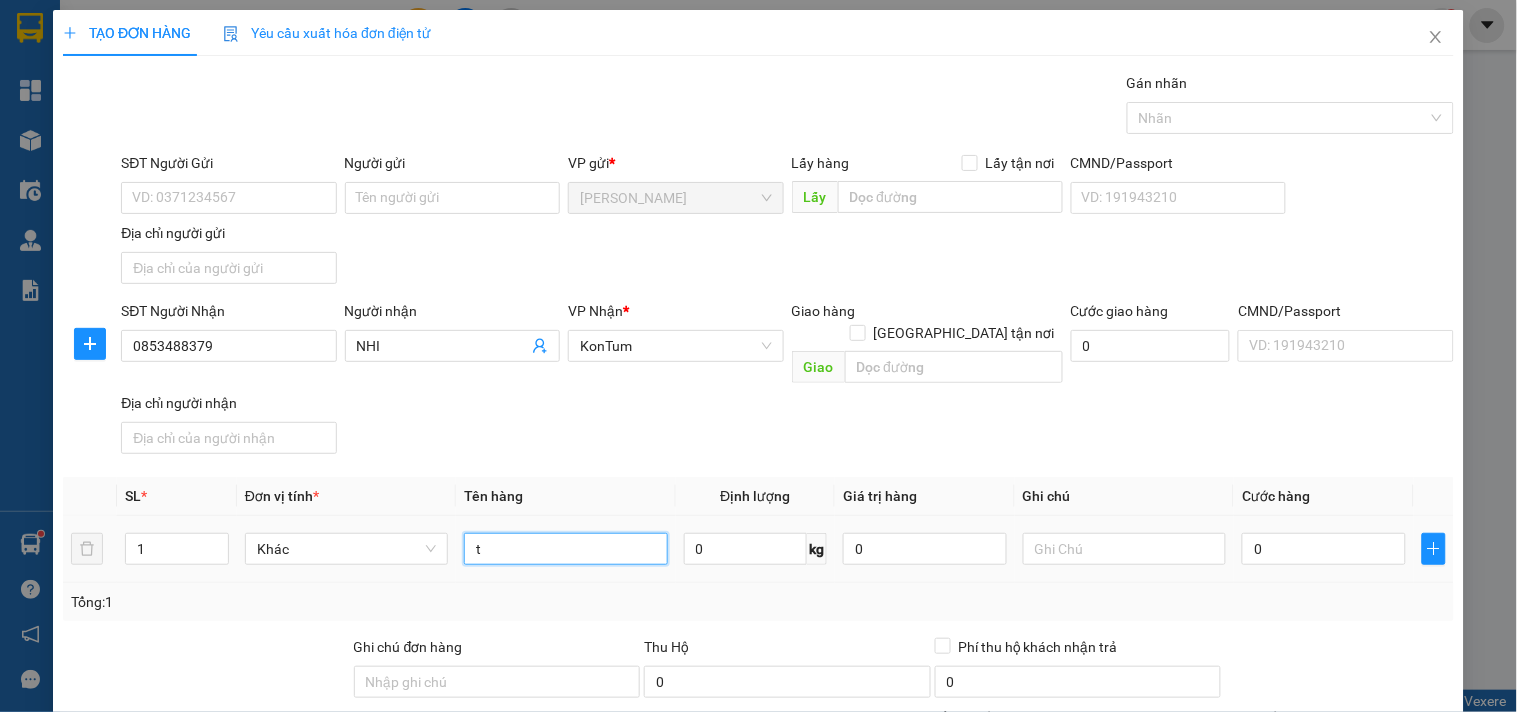type on "tg" 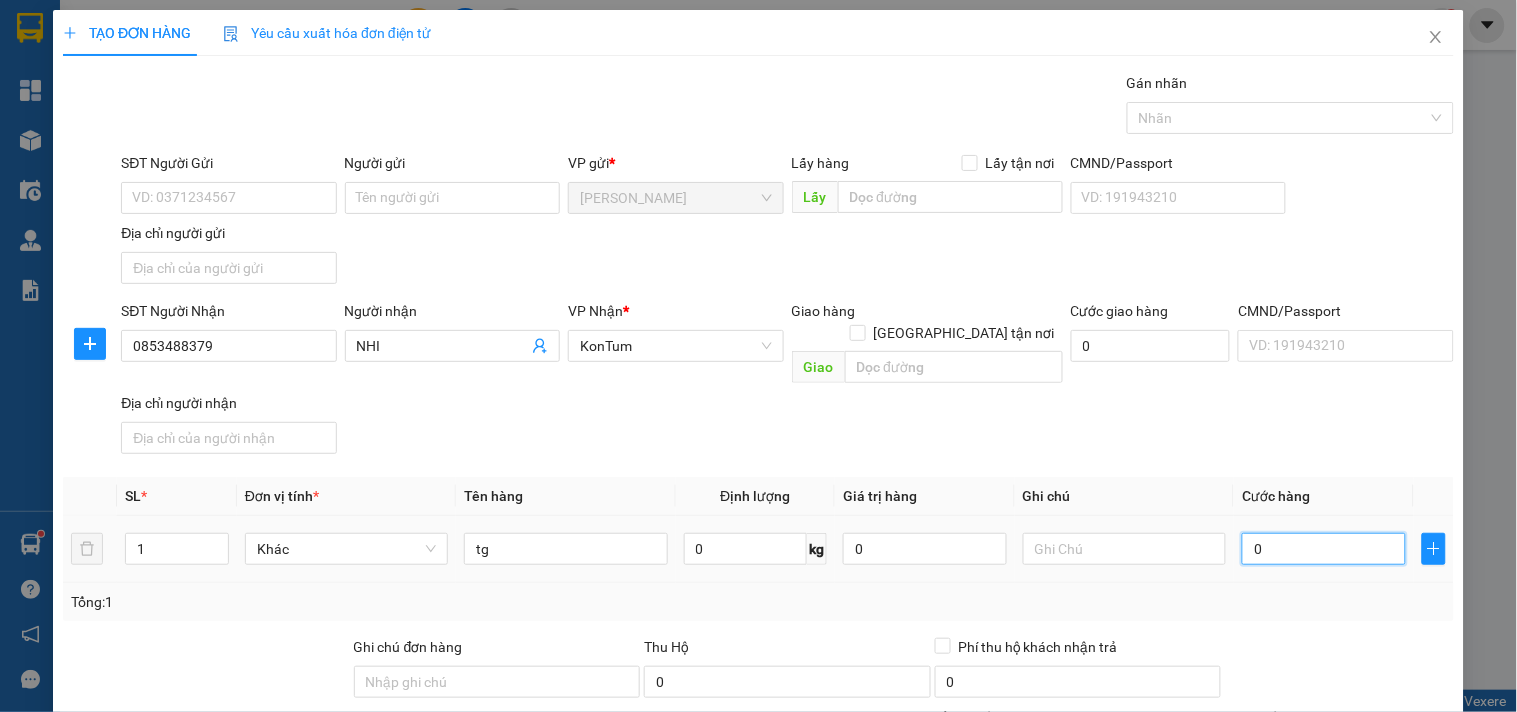 click on "0" at bounding box center [1324, 549] 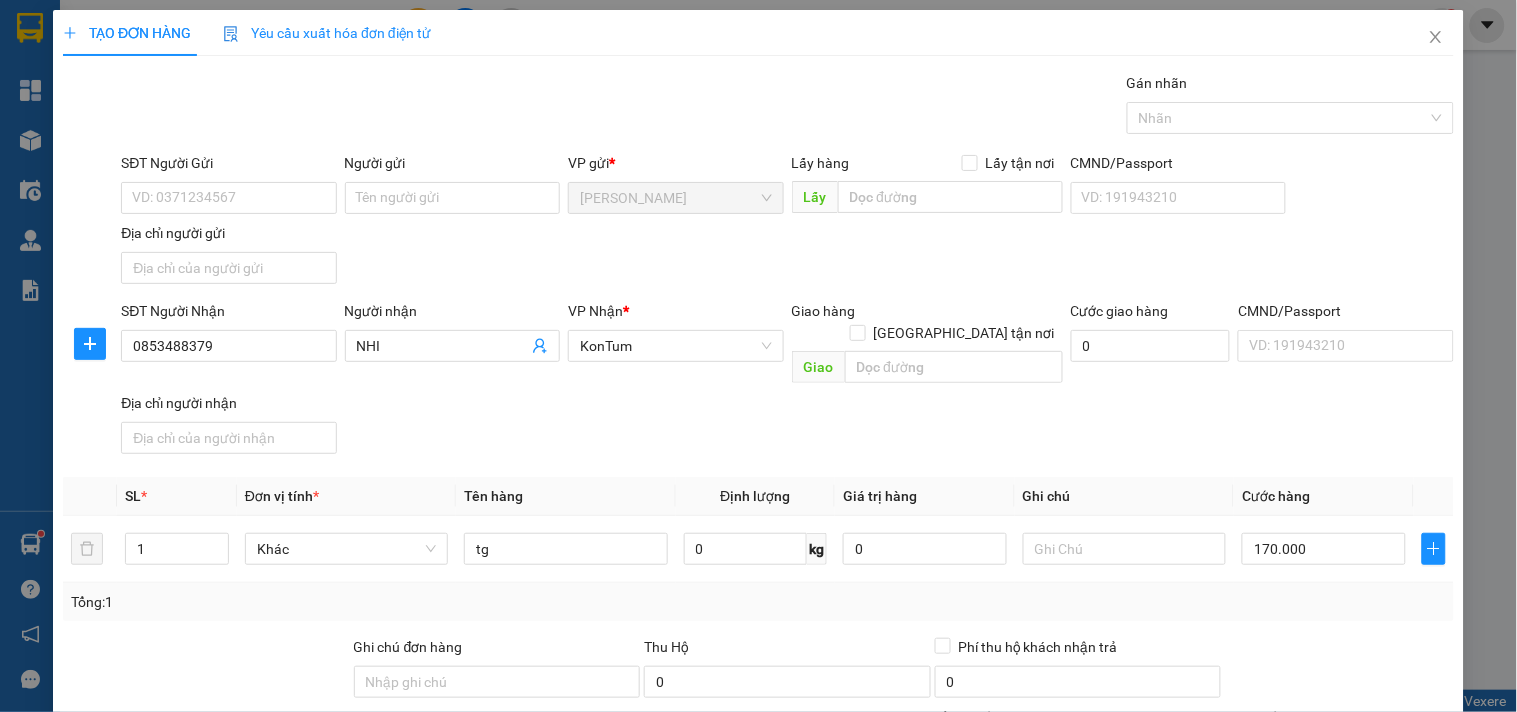 click on "[PERSON_NAME] và In" at bounding box center [1392, 847] 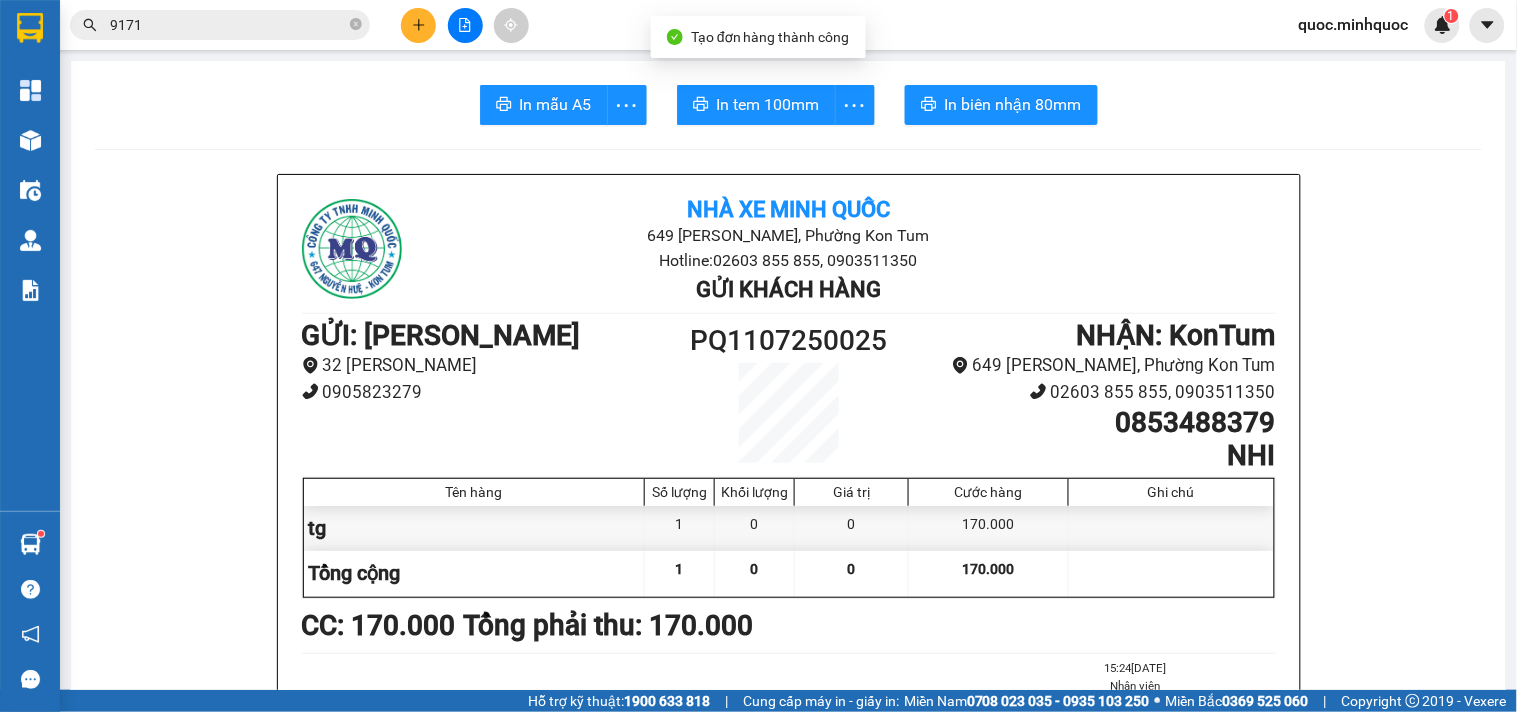 click on "In mẫu A5
In tem 100mm
In biên nhận 80mm" at bounding box center (788, 105) 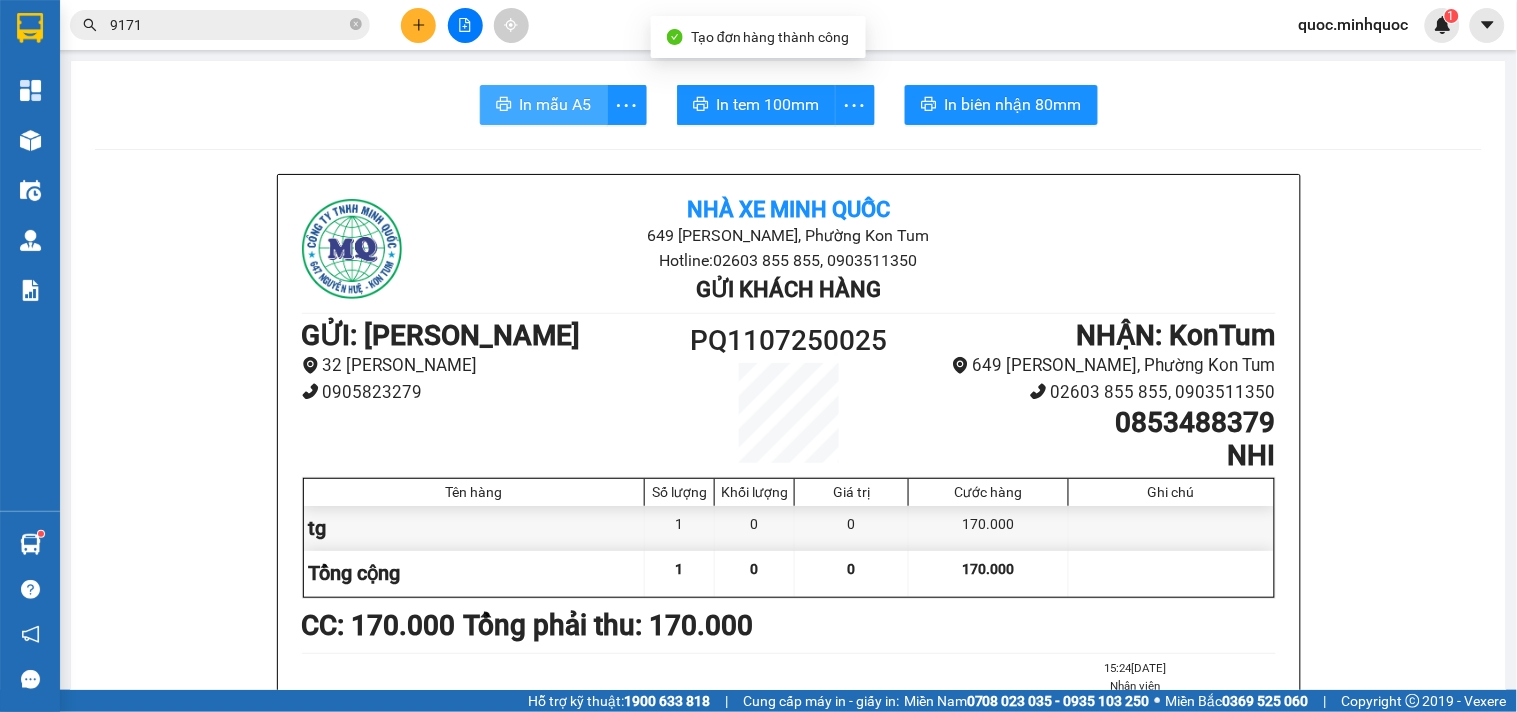 click 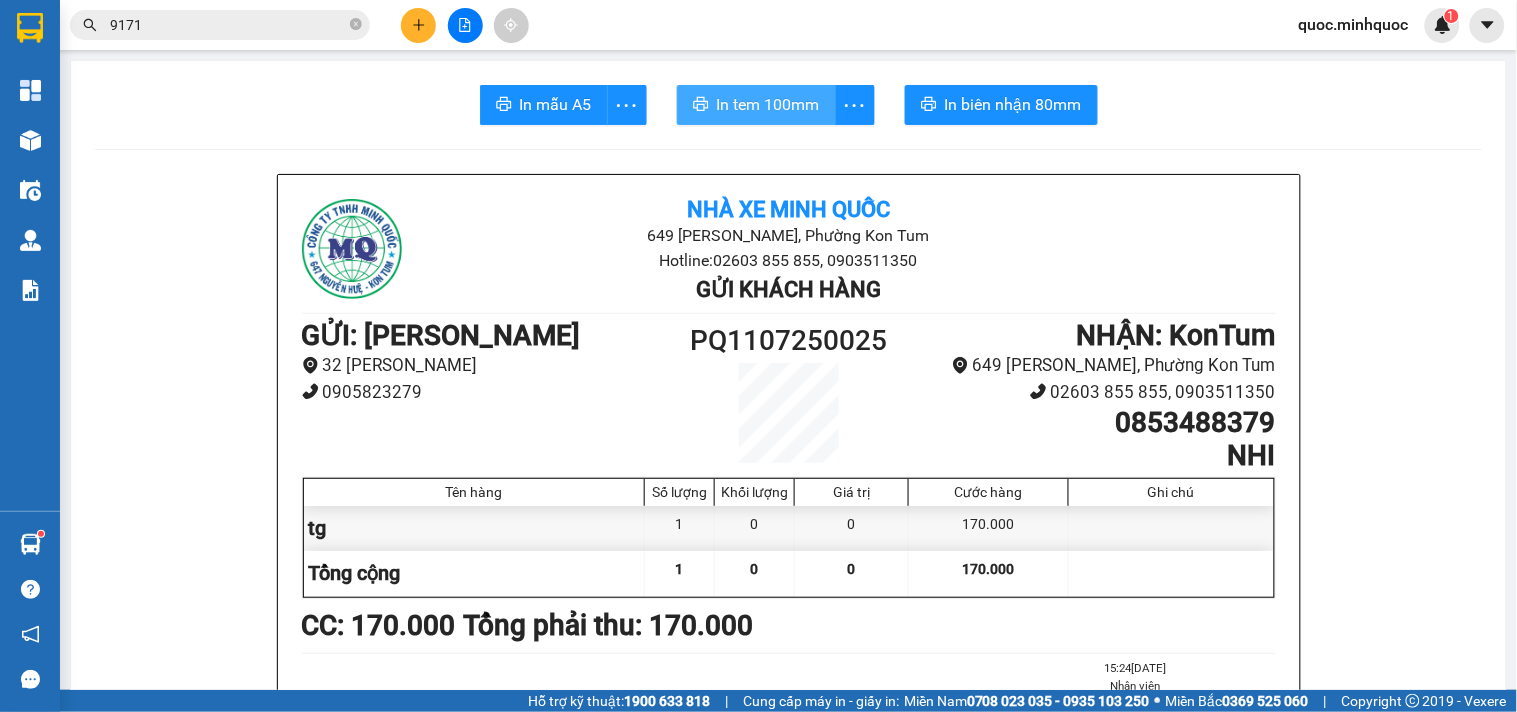 click on "In tem 100mm" at bounding box center (756, 105) 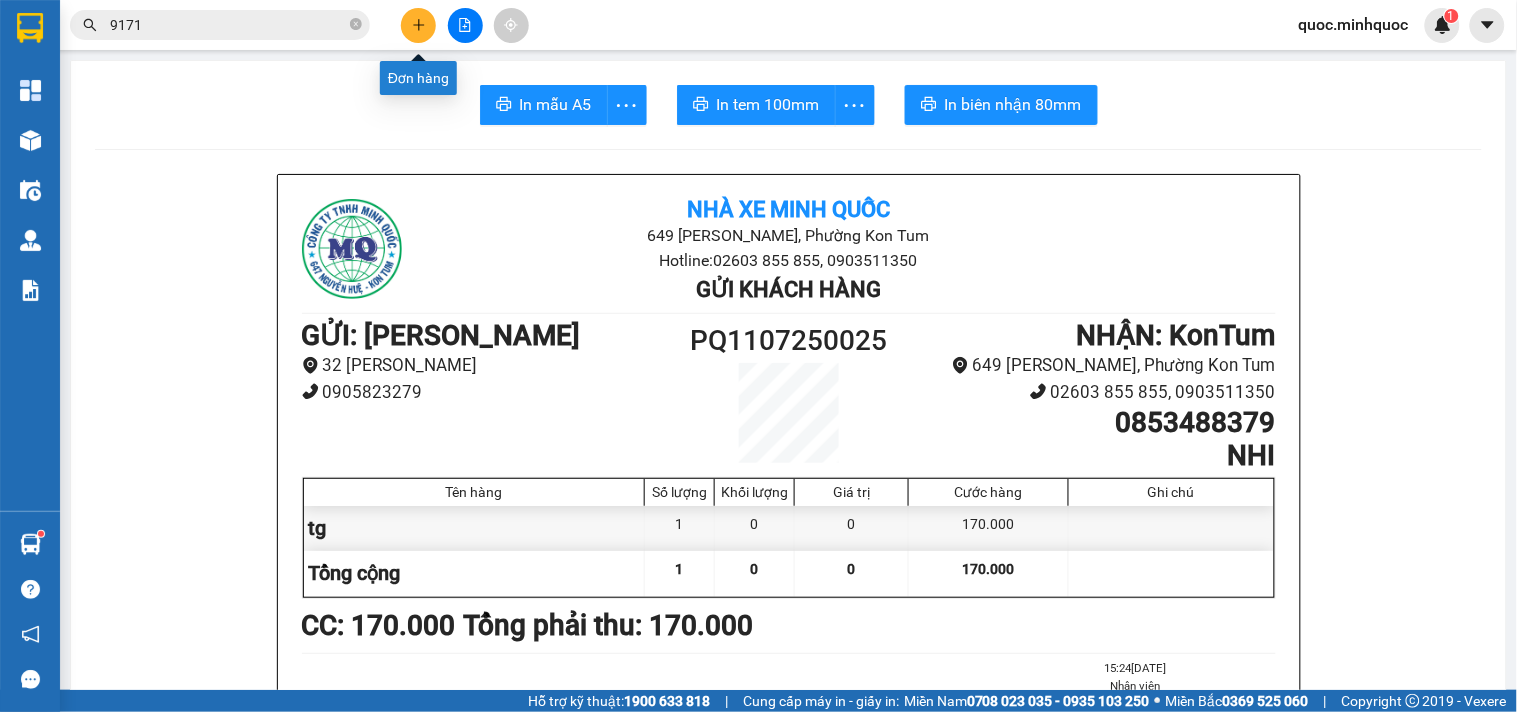 click 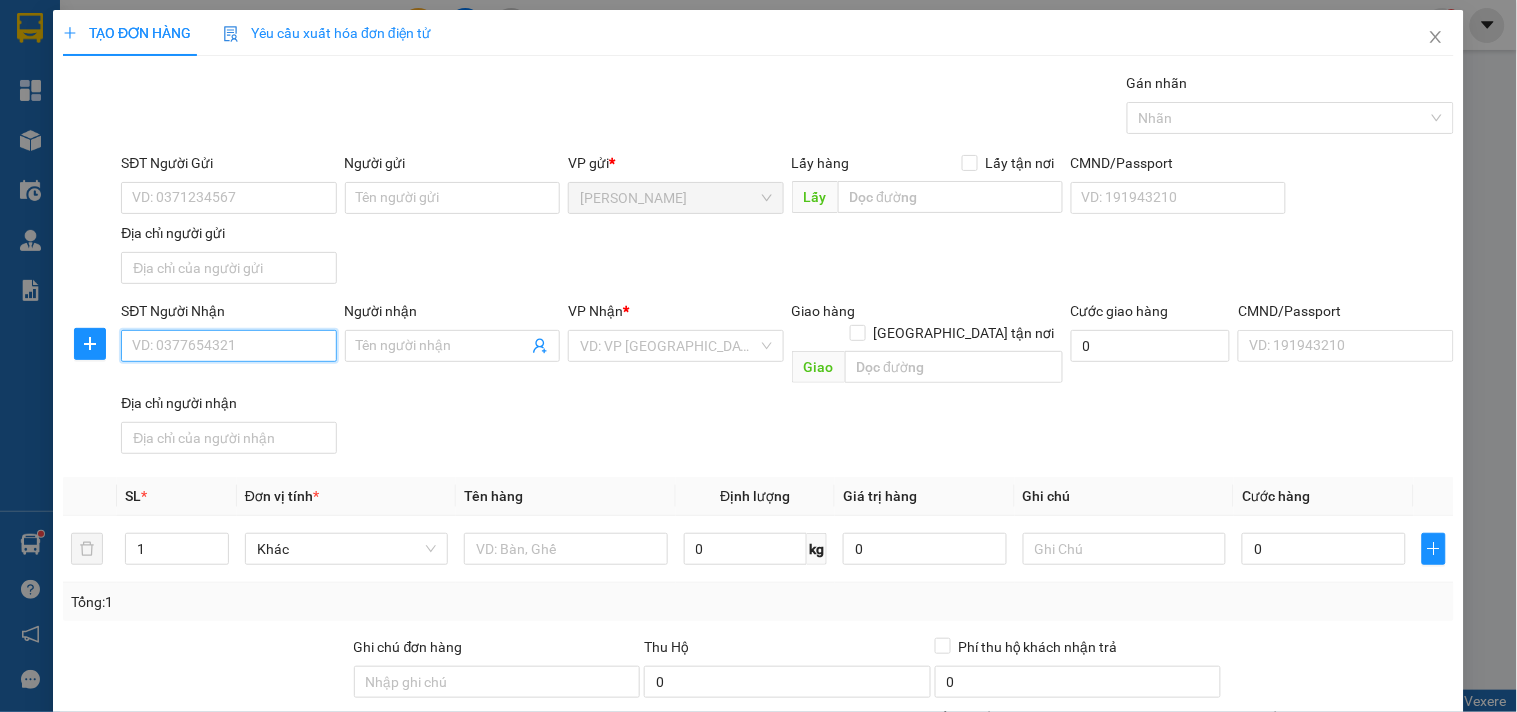 click on "SĐT Người Nhận" at bounding box center [228, 346] 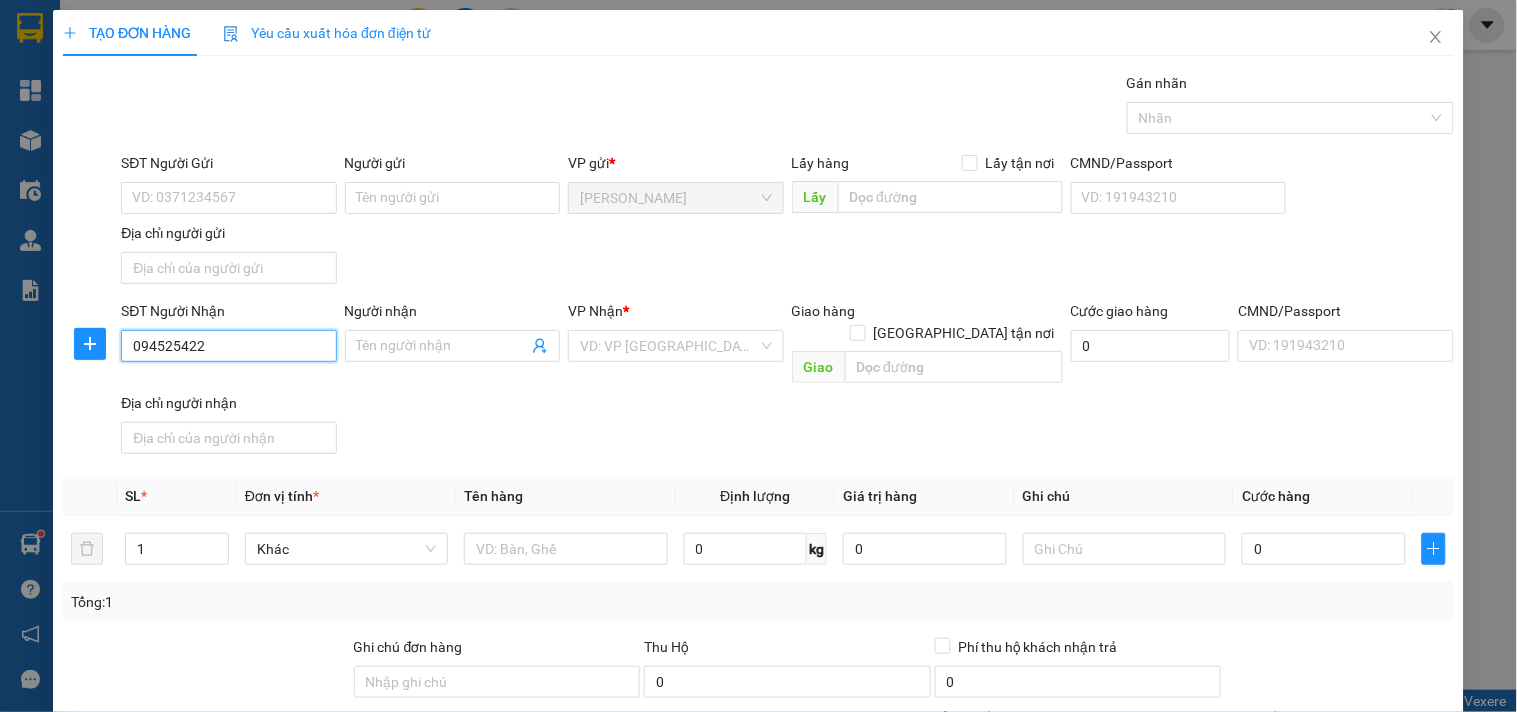 type on "0945254222" 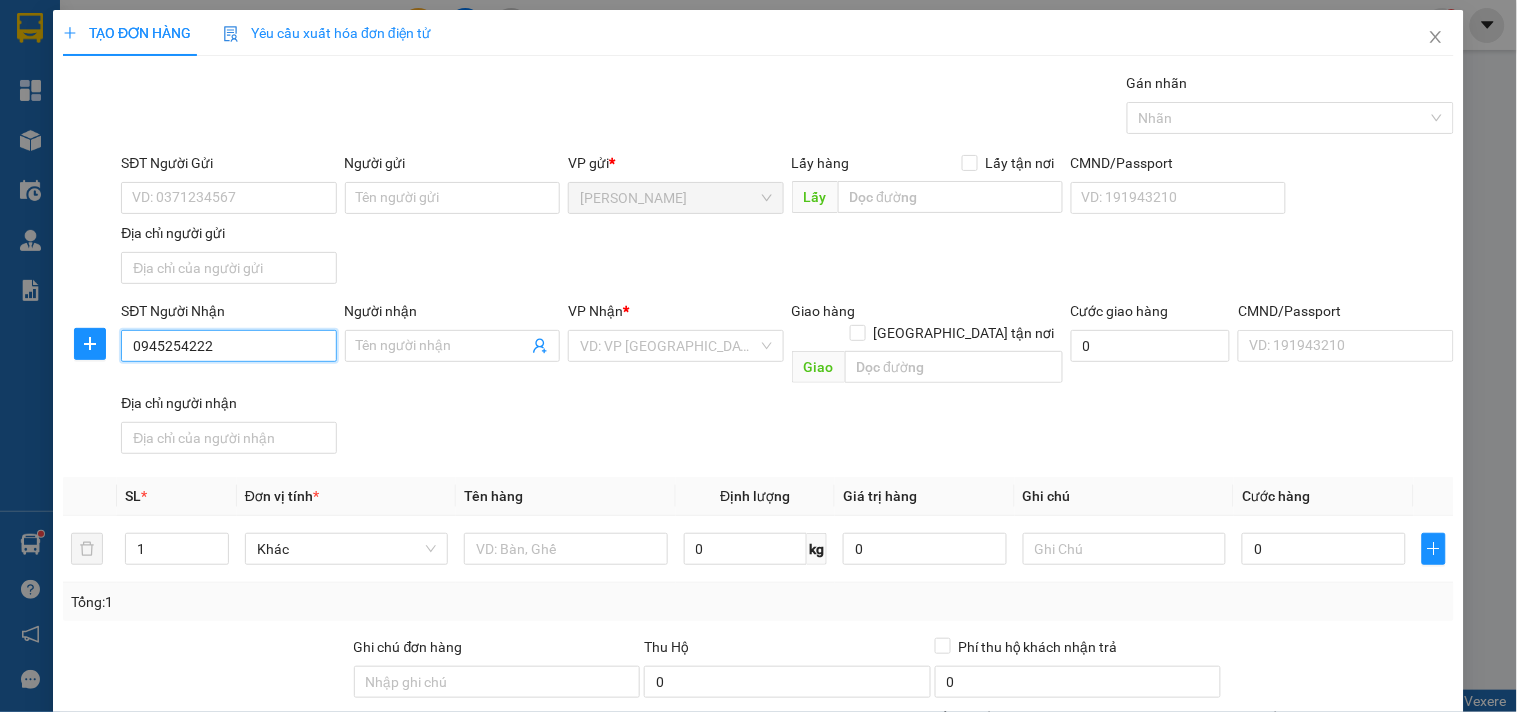 click on "0945254222" at bounding box center [228, 346] 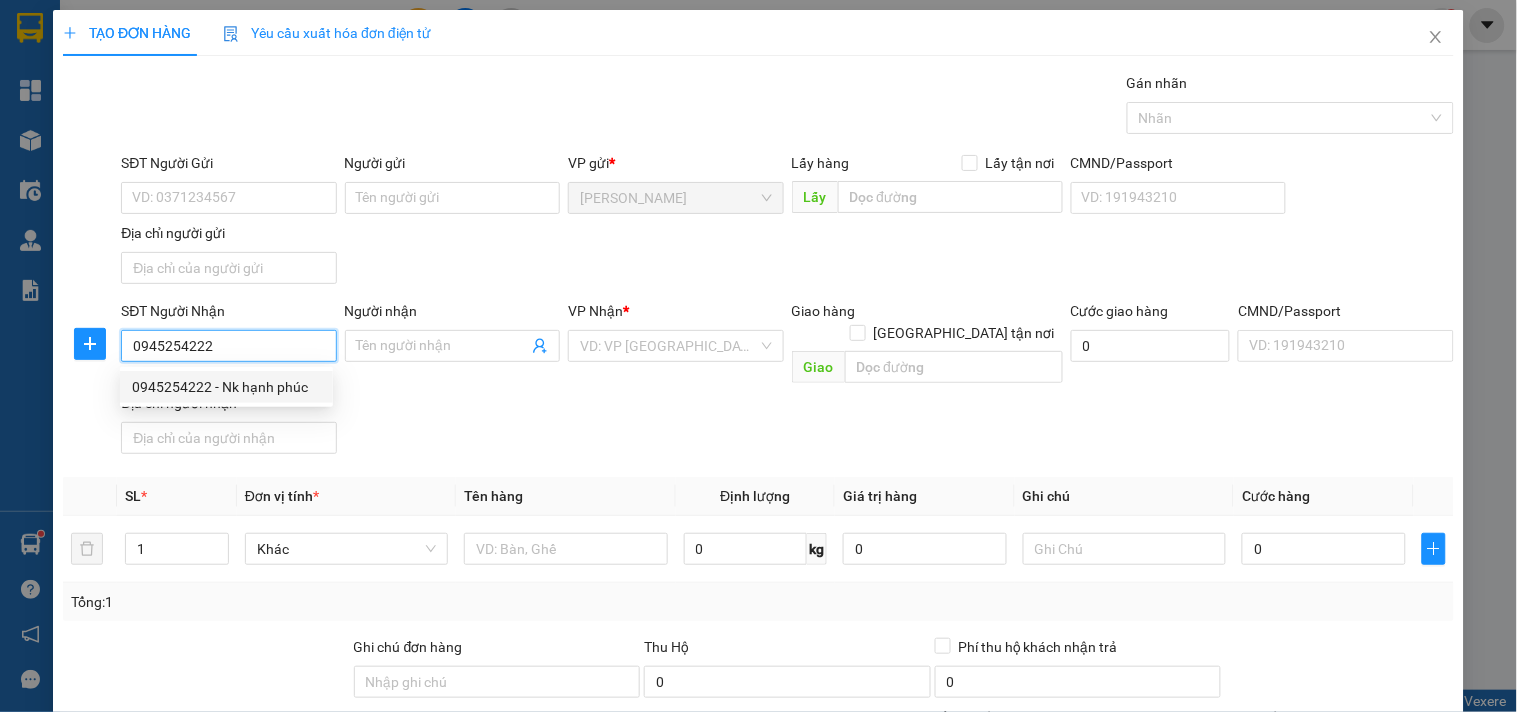 click on "0945254222 - Nk hạnh phúc" at bounding box center [226, 387] 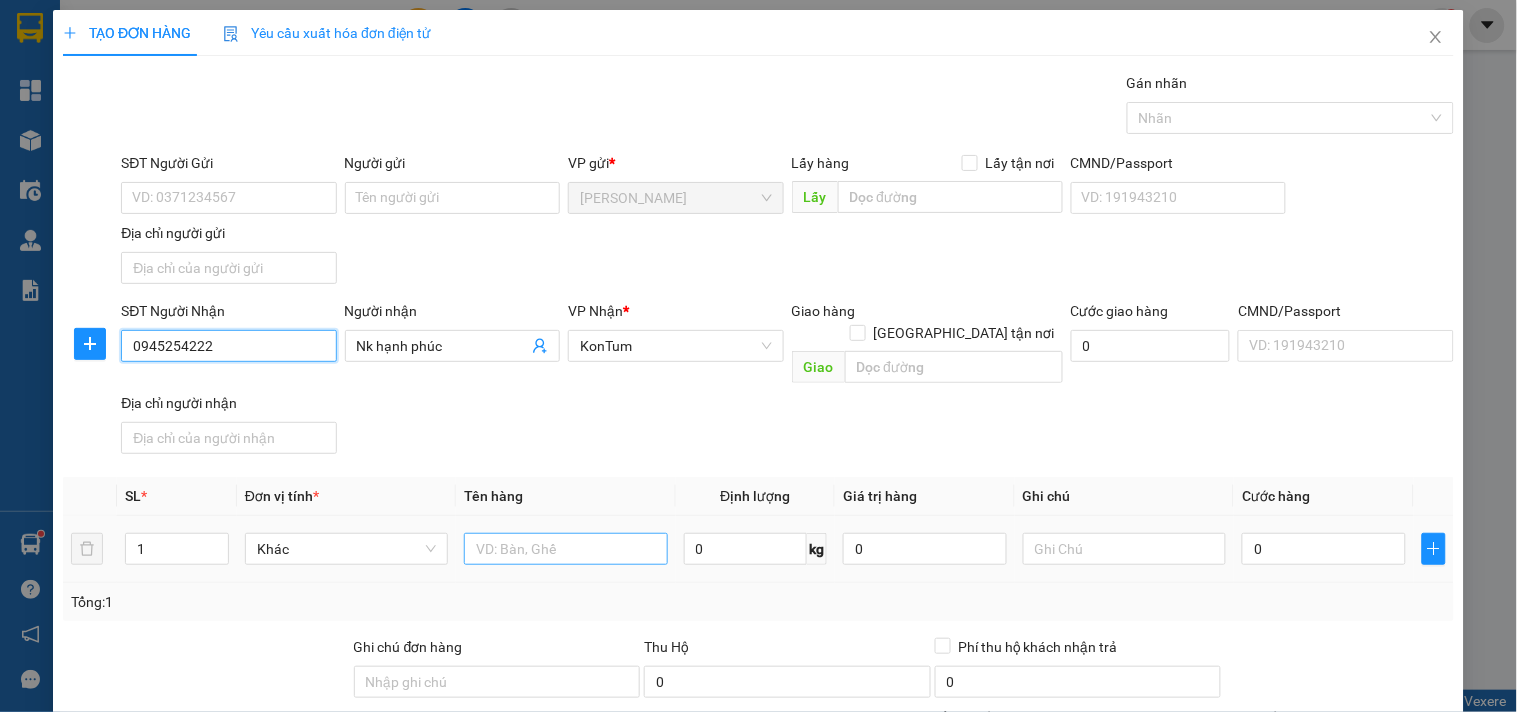 type on "0945254222" 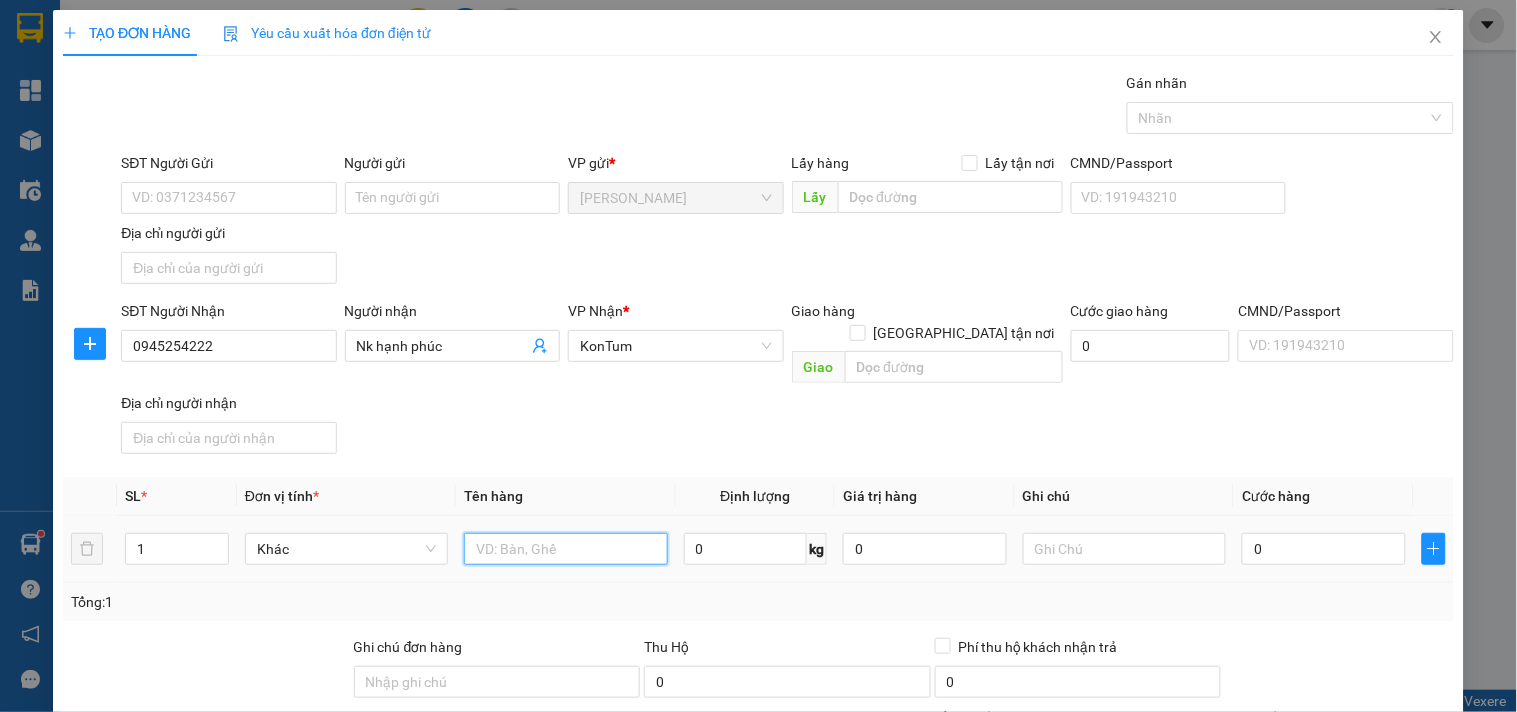 click at bounding box center (565, 549) 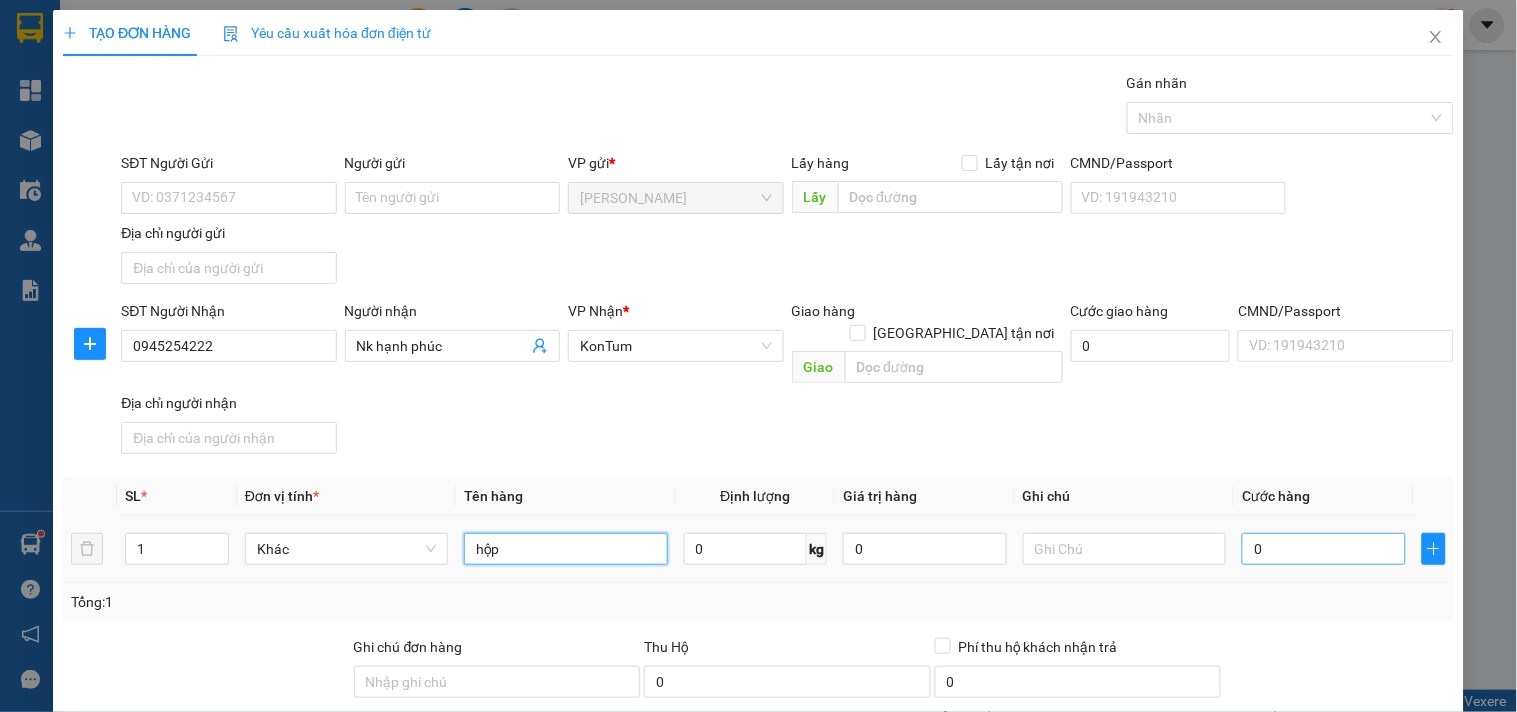 type on "hộp" 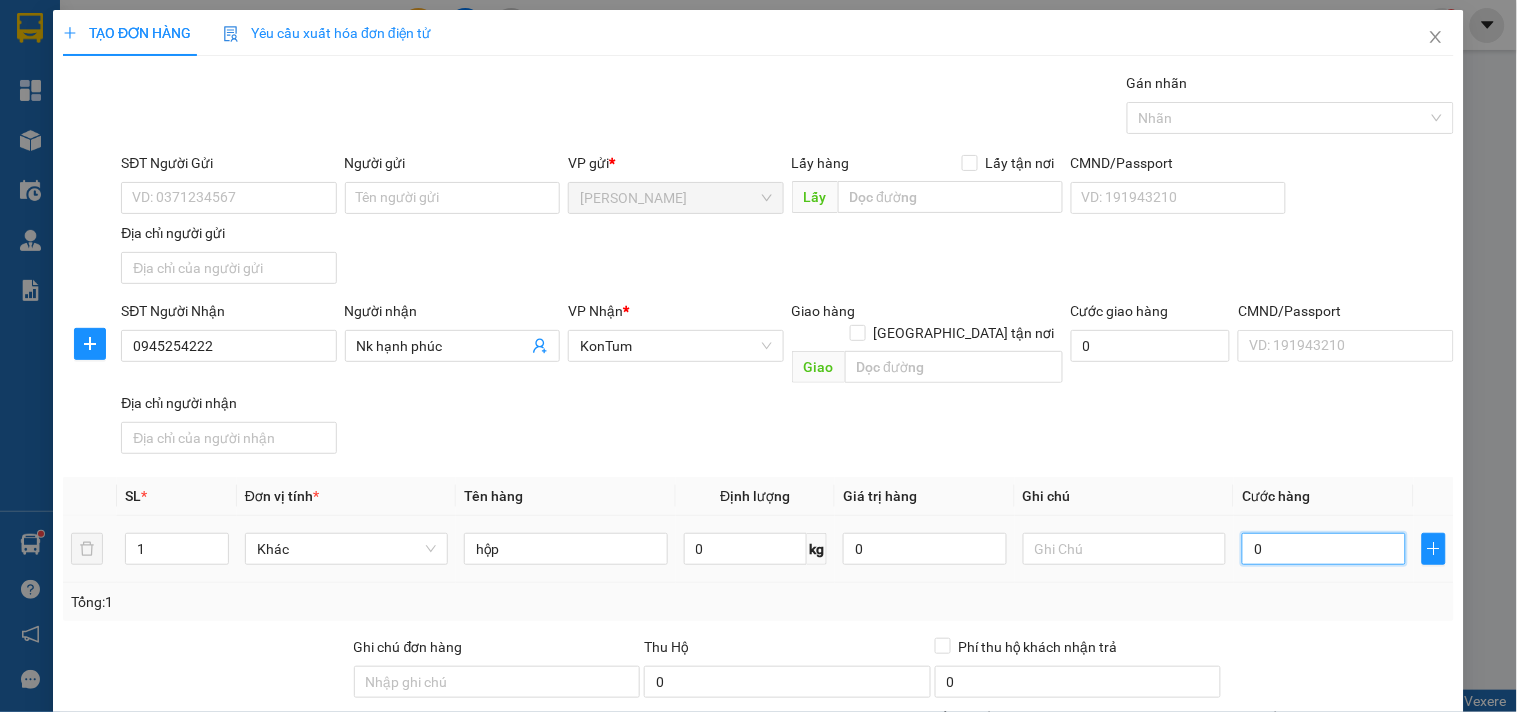 click on "0" at bounding box center (1324, 549) 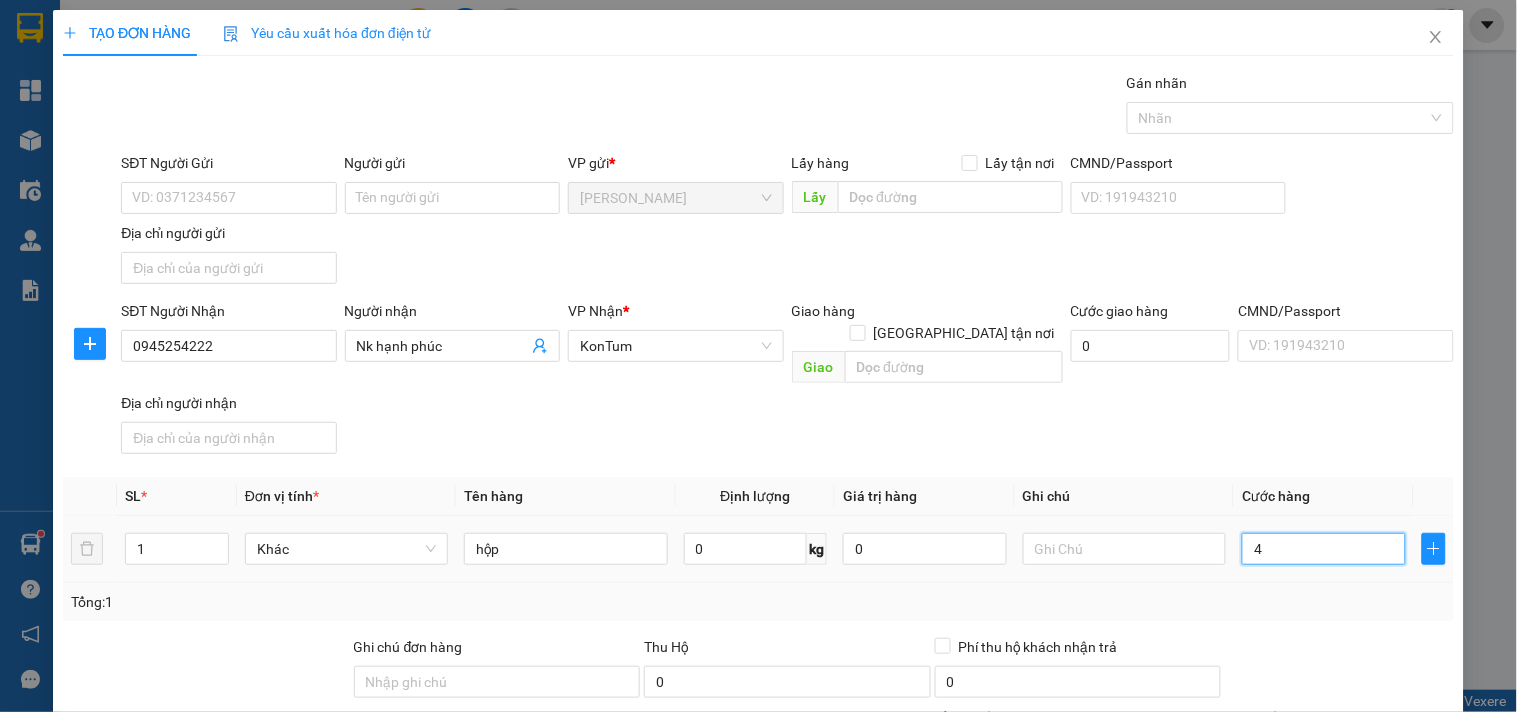 type on "40" 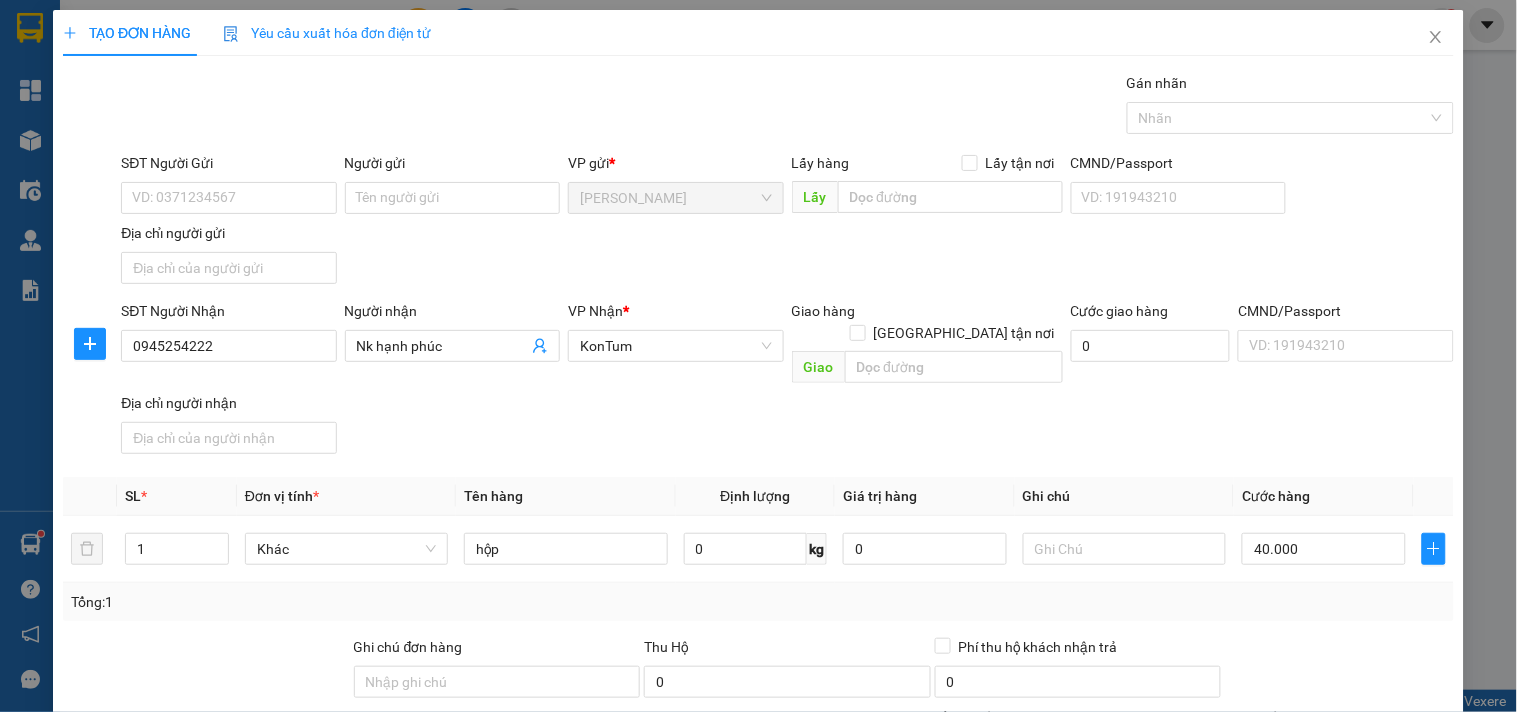 click on "Hình thức thanh toán" at bounding box center [1332, 752] 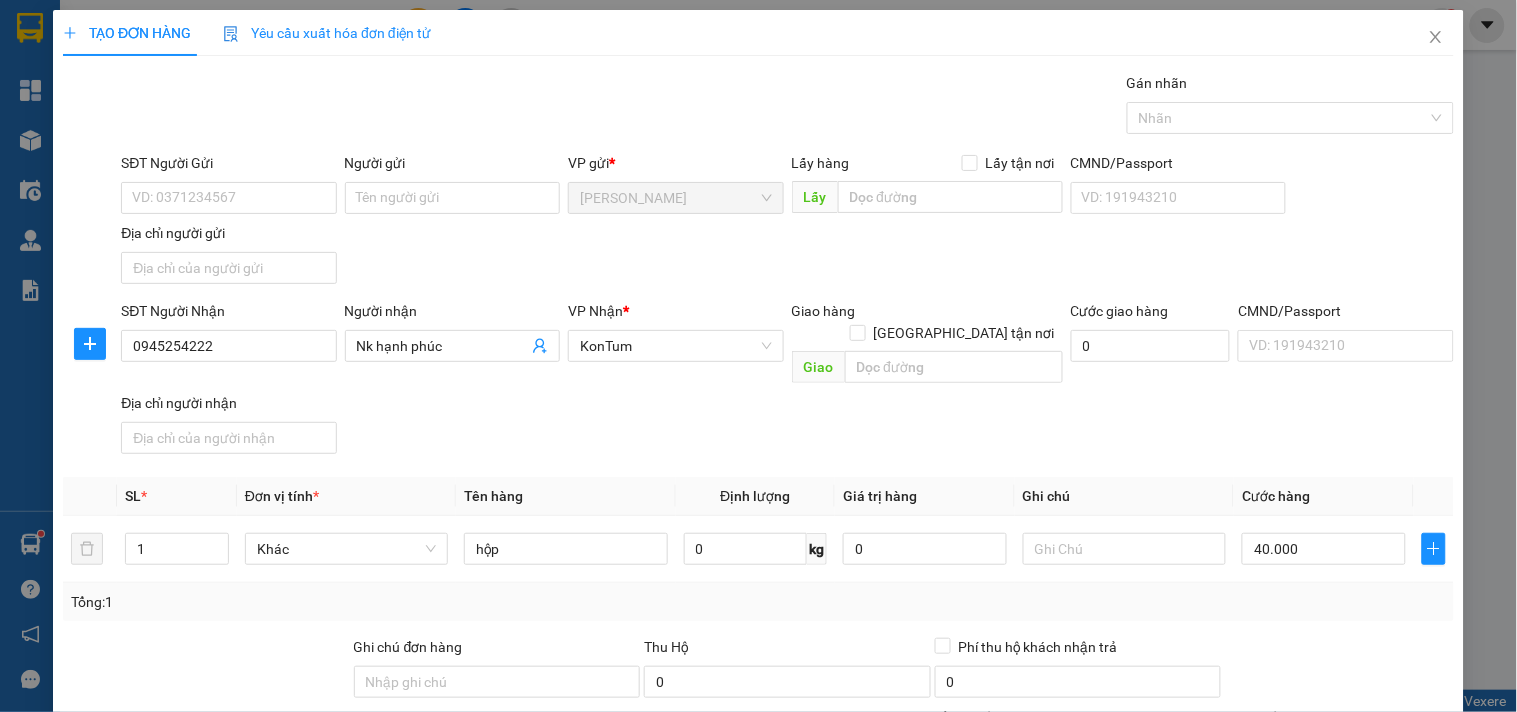 click on "Tại văn phòng" at bounding box center (1327, 771) 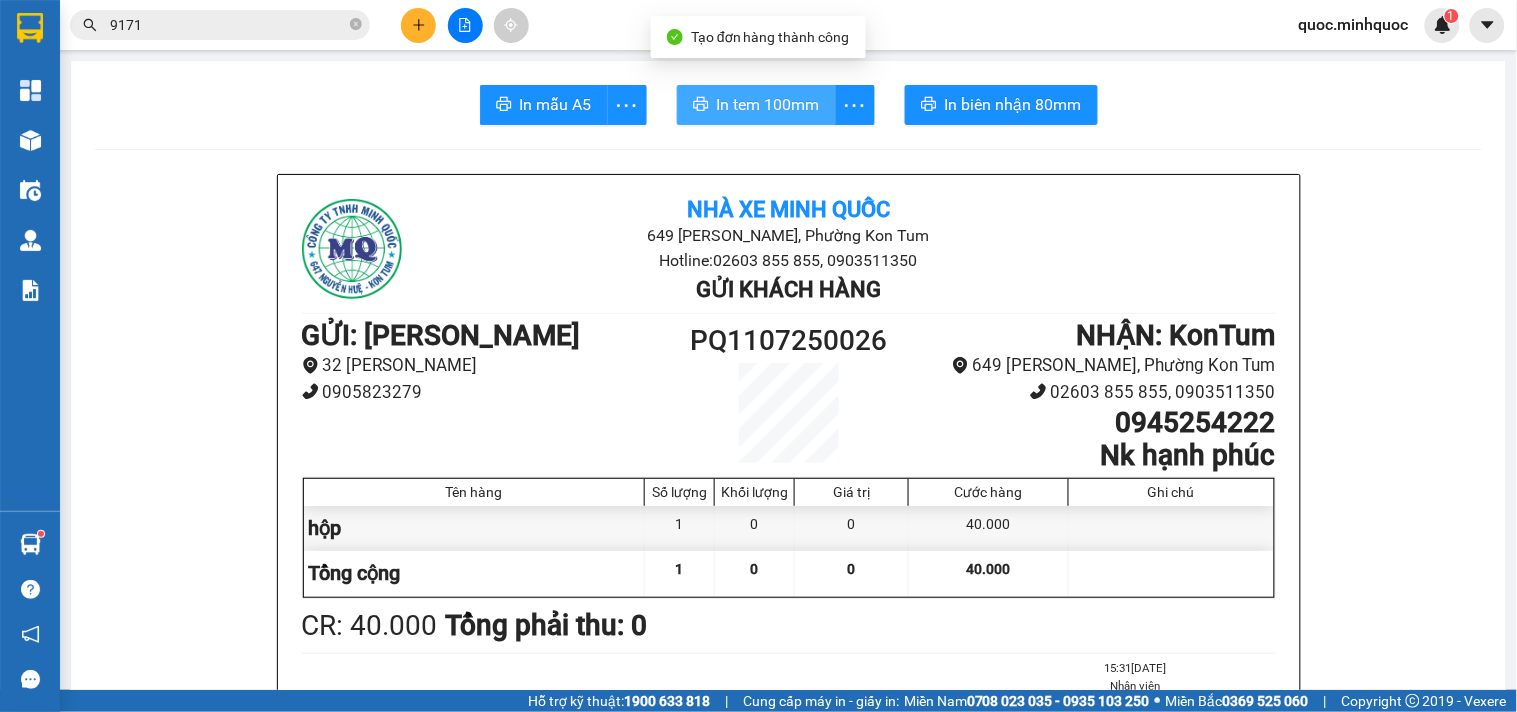 click on "In tem 100mm" at bounding box center (768, 104) 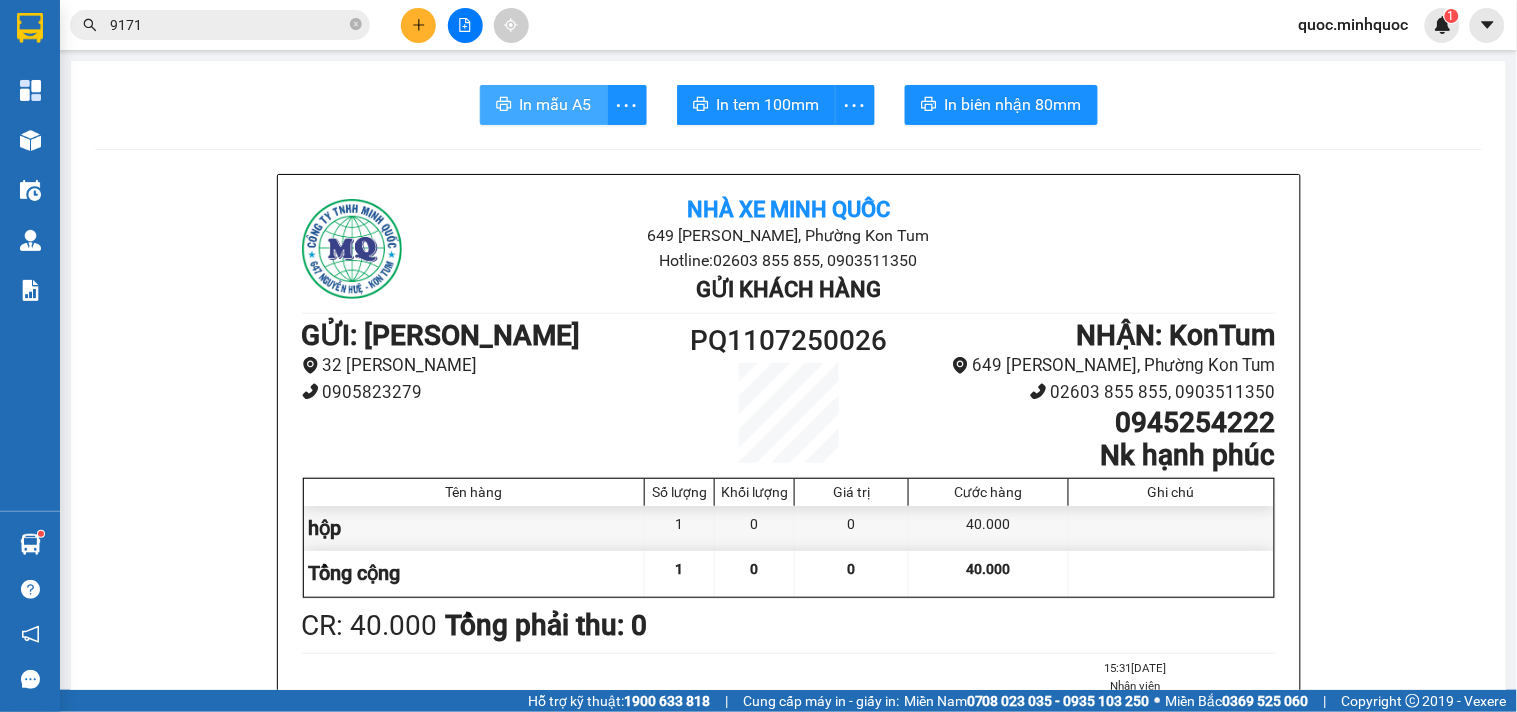 click on "In mẫu A5" at bounding box center [556, 104] 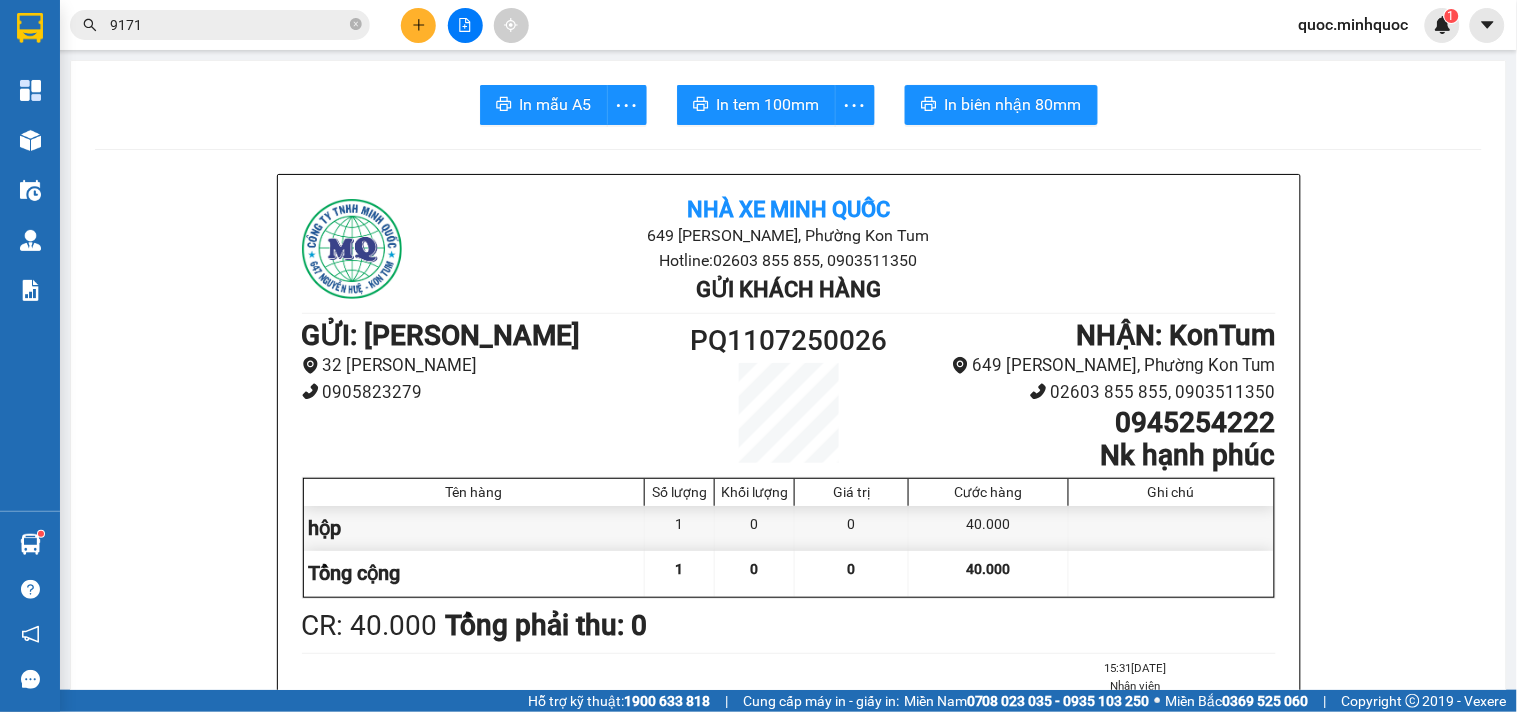click at bounding box center [465, 25] 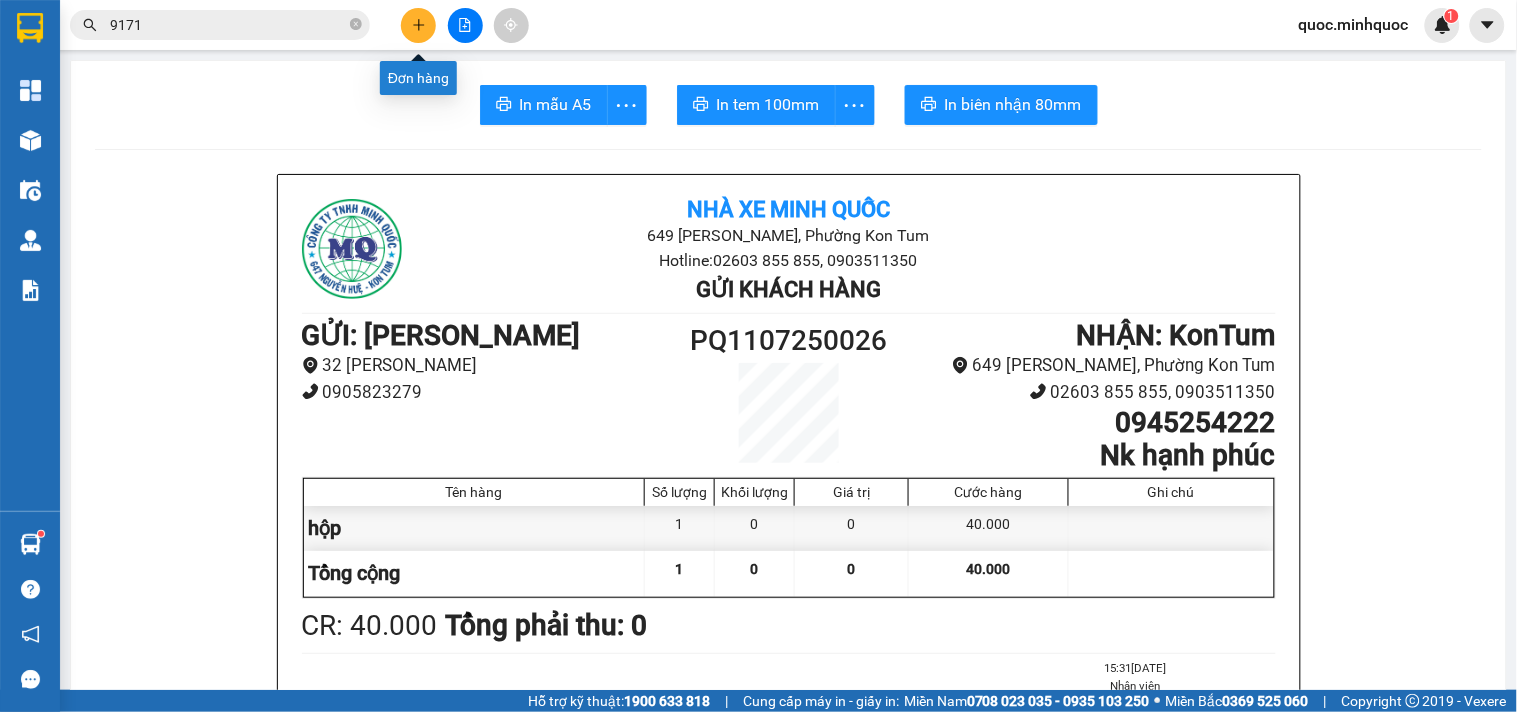 click at bounding box center [418, 25] 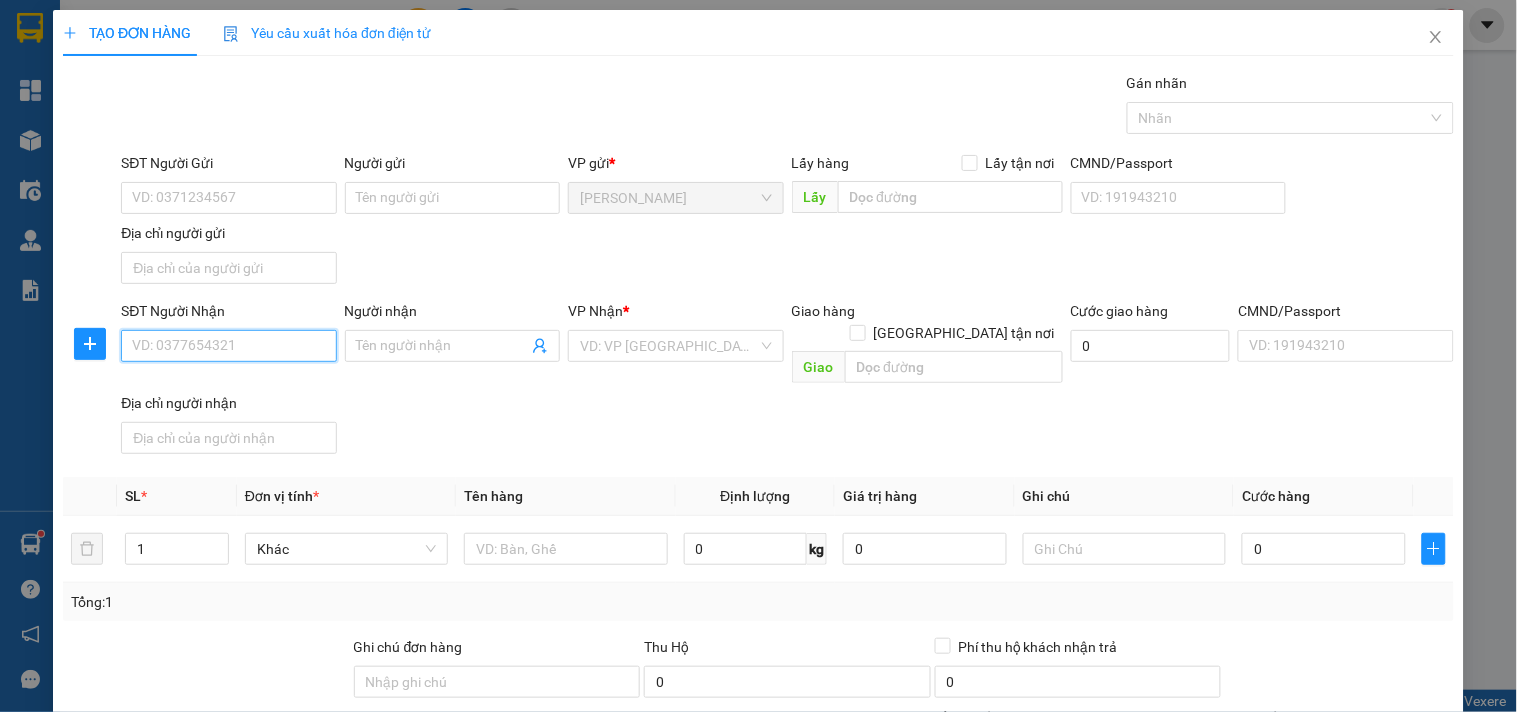 click on "SĐT Người Nhận" at bounding box center [228, 346] 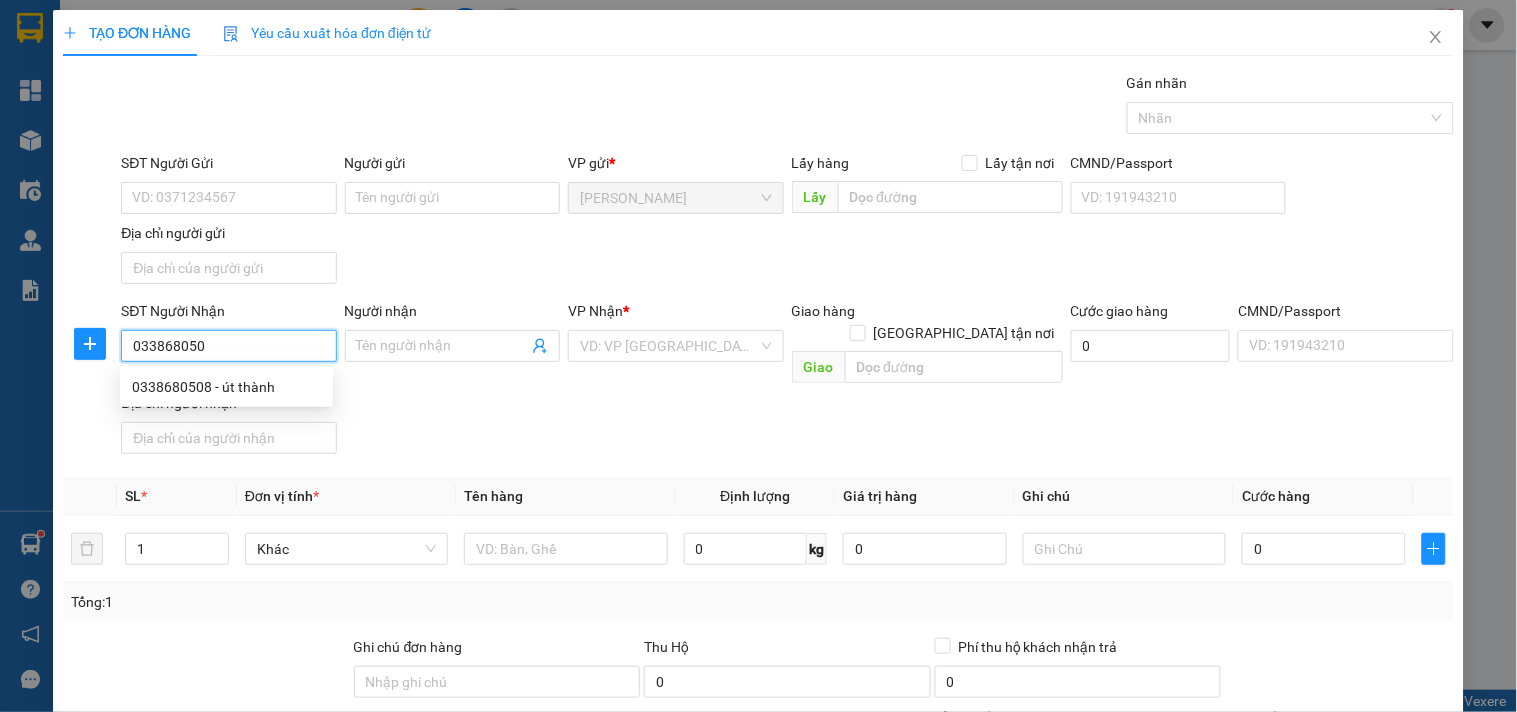 type on "0338680508" 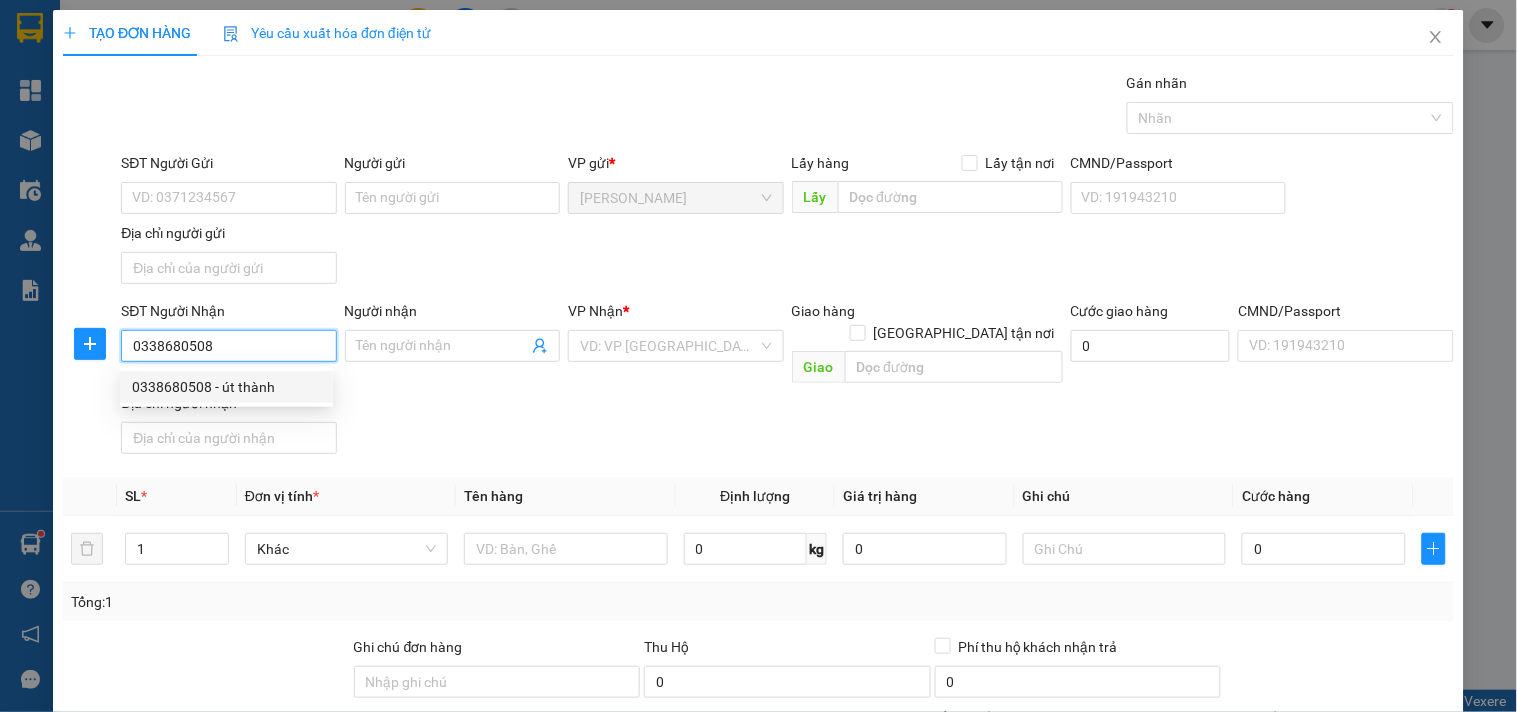 click on "0338680508 - út thành" at bounding box center [226, 387] 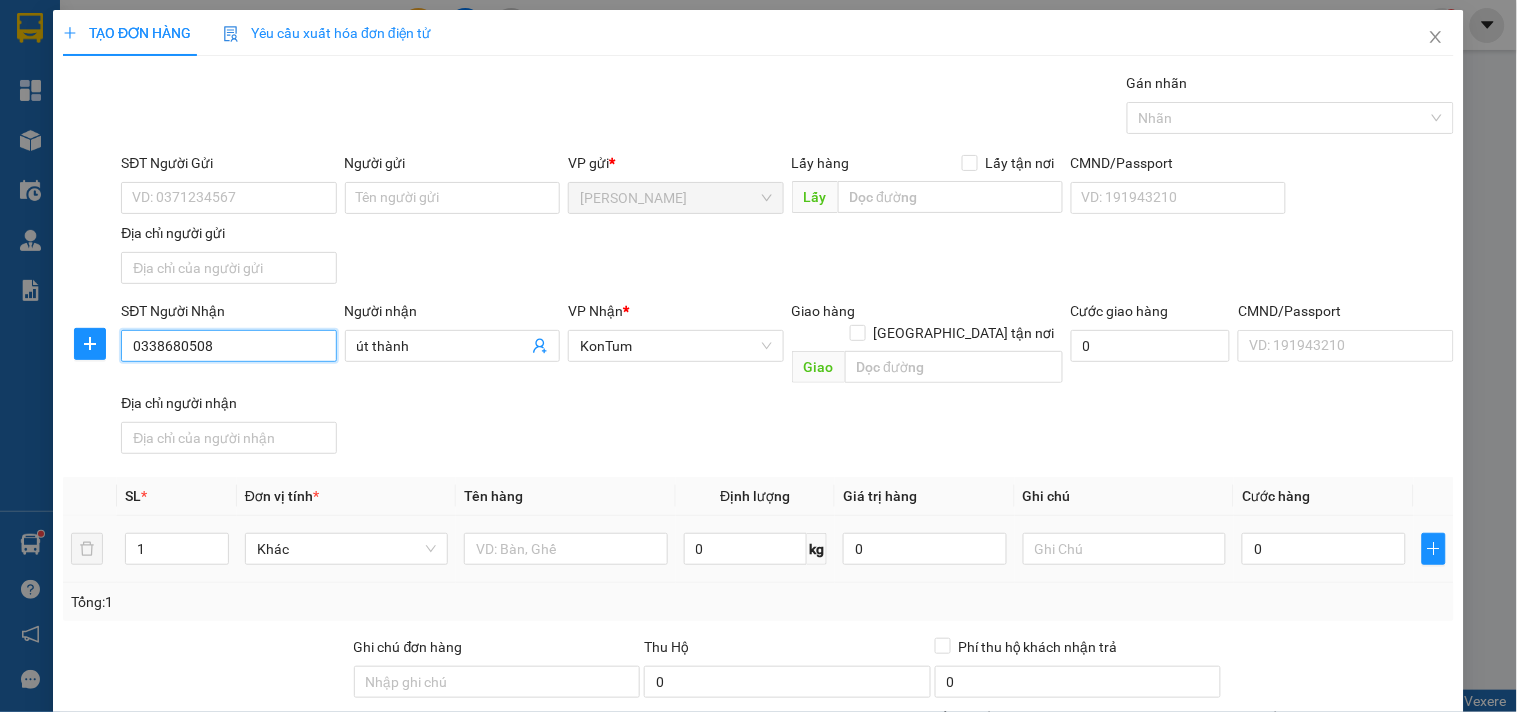 type on "0338680508" 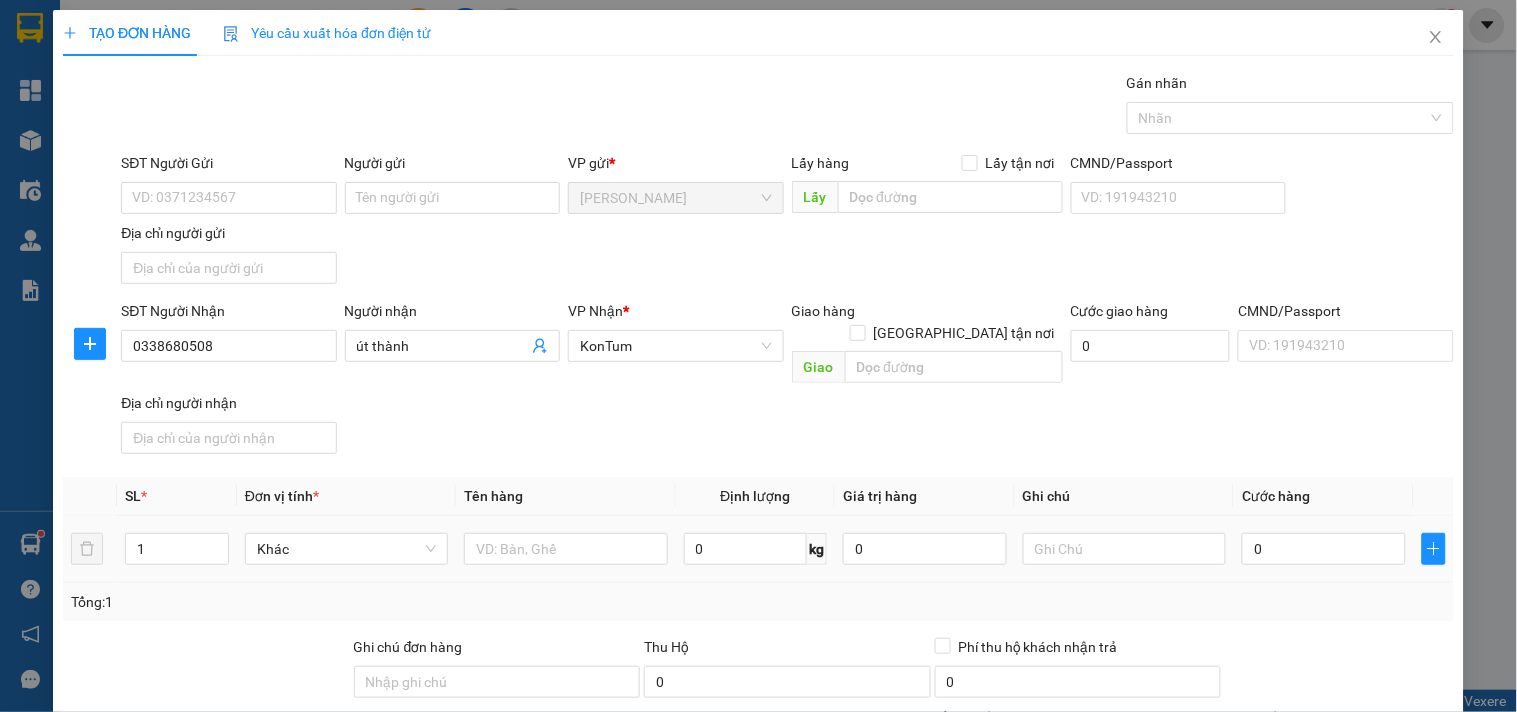 click at bounding box center [565, 549] 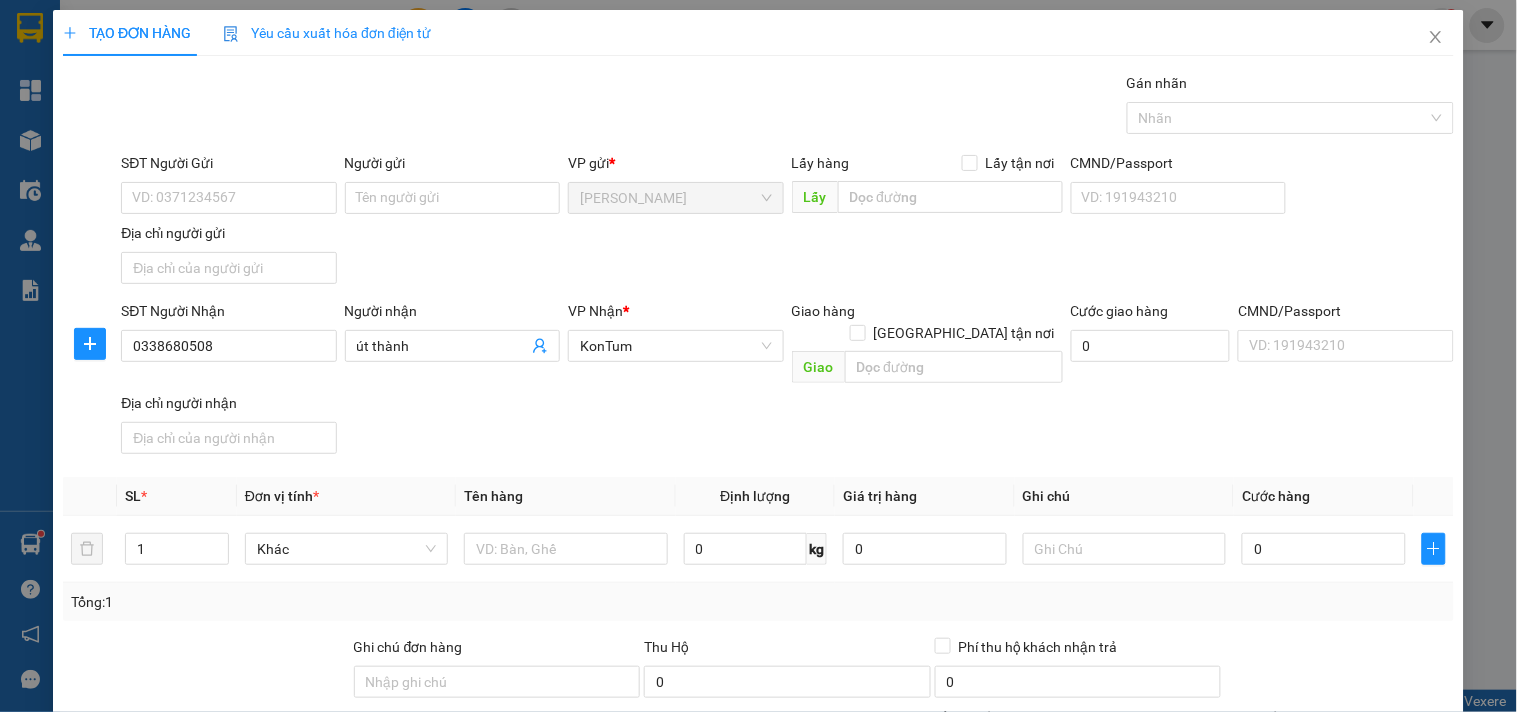 click on "Tổng:  1" at bounding box center [329, 602] 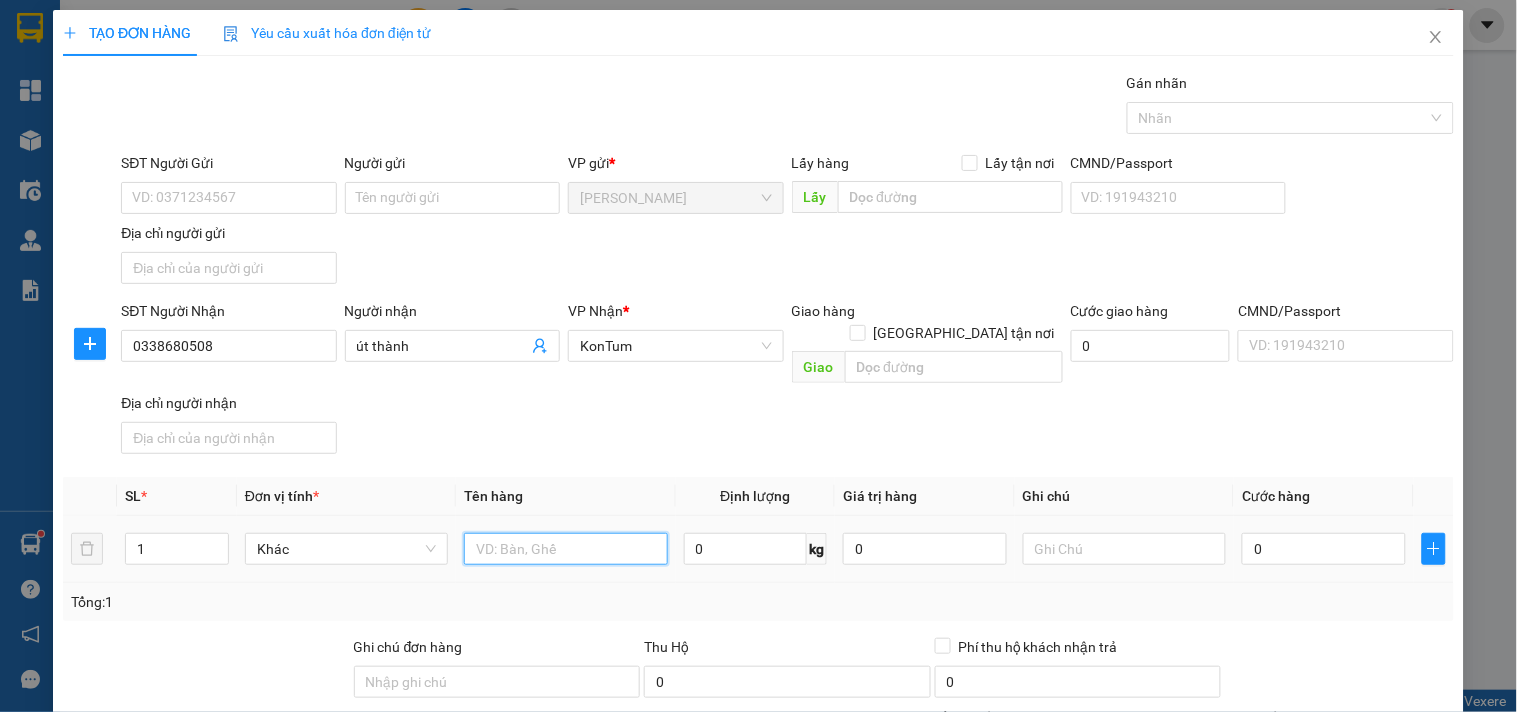 click at bounding box center [565, 549] 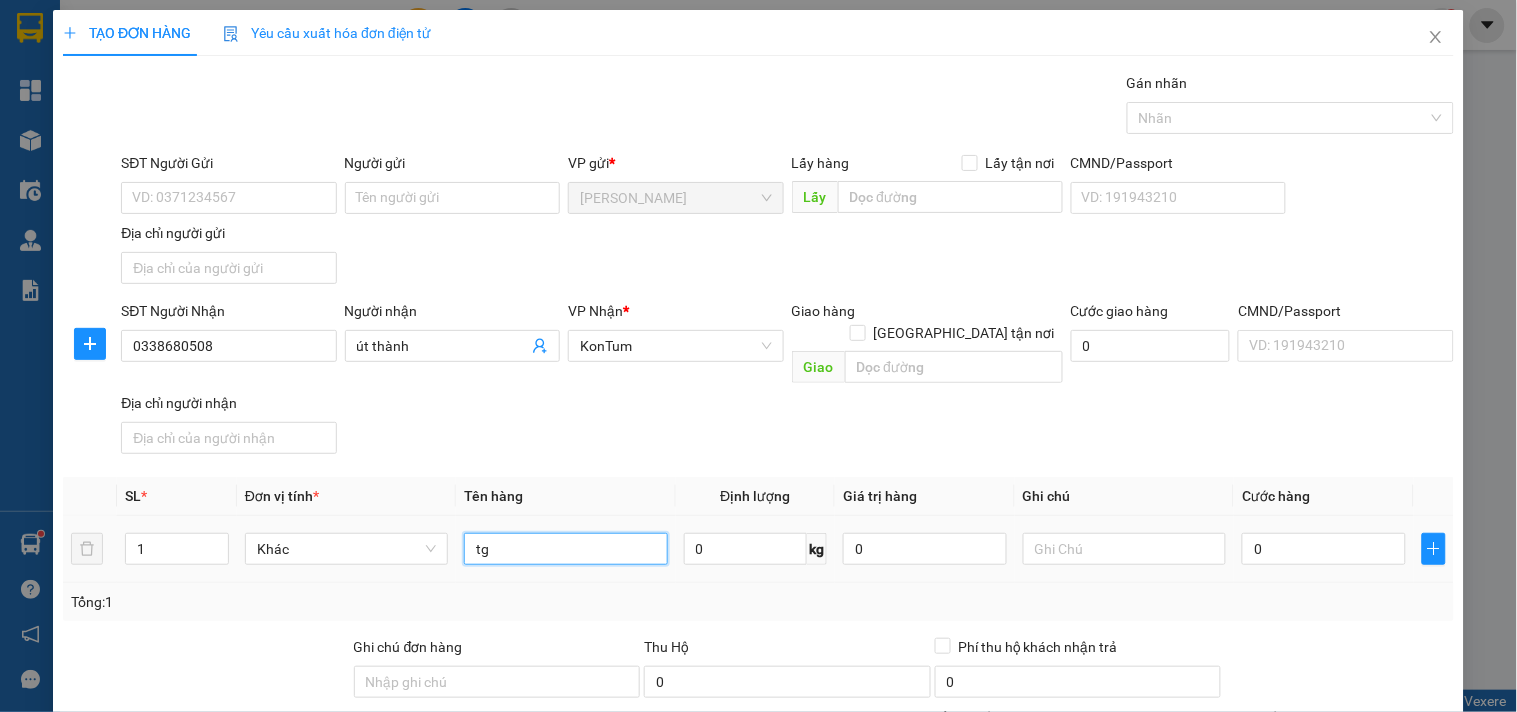 drag, startPoint x: 573, startPoint y: 514, endPoint x: 325, endPoint y: 496, distance: 248.65237 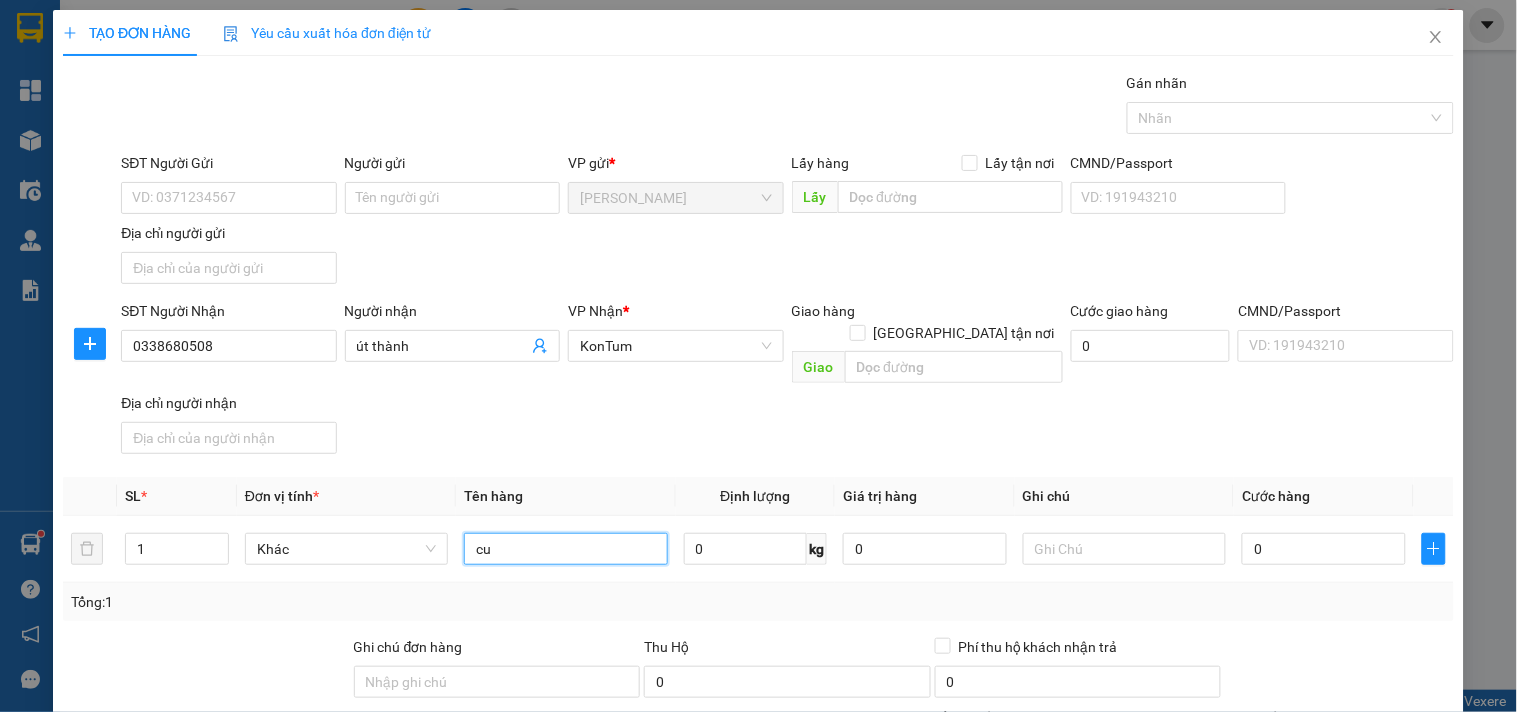 type on "c" 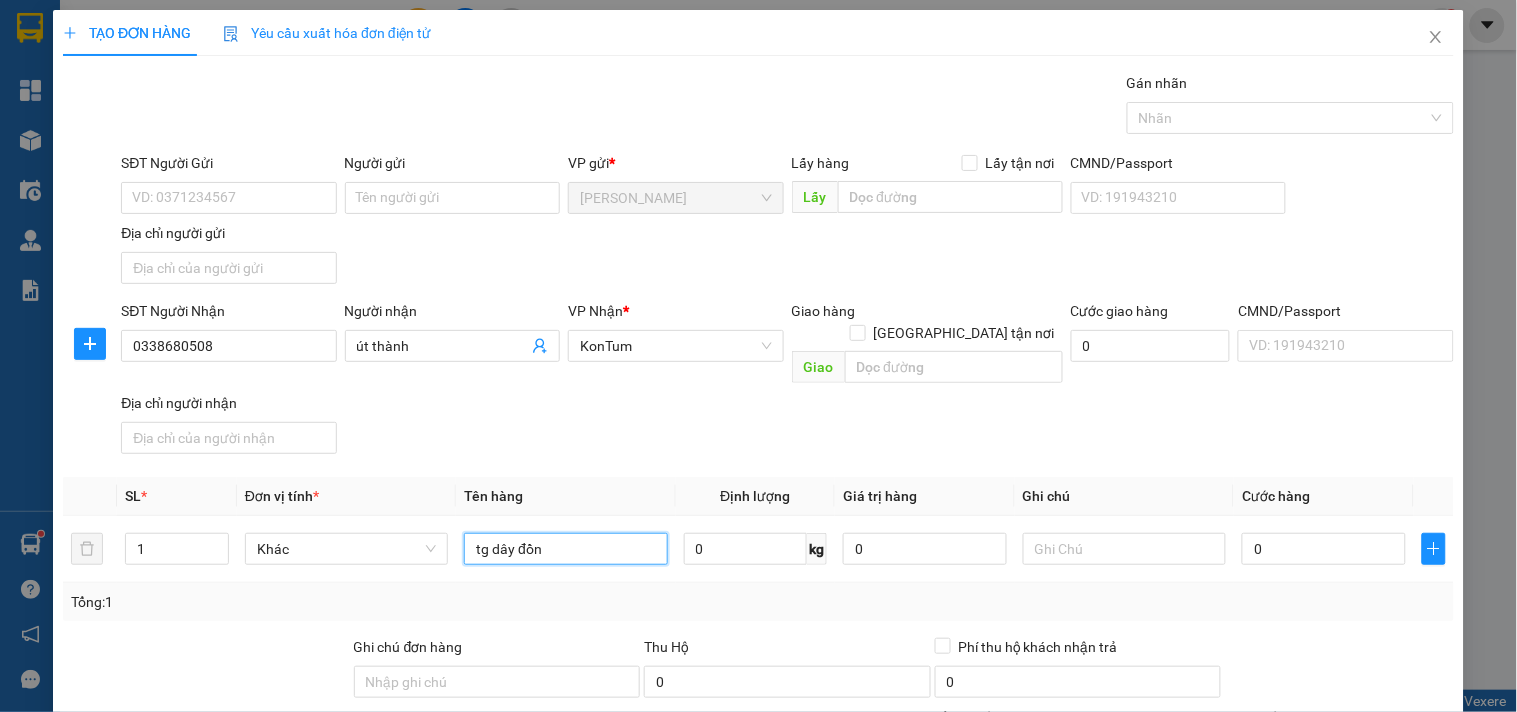 type on "tg dây đồng" 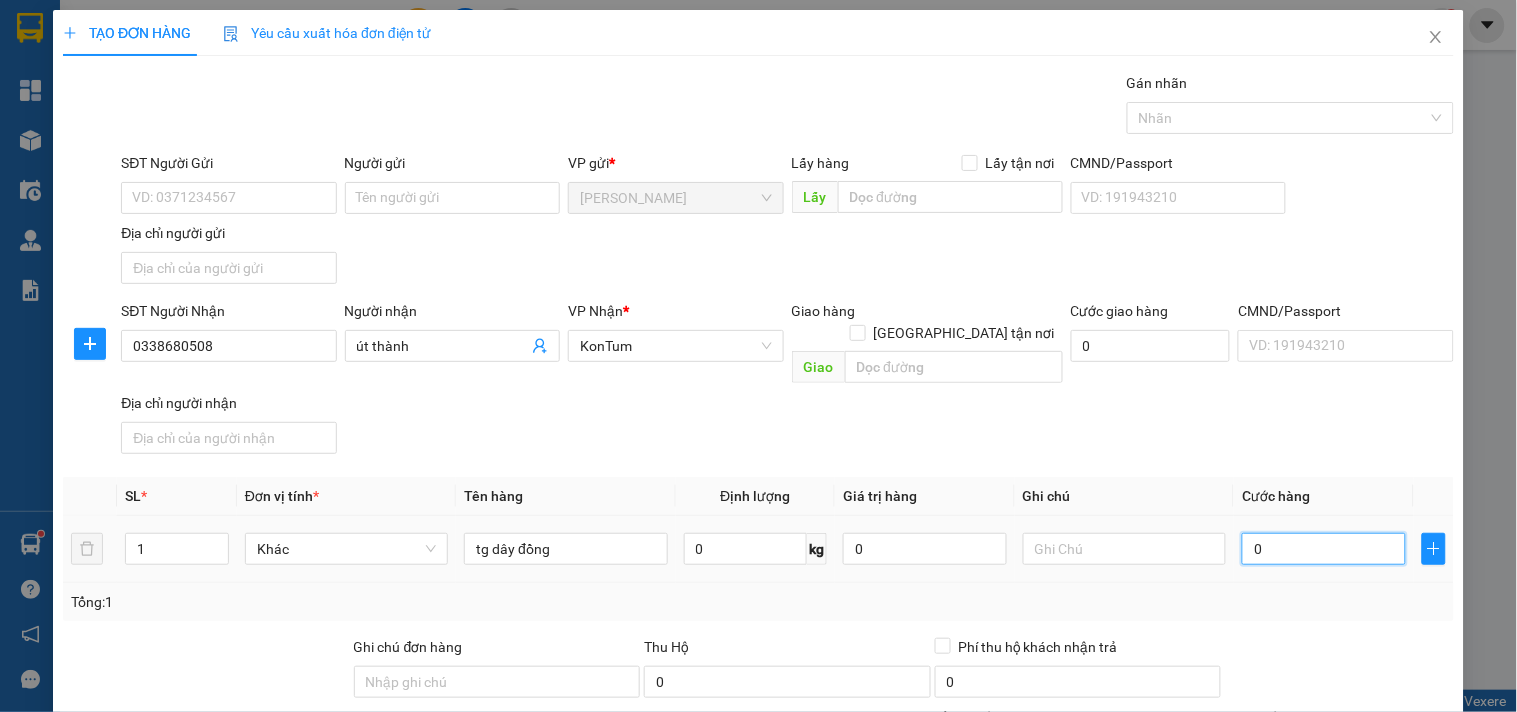 click on "0" at bounding box center [1324, 549] 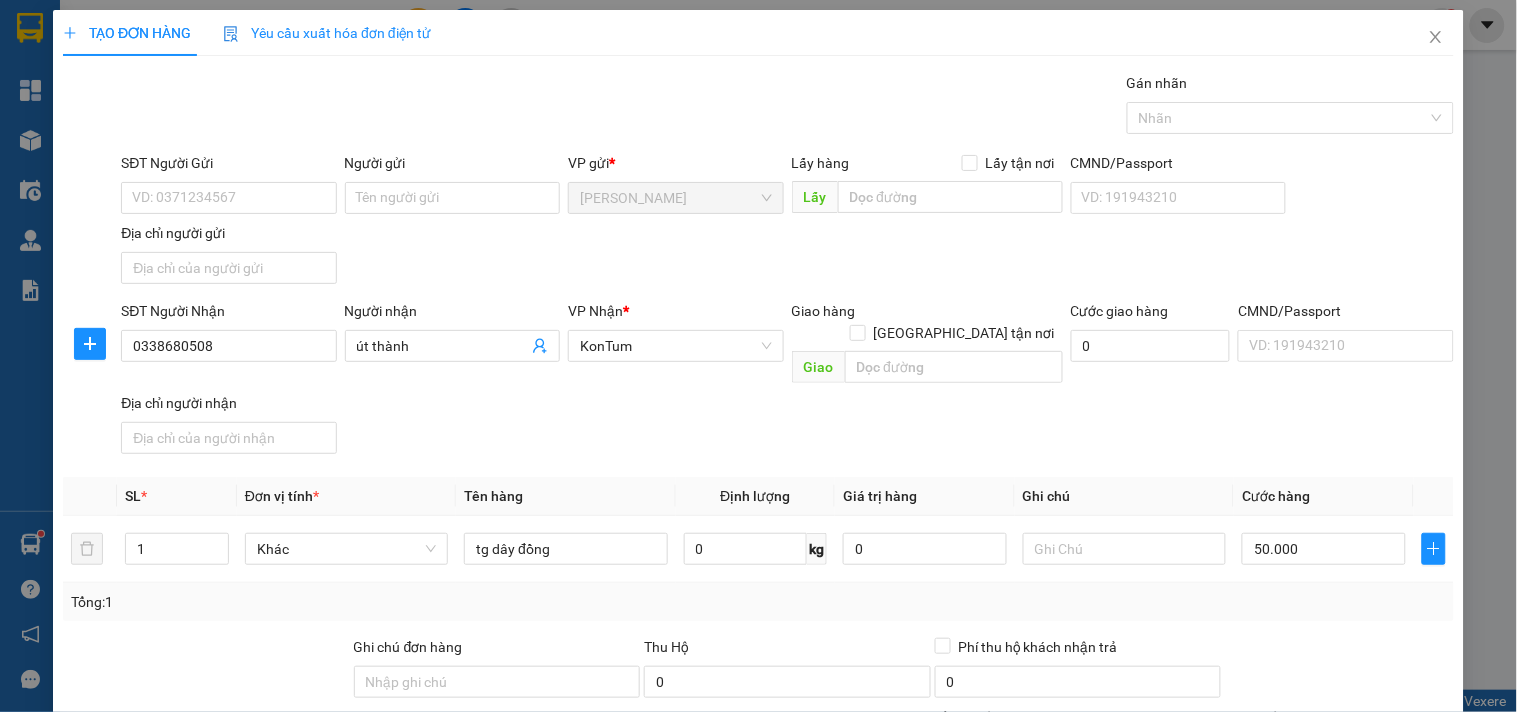 click on "Transit Pickup Surcharge Ids Transit Deliver Surcharge Ids Transit Deliver Surcharge Transit Deliver Surcharge Gán nhãn   Nhãn SĐT Người Gửi VD: 0371234567 Người gửi Tên người gửi VP gửi  * [PERSON_NAME] Lấy hàng Lấy tận nơi Lấy CMND/Passport VD: [PASSPORT] Địa chỉ người gửi SĐT Người Nhận 0338680508 Người nhận út thành VP Nhận  * KonTum Giao hàng Giao tận nơi Giao Cước giao hàng 0 CMND/Passport VD: [PASSPORT] Địa chỉ người nhận SL  * Đơn vị tính  * Tên hàng  Định lượng Giá trị hàng Ghi chú Cước hàng                   1 Khác tg dây đồng 0 kg 0 50.000 Tổng:  1 Ghi chú đơn hàng Thu Hộ 0 Phí thu hộ khách nhận trả 0 Tổng cước 50.000 Hình thức thanh toán Chọn HT Thanh Toán Số tiền thu trước 0 Chưa thanh toán 50.000 Chọn HT Thanh Toán Lưu nháp Xóa Thông tin [PERSON_NAME] và In tg dây đồng" at bounding box center [758, 467] 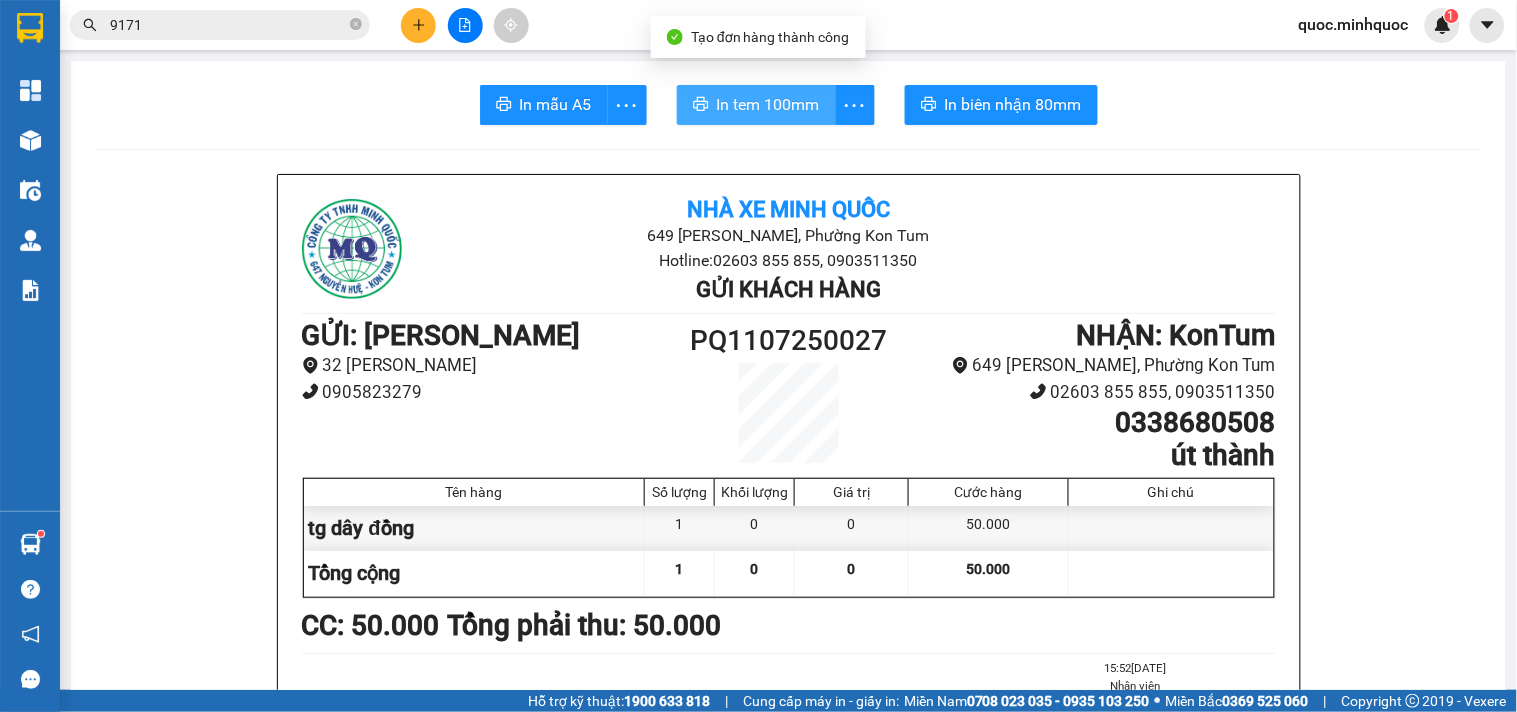 click on "In tem 100mm" at bounding box center (768, 104) 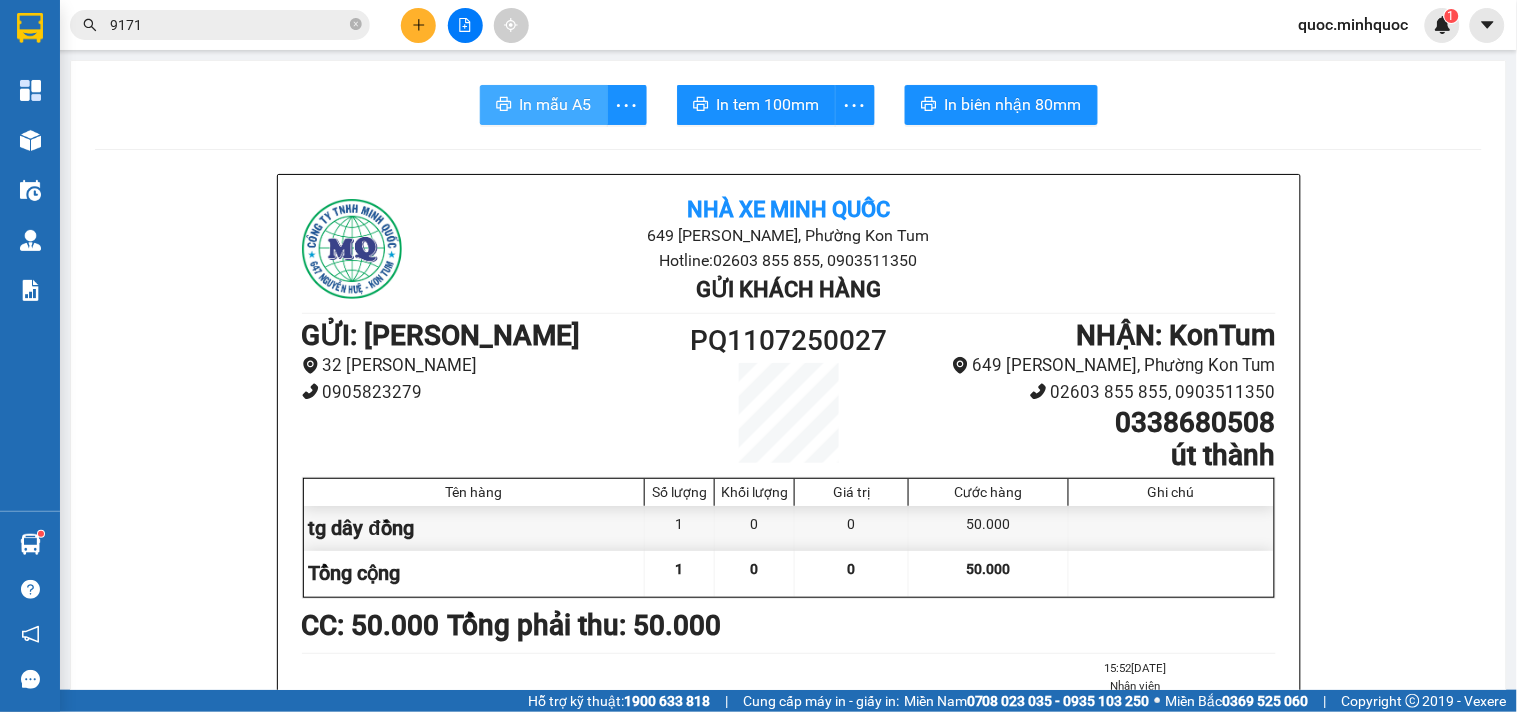 click on "In mẫu A5" at bounding box center [544, 105] 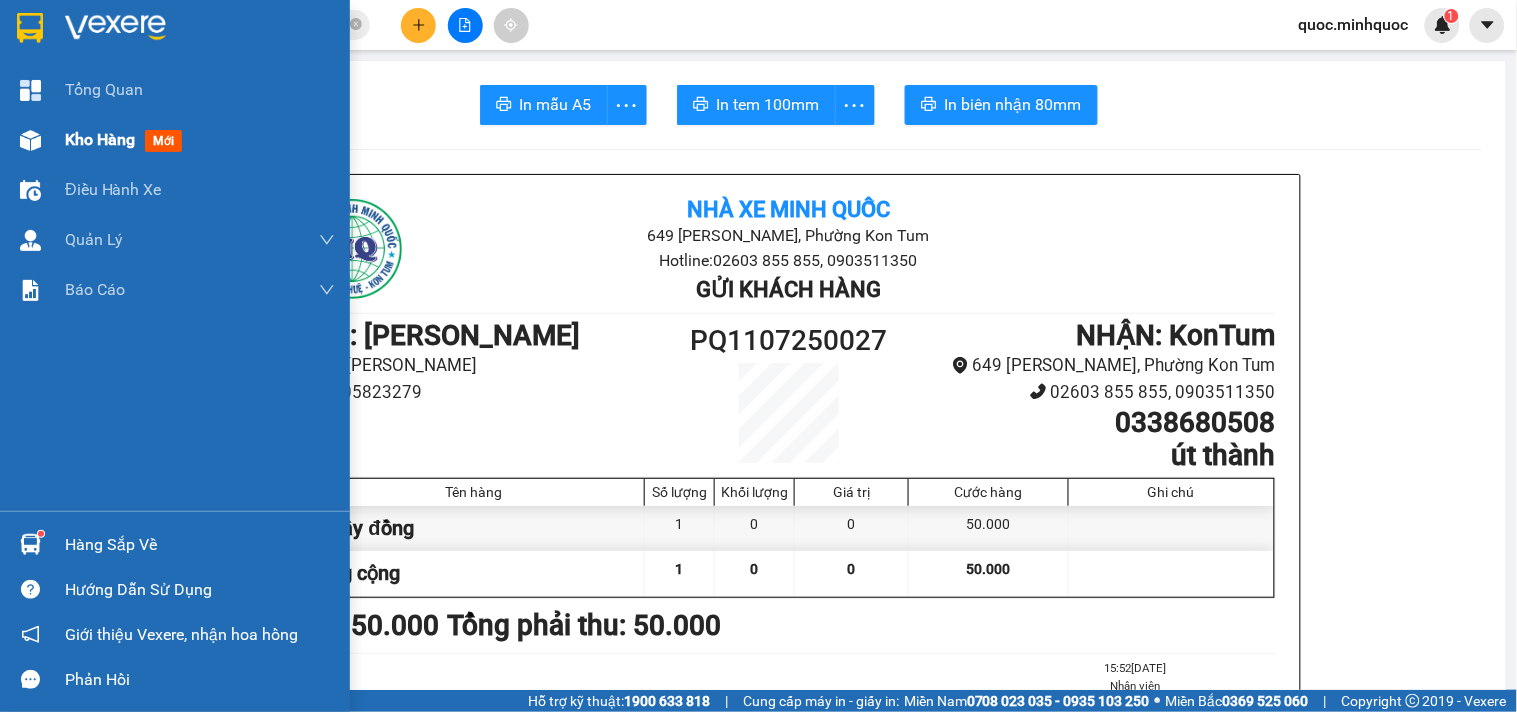click on "Kho hàng" at bounding box center (100, 139) 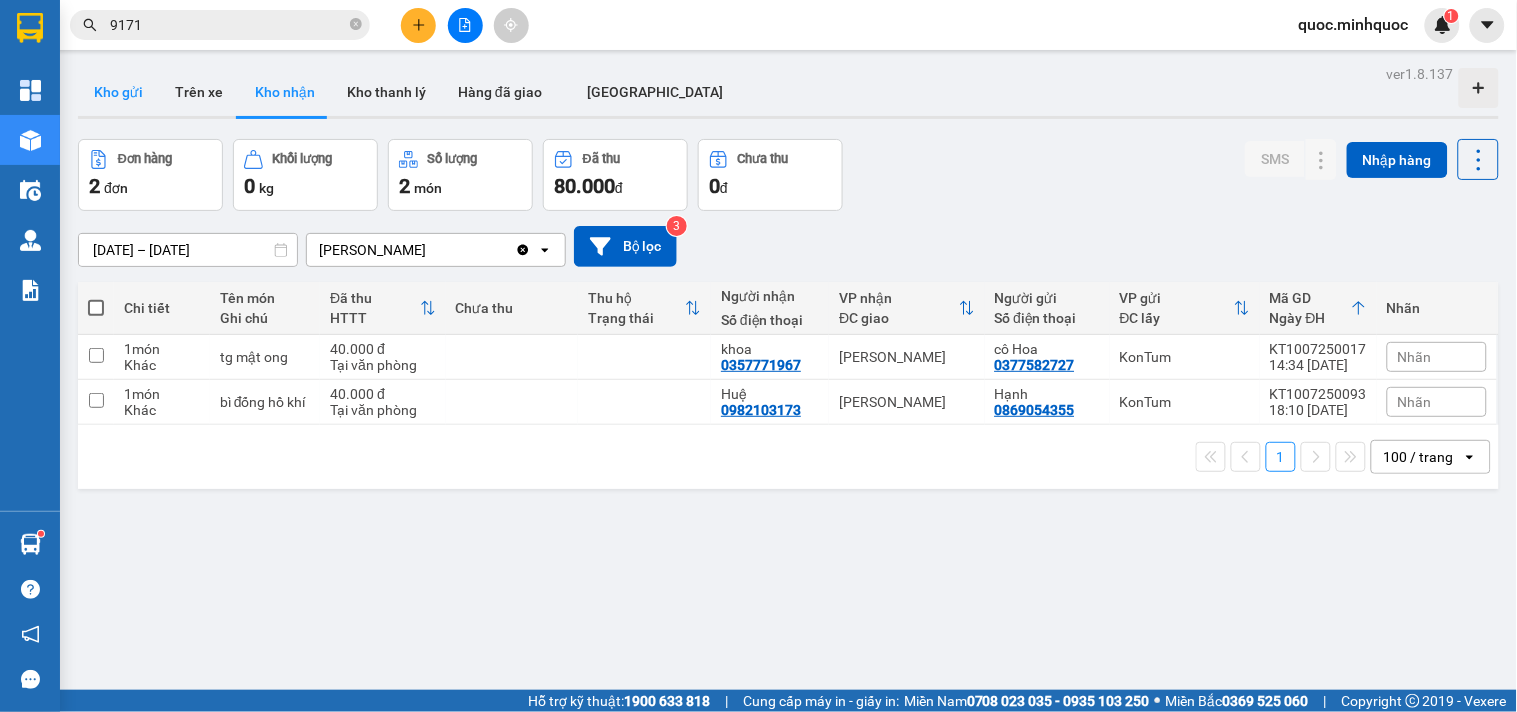 click on "Kho gửi" at bounding box center (118, 92) 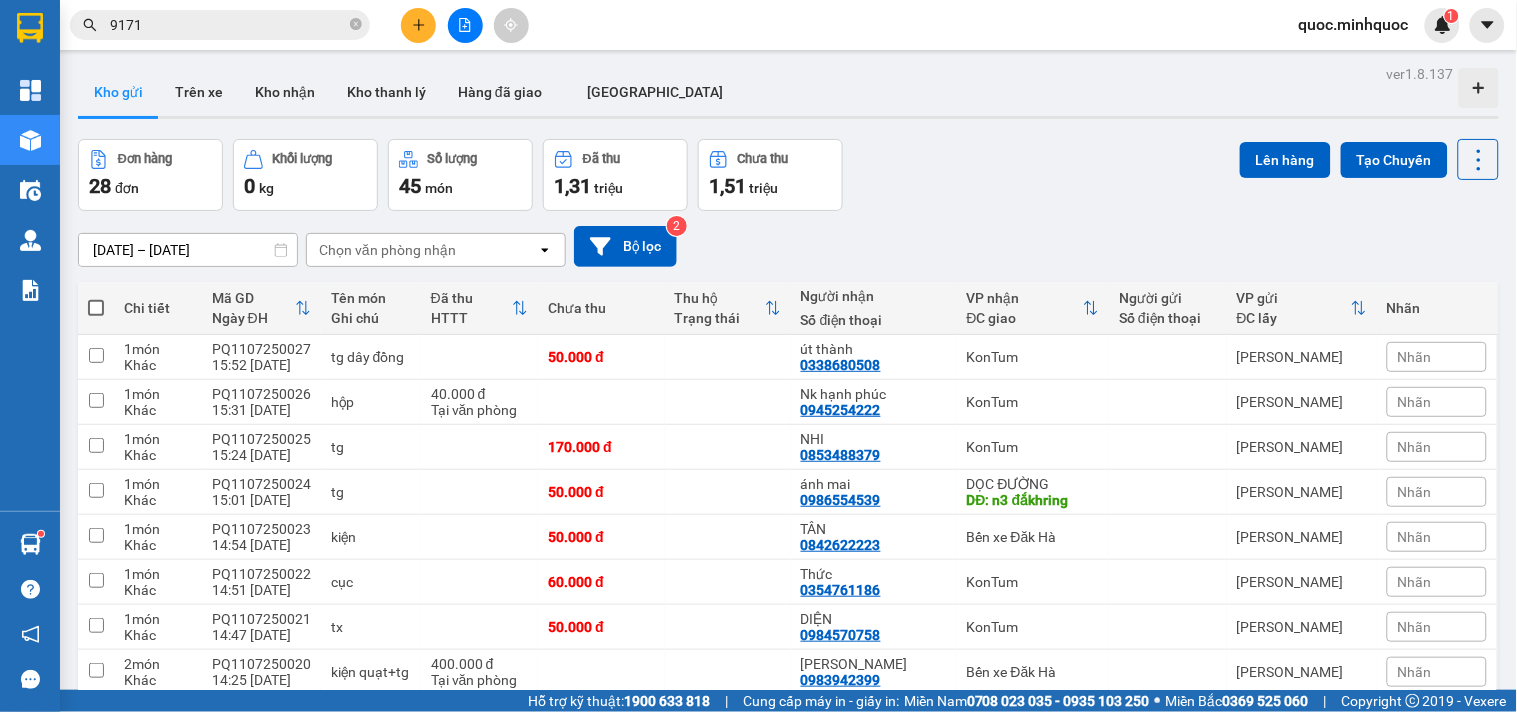 click on "10 / trang" at bounding box center (1415, 833) 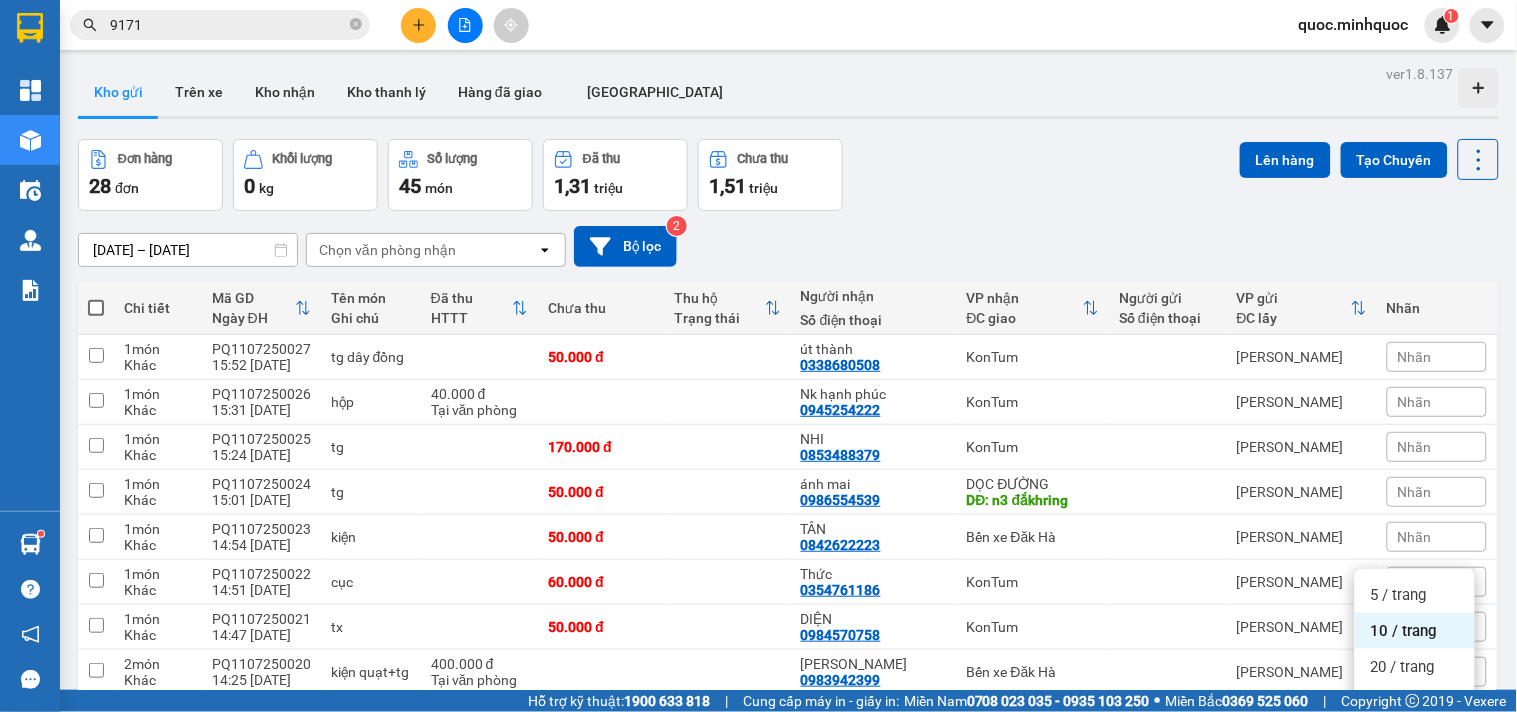 click on "100 / trang" at bounding box center (1407, 775) 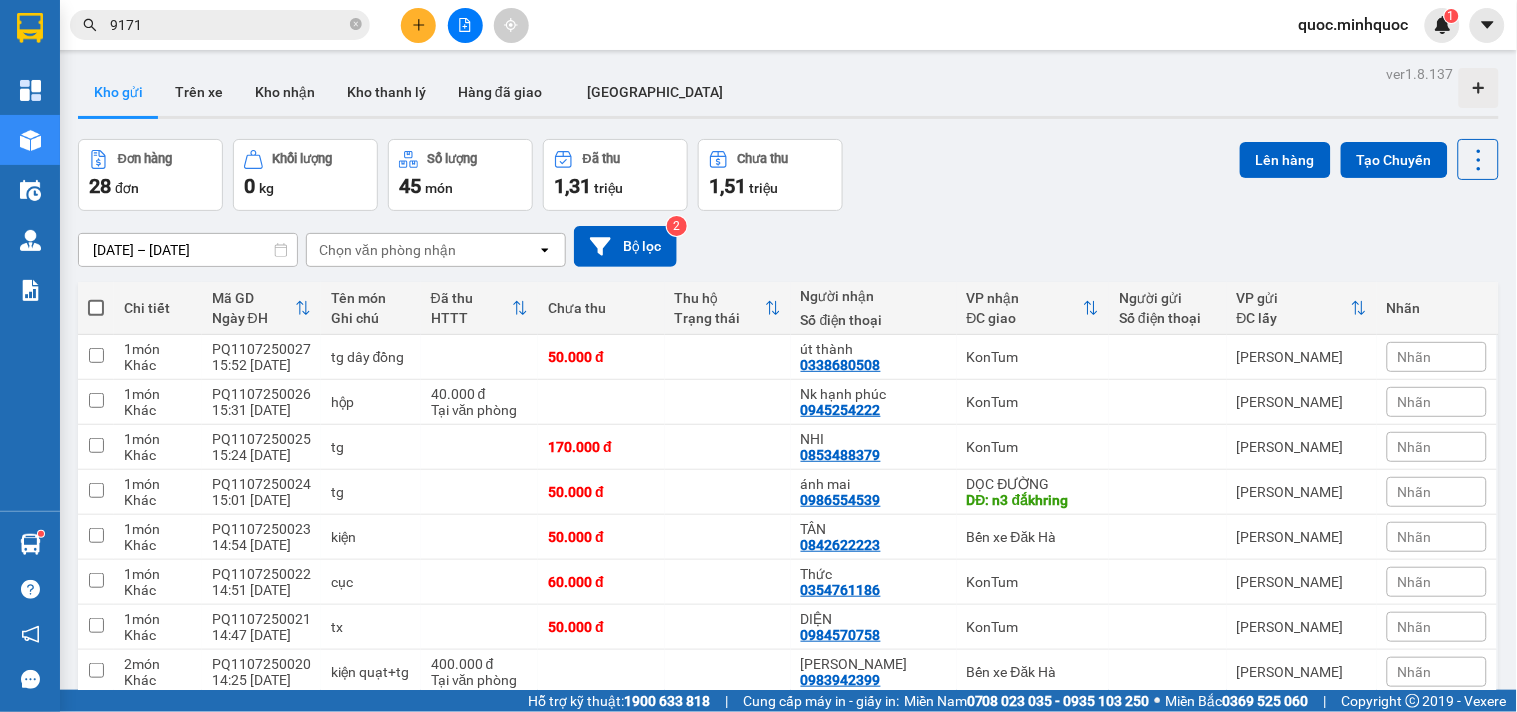 click on "Bến [PERSON_NAME]" at bounding box center (1033, 1604) 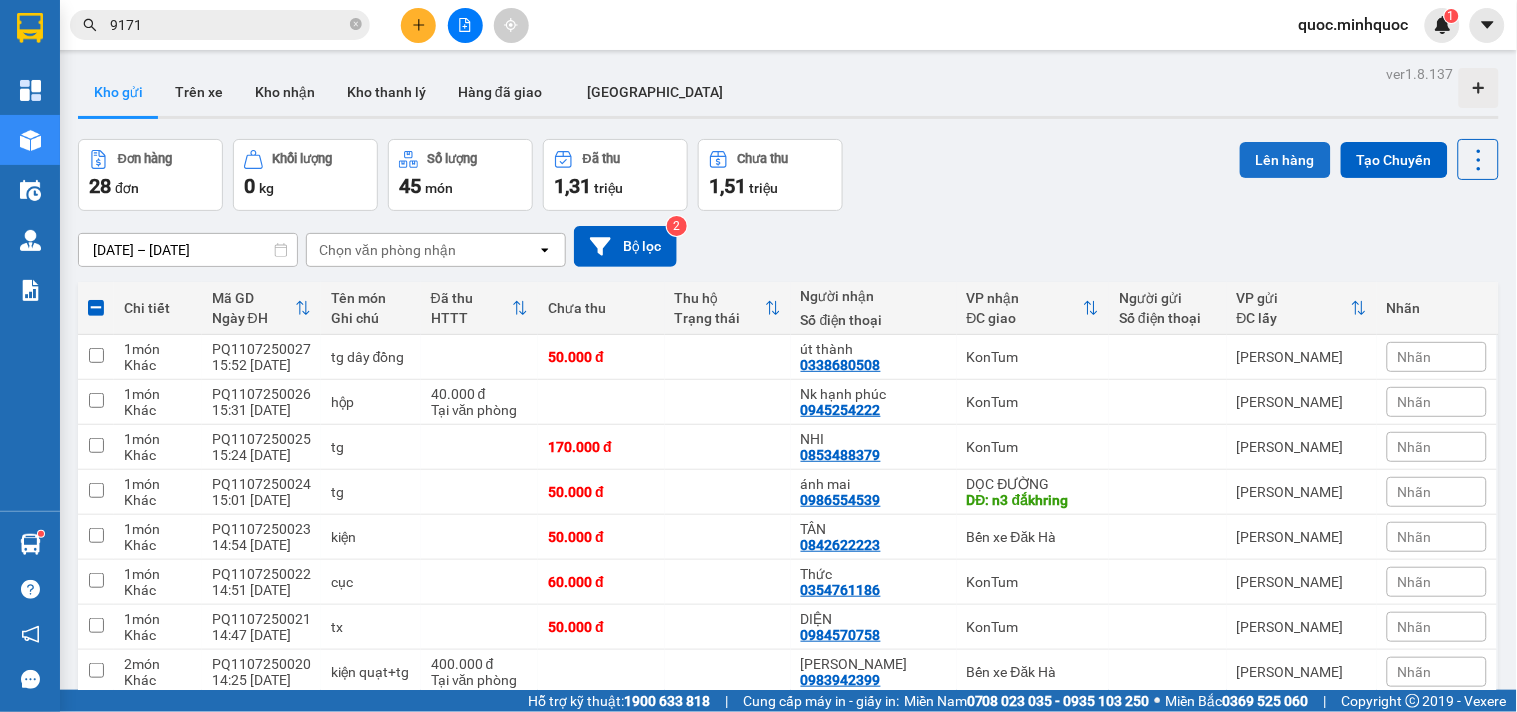 click on "Lên hàng" at bounding box center (1285, 160) 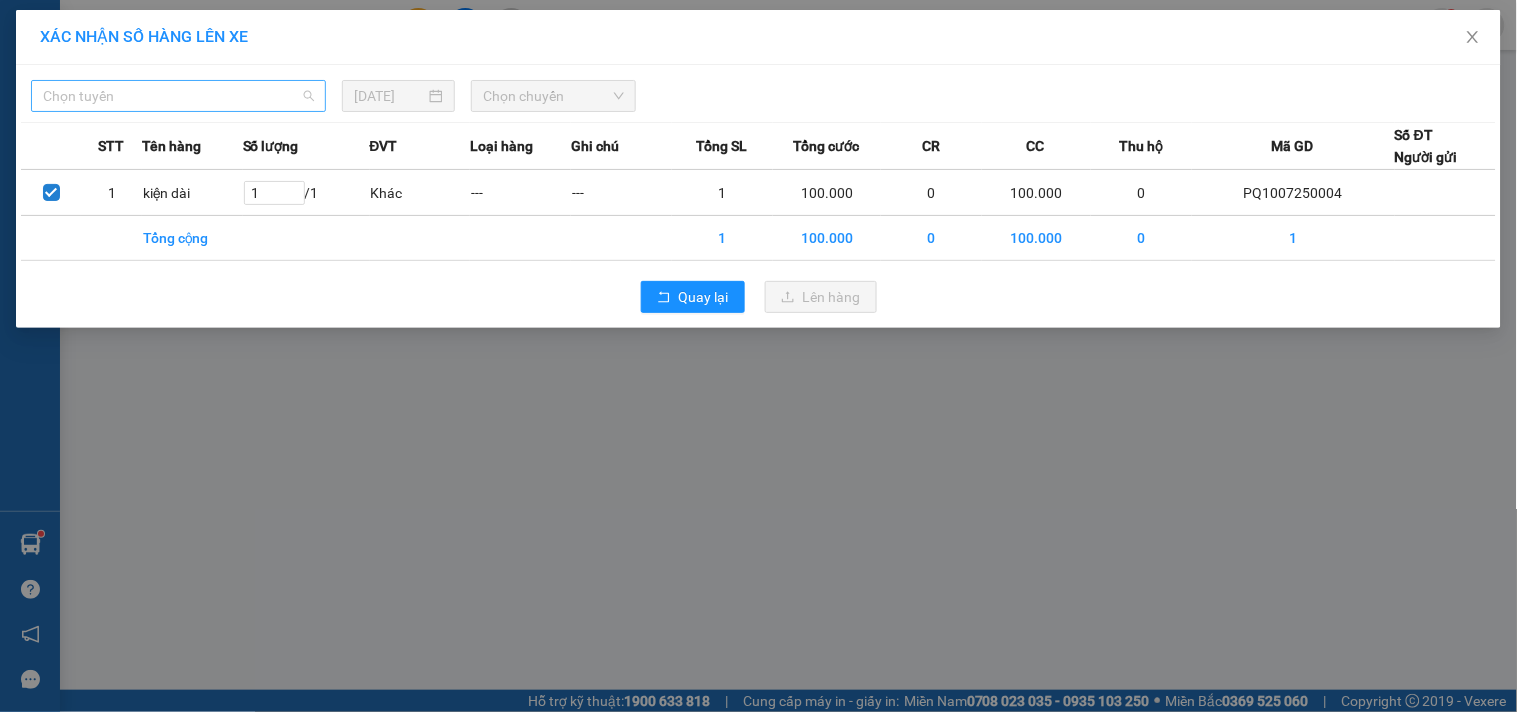 click on "Chọn tuyến" at bounding box center [178, 96] 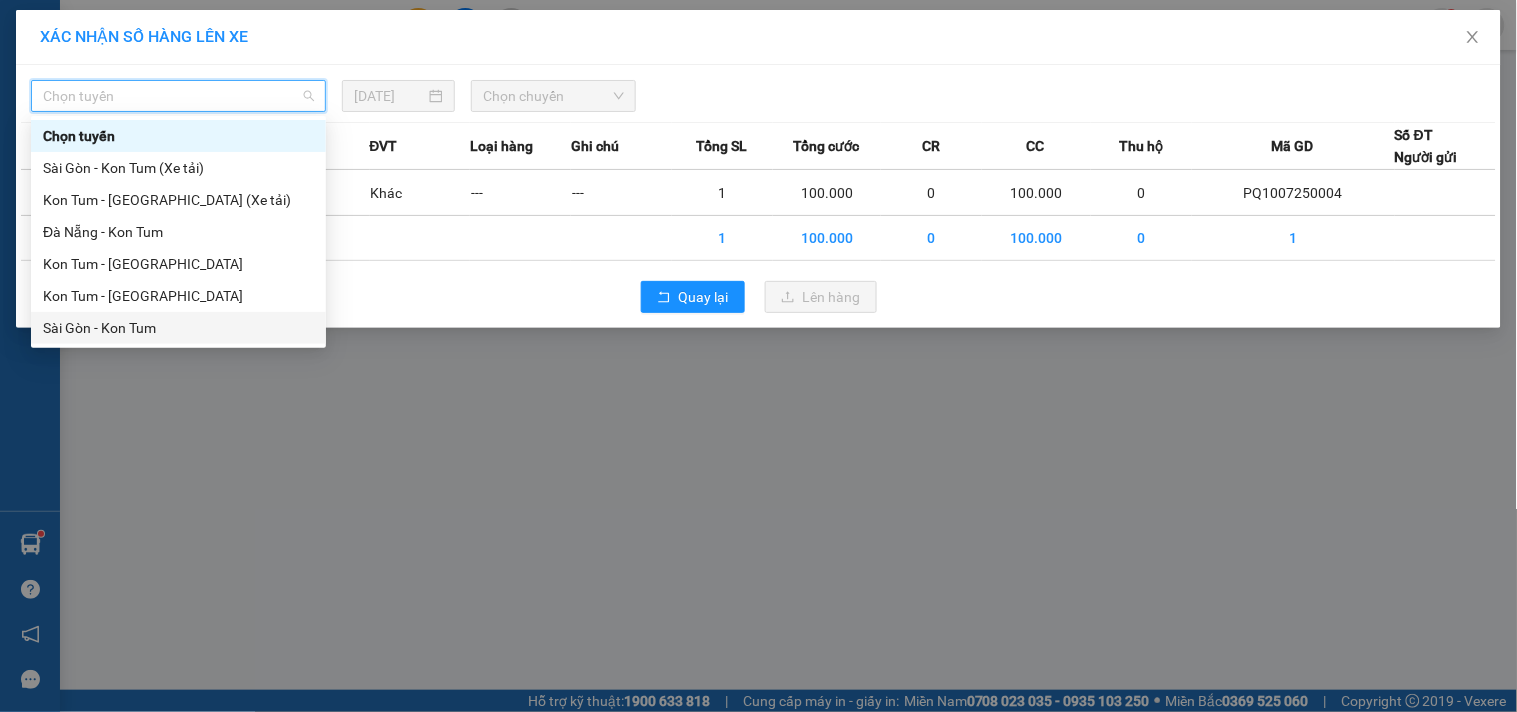 click on "Sài Gòn - Kon Tum" at bounding box center (178, 328) 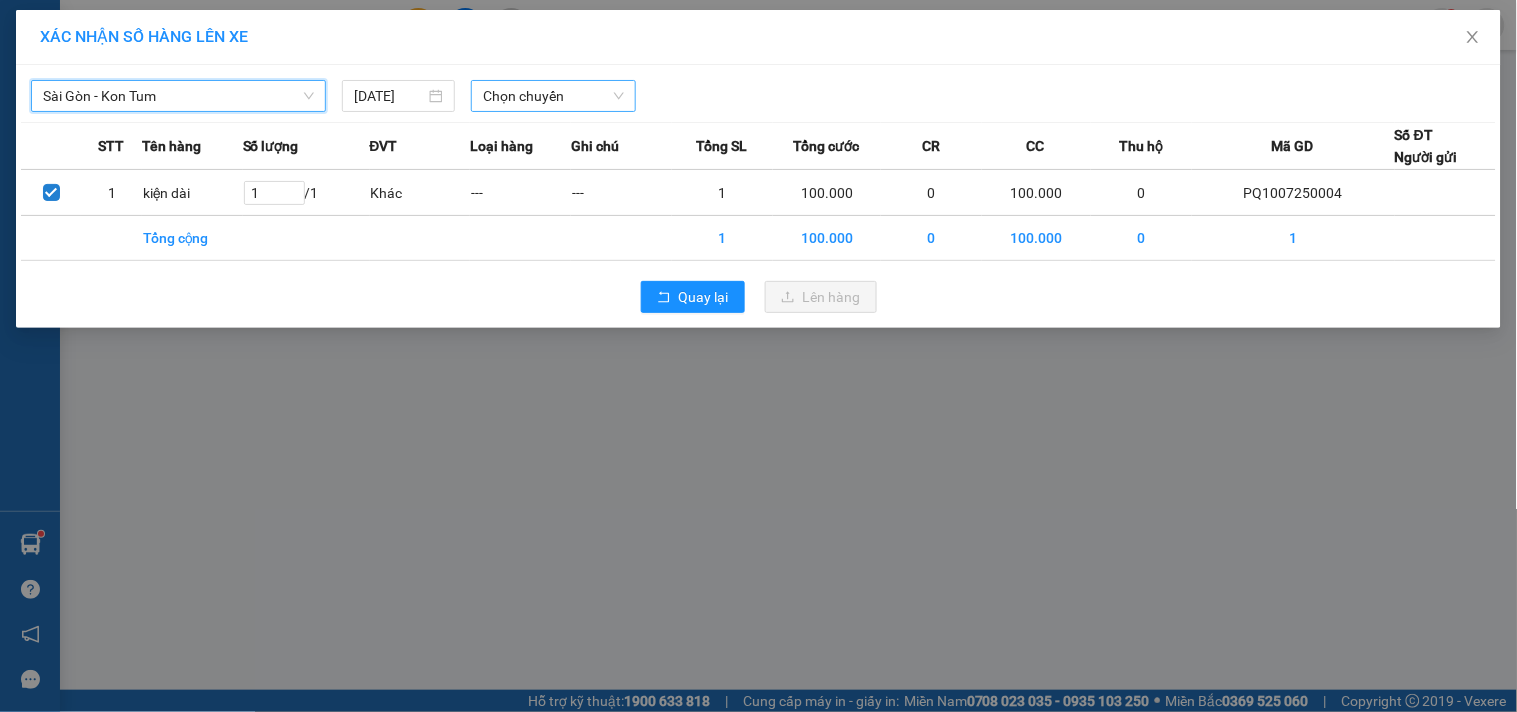 click on "Chọn chuyến" at bounding box center (553, 96) 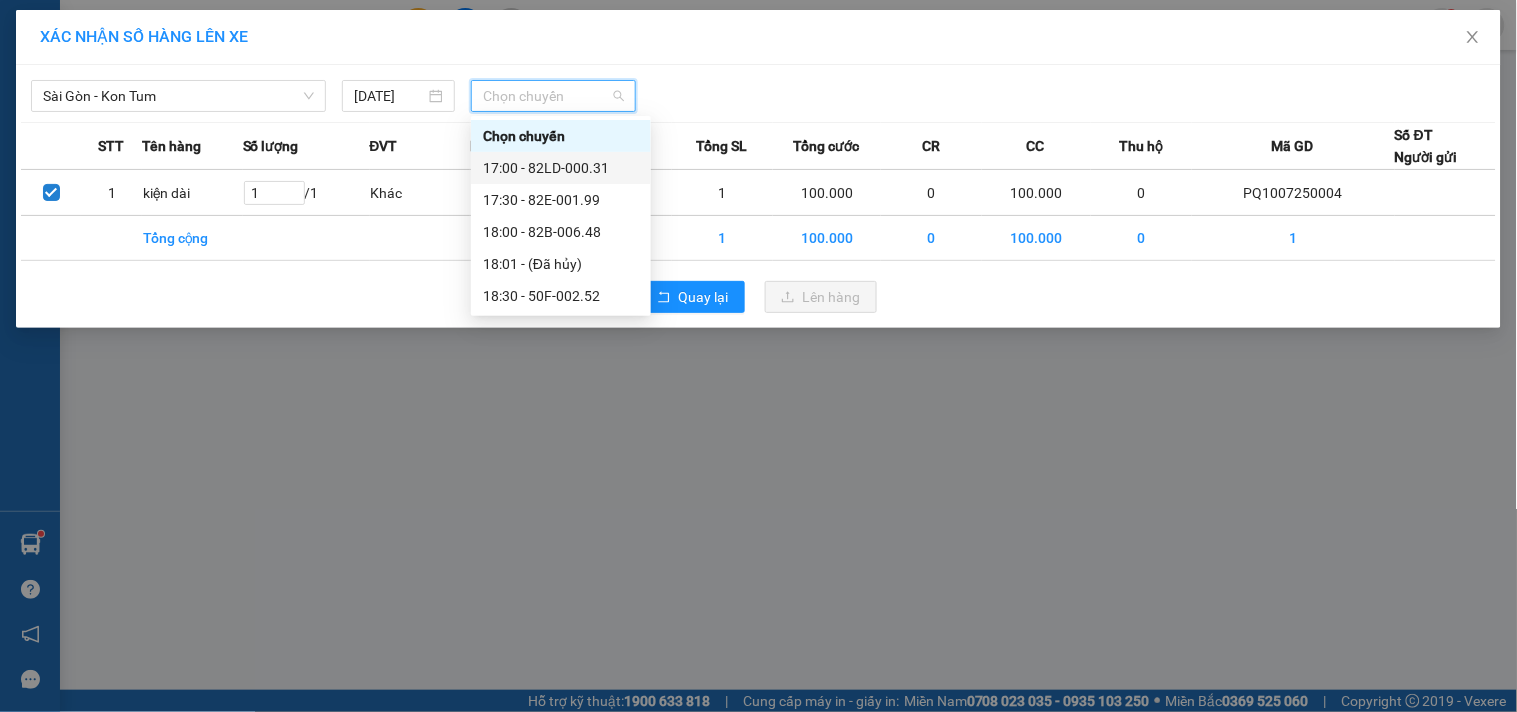 click on "17:00     - 82LD-000.31" at bounding box center [561, 168] 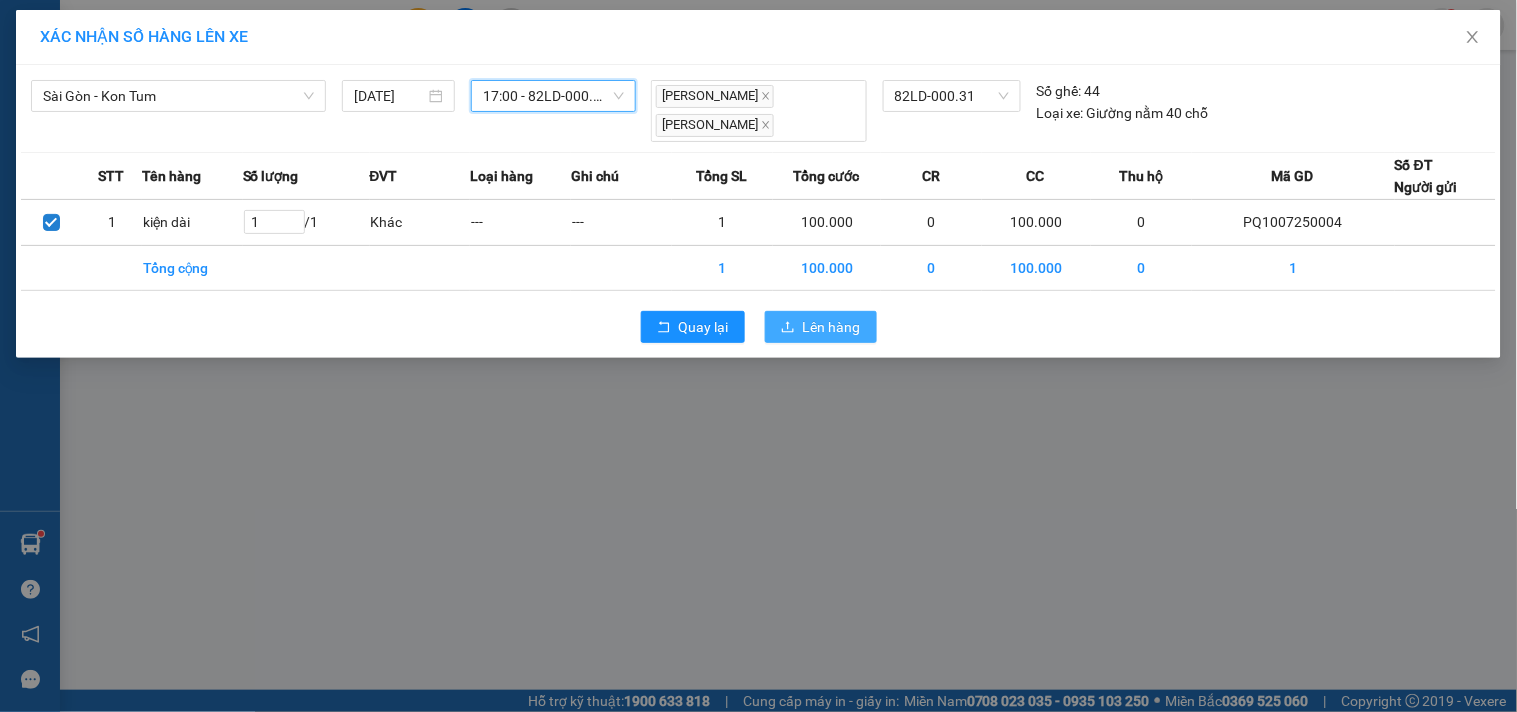 click on "Lên hàng" at bounding box center [832, 327] 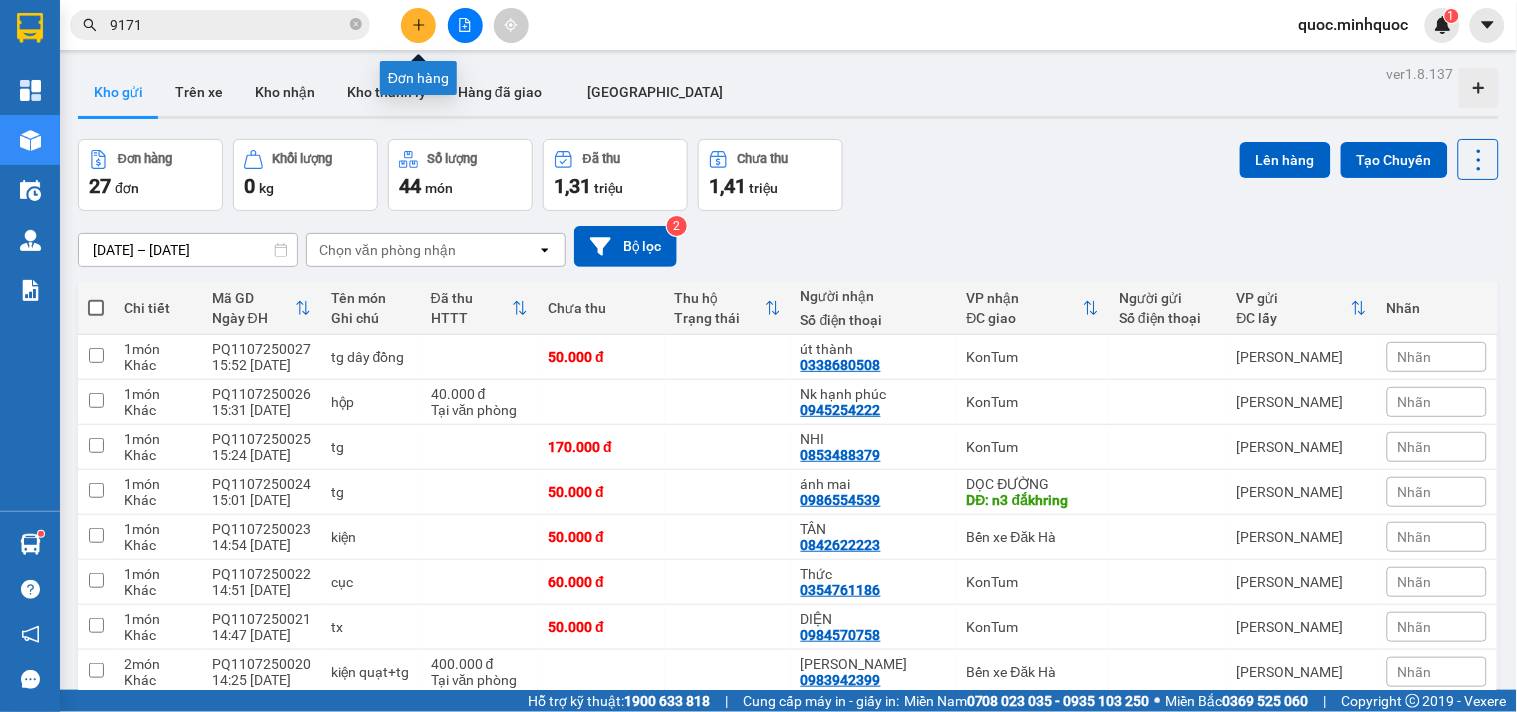click 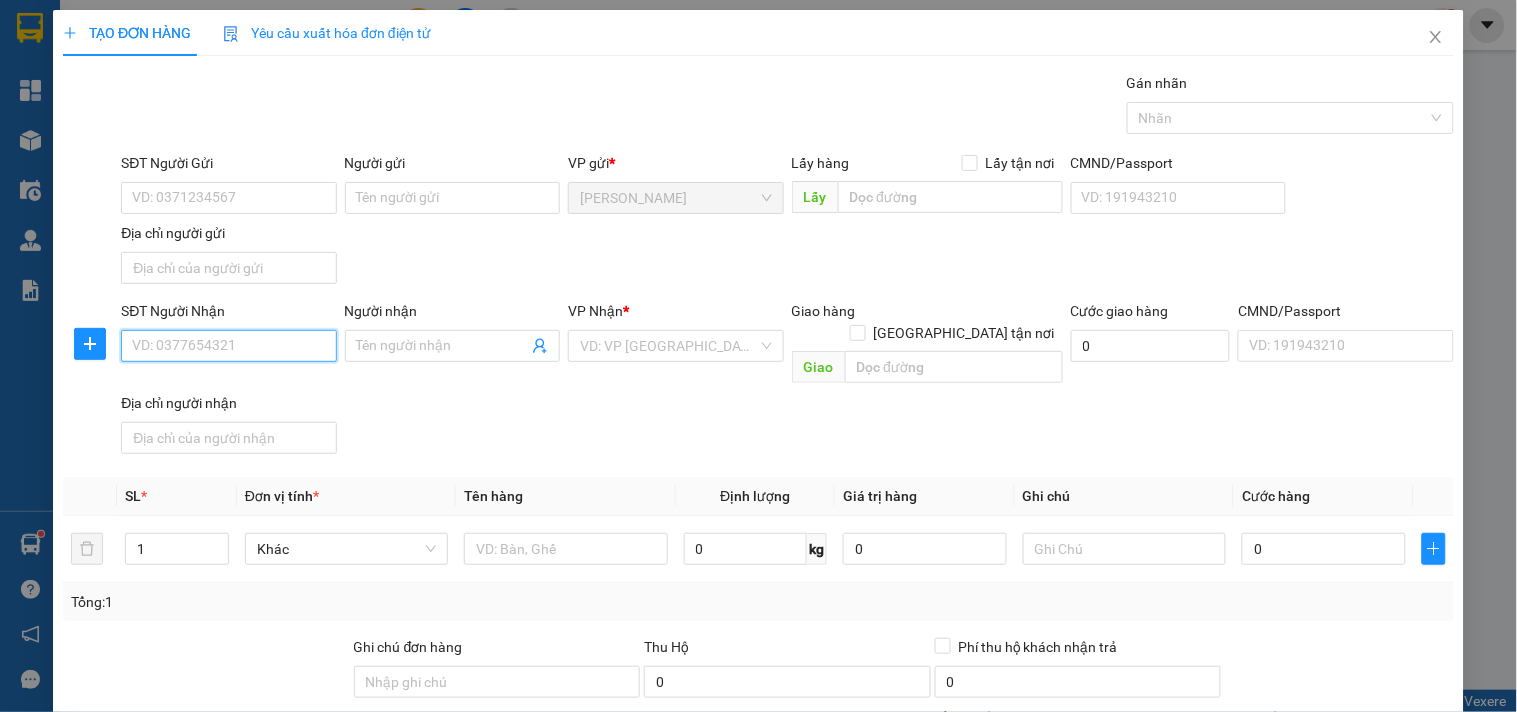 click on "SĐT Người Nhận" at bounding box center (228, 346) 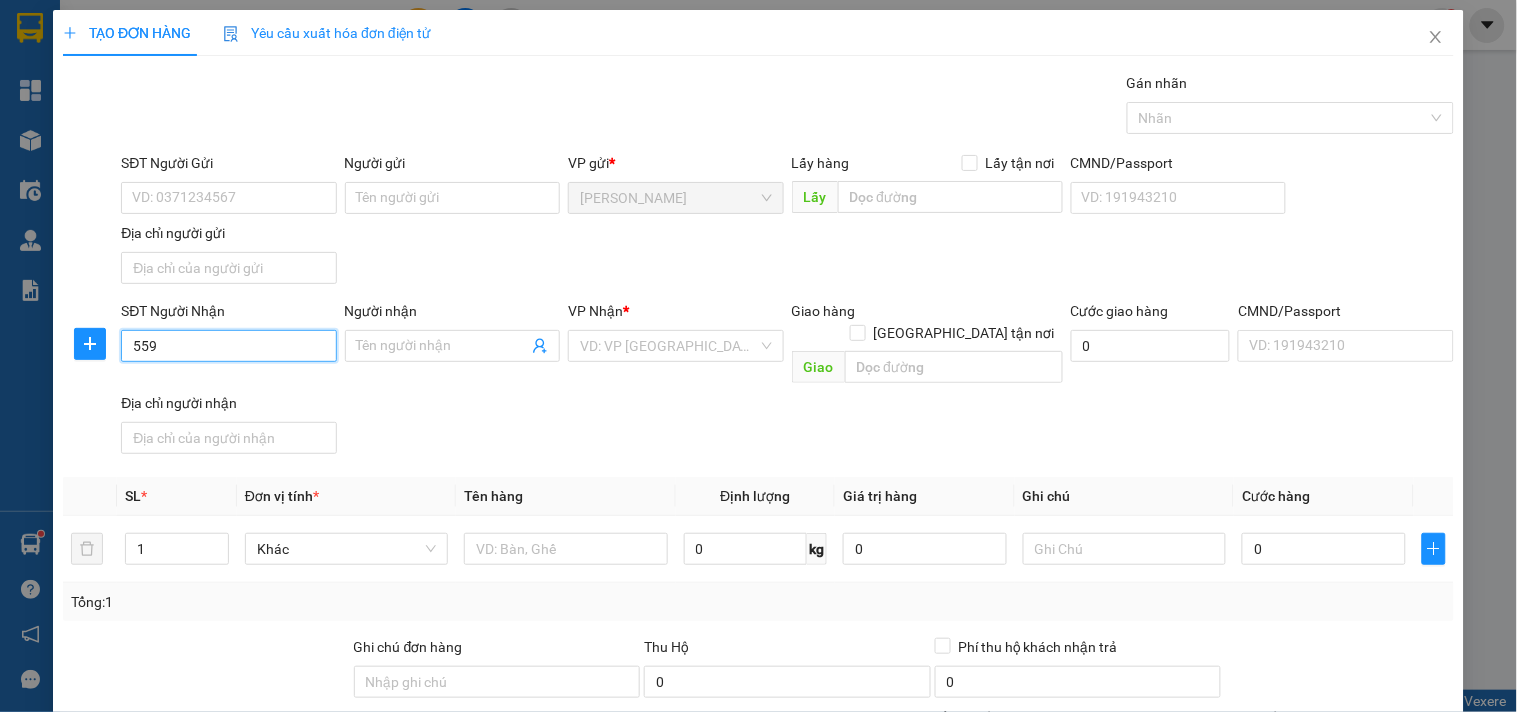 drag, startPoint x: 304, startPoint y: 341, endPoint x: 298, endPoint y: 364, distance: 23.769728 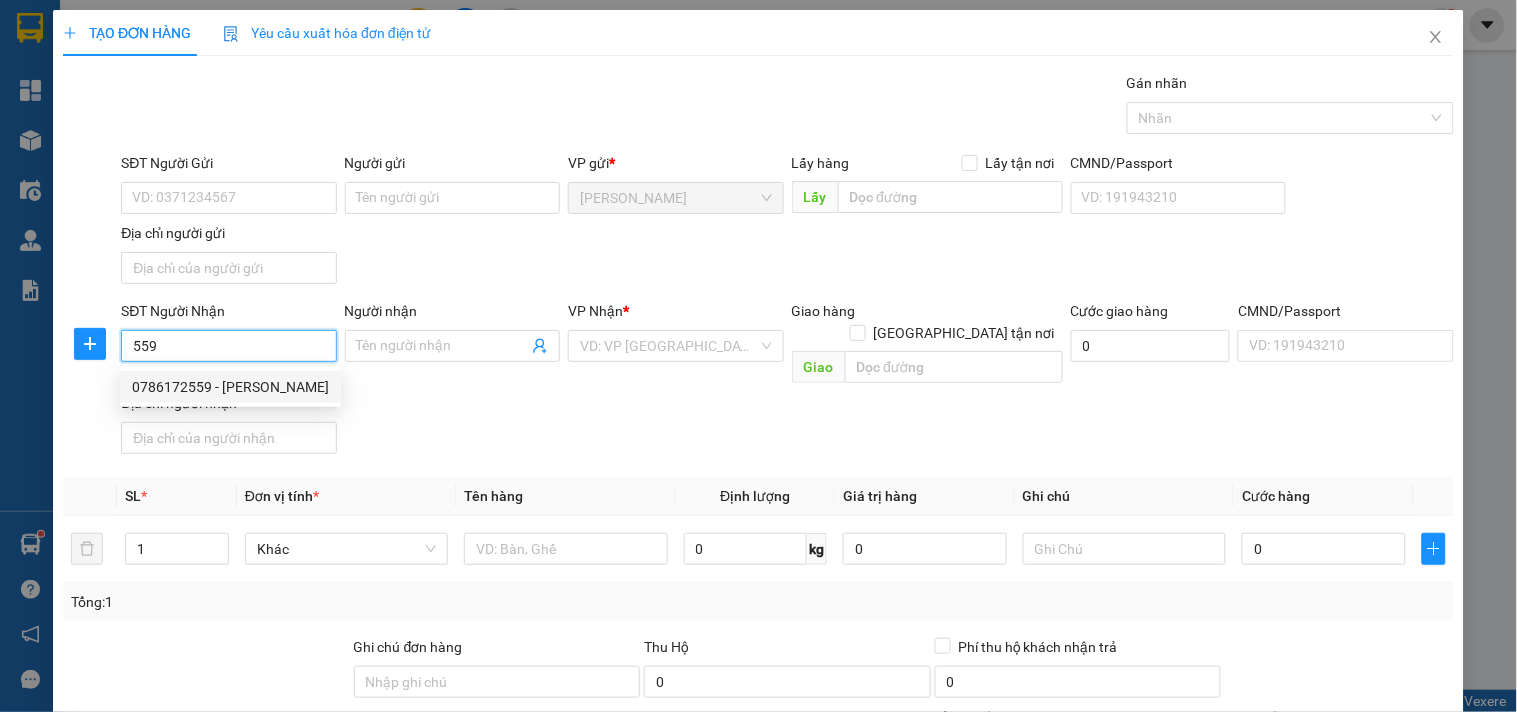 click on "0786172559 - [PERSON_NAME]" at bounding box center (230, 387) 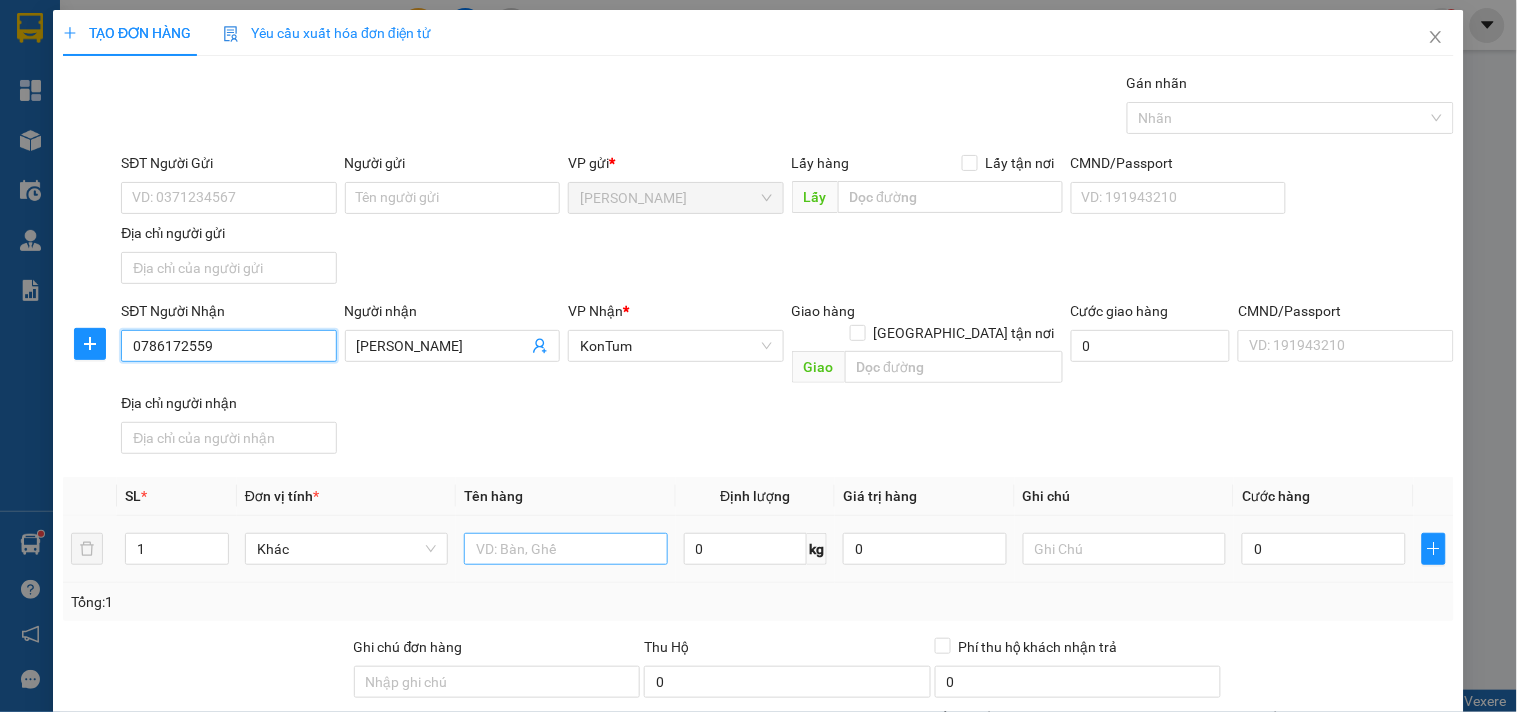 type on "0786172559" 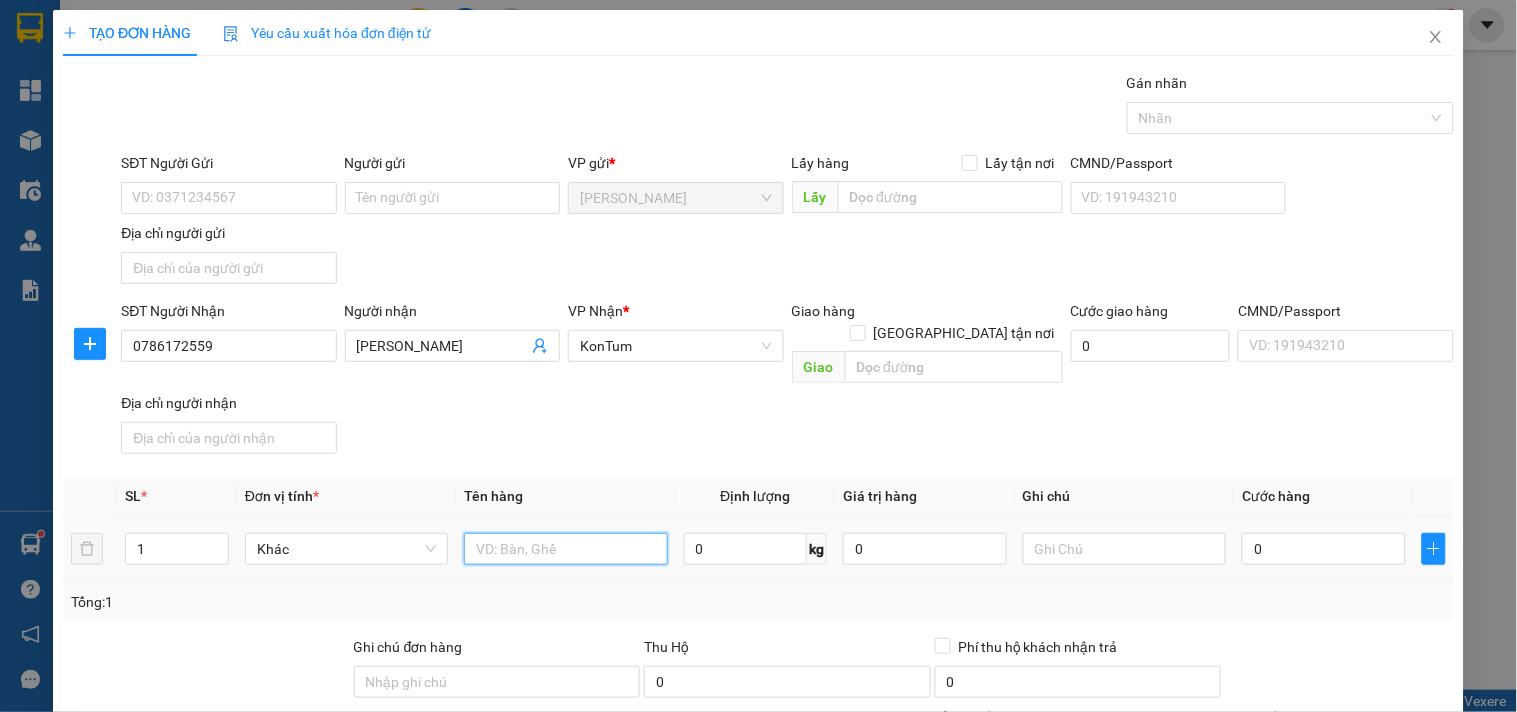 click at bounding box center (565, 549) 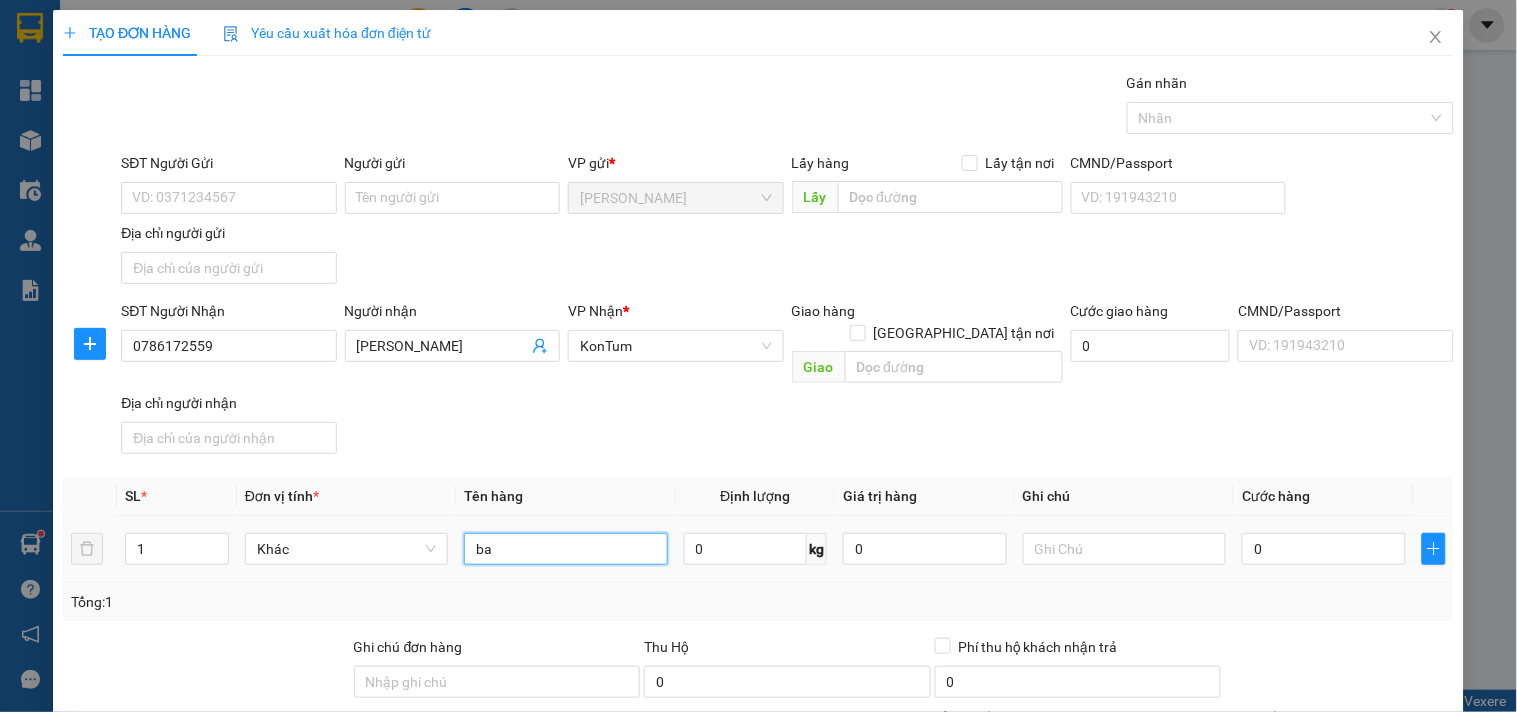 type on "bao" 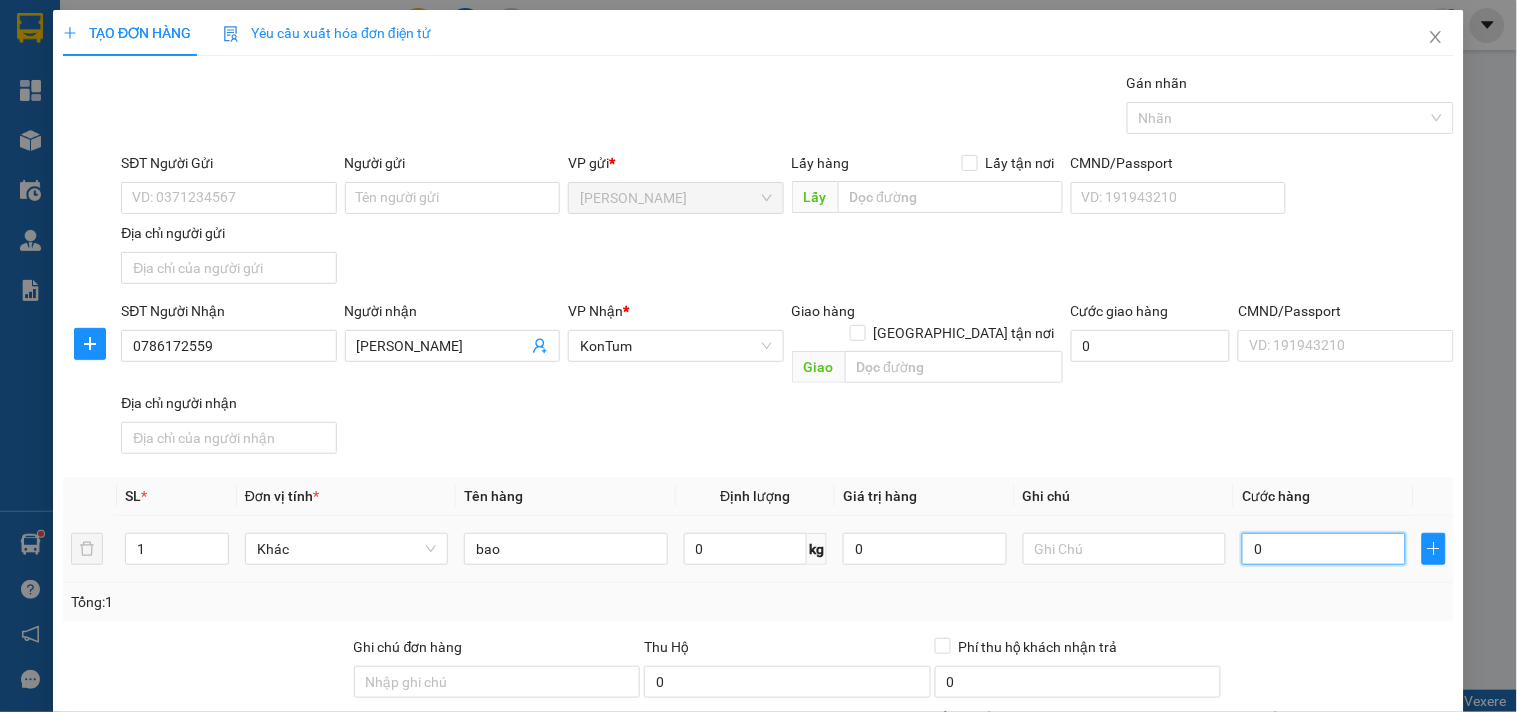 click on "0" at bounding box center (1324, 549) 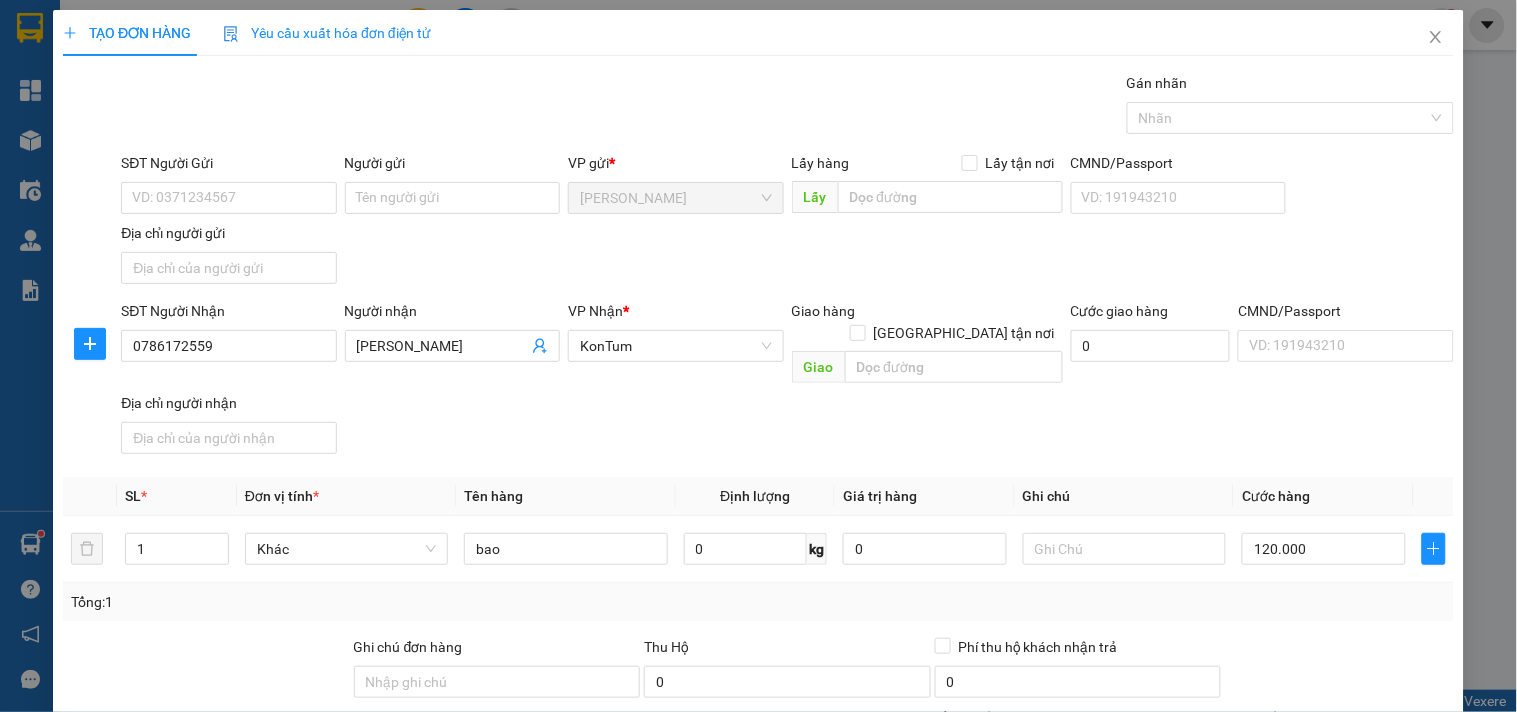 click on "Transit Pickup Surcharge Ids Transit Deliver Surcharge Ids Transit Deliver Surcharge Transit Deliver Surcharge Gán nhãn   Nhãn SĐT Người Gửi VD: 0371234567 Người gửi Tên người gửi VP gửi  * [PERSON_NAME] Lấy hàng Lấy tận nơi Lấy CMND/Passport VD: [PASSPORT] Địa chỉ người gửi SĐT Người Nhận 0786172559 Người nhận [PERSON_NAME] VP Nhận  * KonTum Giao hàng Giao tận nơi Giao Cước giao hàng 0 CMND/Passport VD: [PASSPORT] Địa chỉ người nhận SL  * Đơn vị tính  * Tên hàng  Định lượng Giá trị hàng Ghi chú Cước hàng                   1 Khác bao 0 kg 0 120.000 Tổng:  1 Ghi chú đơn hàng Thu Hộ 0 Phí thu hộ khách nhận trả 0 Tổng cước 120.000 Hình thức thanh toán Chọn HT Thanh Toán Số tiền thu trước 0 Chưa thanh toán 120.000 Chọn HT Thanh Toán Lưu nháp Xóa Thông tin [PERSON_NAME] và In Cước phí gửi hàng" at bounding box center [758, 467] 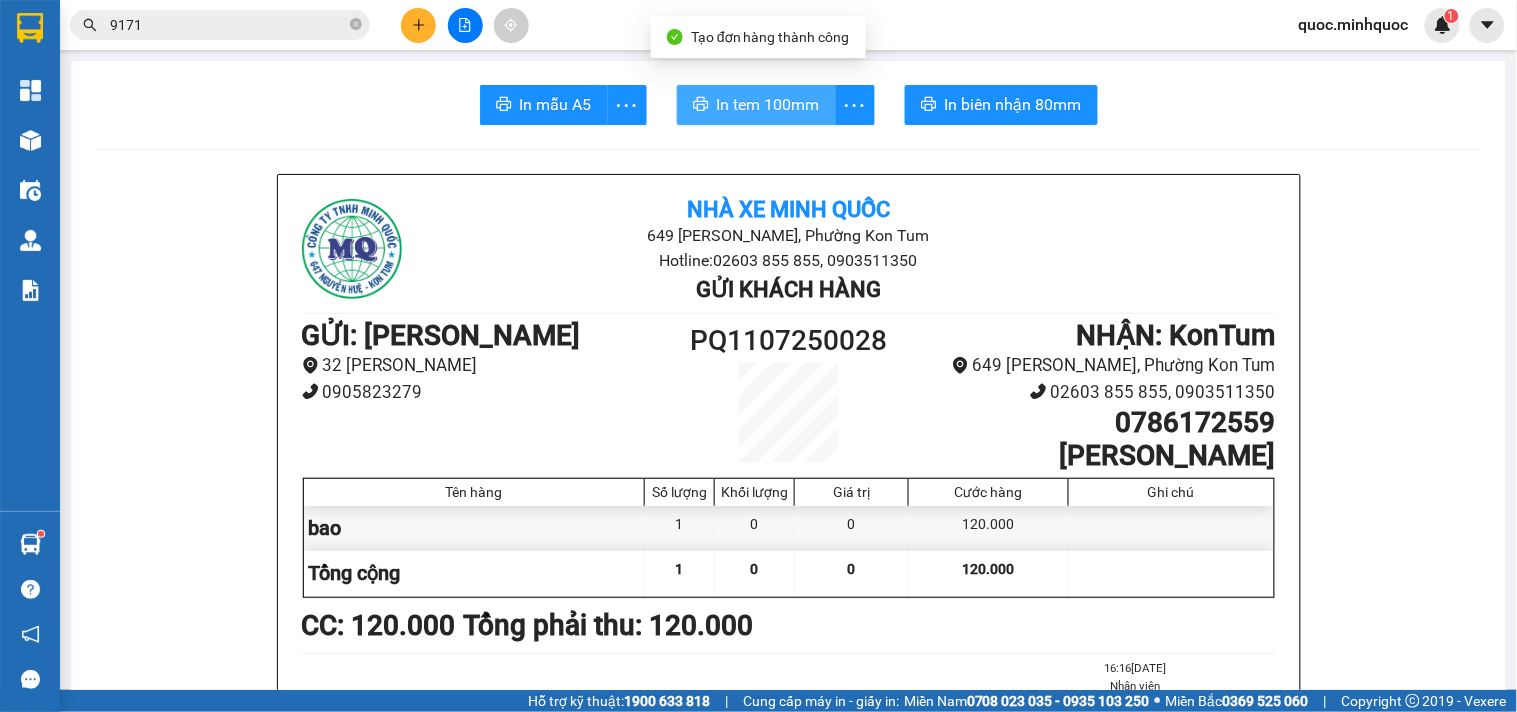 click on "In tem 100mm" at bounding box center (756, 105) 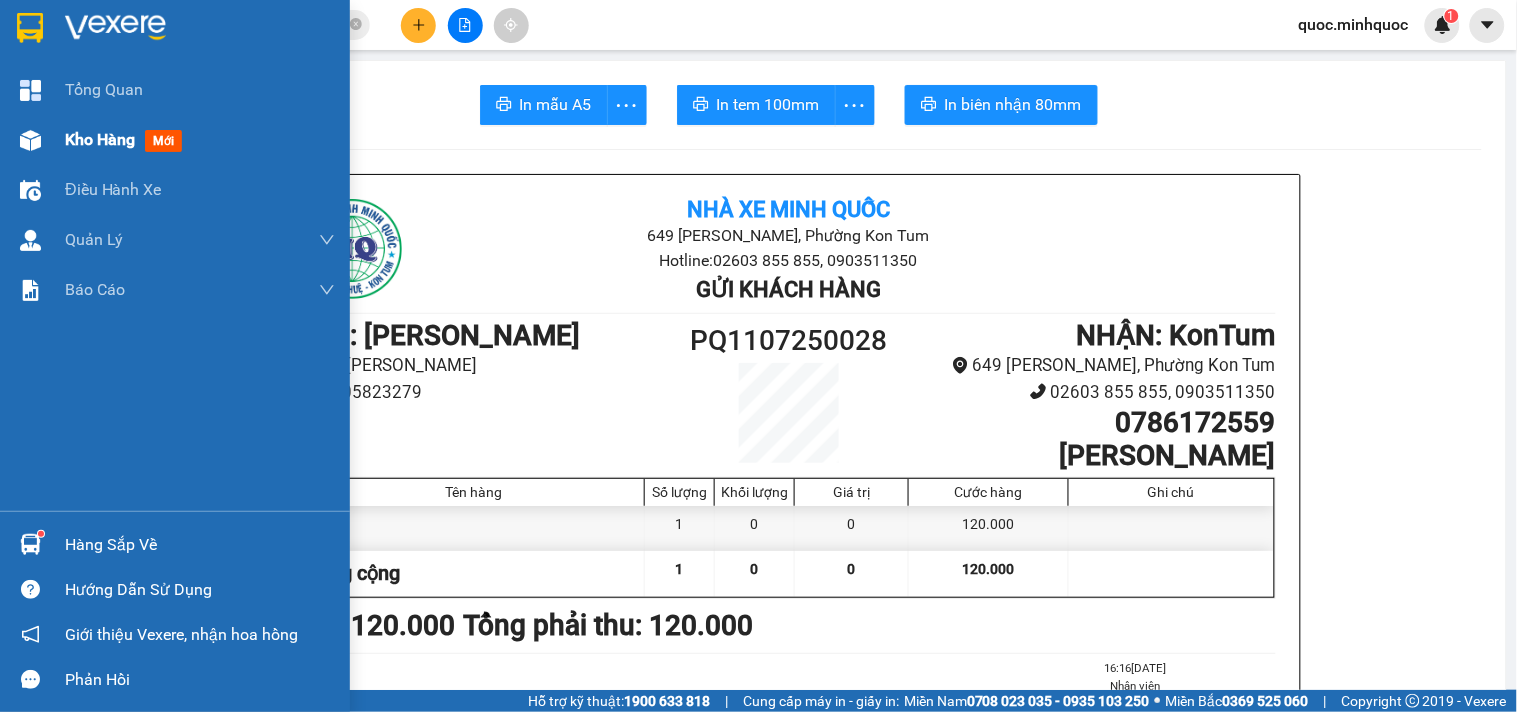 click on "mới" at bounding box center (163, 141) 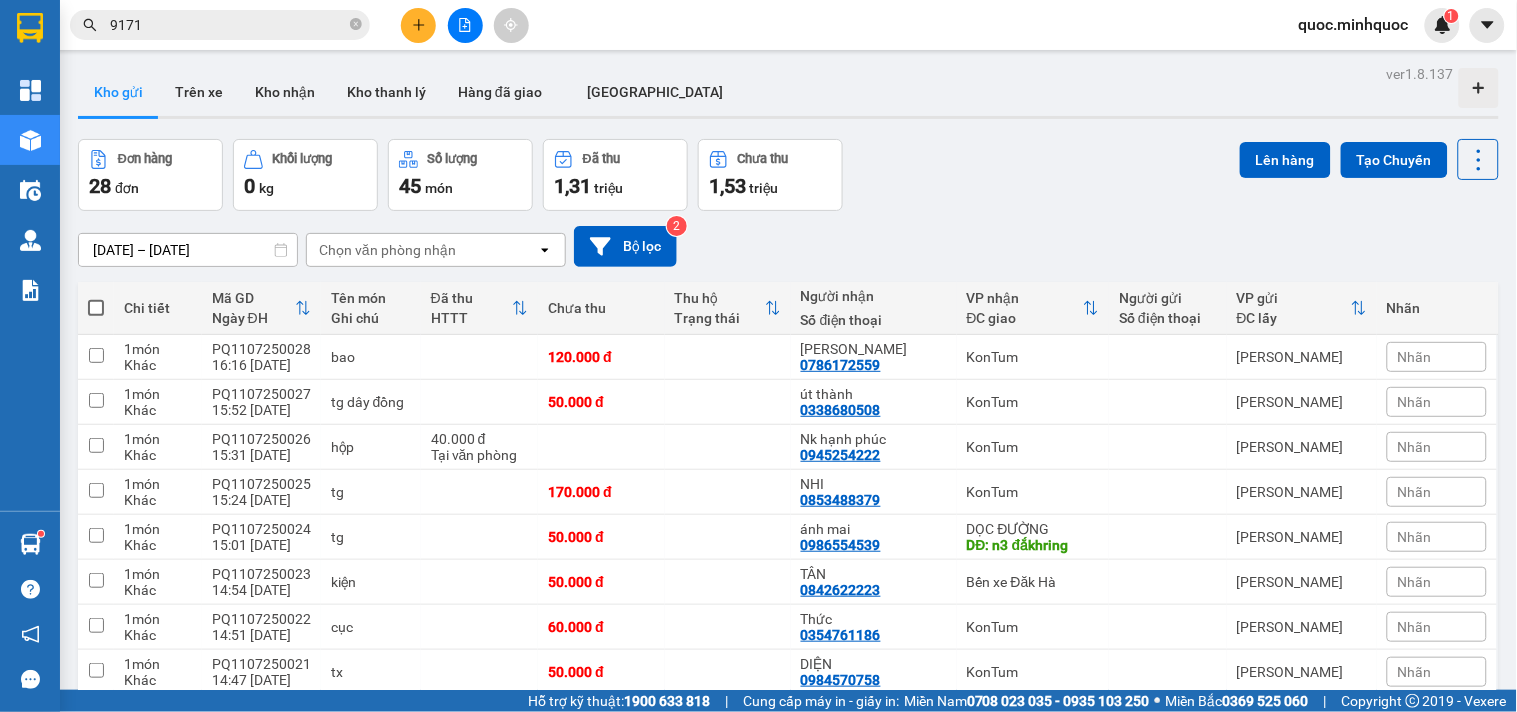 click at bounding box center [96, 308] 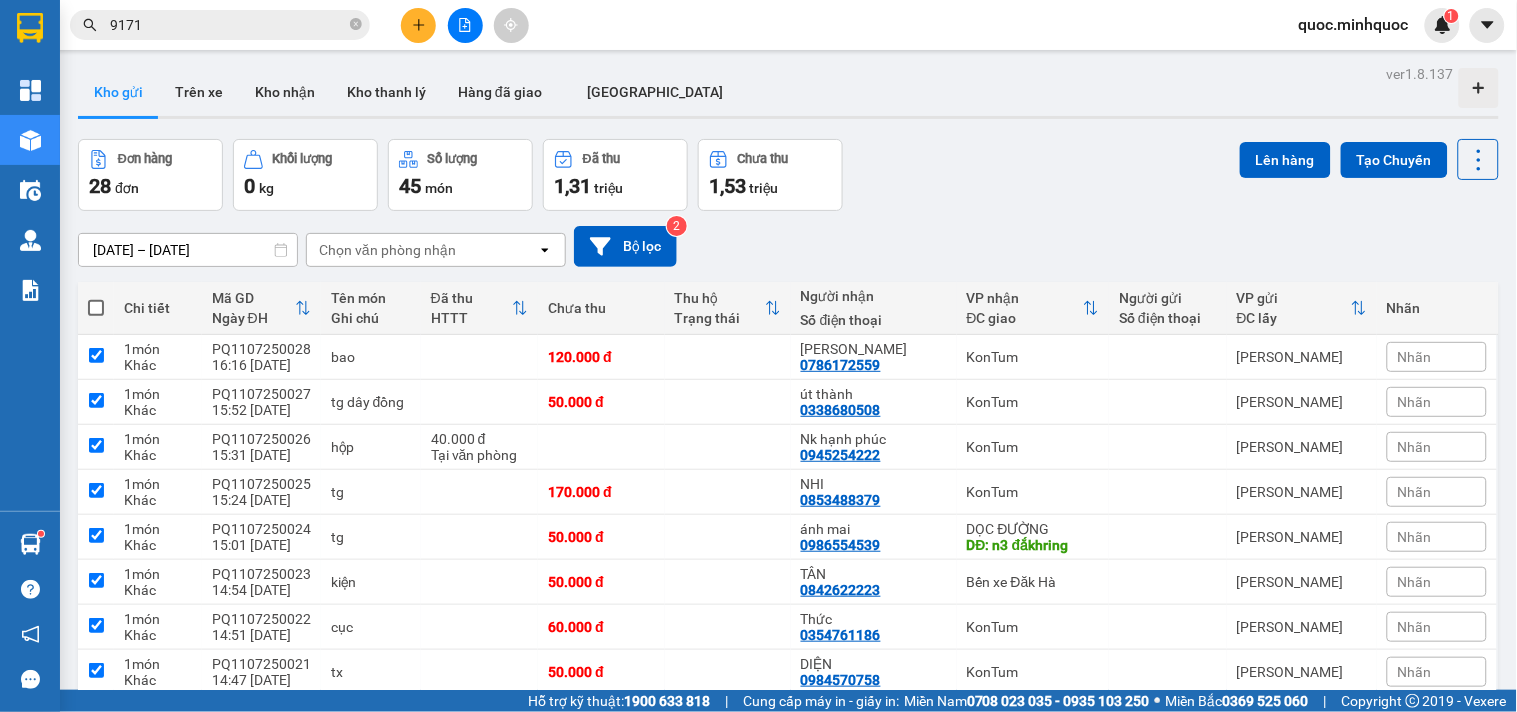 checkbox on "true" 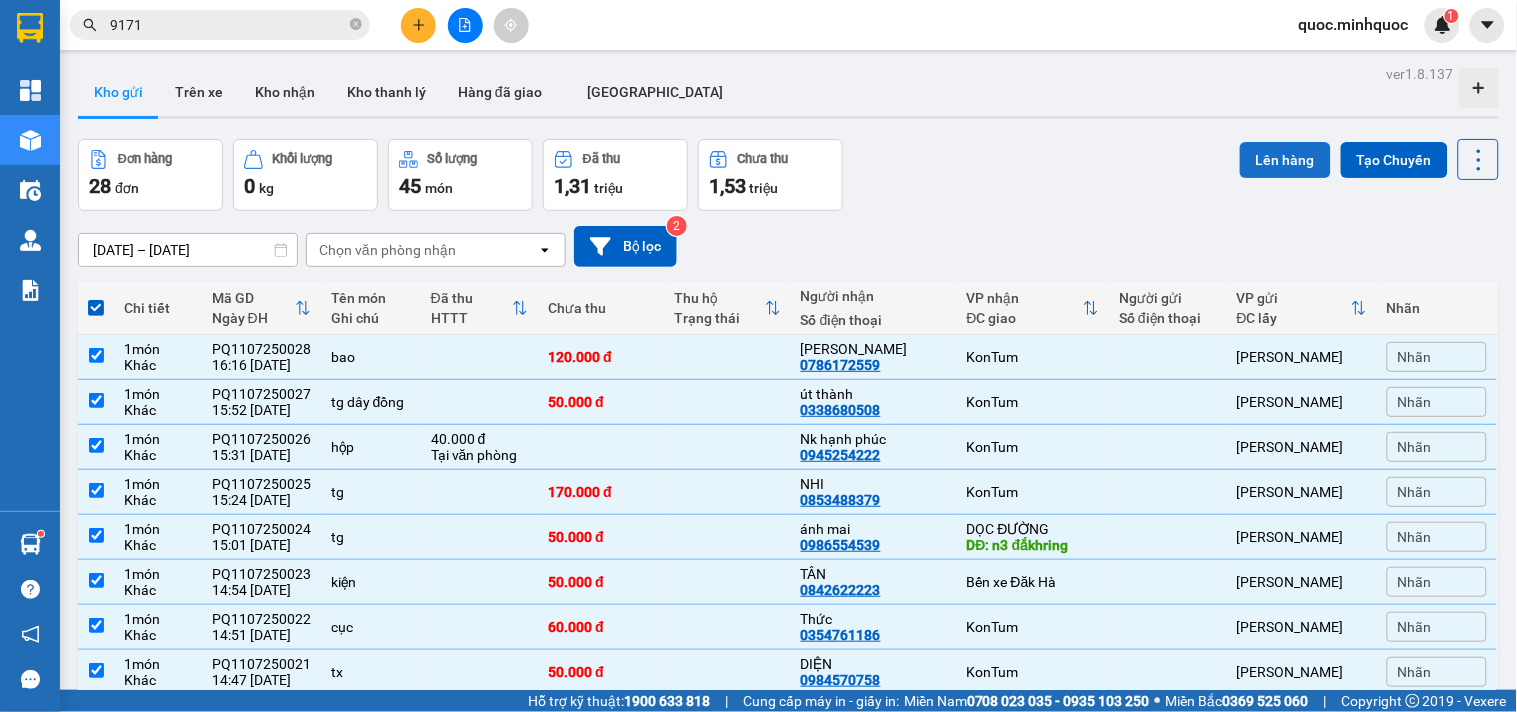 click on "Lên hàng" at bounding box center (1285, 160) 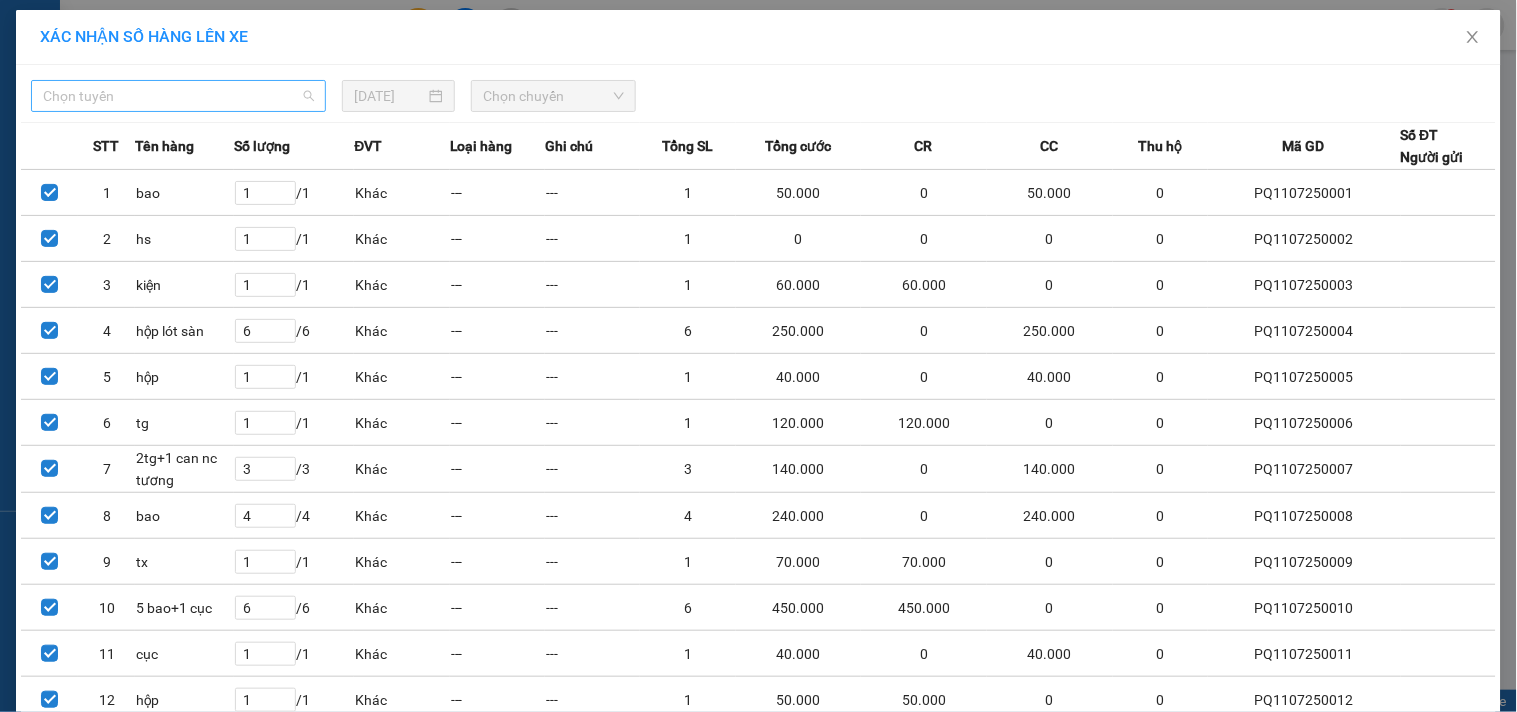 click on "Chọn tuyến" at bounding box center [178, 96] 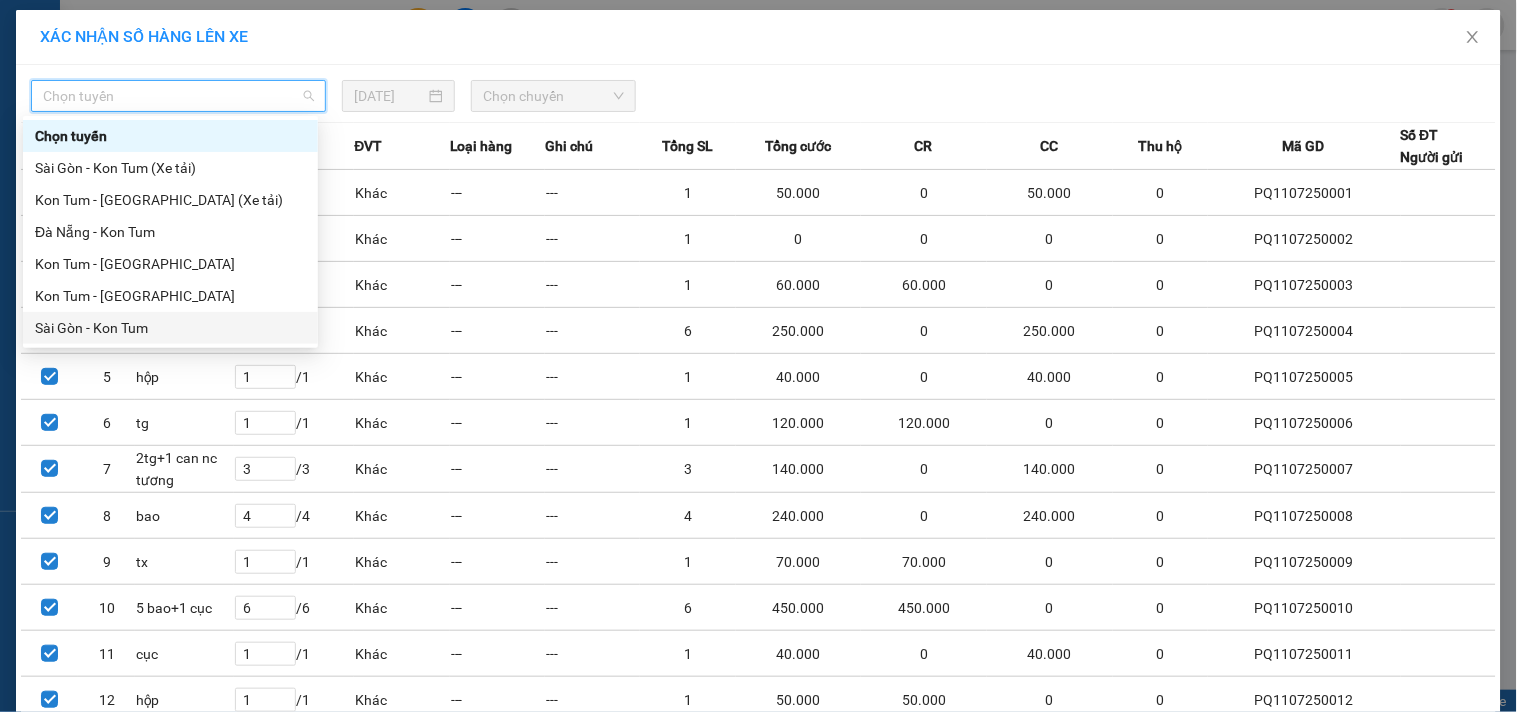 click on "Sài Gòn - Kon Tum" at bounding box center [170, 328] 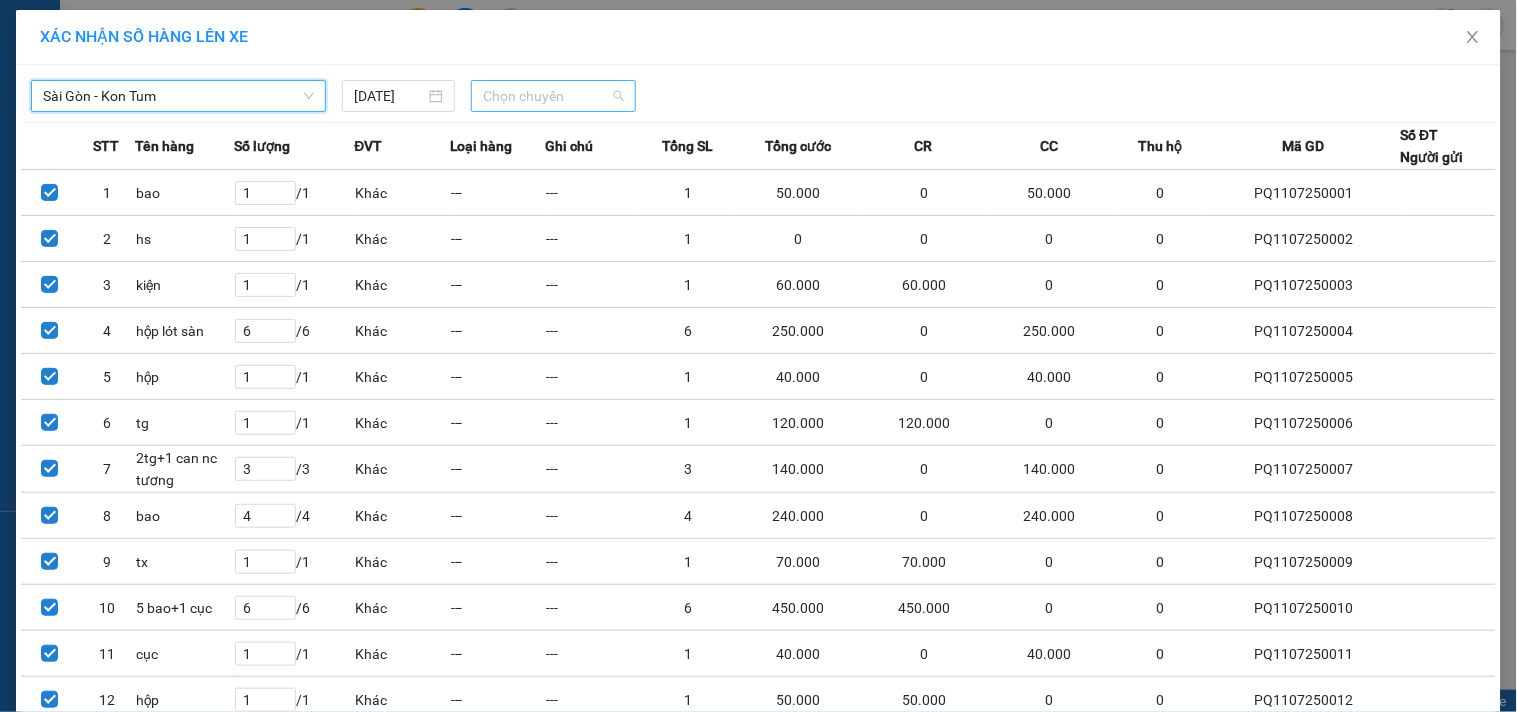 click on "Chọn chuyến" at bounding box center [553, 96] 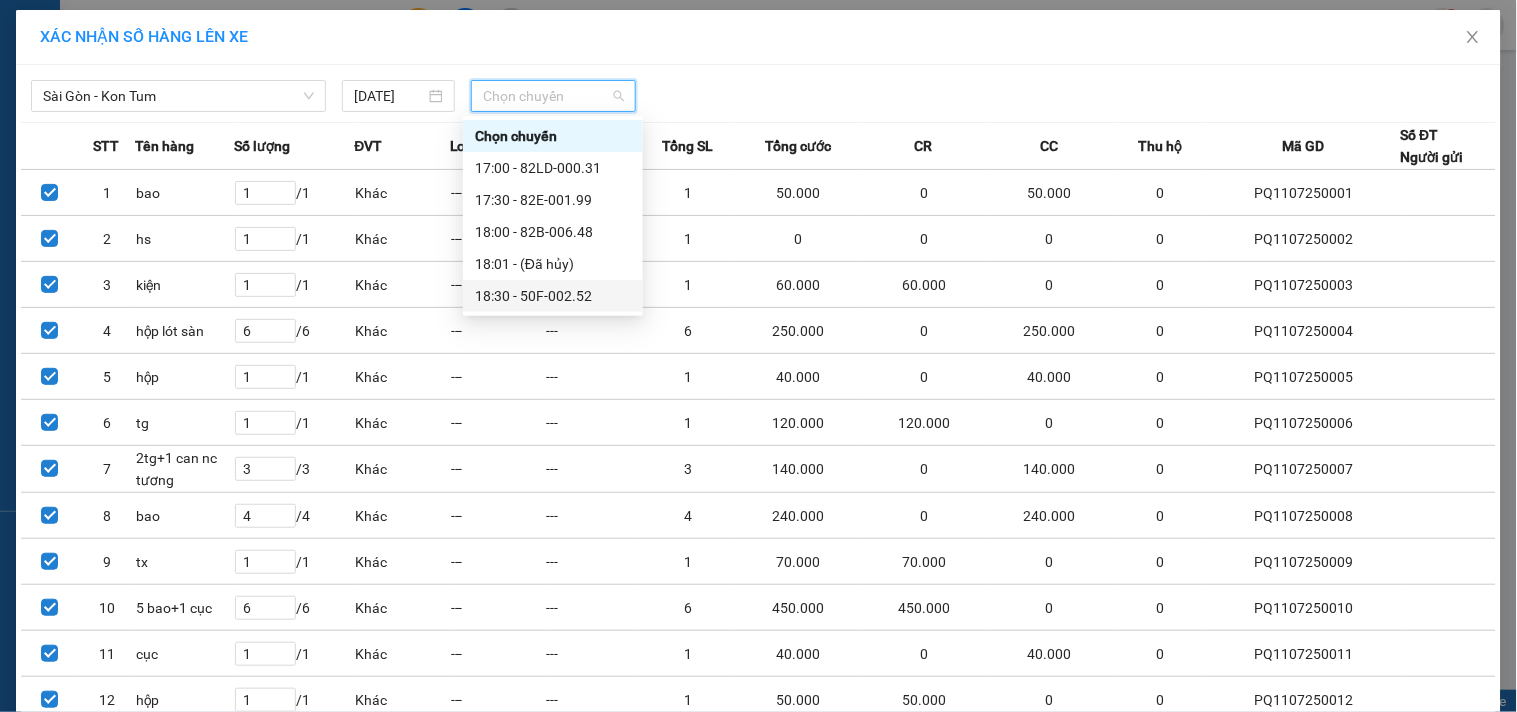 click on "18:30     - 50F-002.52" at bounding box center (553, 296) 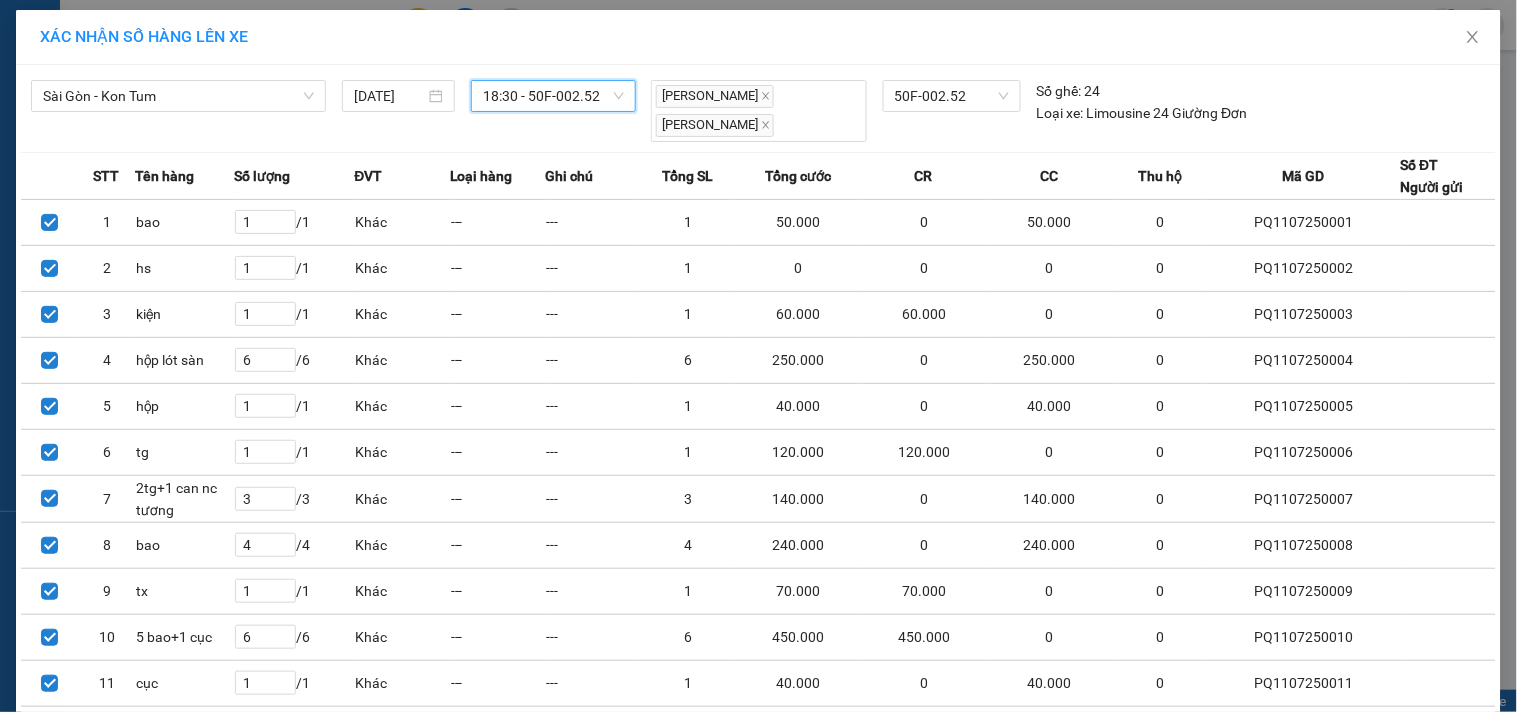 click on "Quay lại Lên hàng" at bounding box center [758, 1570] 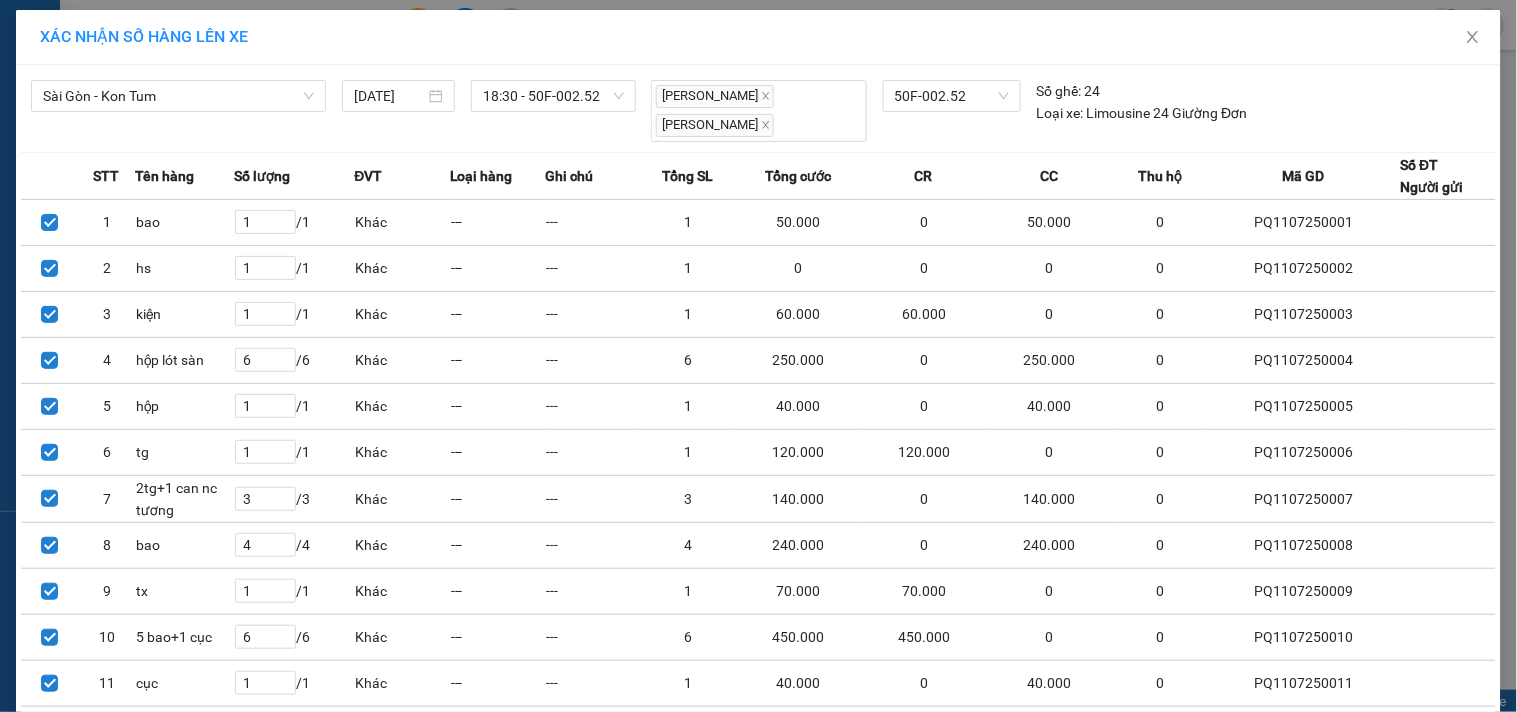click on "Lên hàng" at bounding box center (832, 1570) 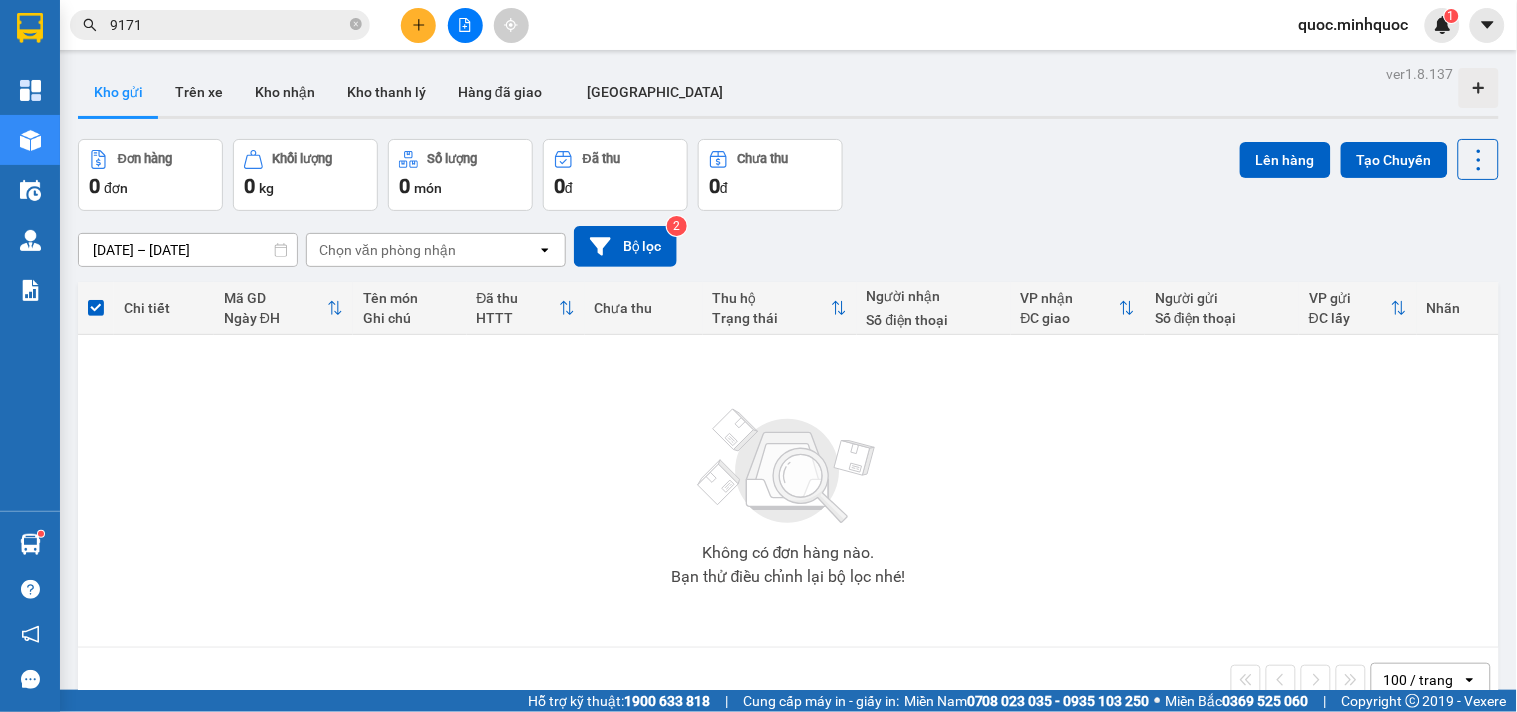 click at bounding box center (418, 25) 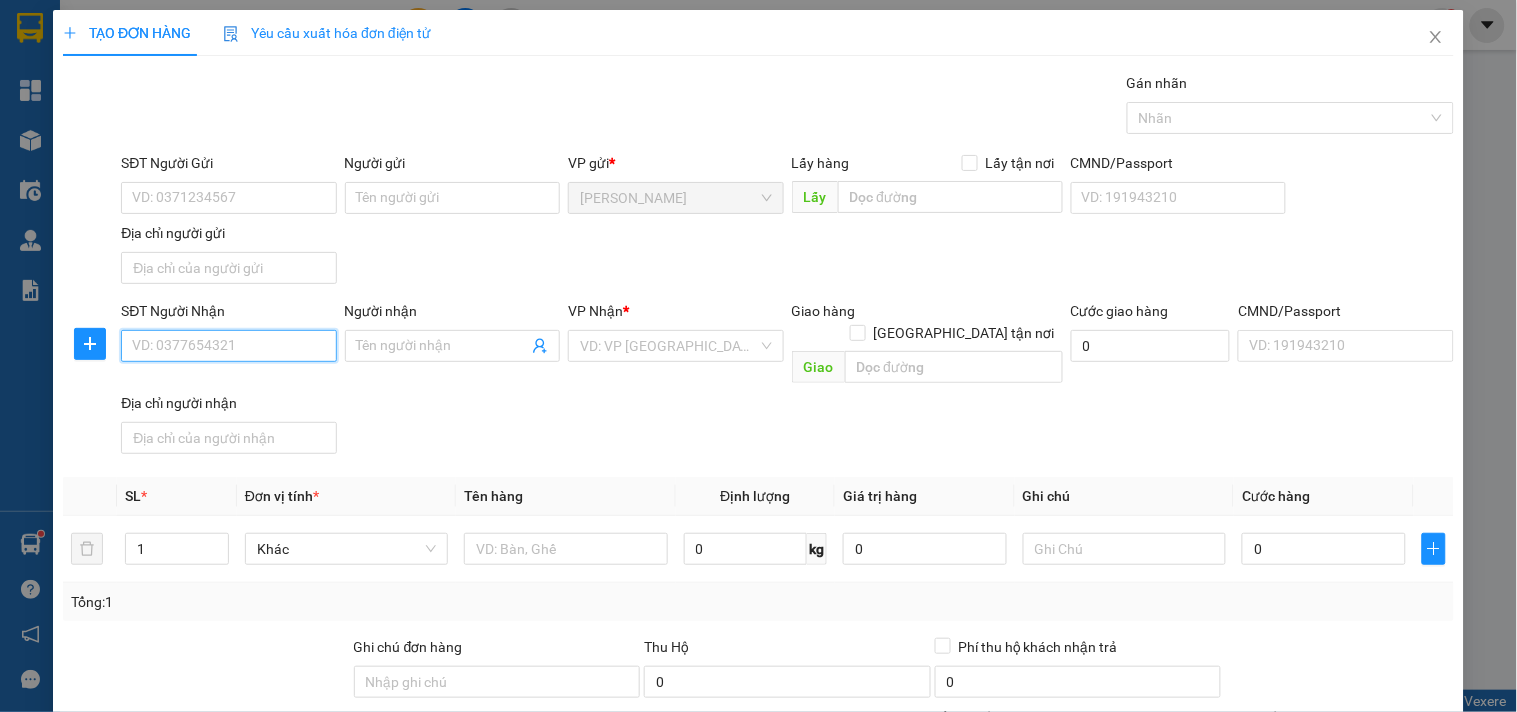 click on "SĐT Người Nhận" at bounding box center (228, 346) 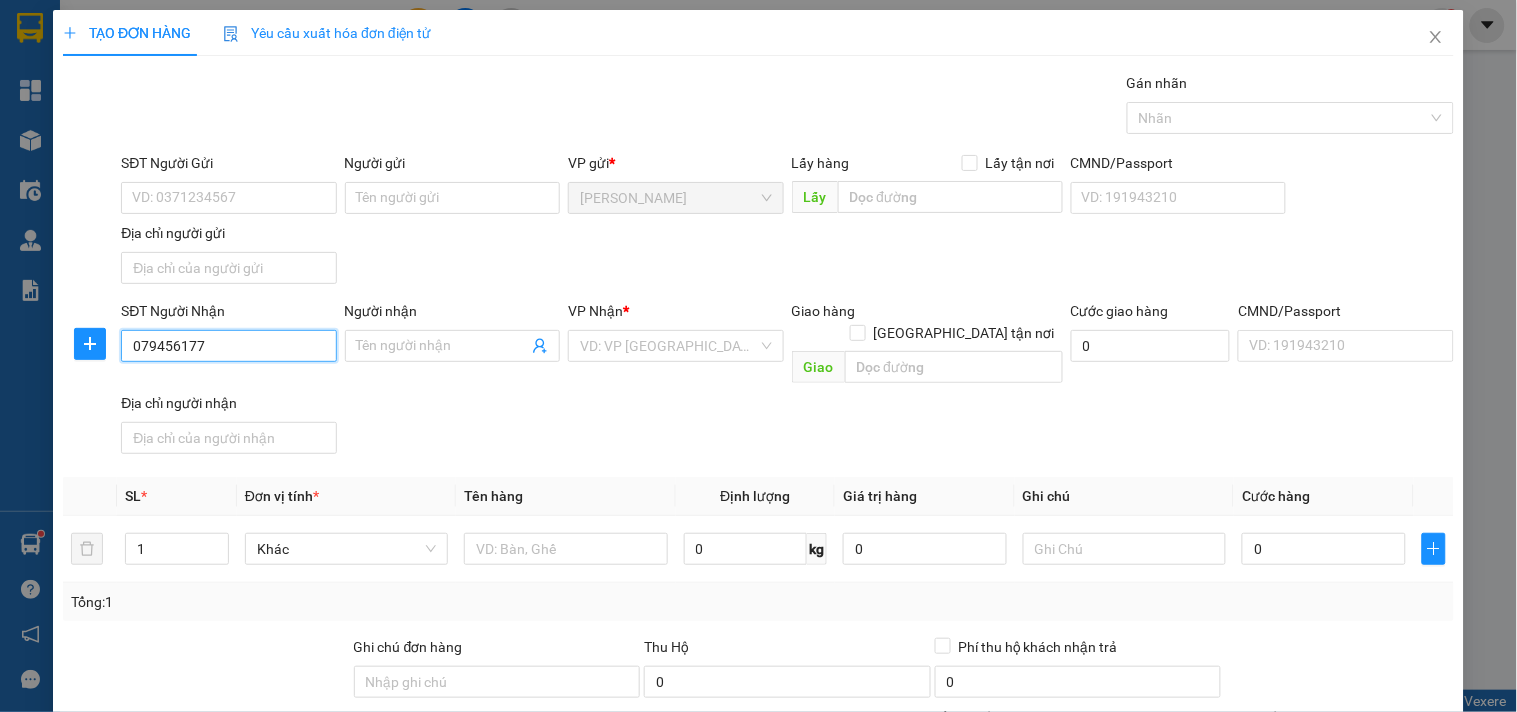 type on "0794561779" 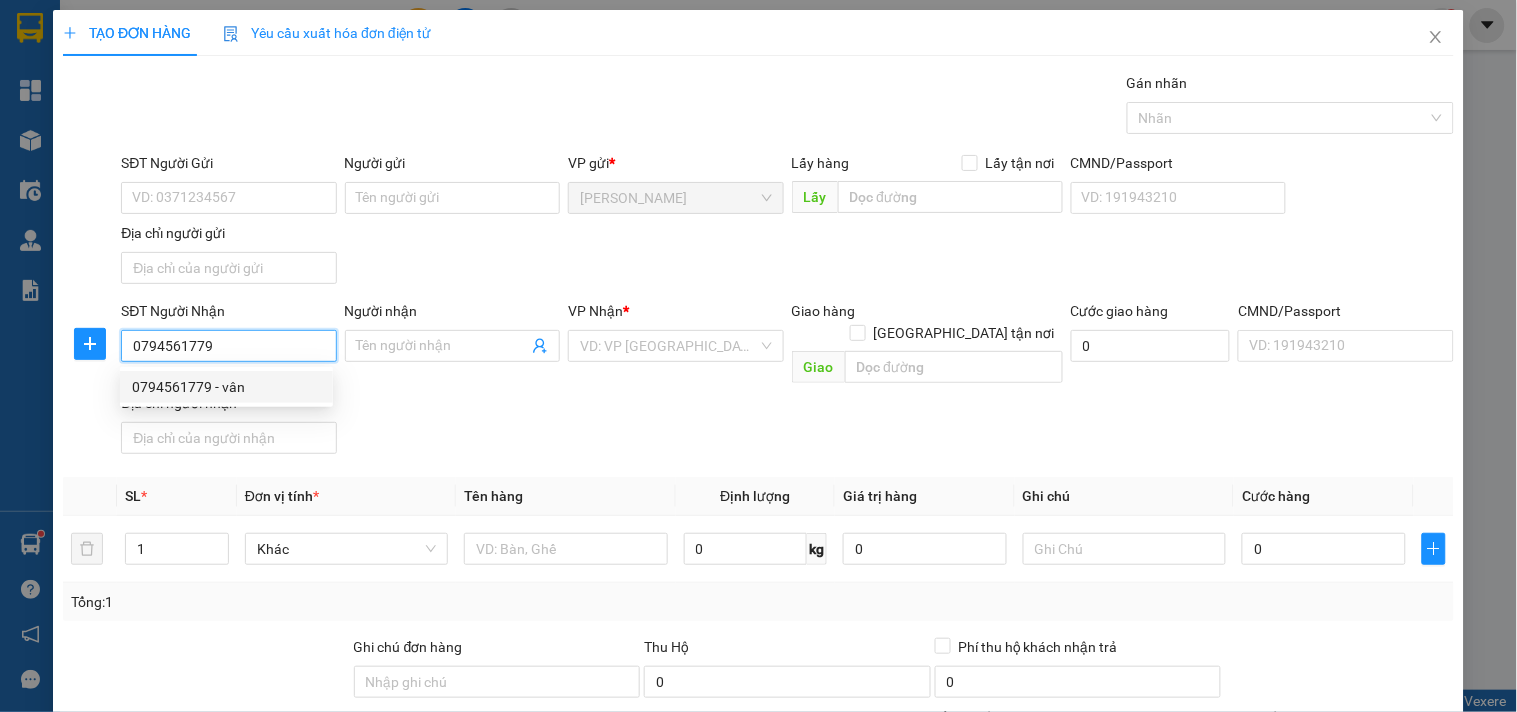 click on "0794561779 - vân" at bounding box center [226, 387] 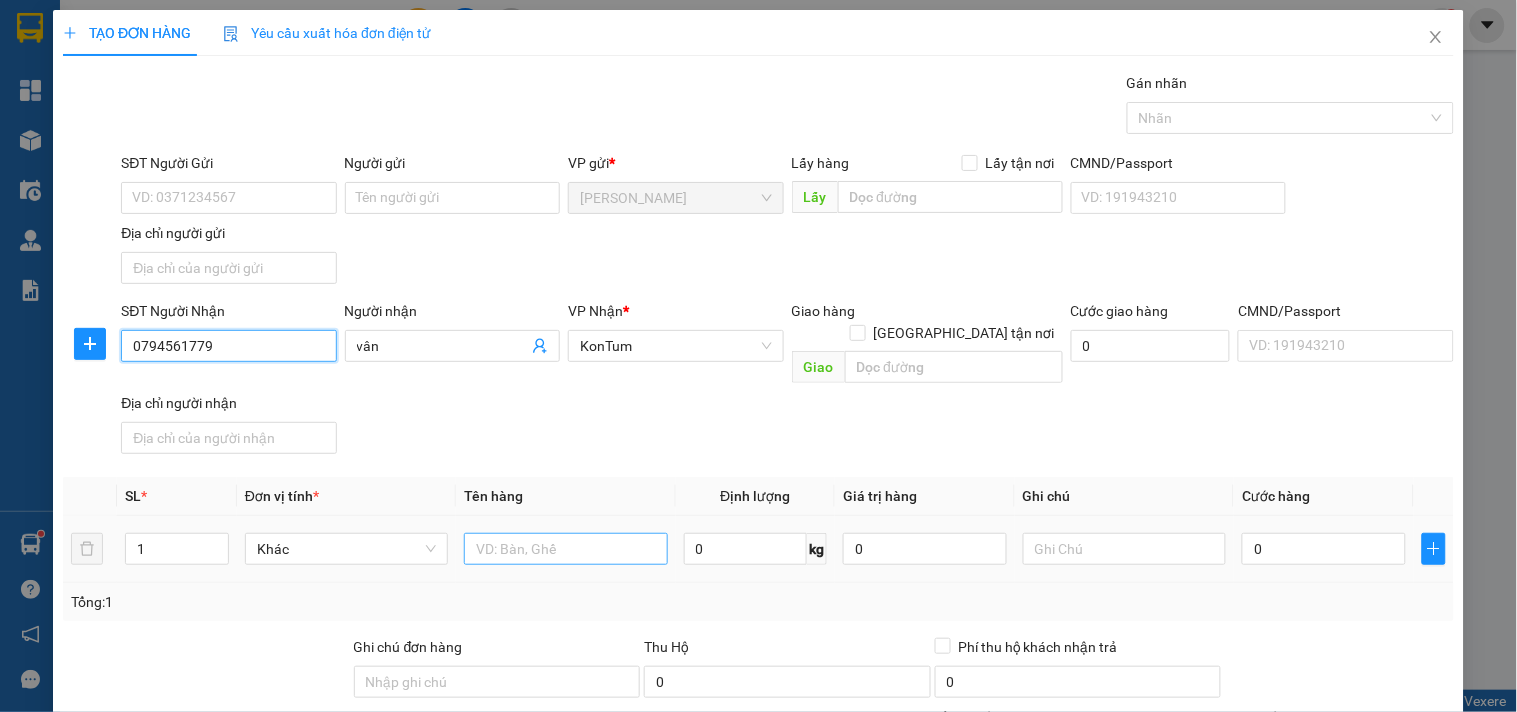 type on "0794561779" 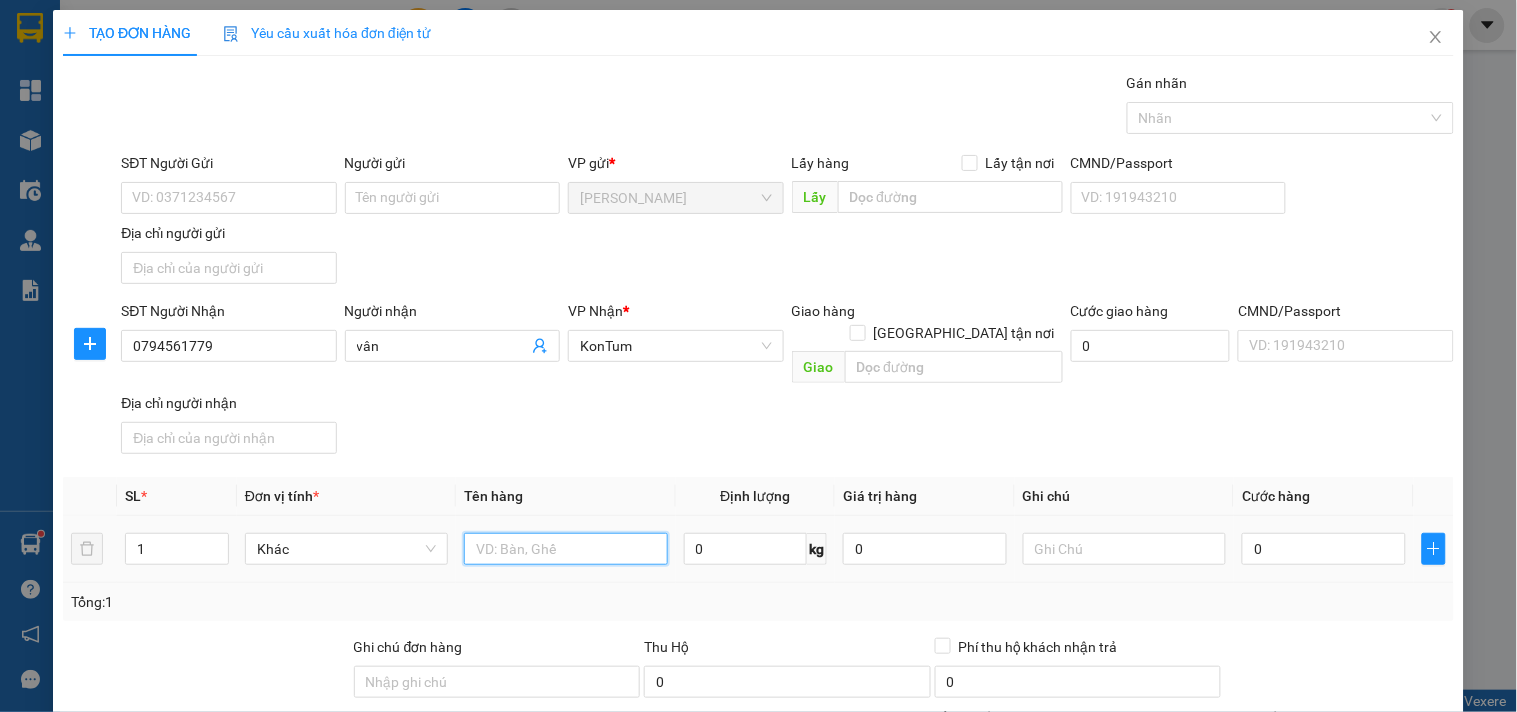 click at bounding box center [565, 549] 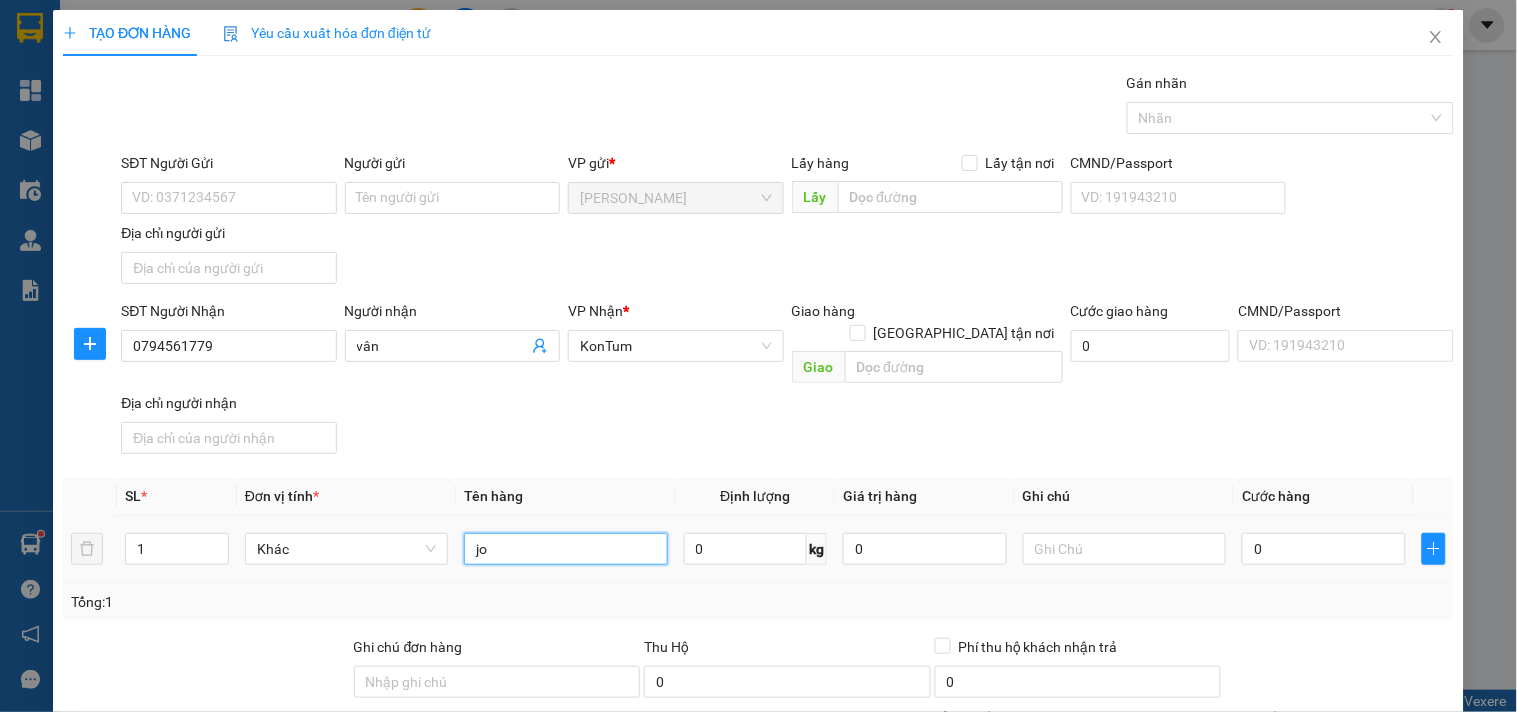 type on "j" 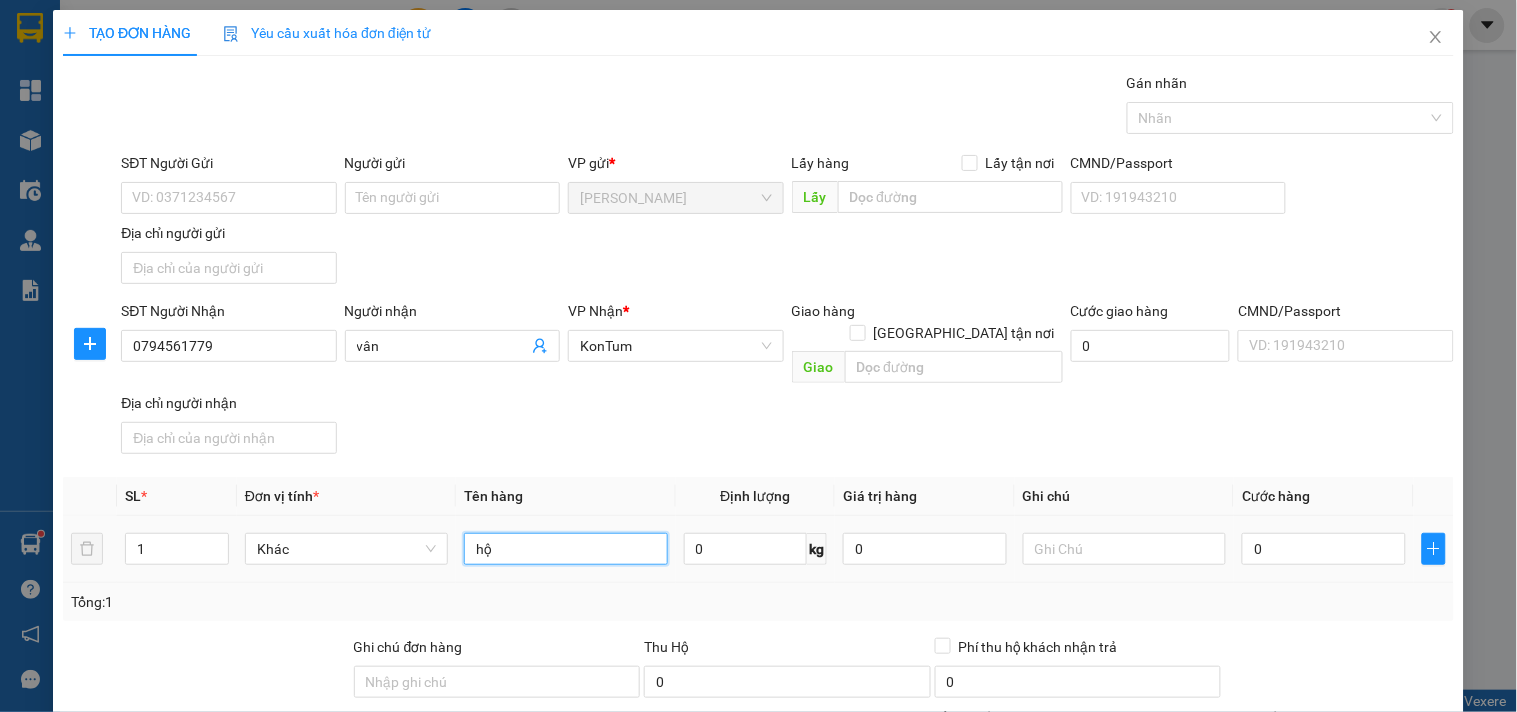 type on "hộp" 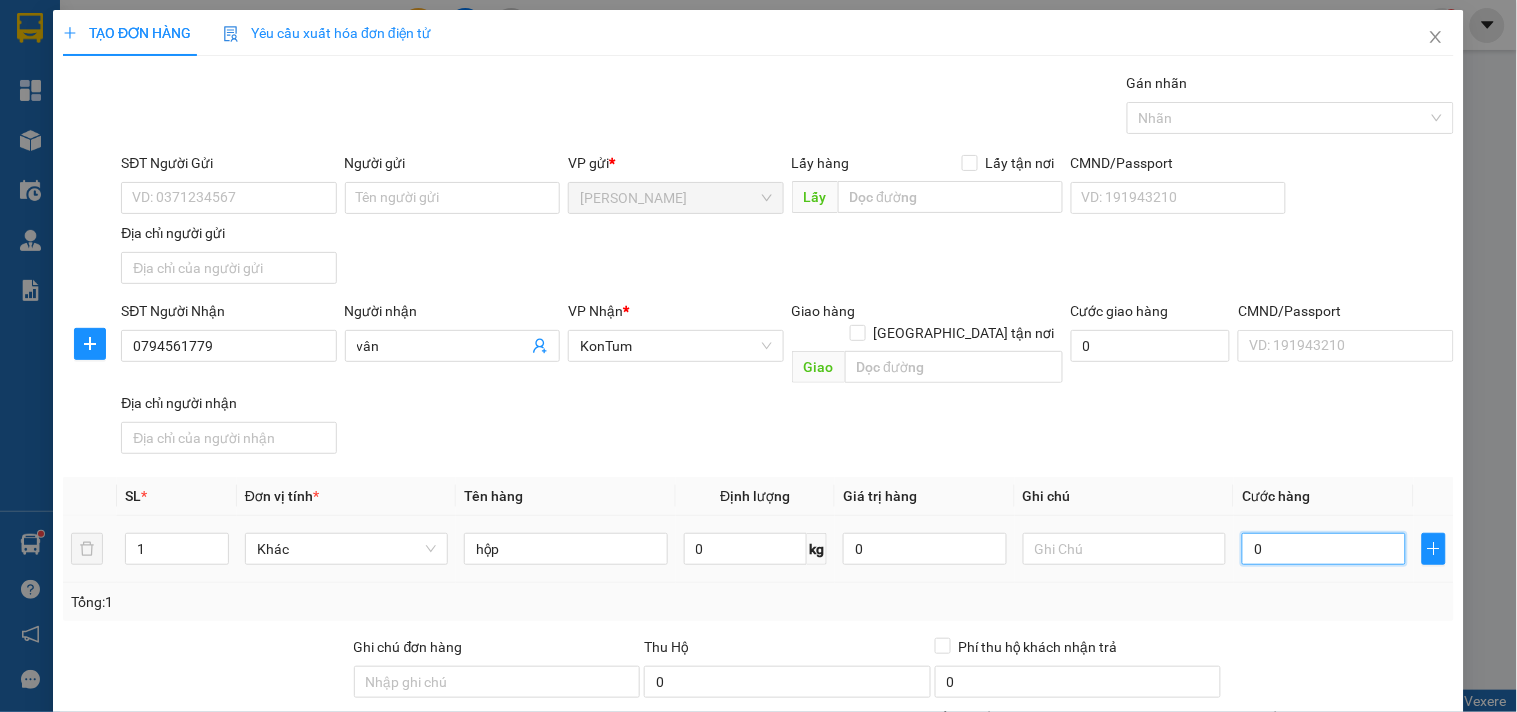click on "0" at bounding box center [1324, 549] 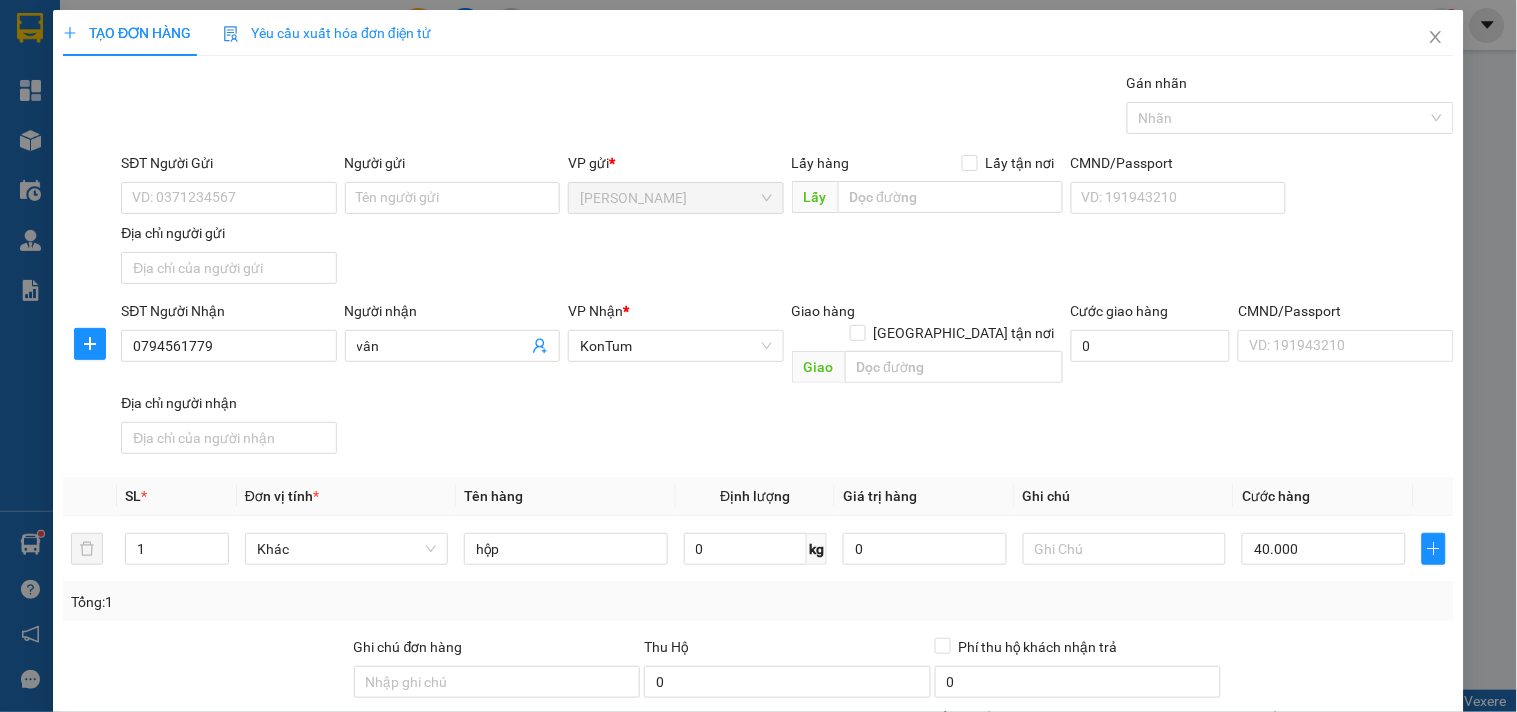 click on "[PERSON_NAME] và In" at bounding box center (1392, 847) 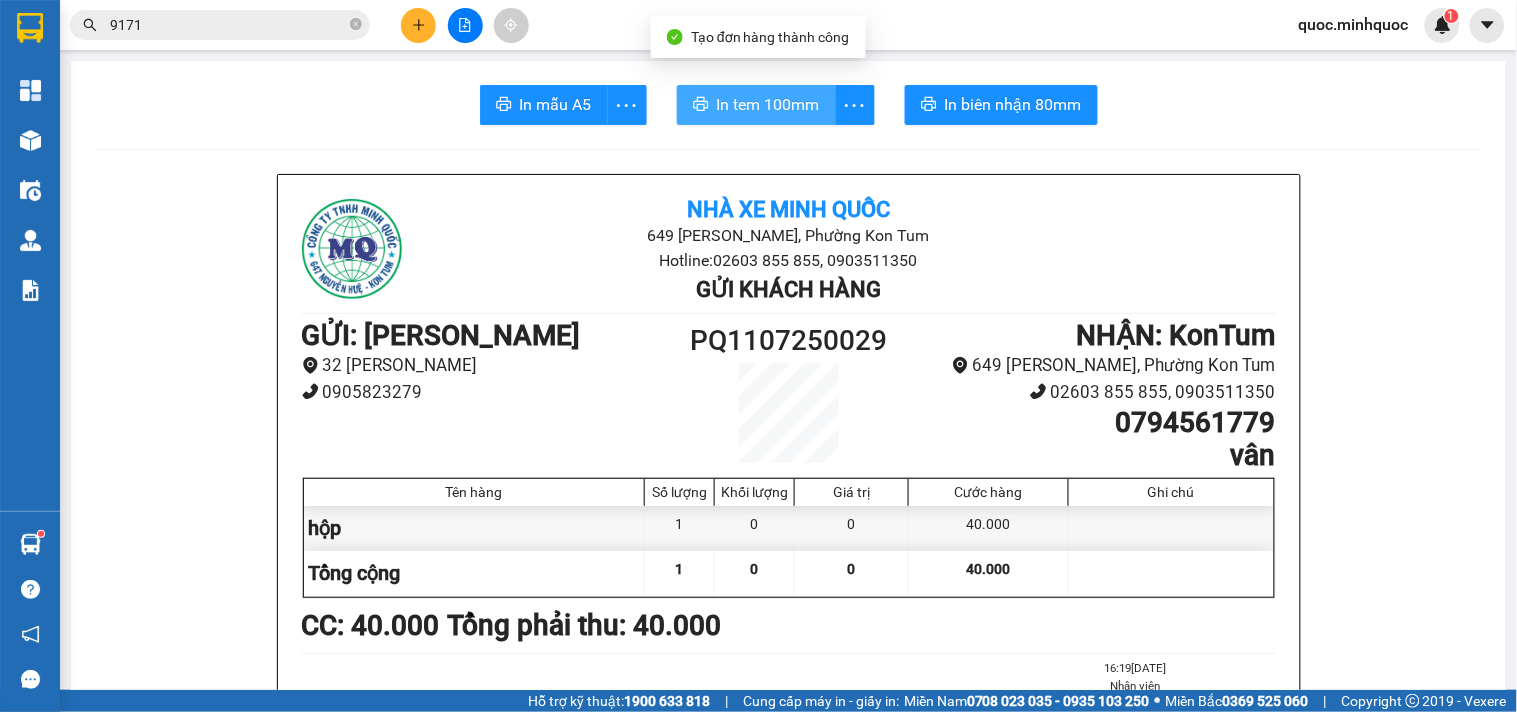 click on "In tem 100mm" at bounding box center (768, 104) 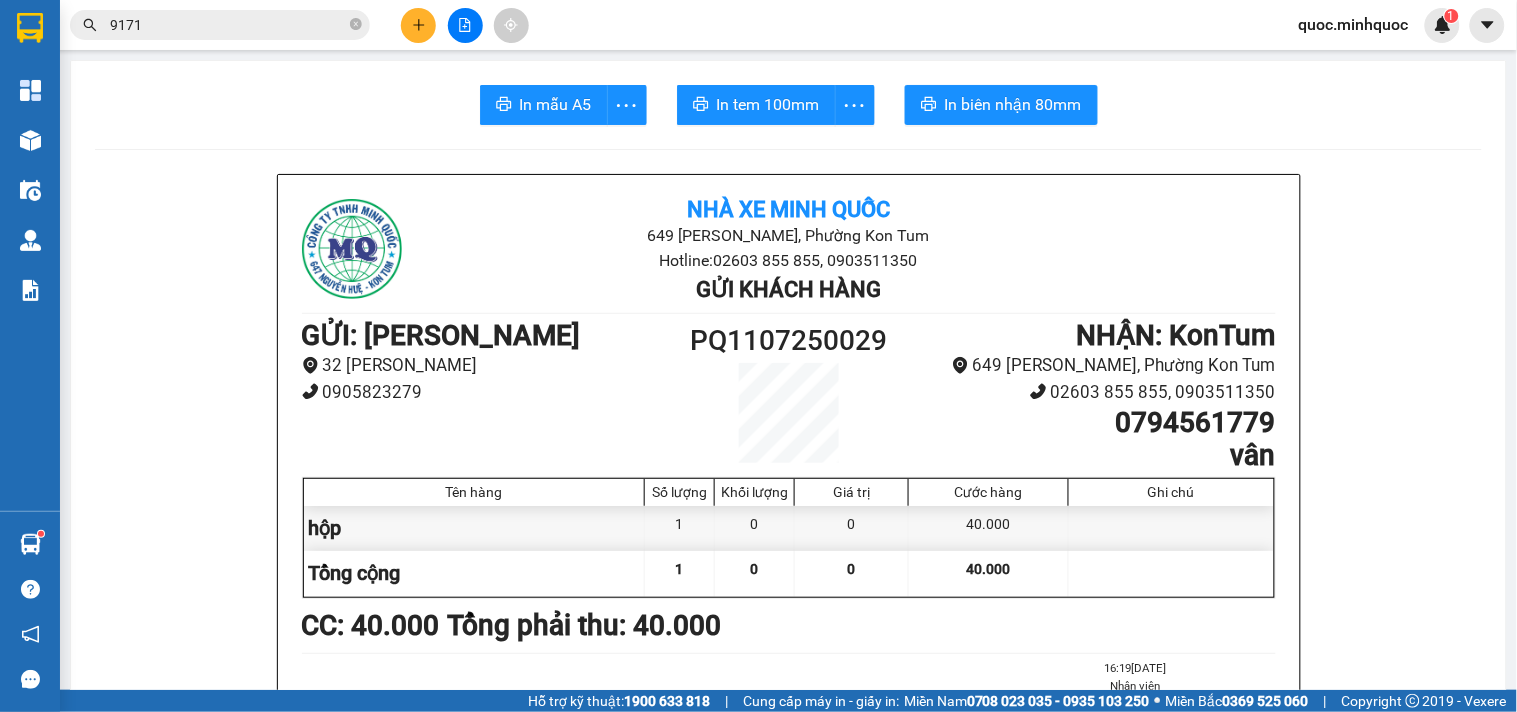 click on "9171" at bounding box center [228, 25] 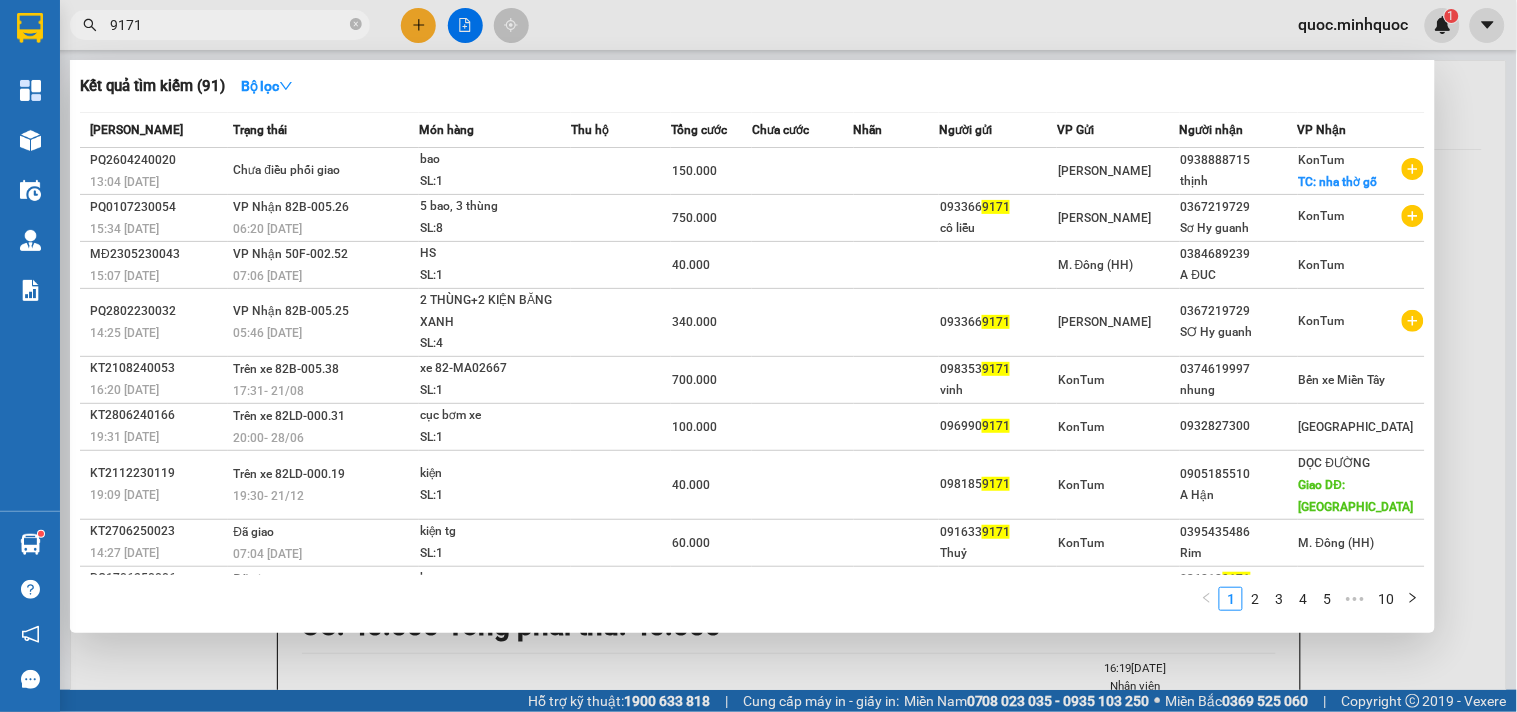 click on "9171" at bounding box center (228, 25) 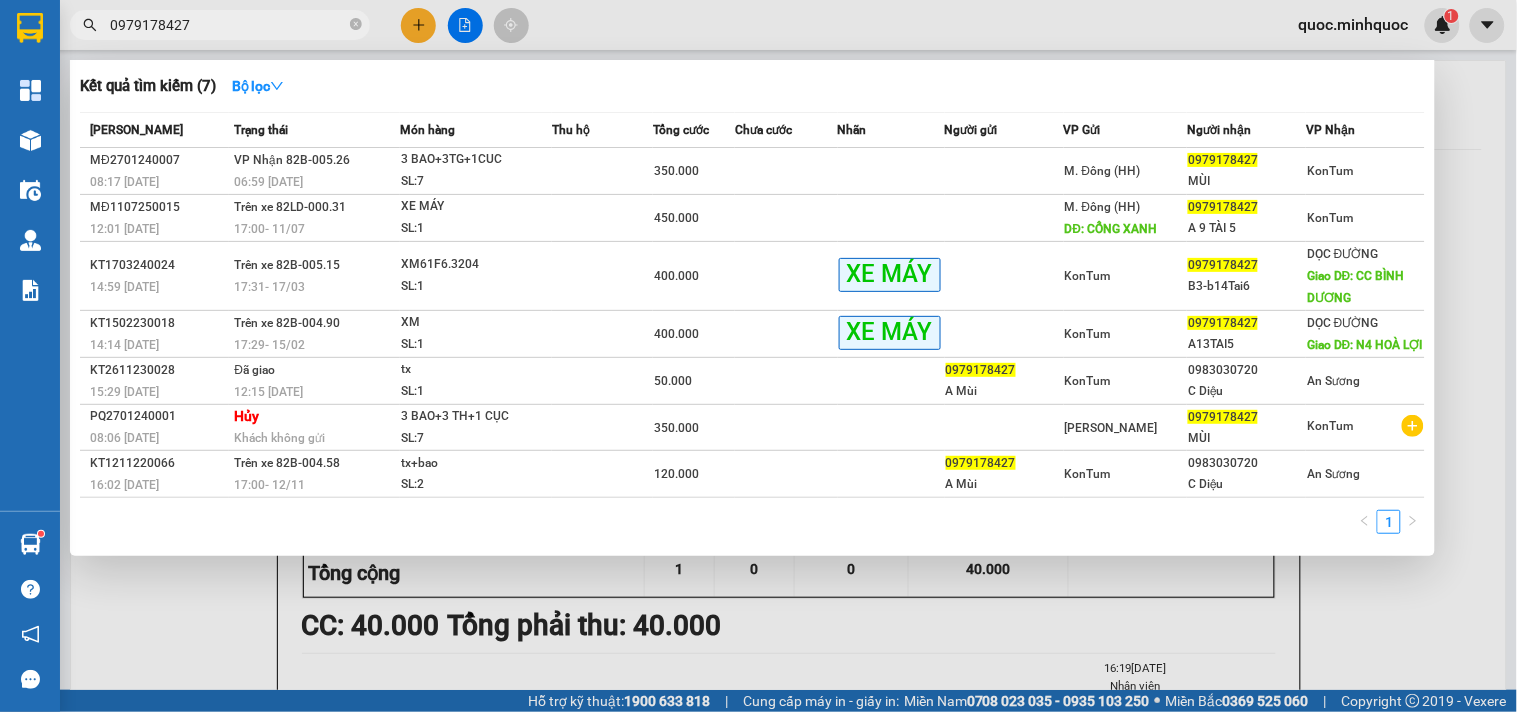 type on "0979178427" 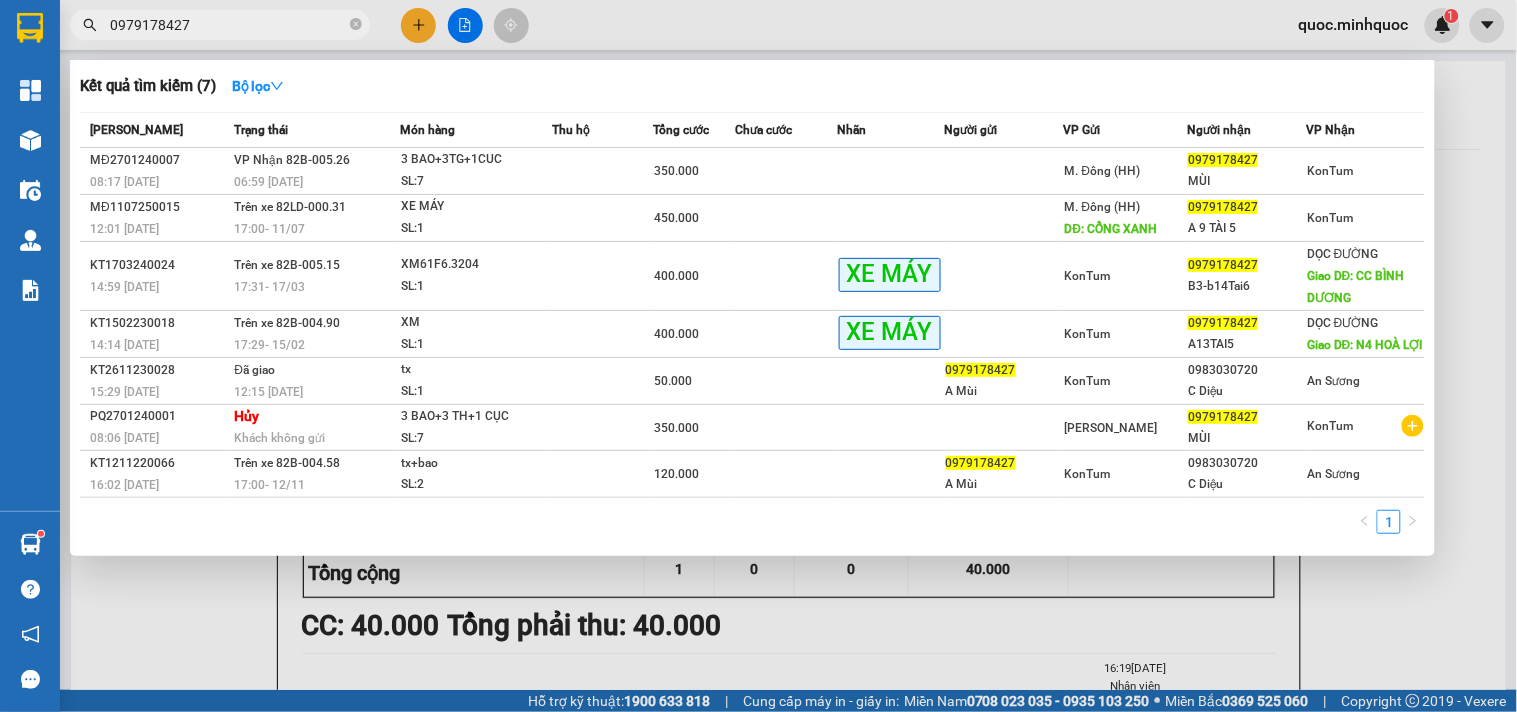click at bounding box center (758, 356) 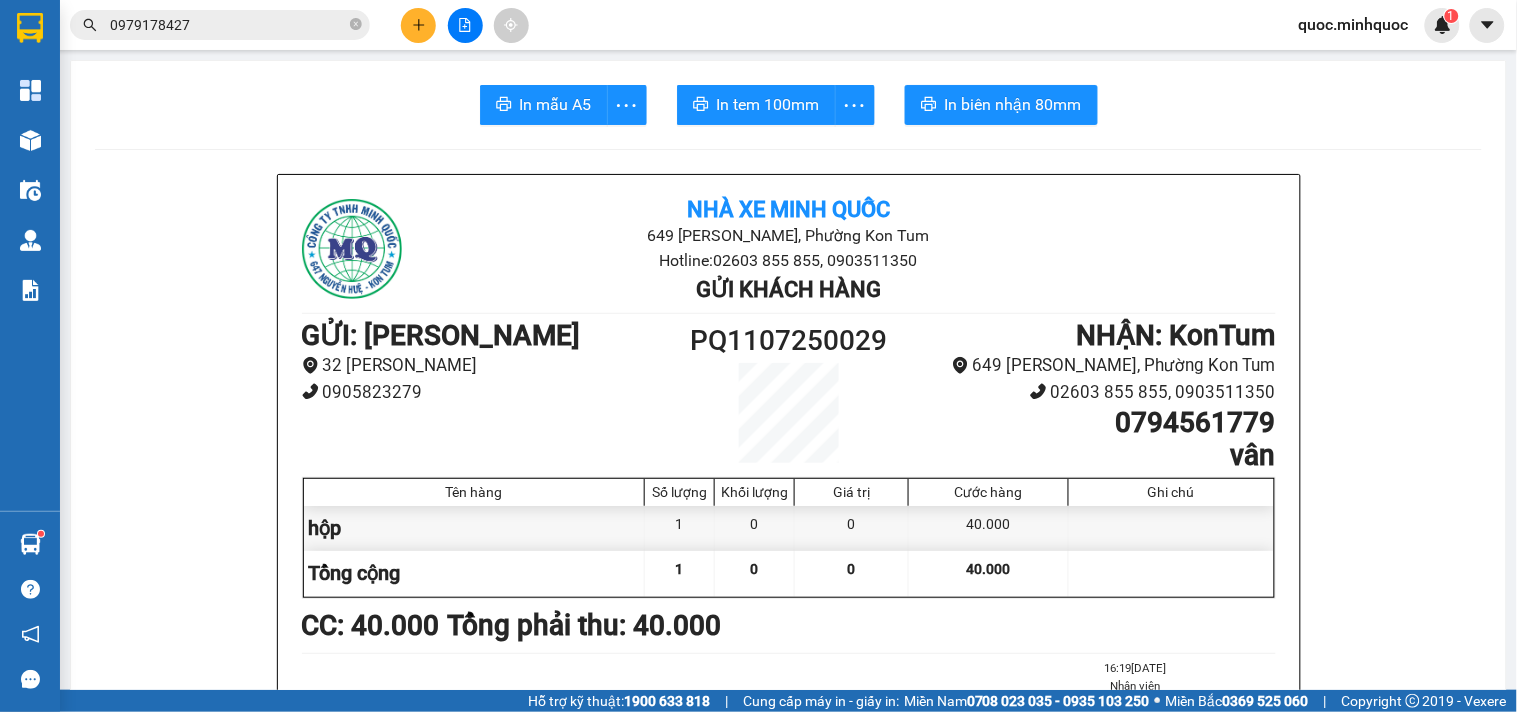 click 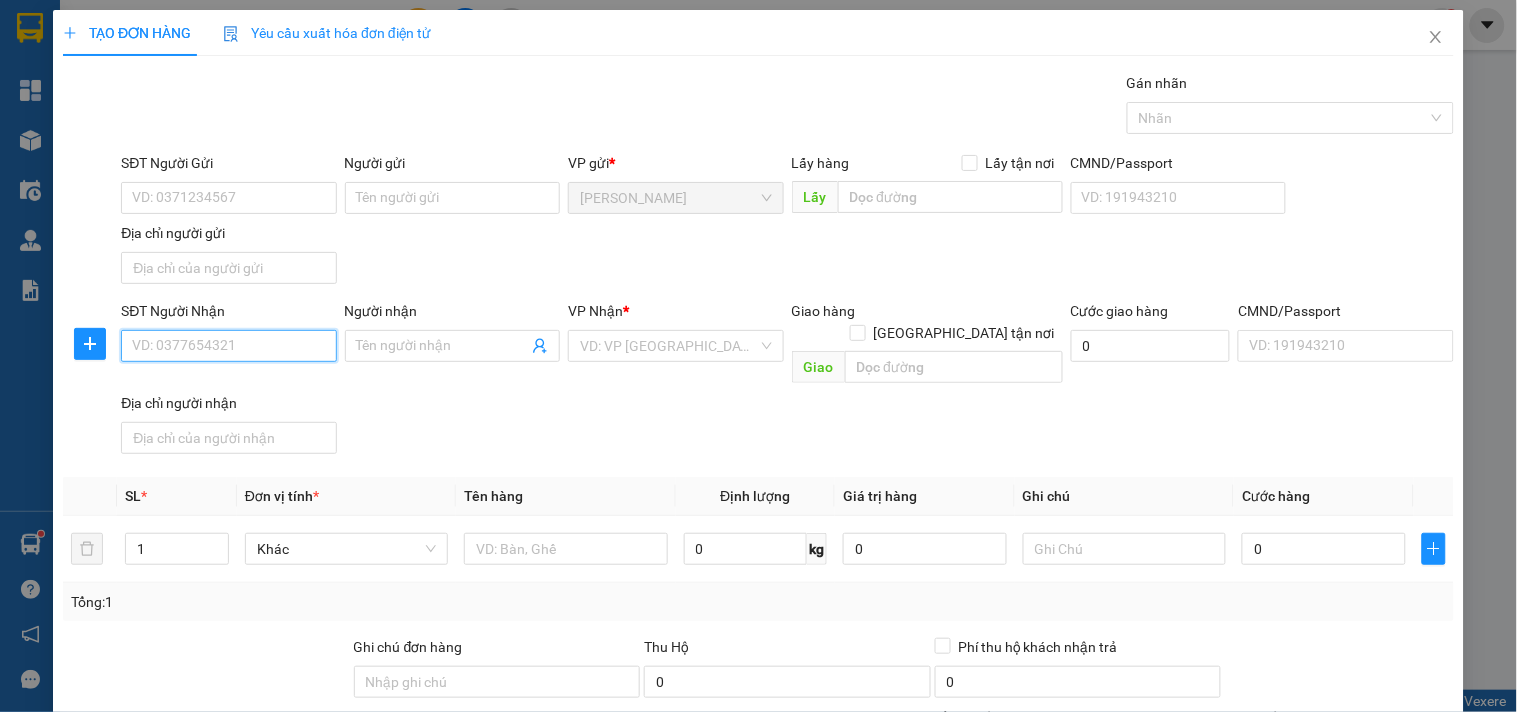 click on "SĐT Người Nhận" at bounding box center (228, 346) 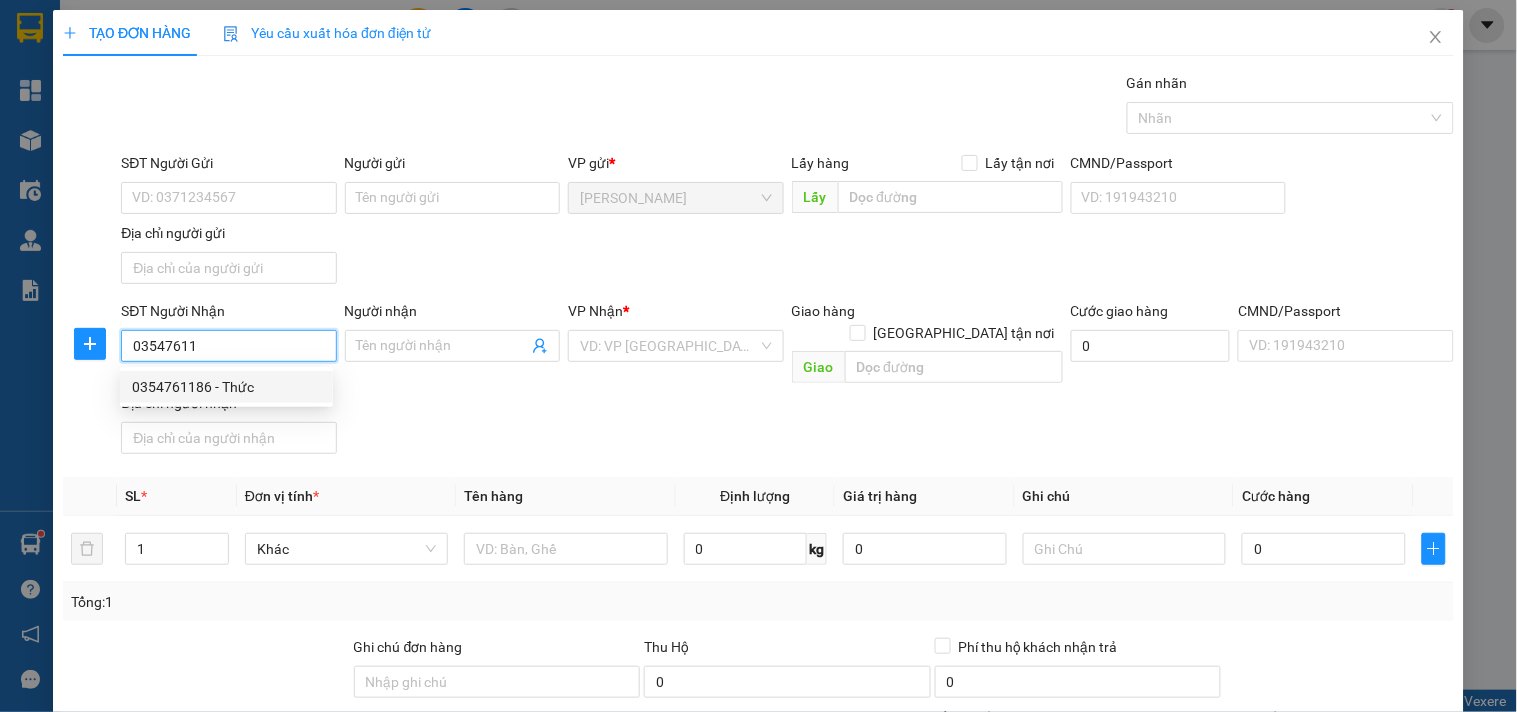 click on "0354761186 - Thức" at bounding box center (226, 387) 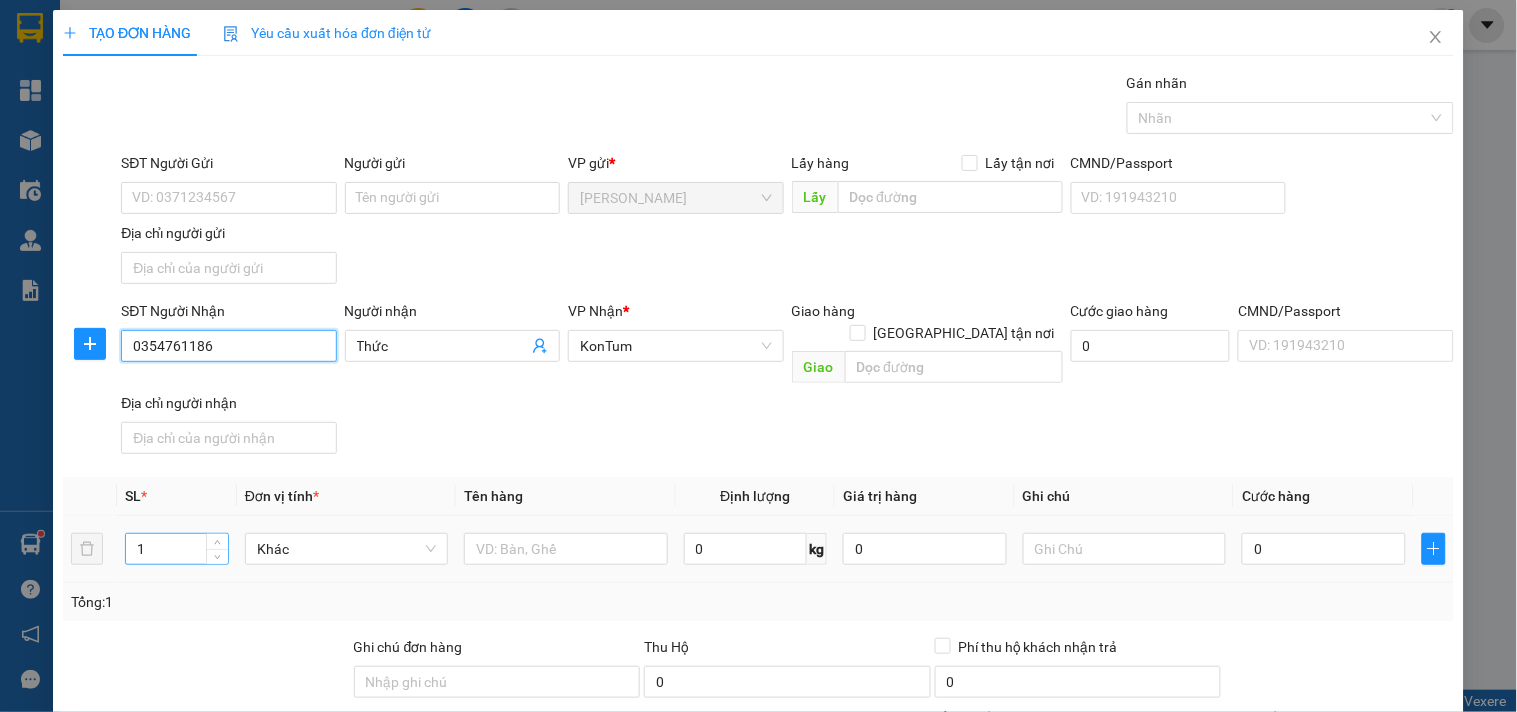 type on "0354761186" 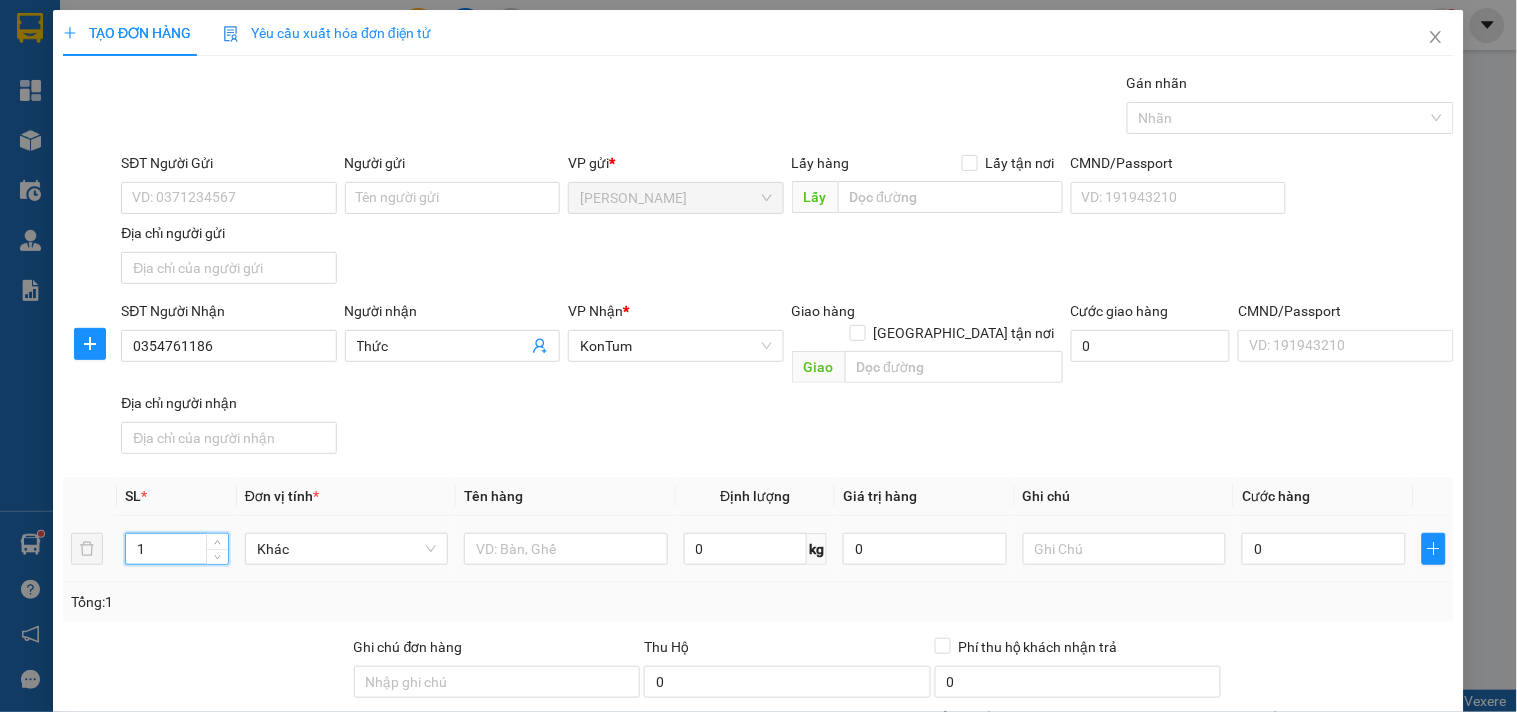 click on "1" at bounding box center [177, 549] 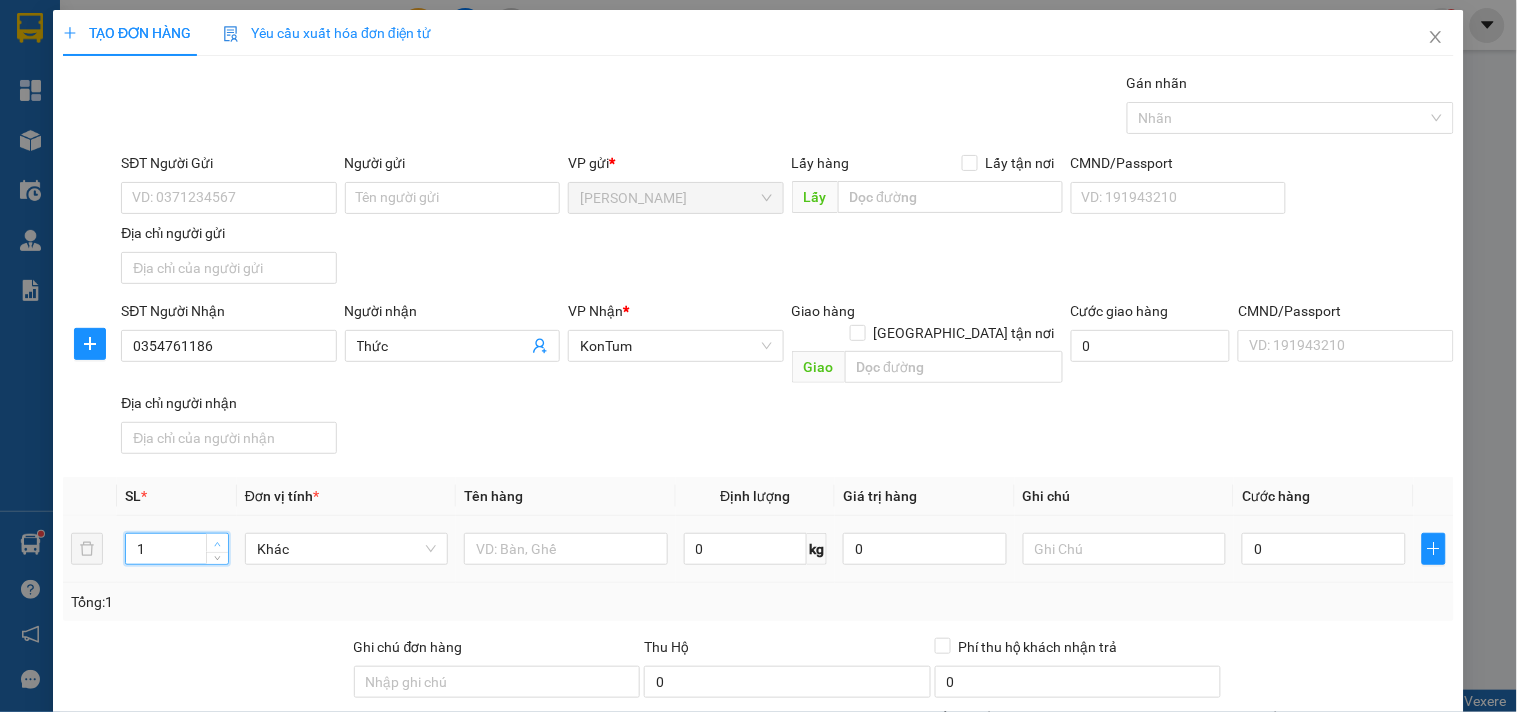 type on "2" 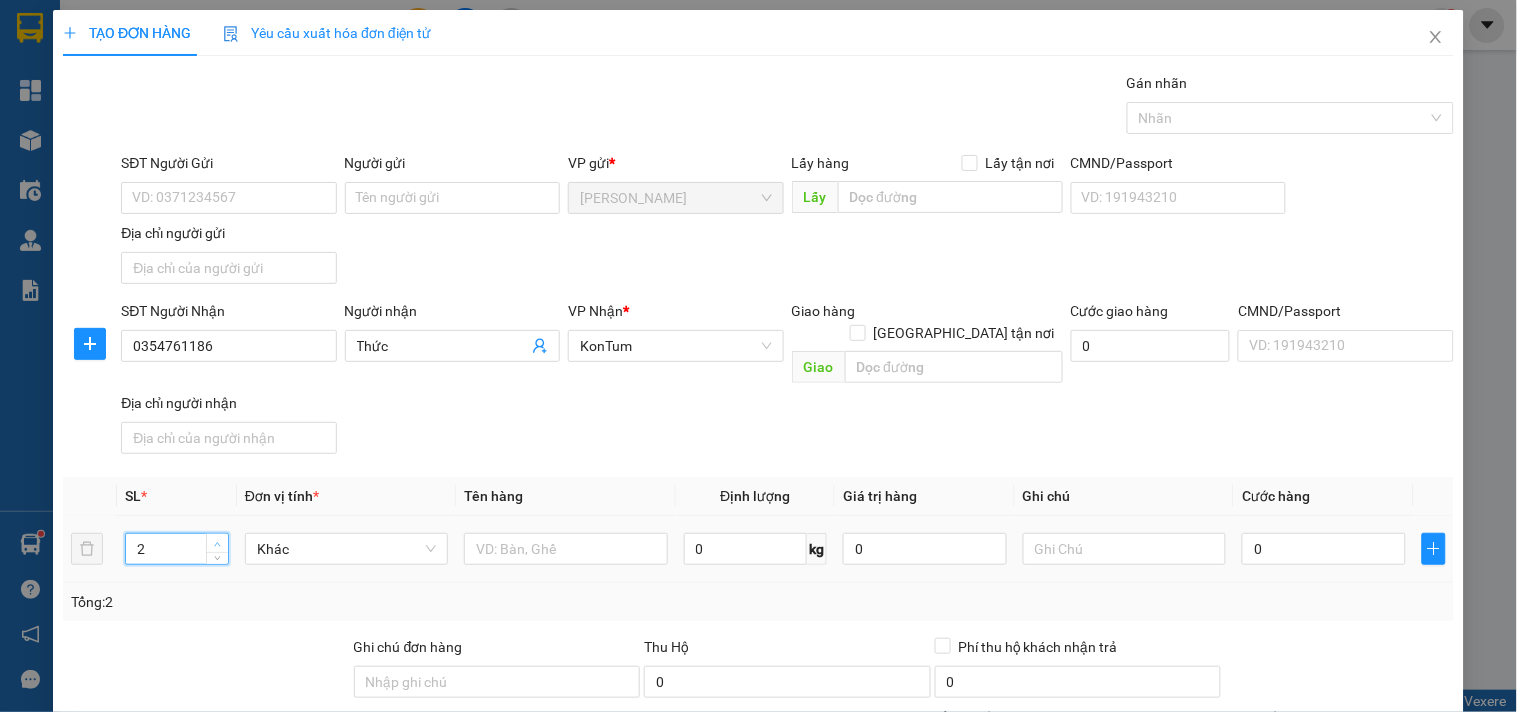 click at bounding box center [217, 543] 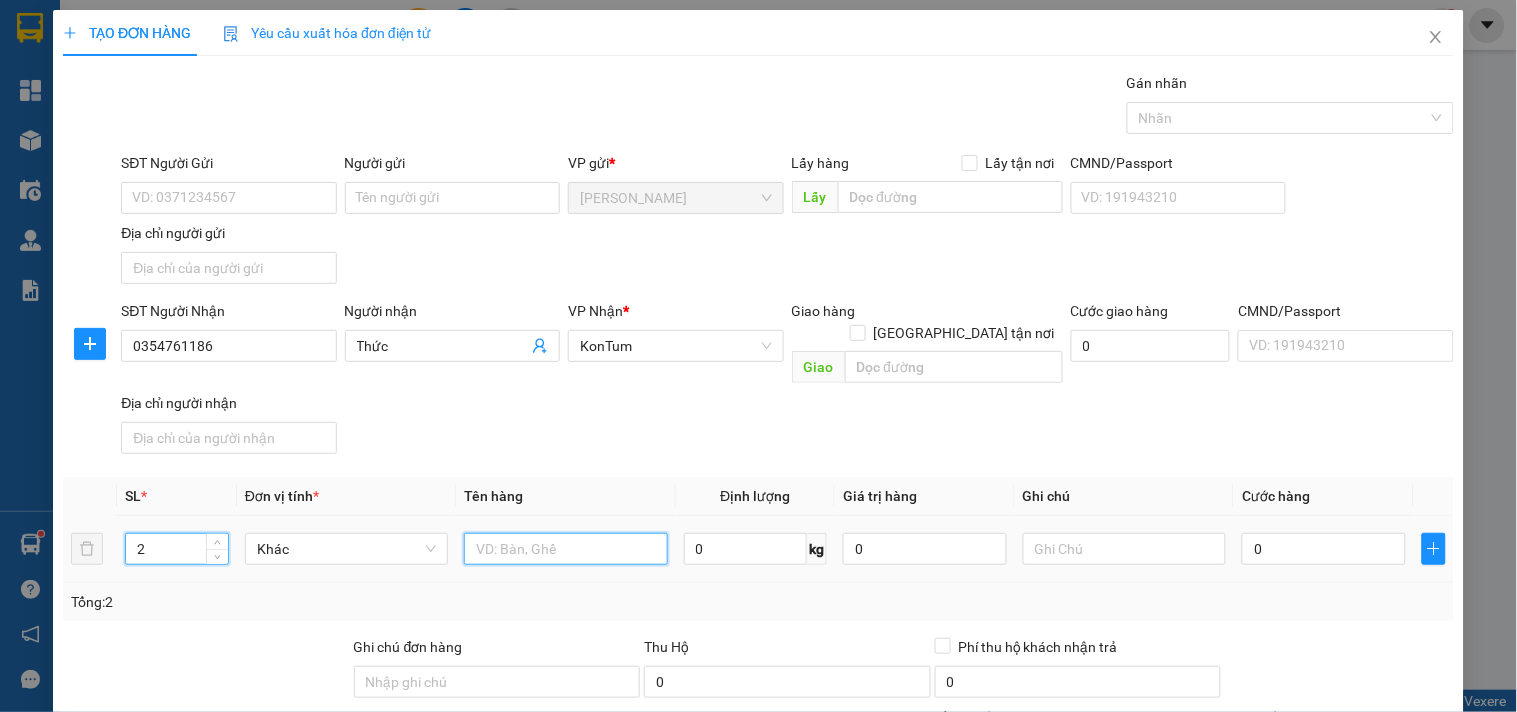 click at bounding box center [565, 549] 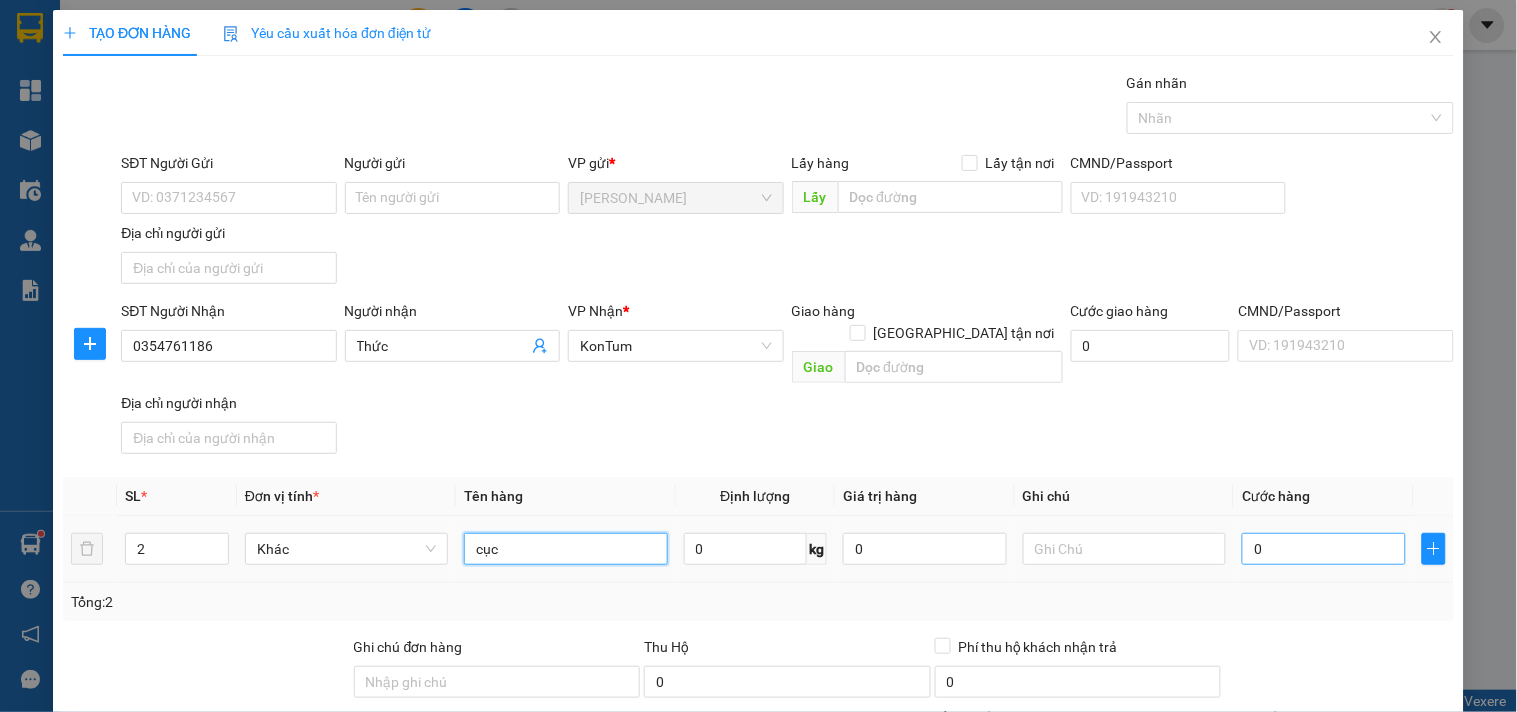 type on "cục" 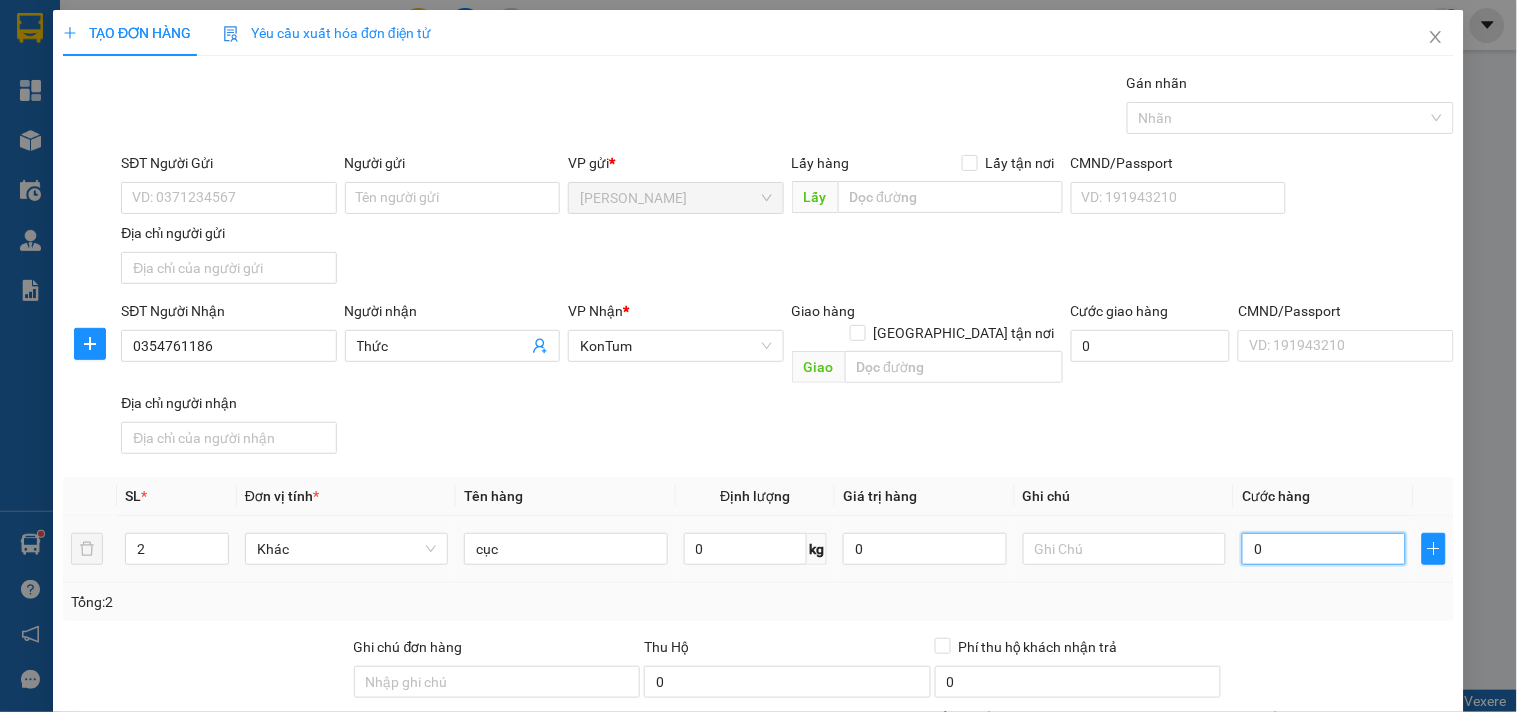 click on "0" at bounding box center [1324, 549] 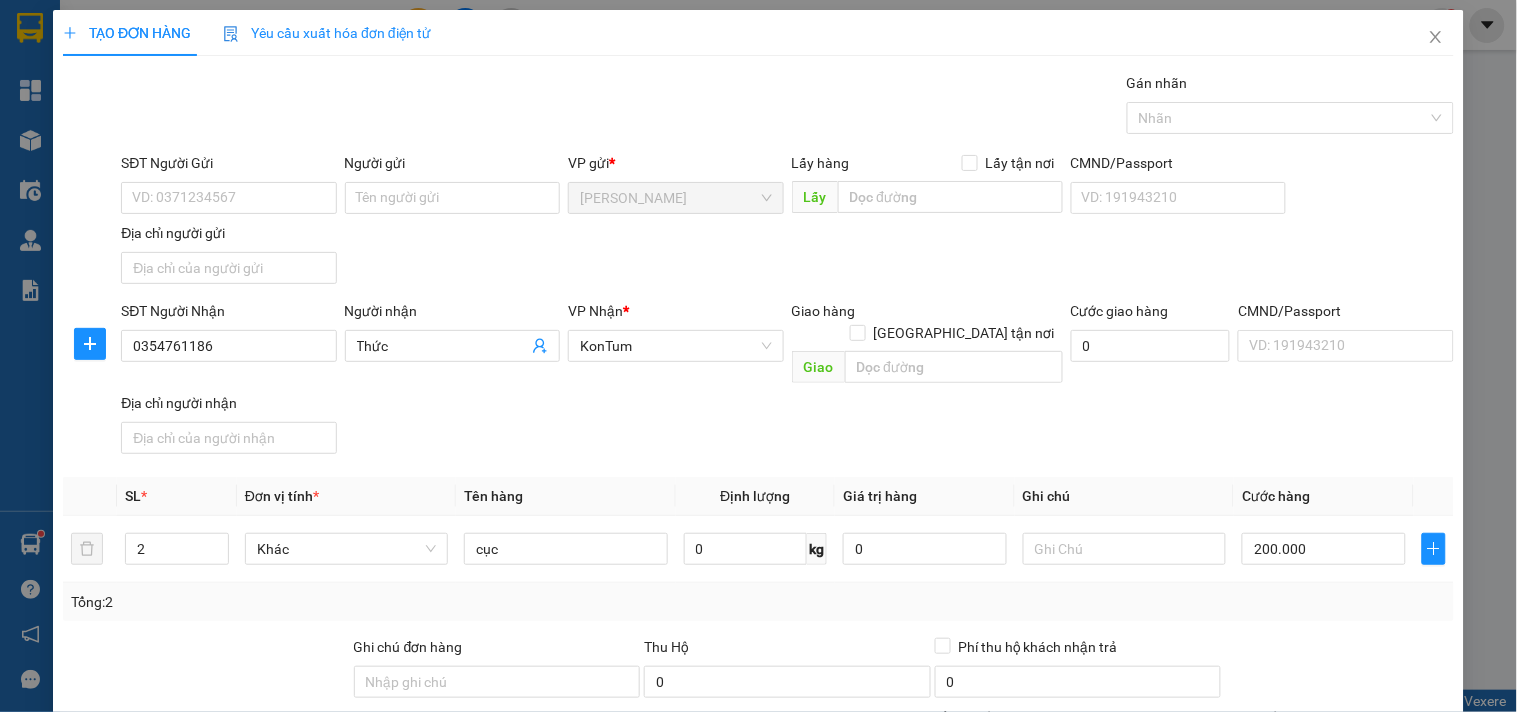 click on "Transit Pickup Surcharge Ids Transit Deliver Surcharge Ids Transit Deliver Surcharge Transit Deliver Surcharge Gán nhãn   Nhãn SĐT Người Gửi VD: 0371234567 Người gửi Tên người gửi VP gửi  * [PERSON_NAME] Lấy hàng Lấy tận nơi Lấy CMND/Passport VD: [PASSPORT] Địa chỉ người gửi SĐT Người Nhận 0354761186 Người nhận Thức VP Nhận  * KonTum Giao hàng Giao tận nơi Giao Cước giao hàng 0 CMND/Passport VD: [PASSPORT] Địa chỉ người nhận SL  * Đơn vị tính  * Tên hàng  Định lượng Giá trị hàng Ghi chú Cước hàng                   2 Khác cục 0 kg 0 200.000 Tổng:  2 Ghi chú đơn hàng Thu Hộ 0 Phí thu hộ khách nhận trả 0 Tổng cước 200.000 Hình thức thanh toán Chọn HT Thanh Toán Số tiền thu trước 0 Chưa thanh toán 200.000 Chọn HT Thanh Toán Lưu nháp Xóa Thông tin [PERSON_NAME] và In" at bounding box center (758, 467) 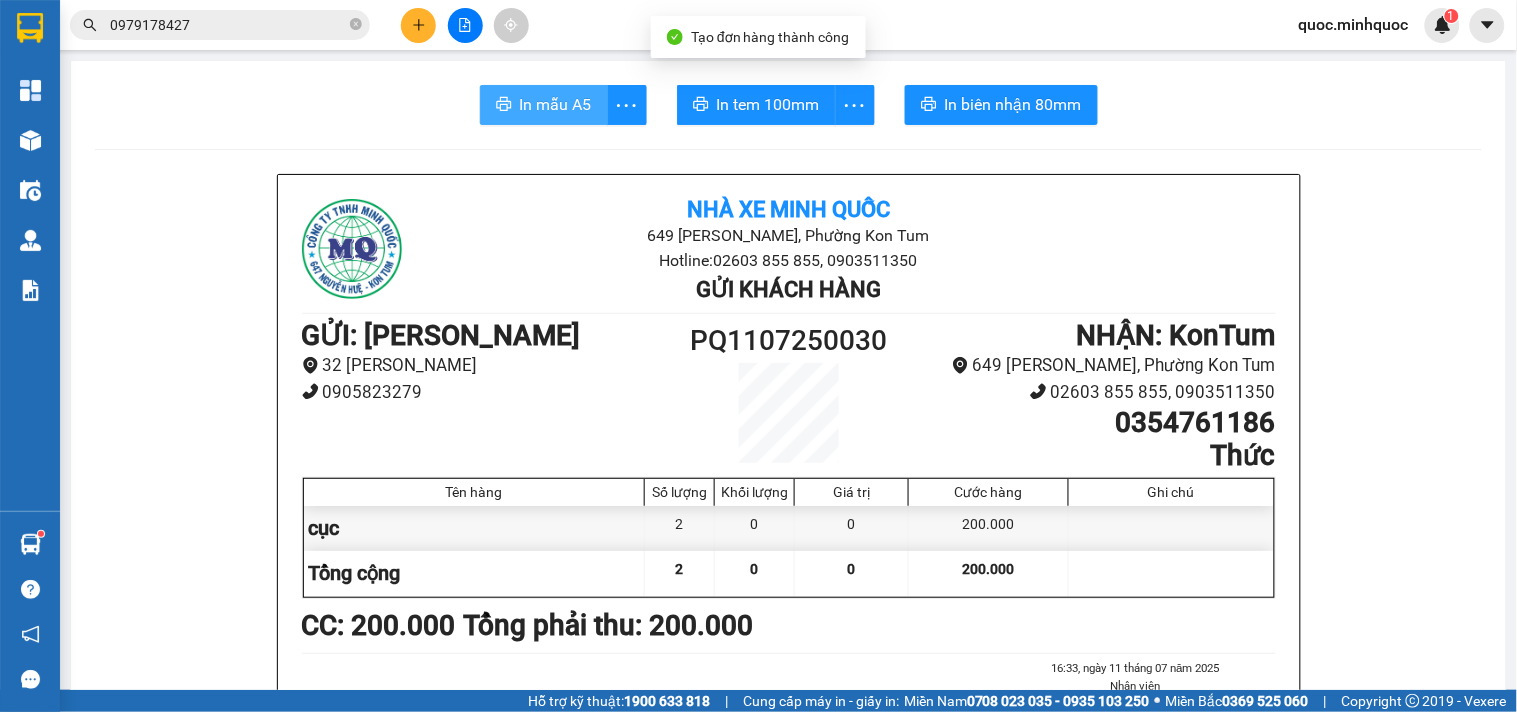 click on "In mẫu A5" at bounding box center (556, 104) 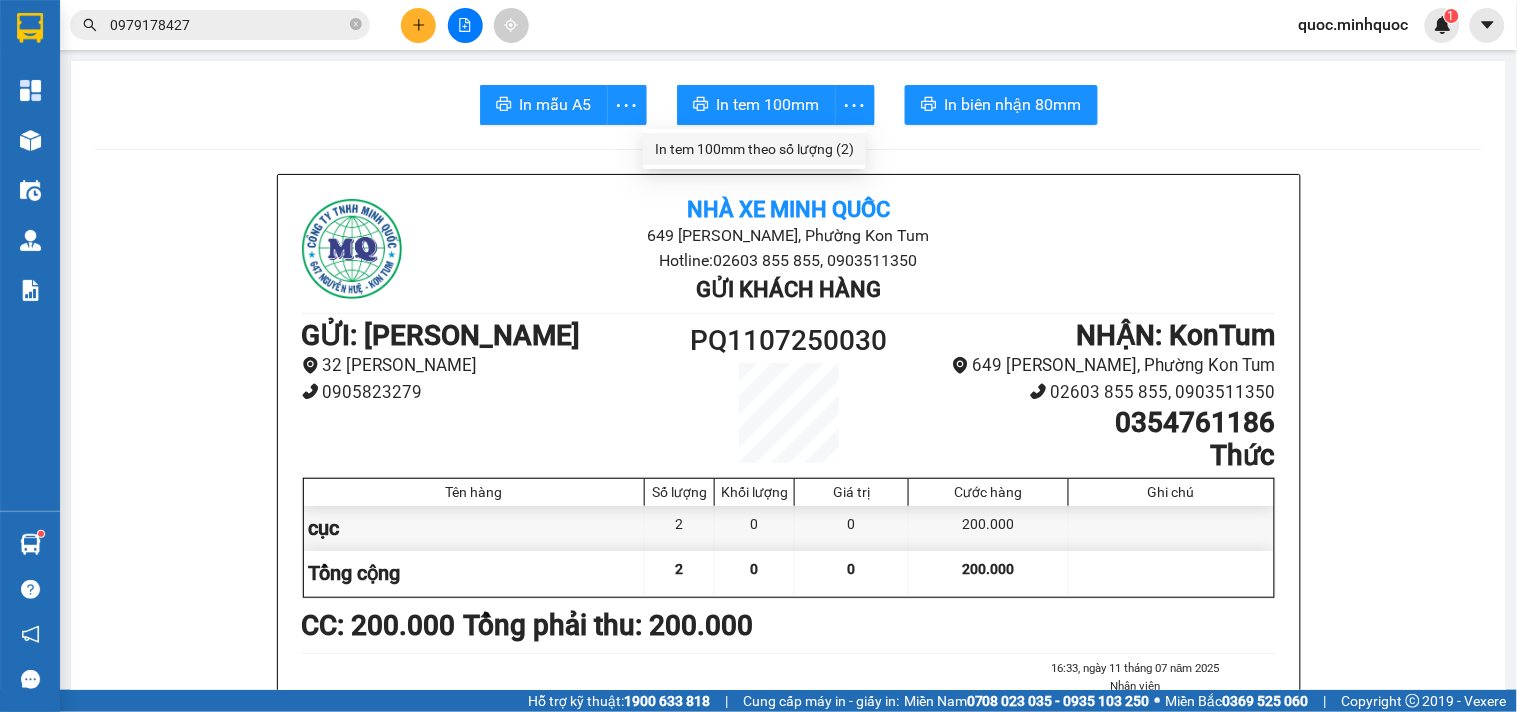 click on "In tem 100mm theo số lượng   (2)" at bounding box center [754, 149] 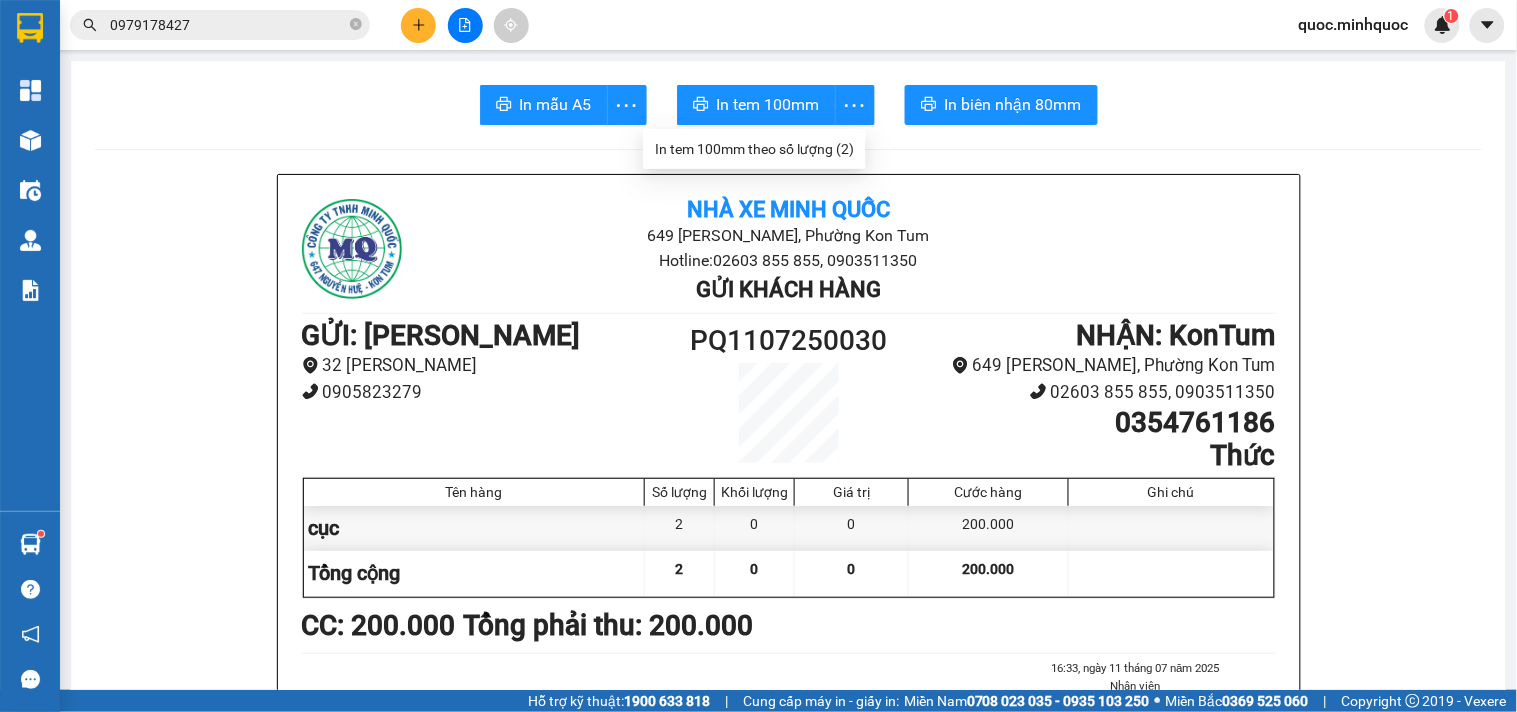 click 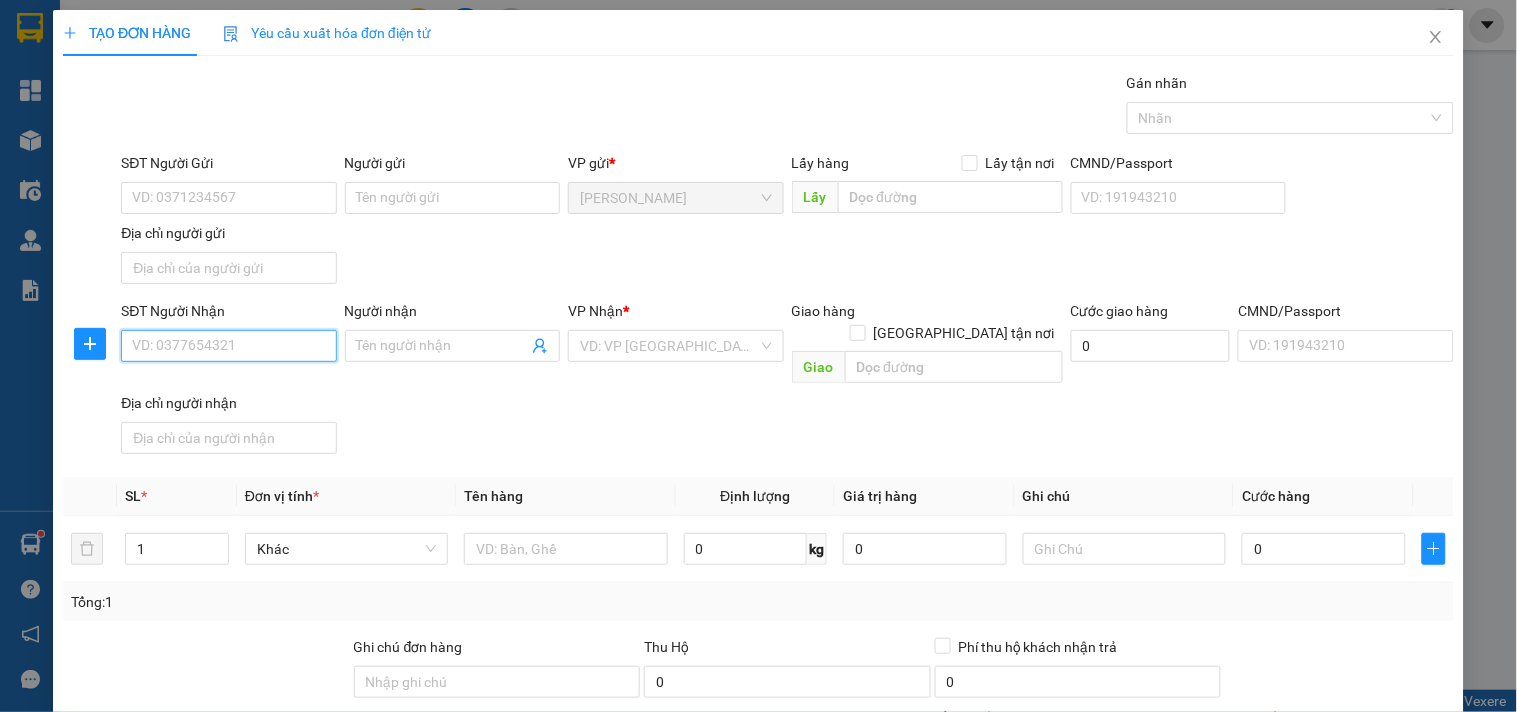 click on "SĐT Người Nhận" at bounding box center (228, 346) 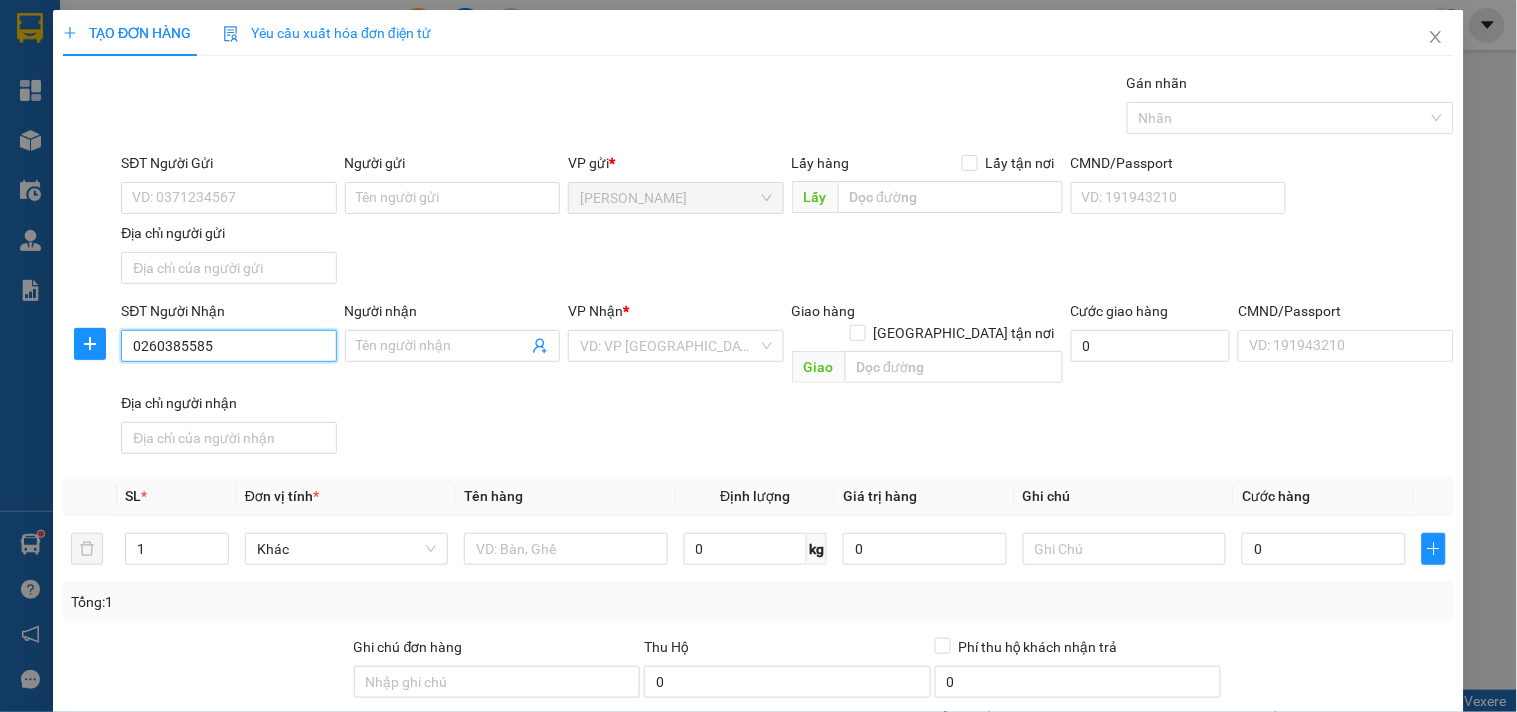 type on "02603855855" 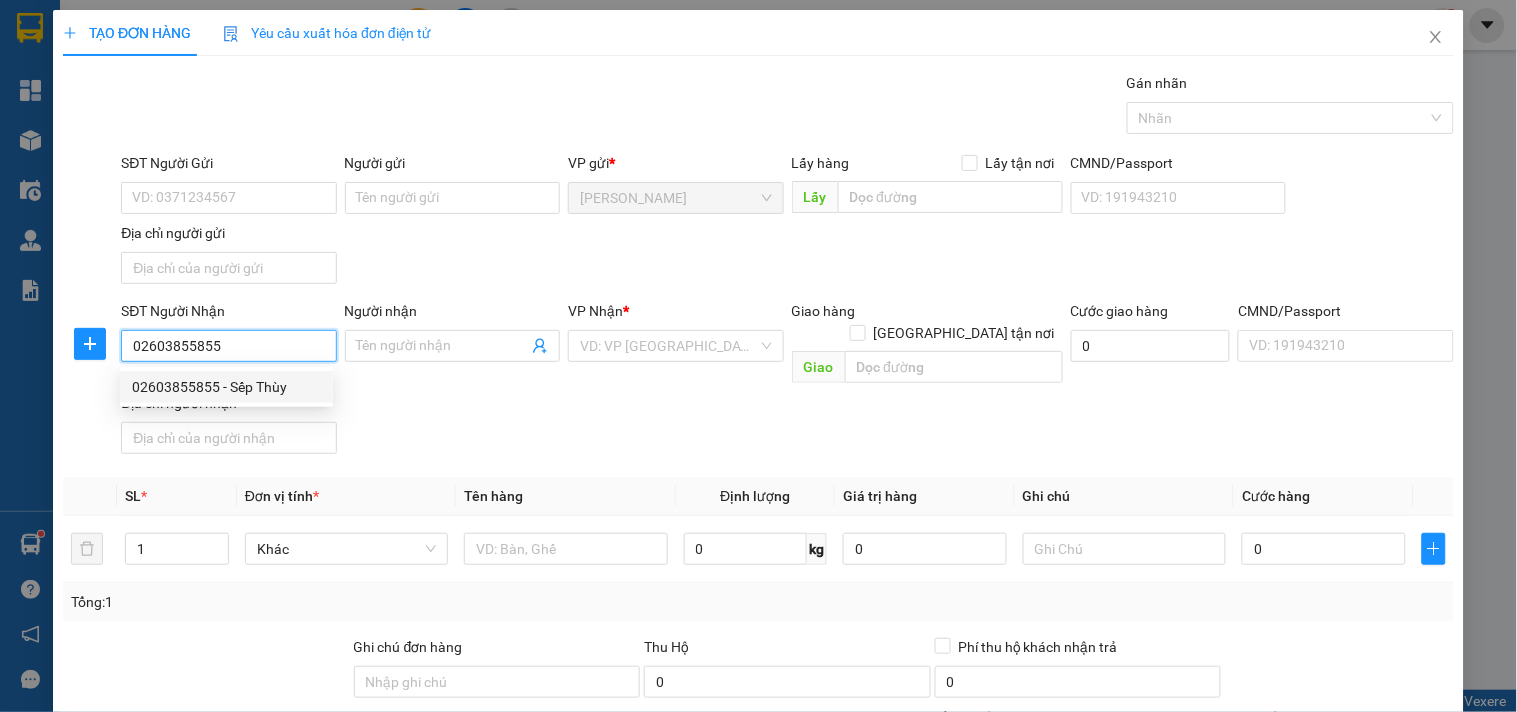 click on "02603855855" at bounding box center (228, 346) 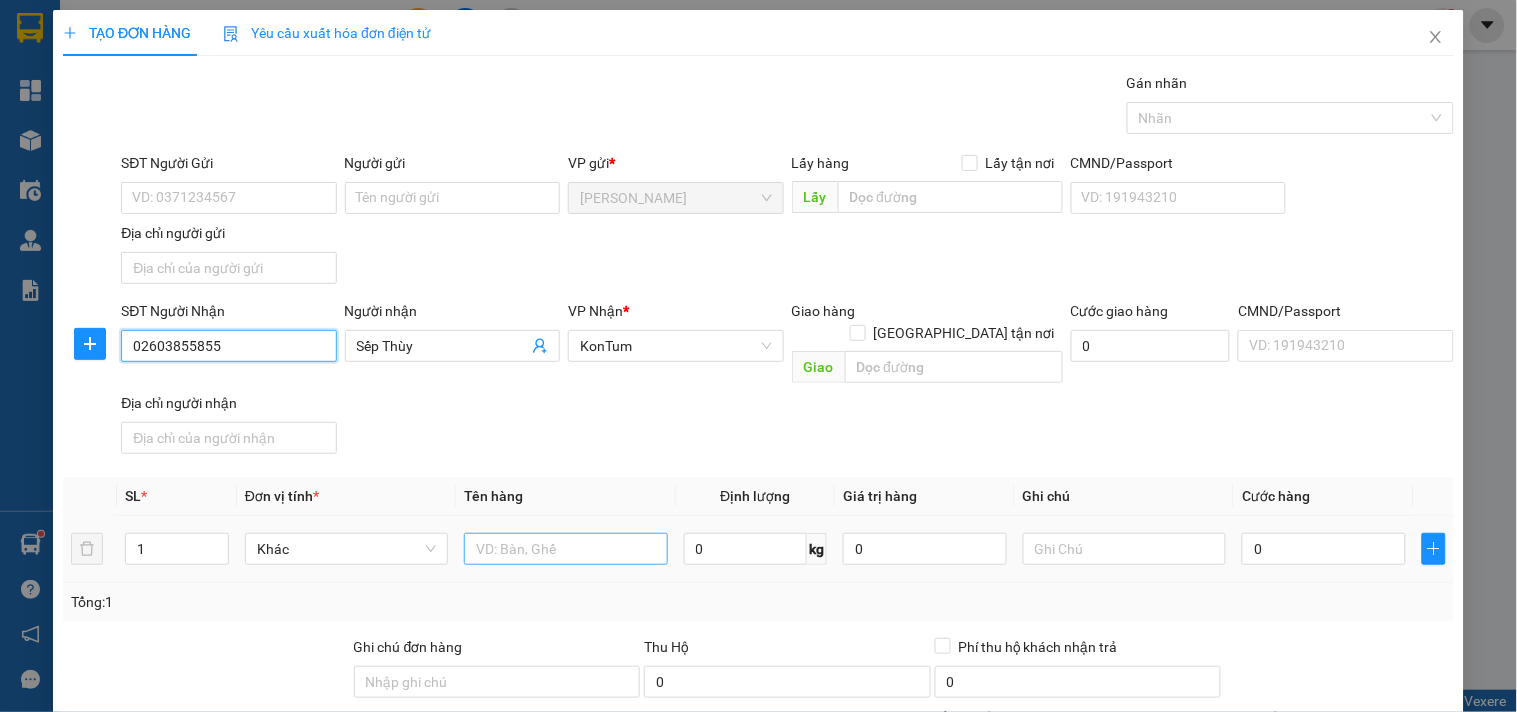 type on "02603855855" 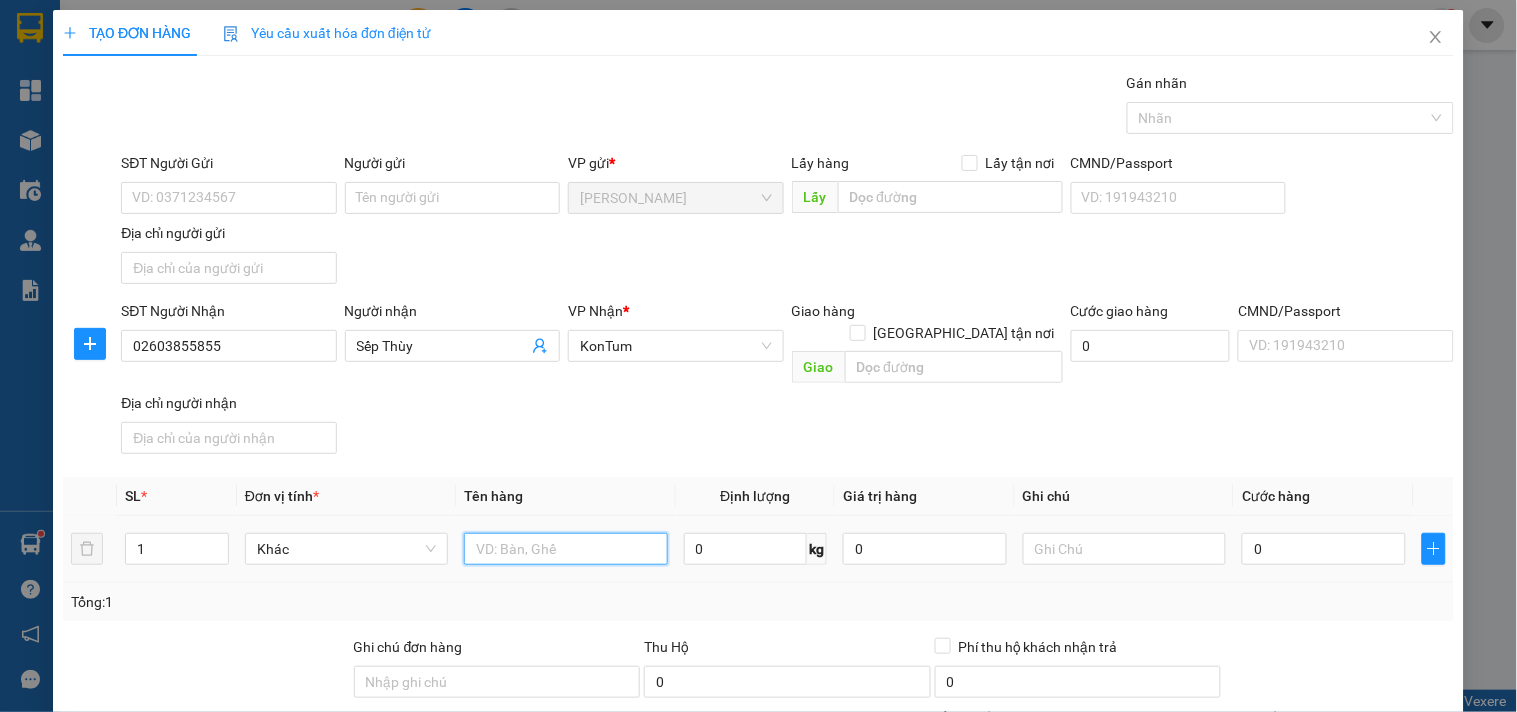 click at bounding box center [565, 549] 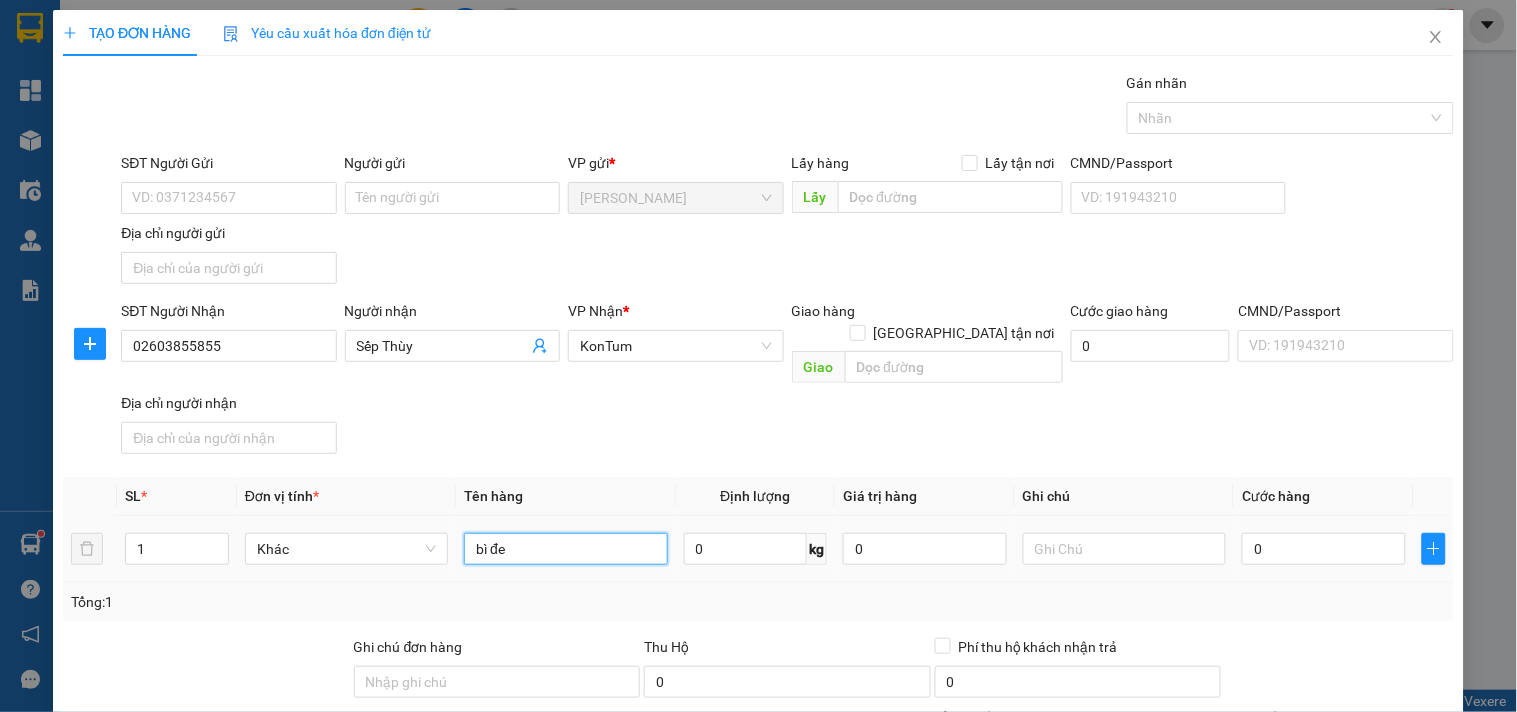 type on "bì đen" 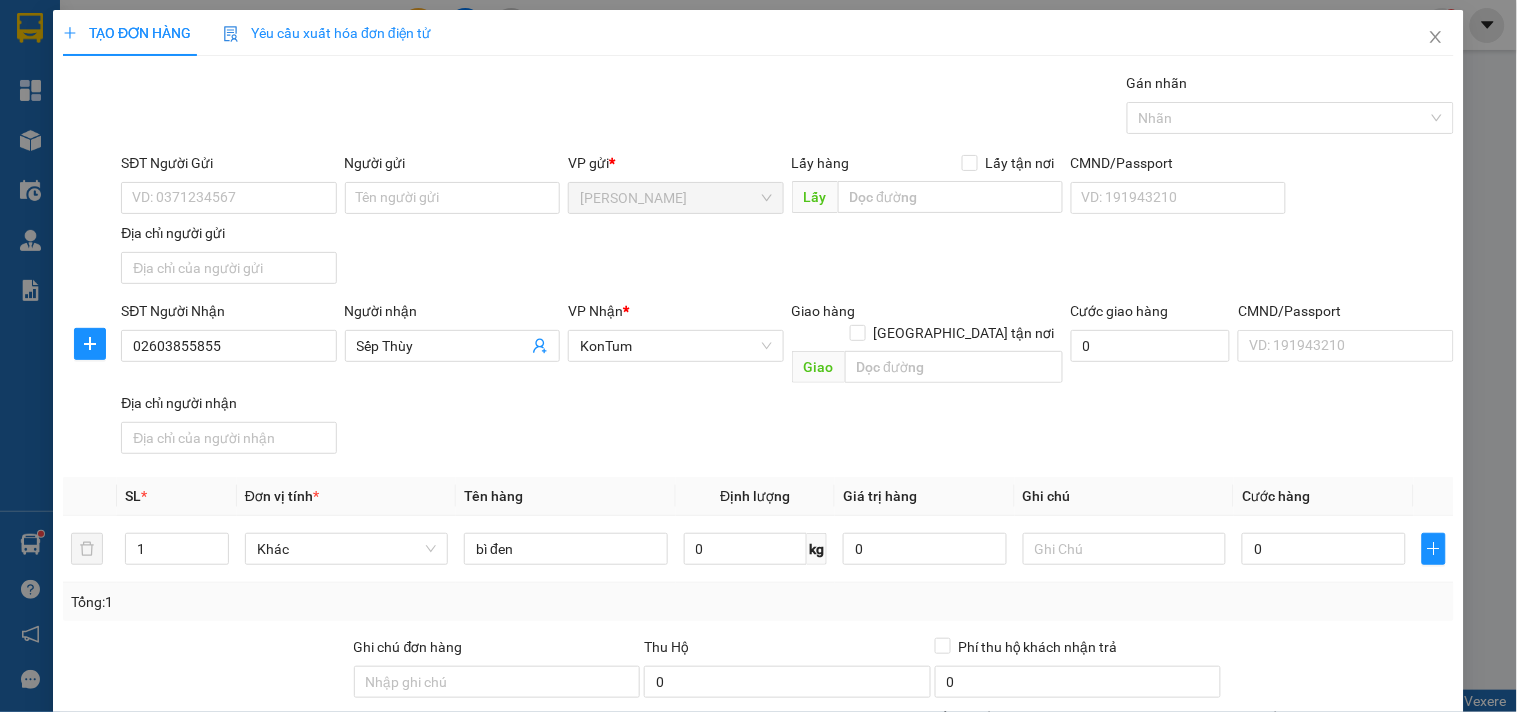 click on "Hình thức thanh toán" at bounding box center [1332, 752] 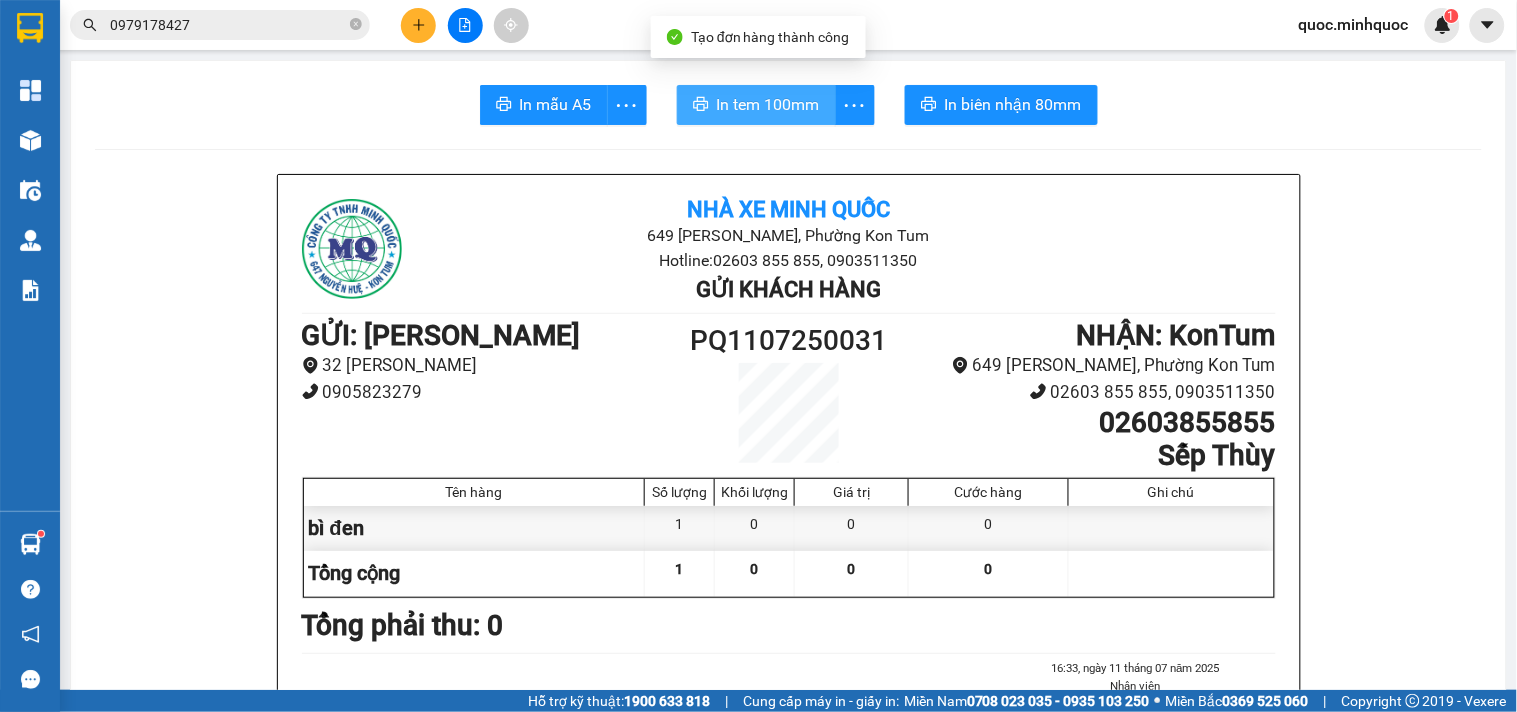 click on "In tem 100mm" at bounding box center [756, 105] 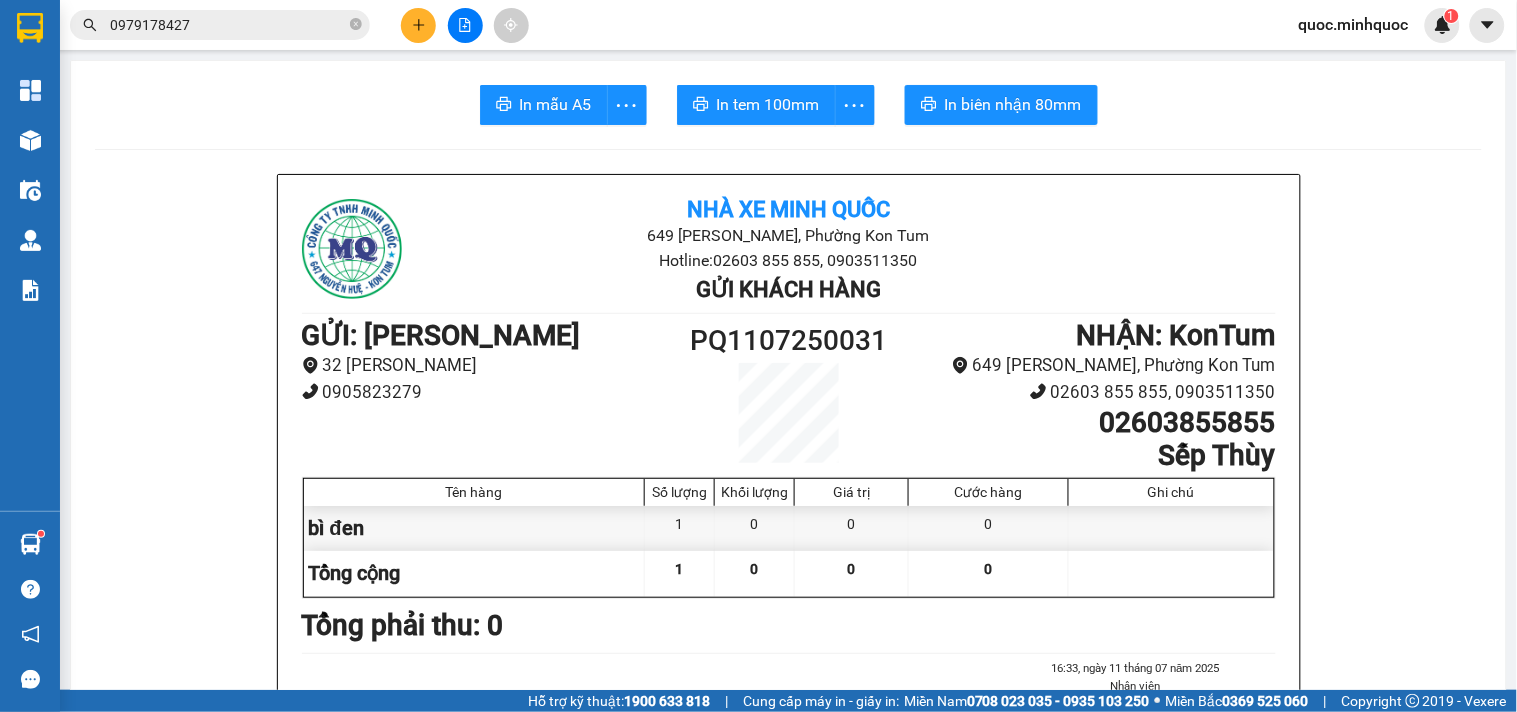 click 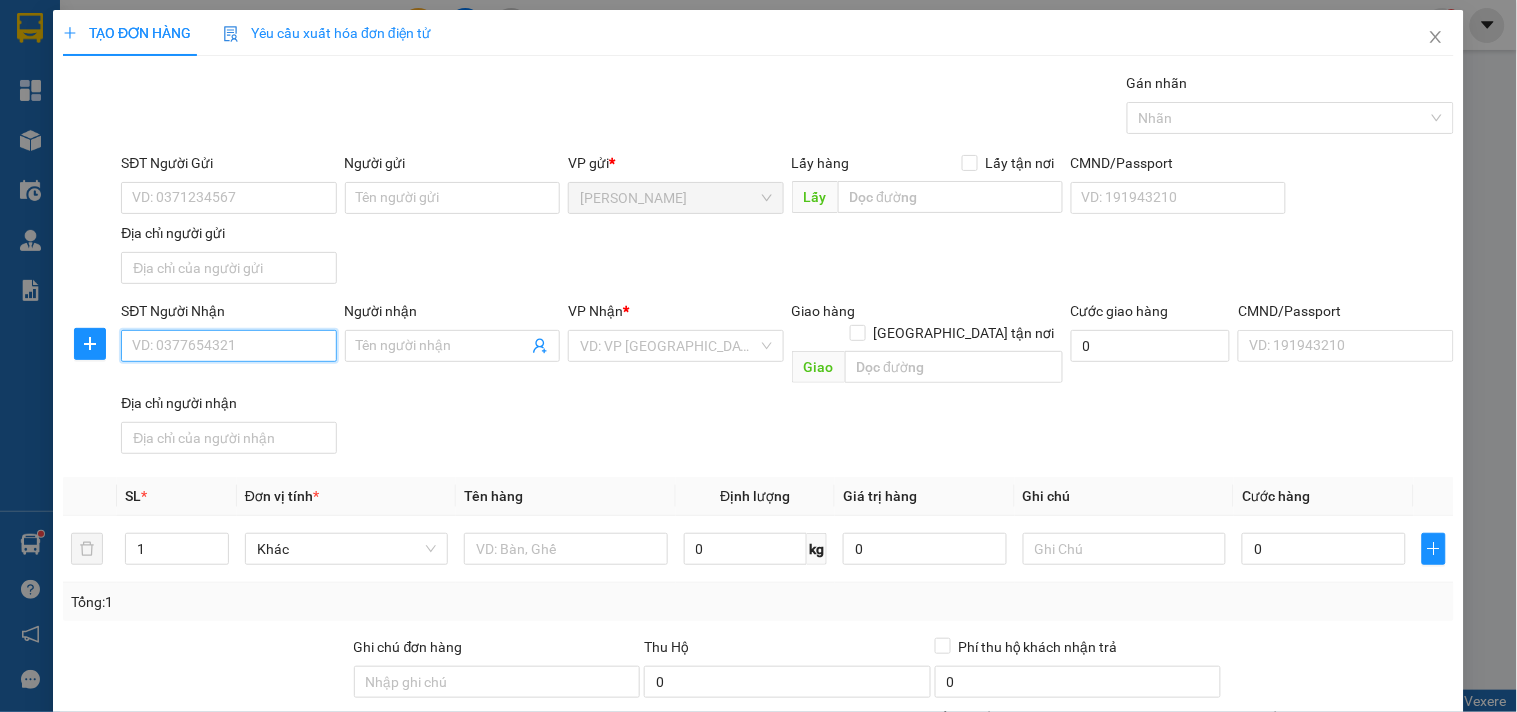 click on "SĐT Người Nhận" at bounding box center [228, 346] 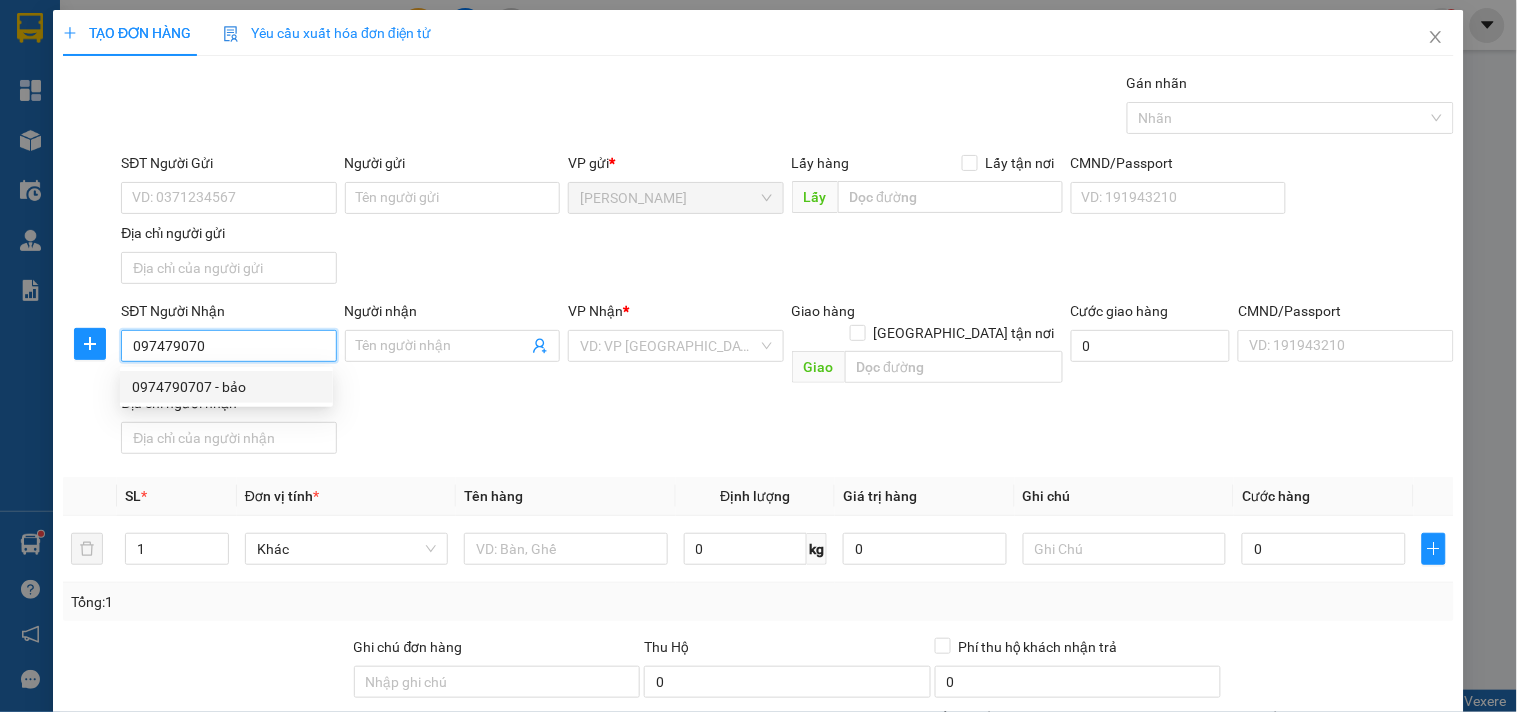 click on "0974790707 - bảo" at bounding box center [226, 387] 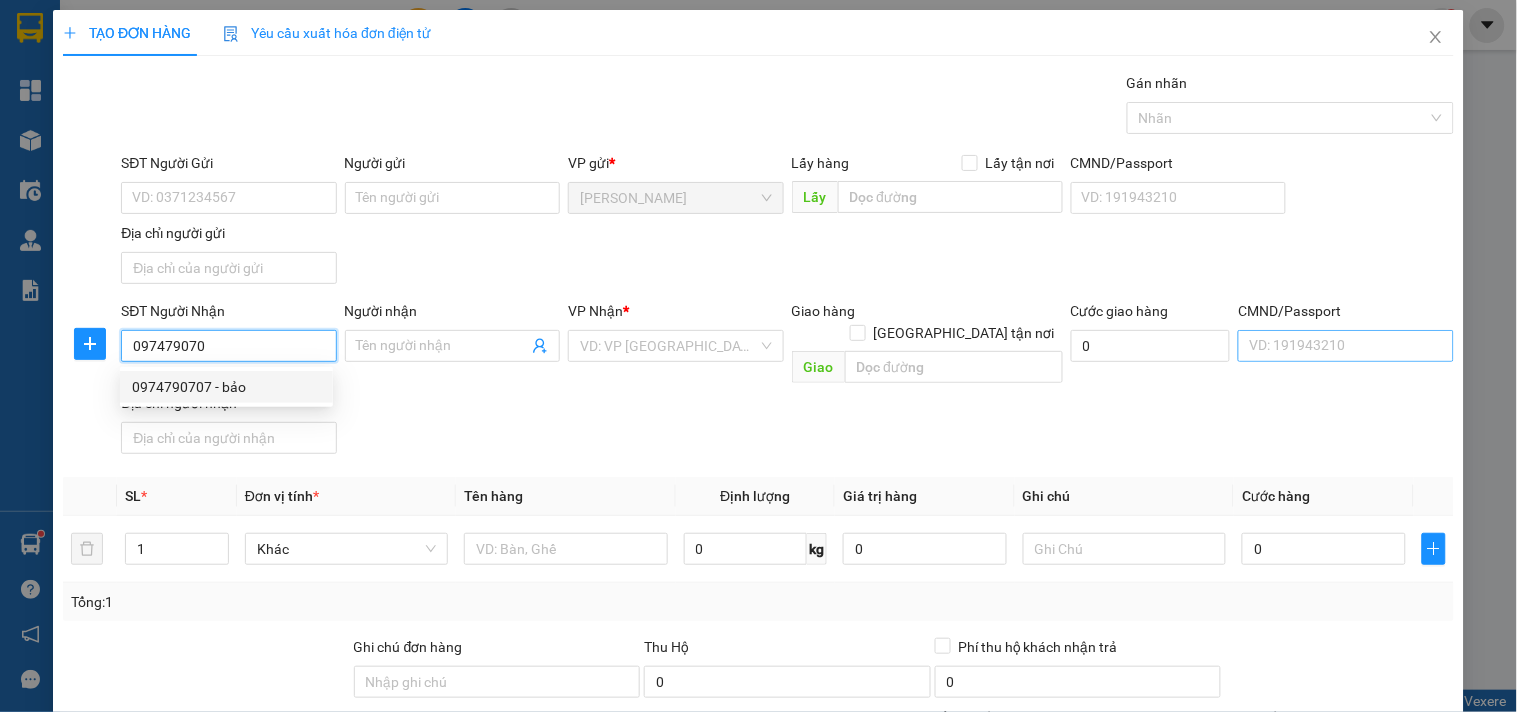 type on "0974790707" 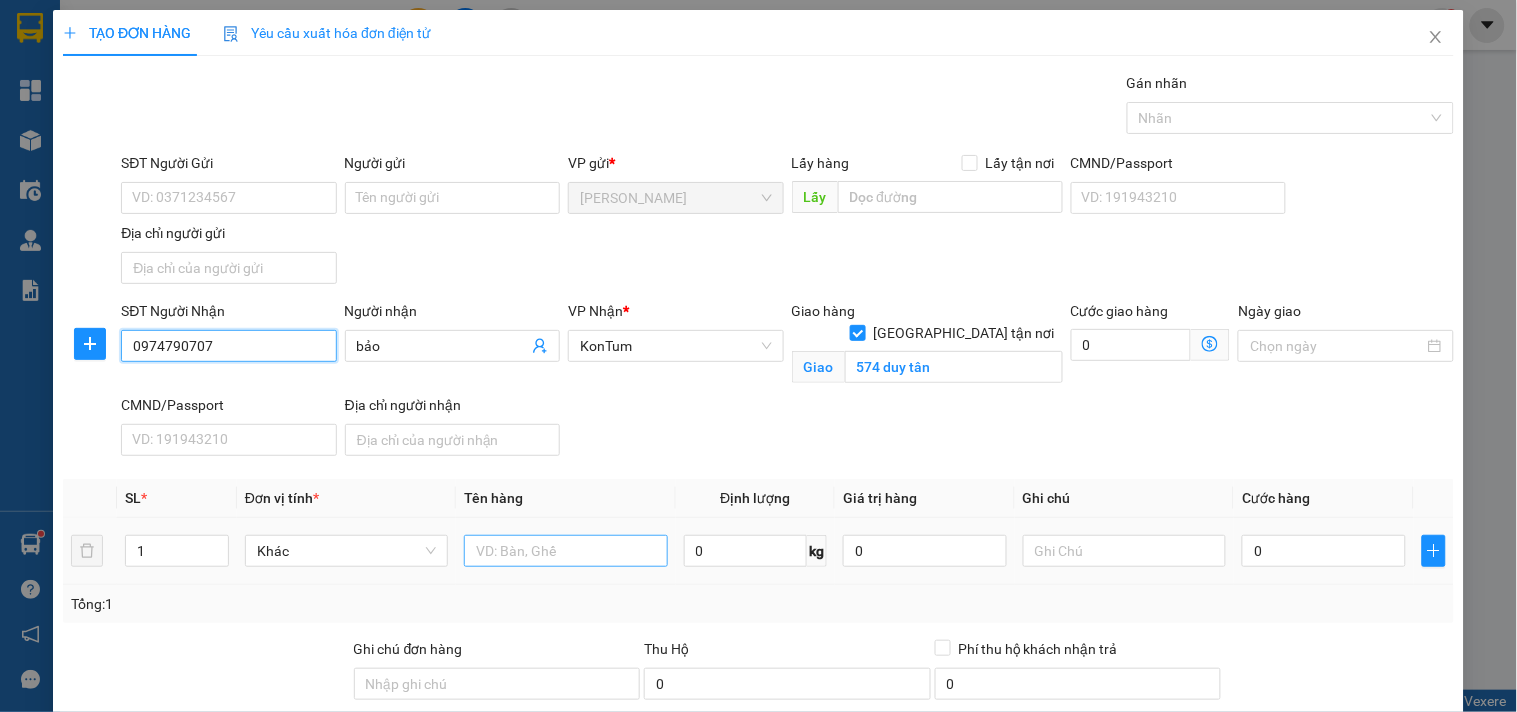 type on "0974790707" 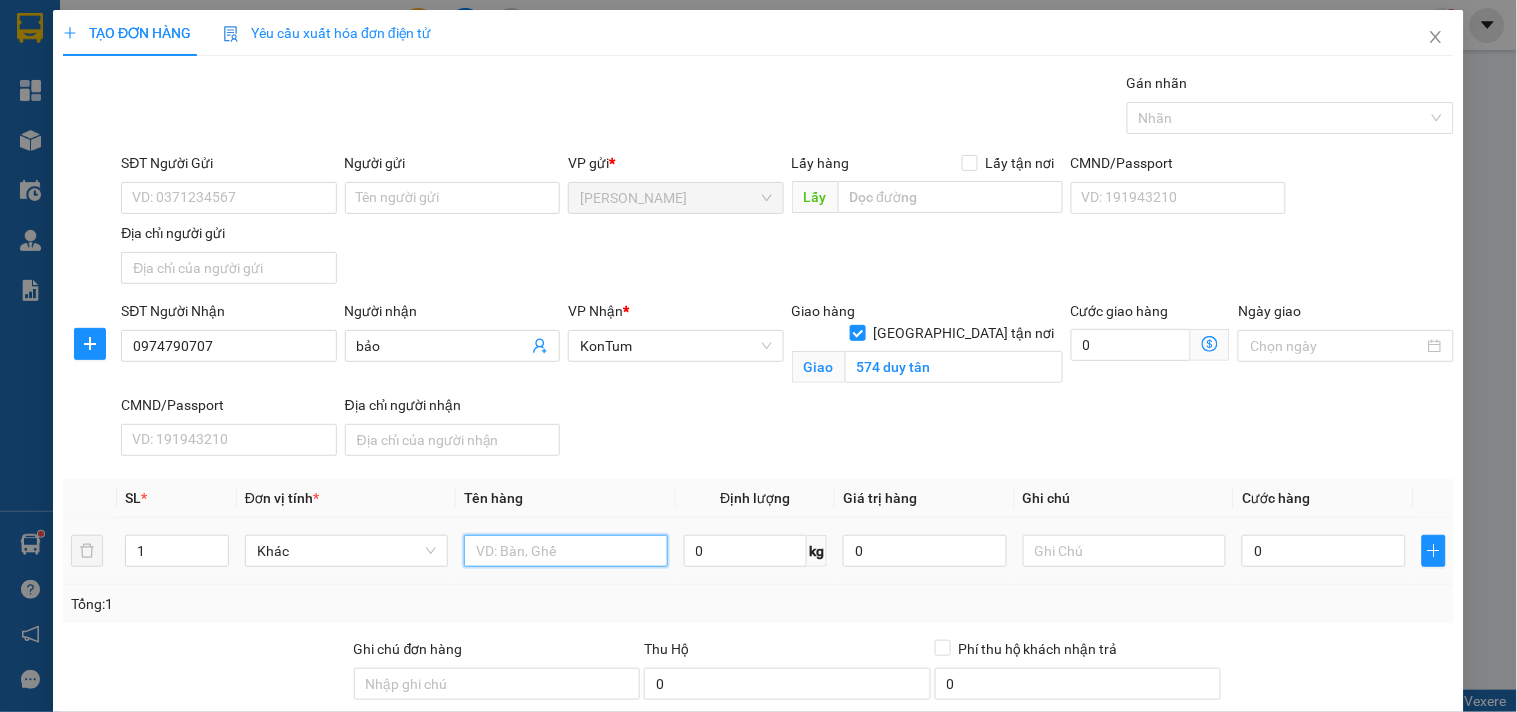 click at bounding box center (565, 551) 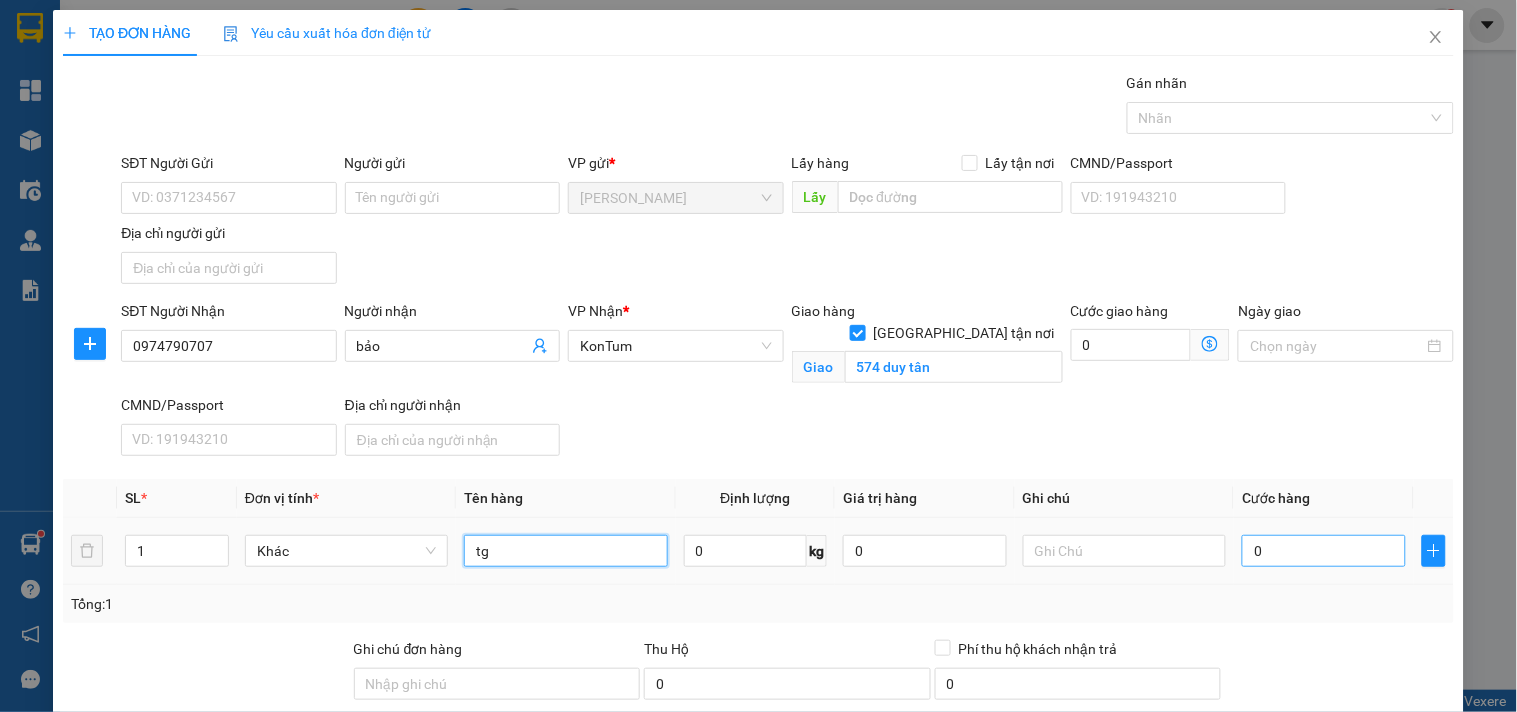 type on "tg" 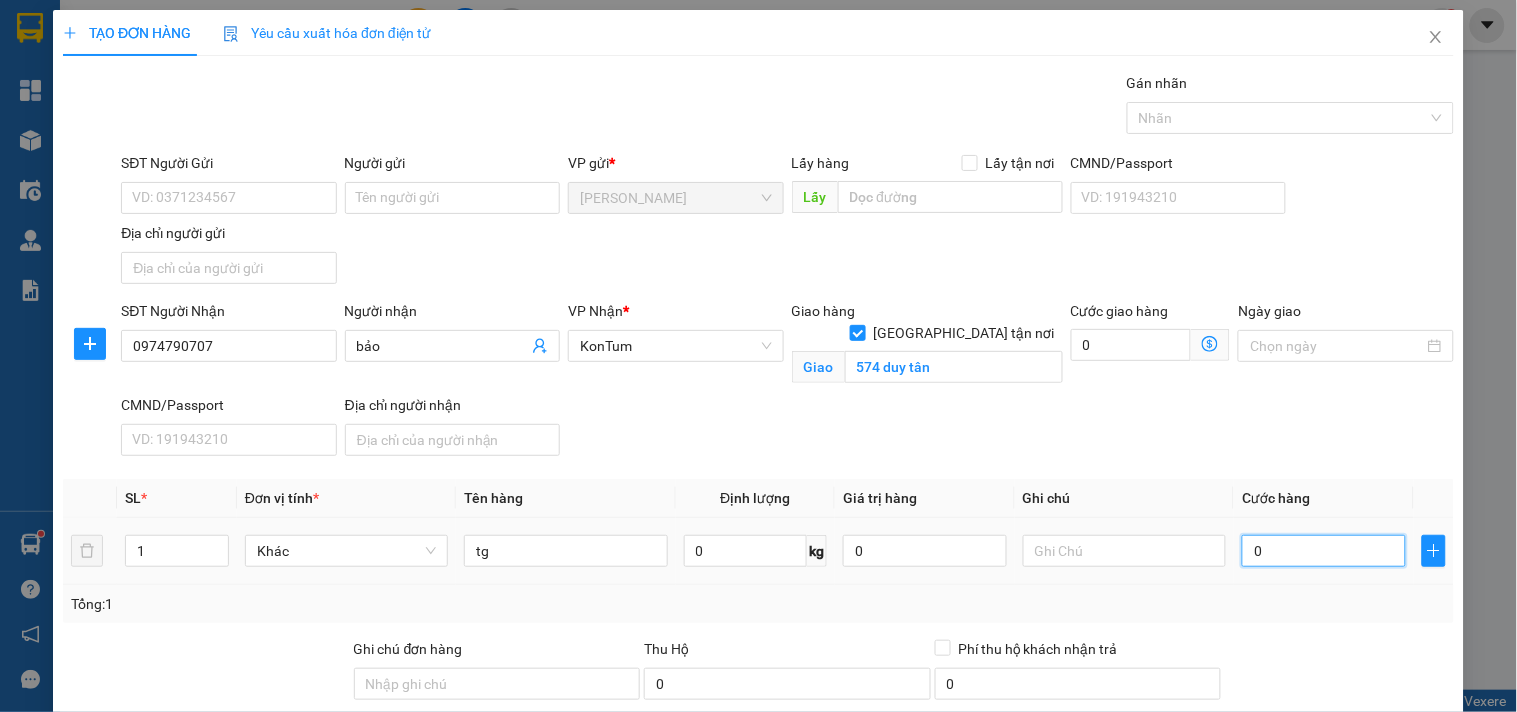 click on "0" at bounding box center (1324, 551) 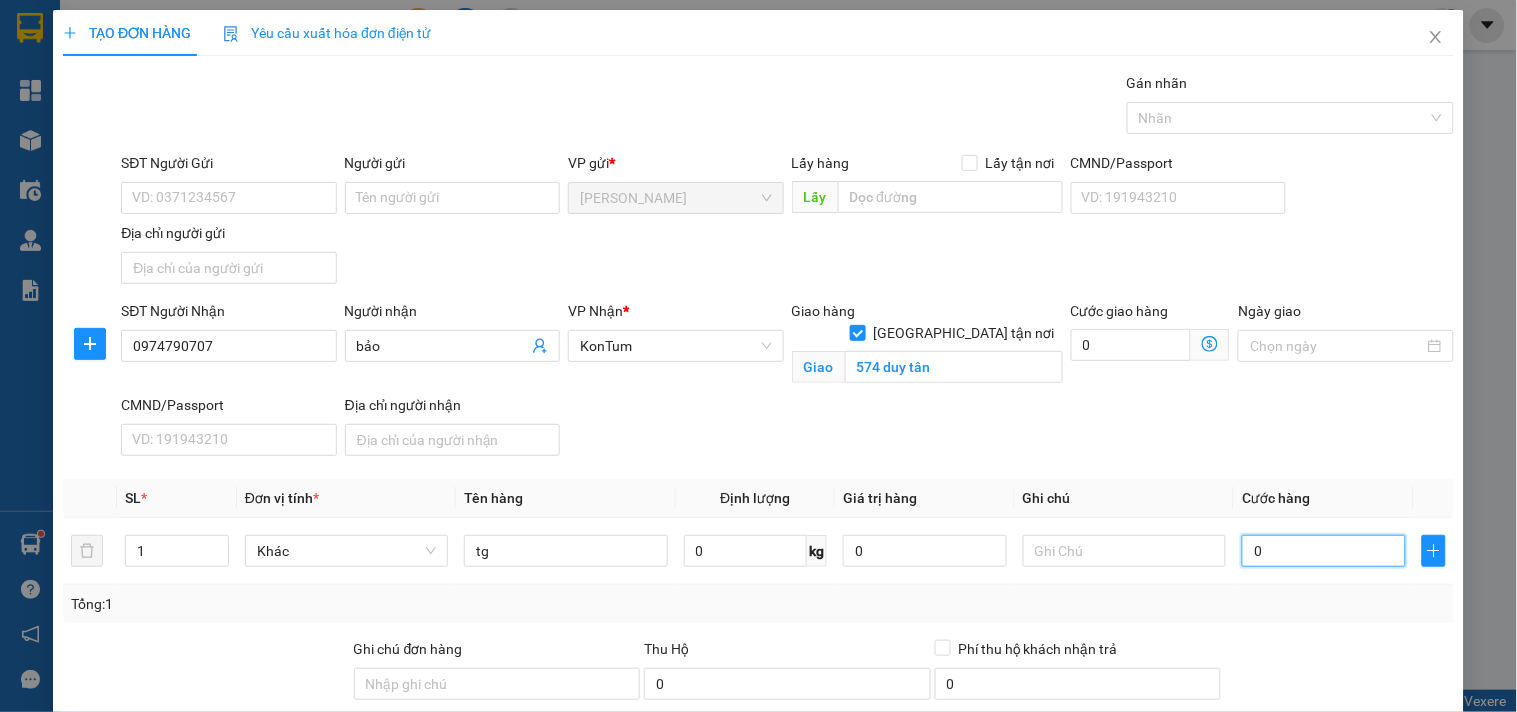 type on "1" 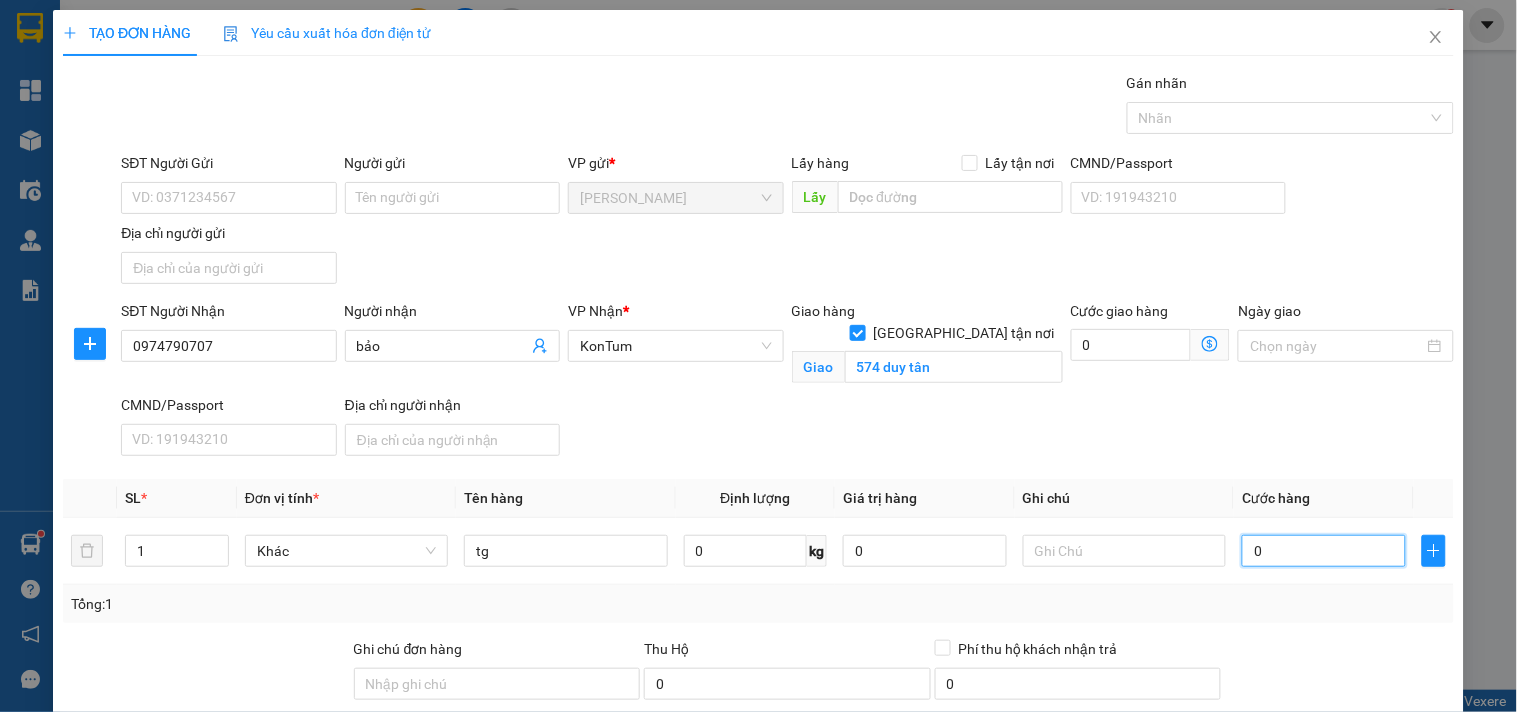type on "1" 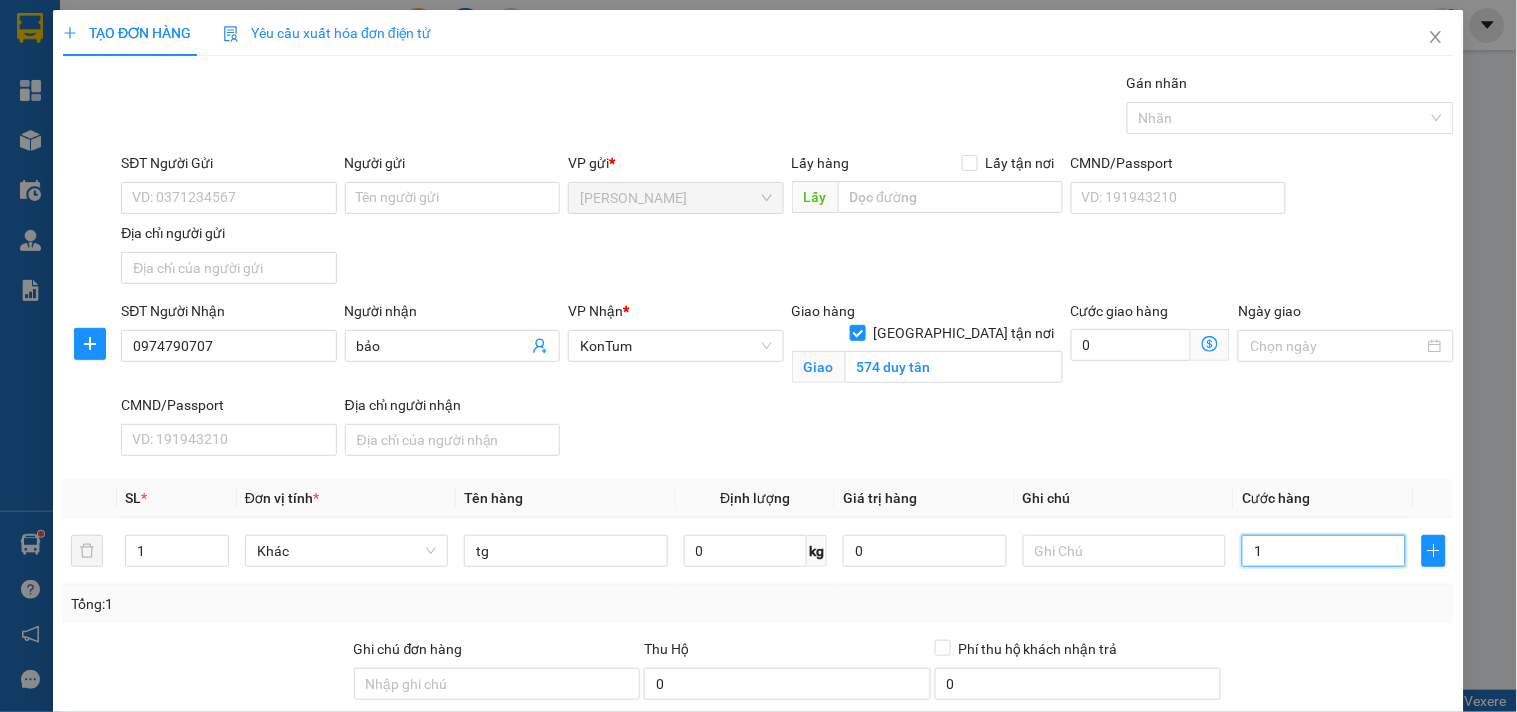 type on "10" 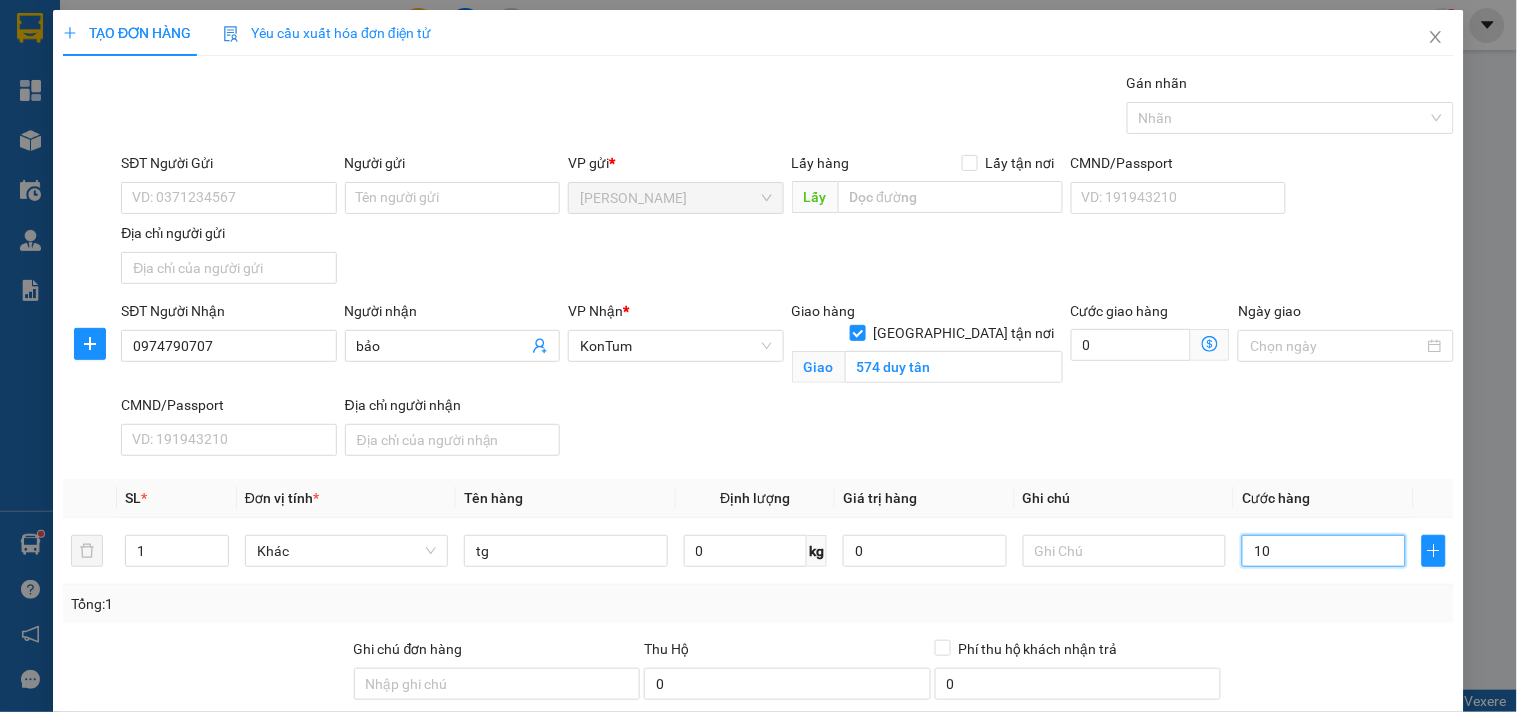 type on "100" 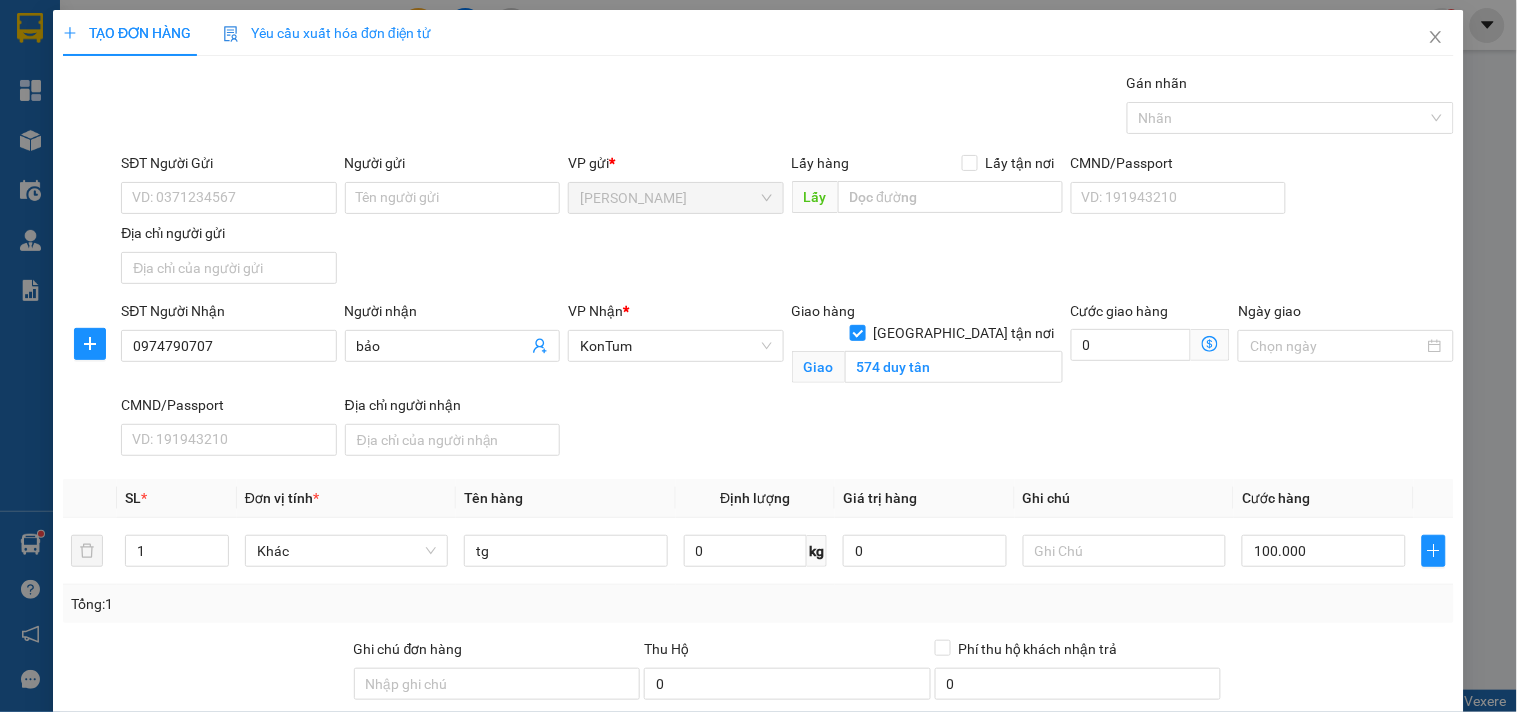 click on "Hình thức thanh toán" at bounding box center (1339, 723) 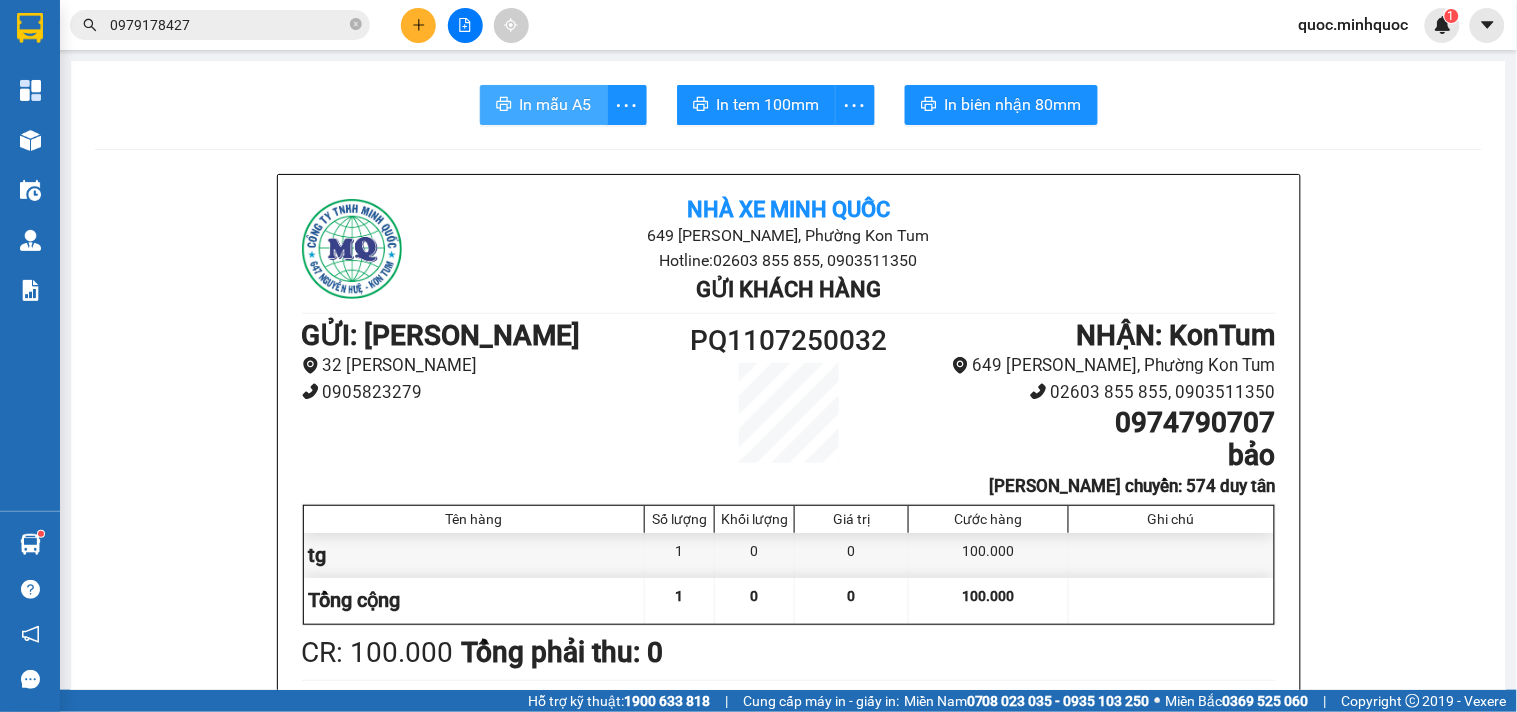 click on "In mẫu A5" at bounding box center [556, 104] 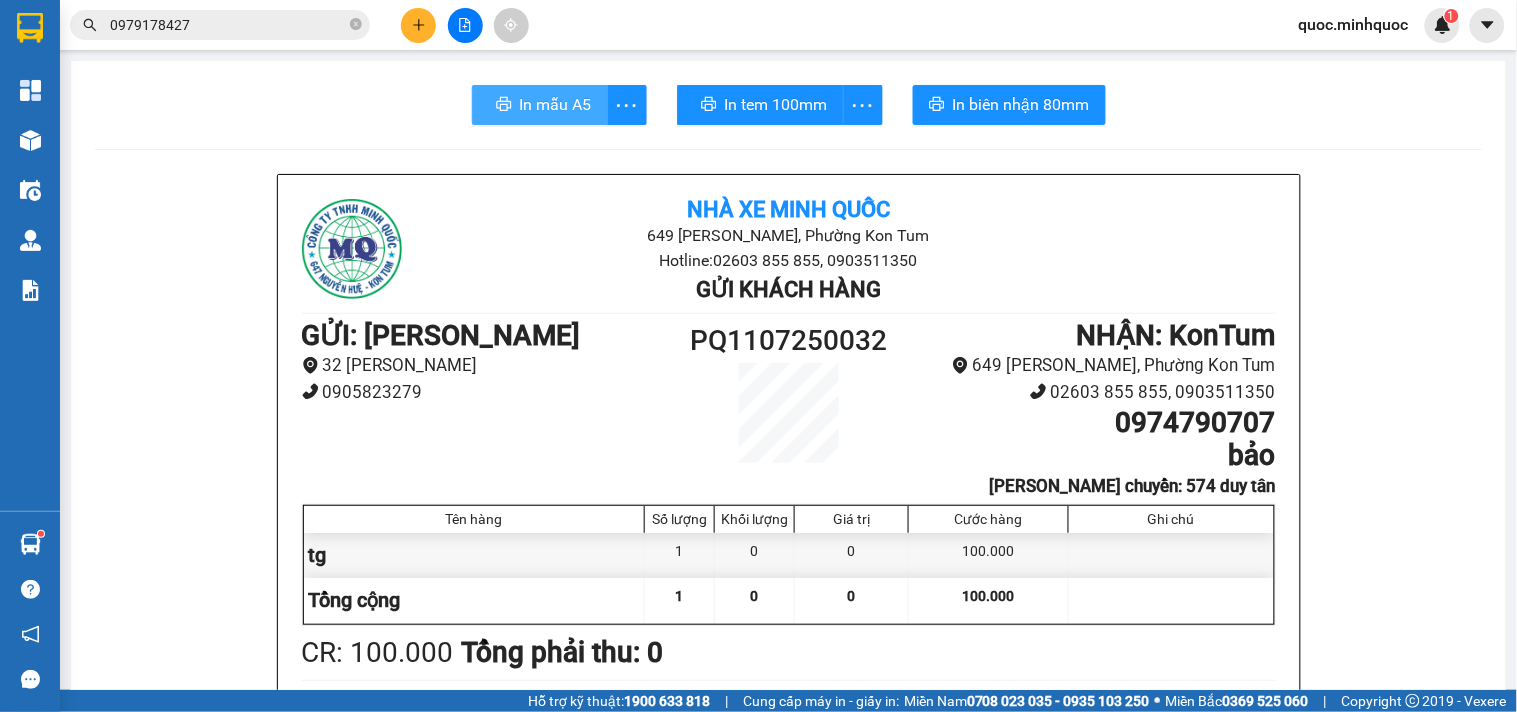 click on "In mẫu A5" at bounding box center [556, 104] 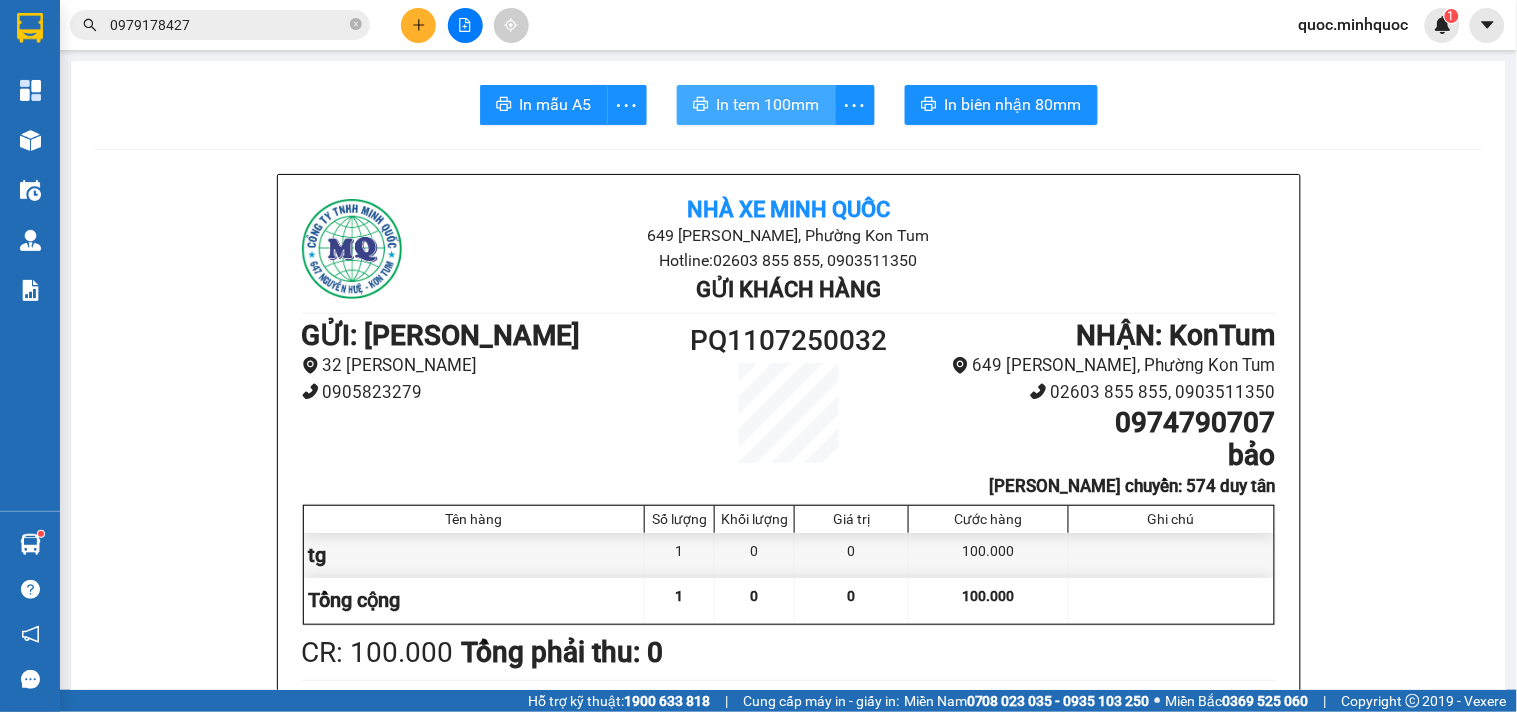 drag, startPoint x: 1107, startPoint y: 580, endPoint x: 737, endPoint y: 103, distance: 603.67957 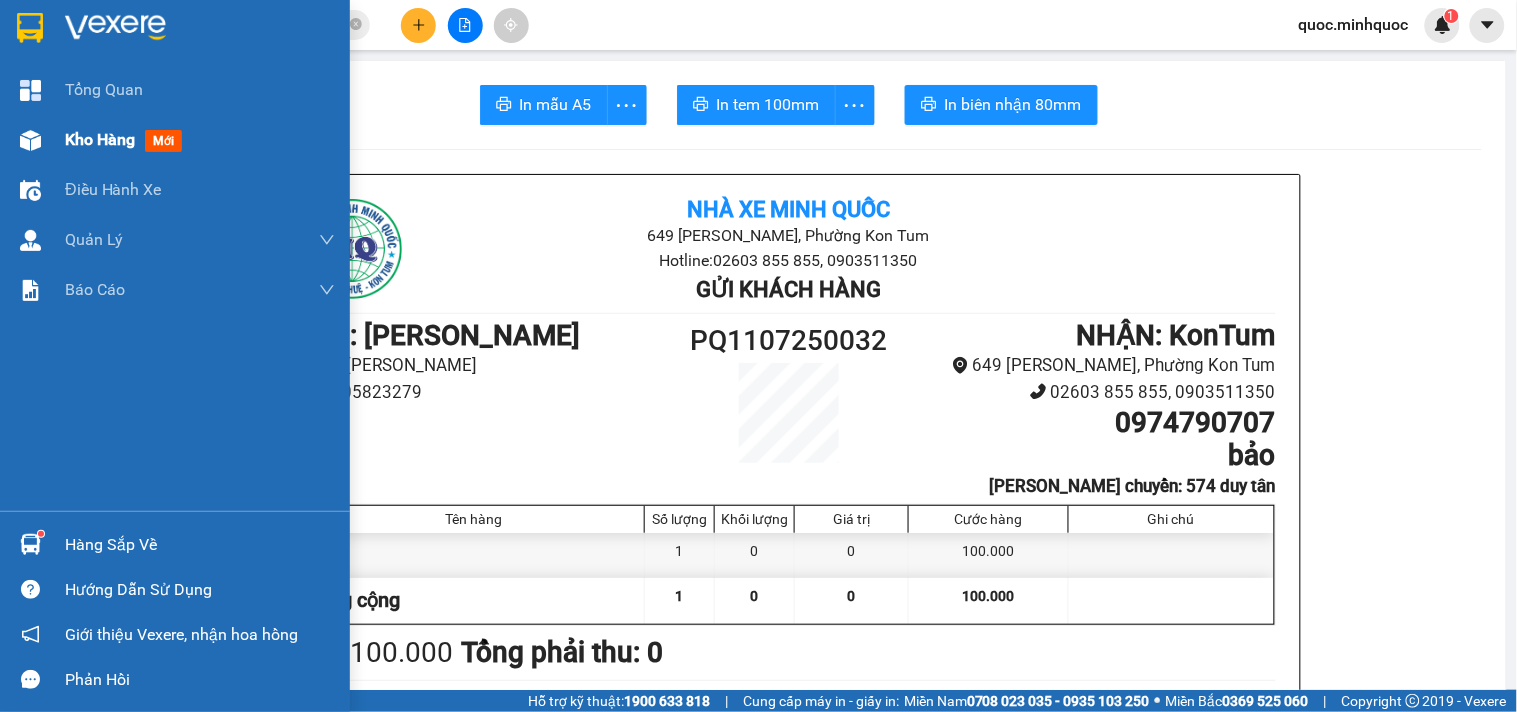 click on "Kho hàng" at bounding box center (100, 139) 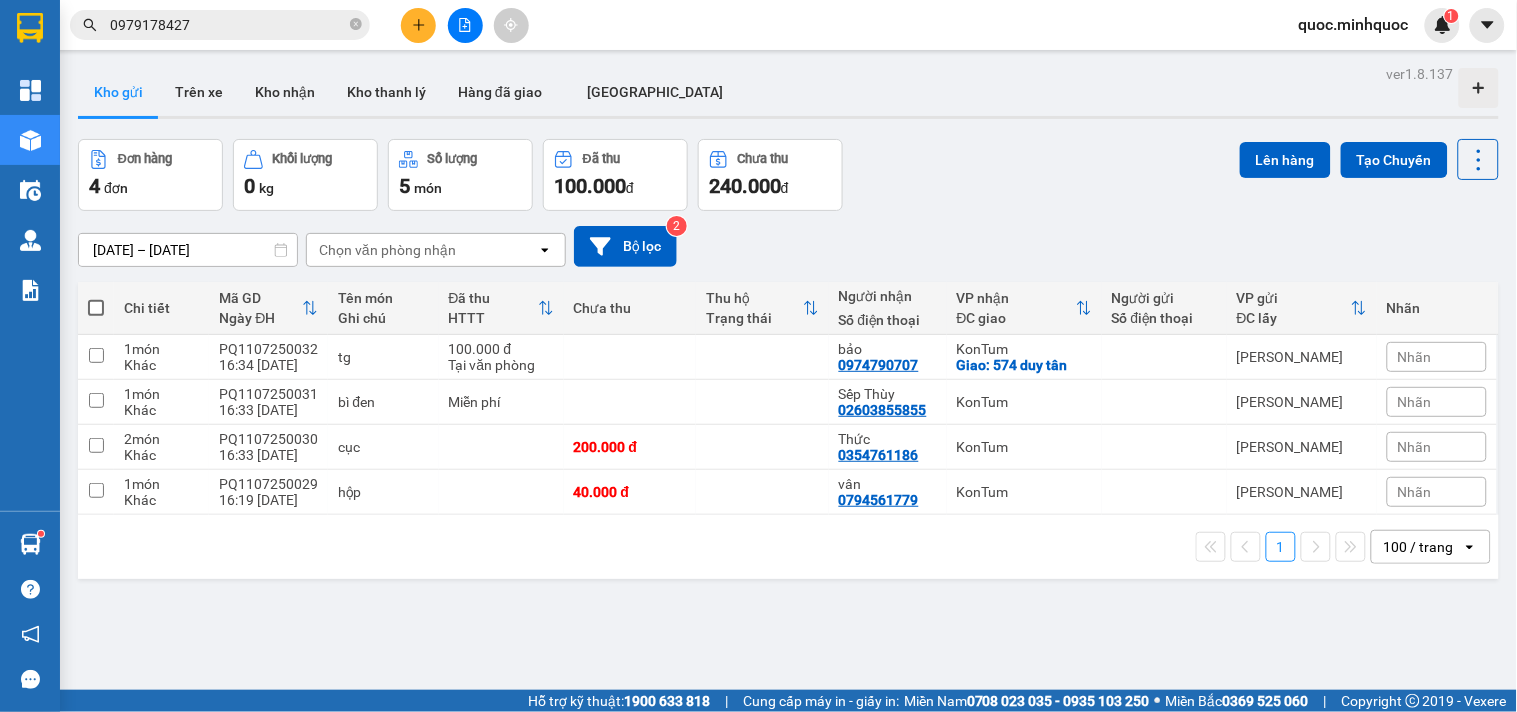 click at bounding box center (96, 308) 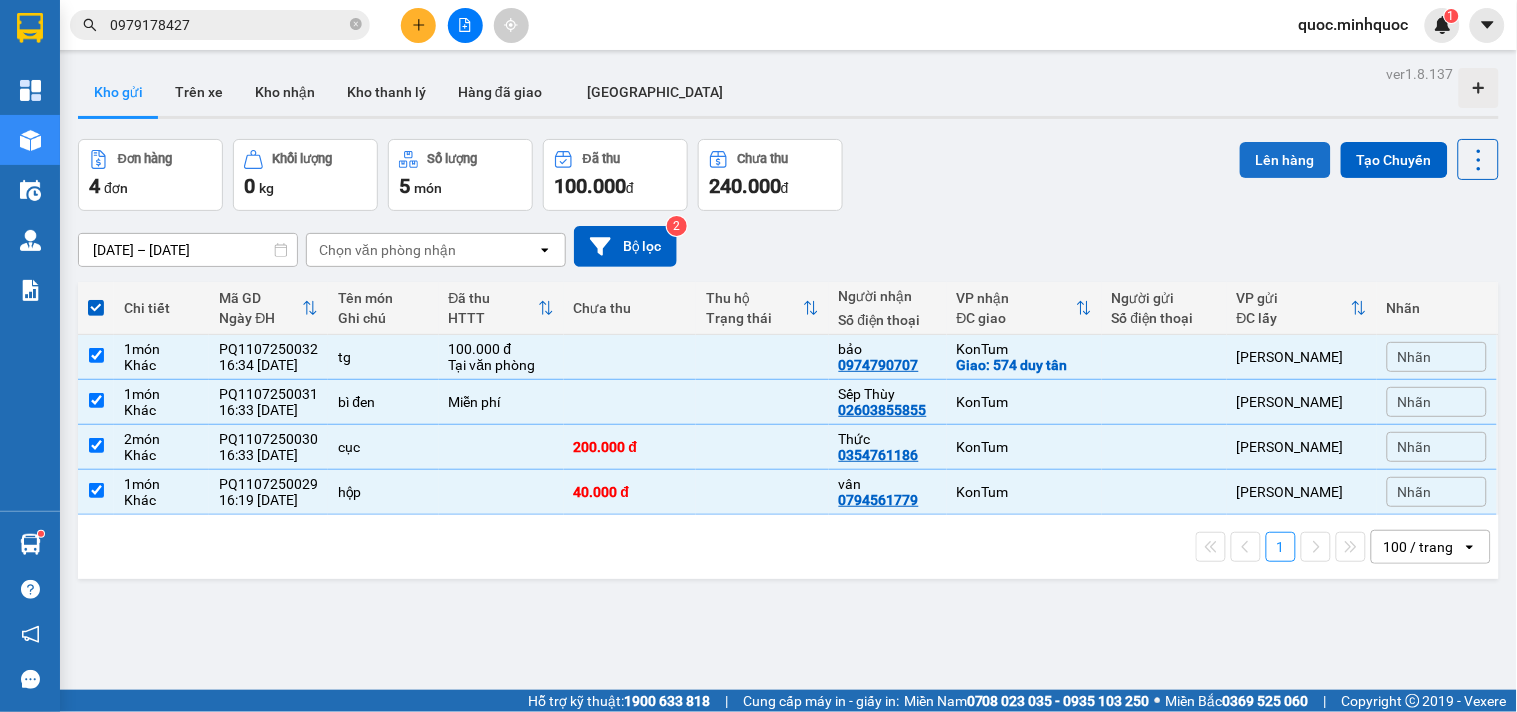 click on "Lên hàng" at bounding box center [1285, 160] 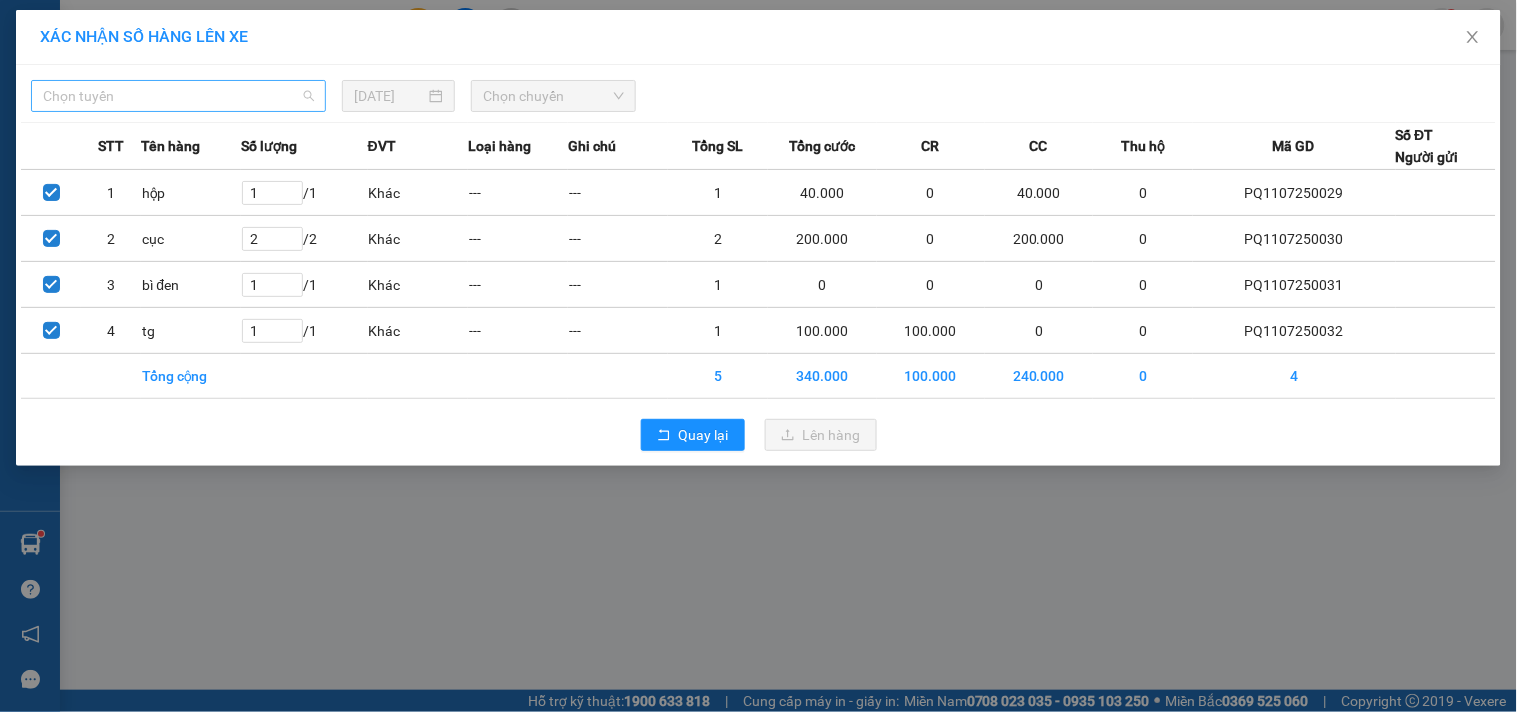 click on "Chọn tuyến" at bounding box center (178, 96) 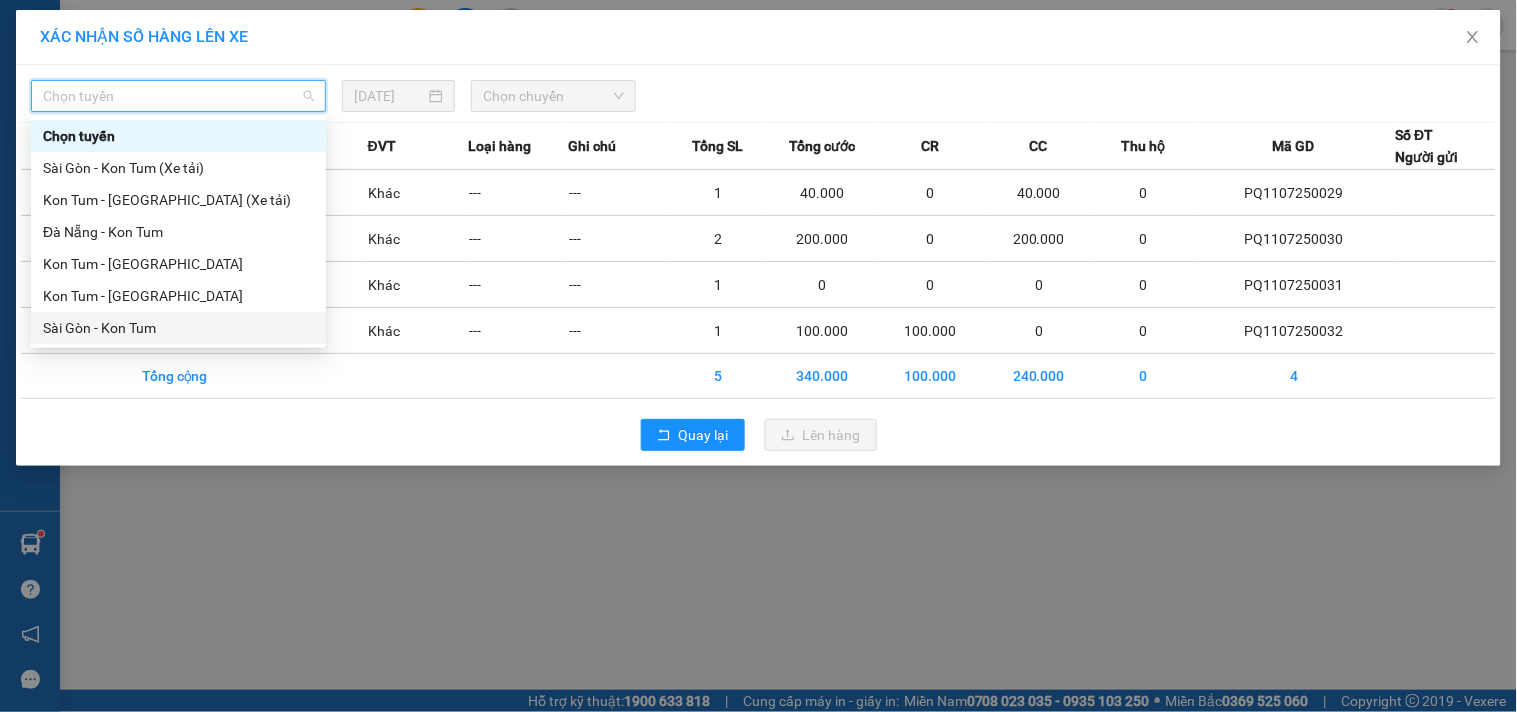 click on "Sài Gòn - Kon Tum" at bounding box center [178, 328] 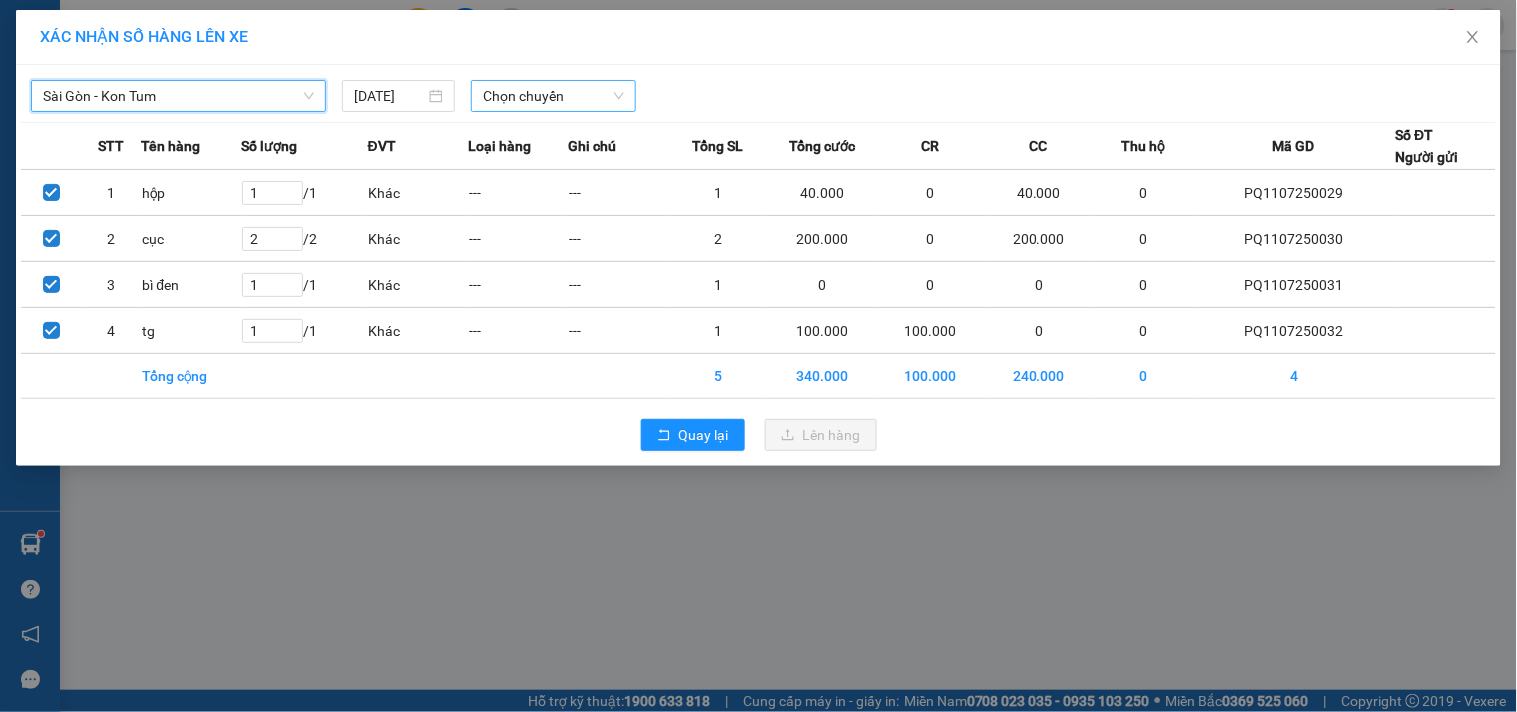 click on "Chọn chuyến" at bounding box center [553, 96] 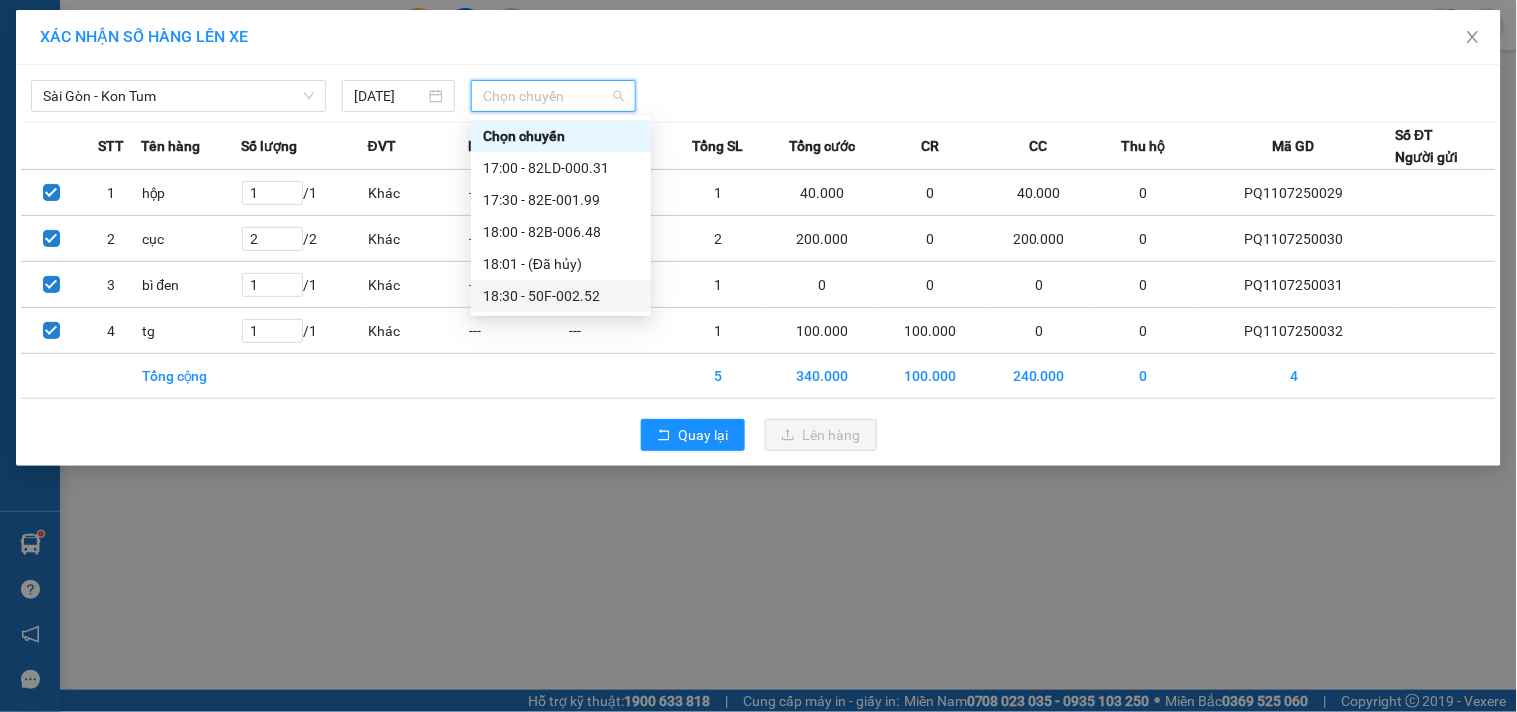 click on "18:30     - 50F-002.52" at bounding box center (561, 296) 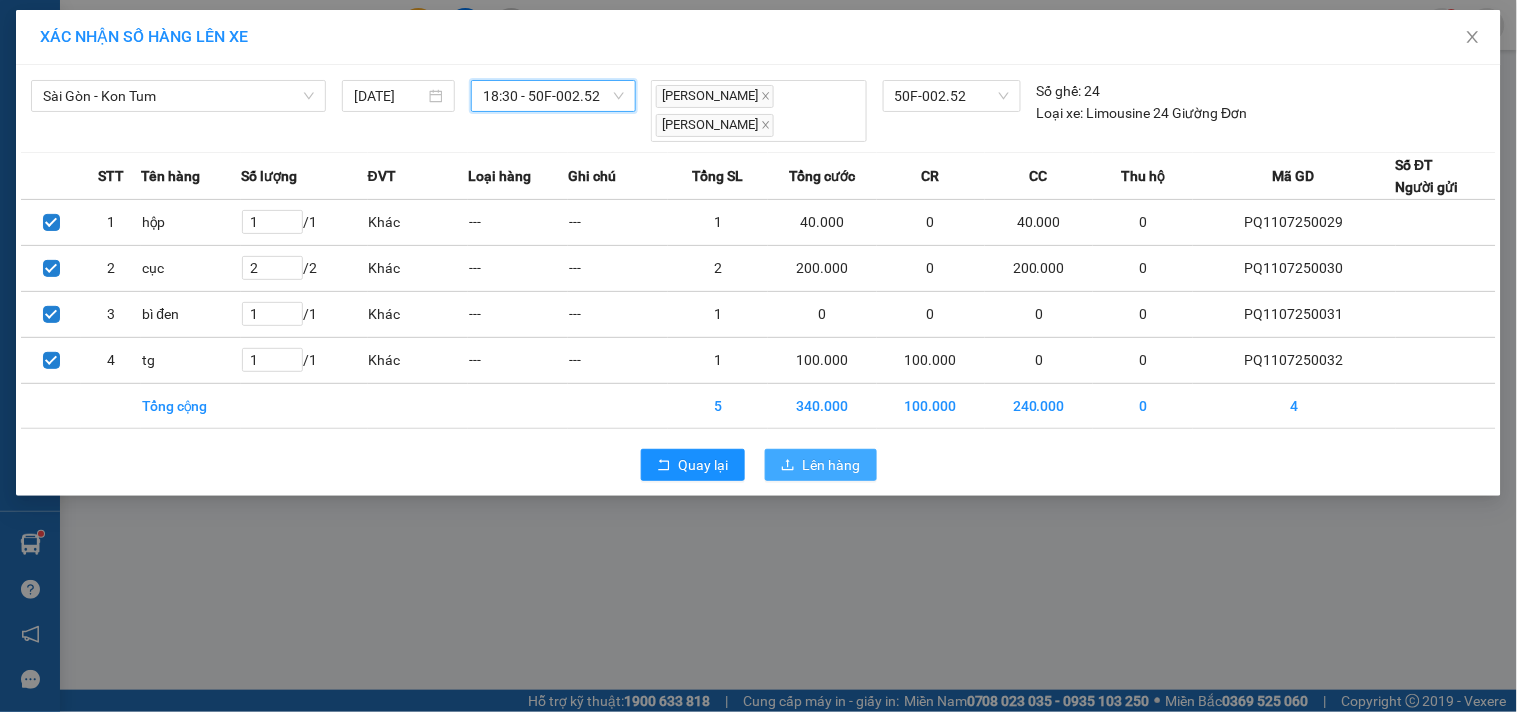 click on "Lên hàng" at bounding box center (821, 465) 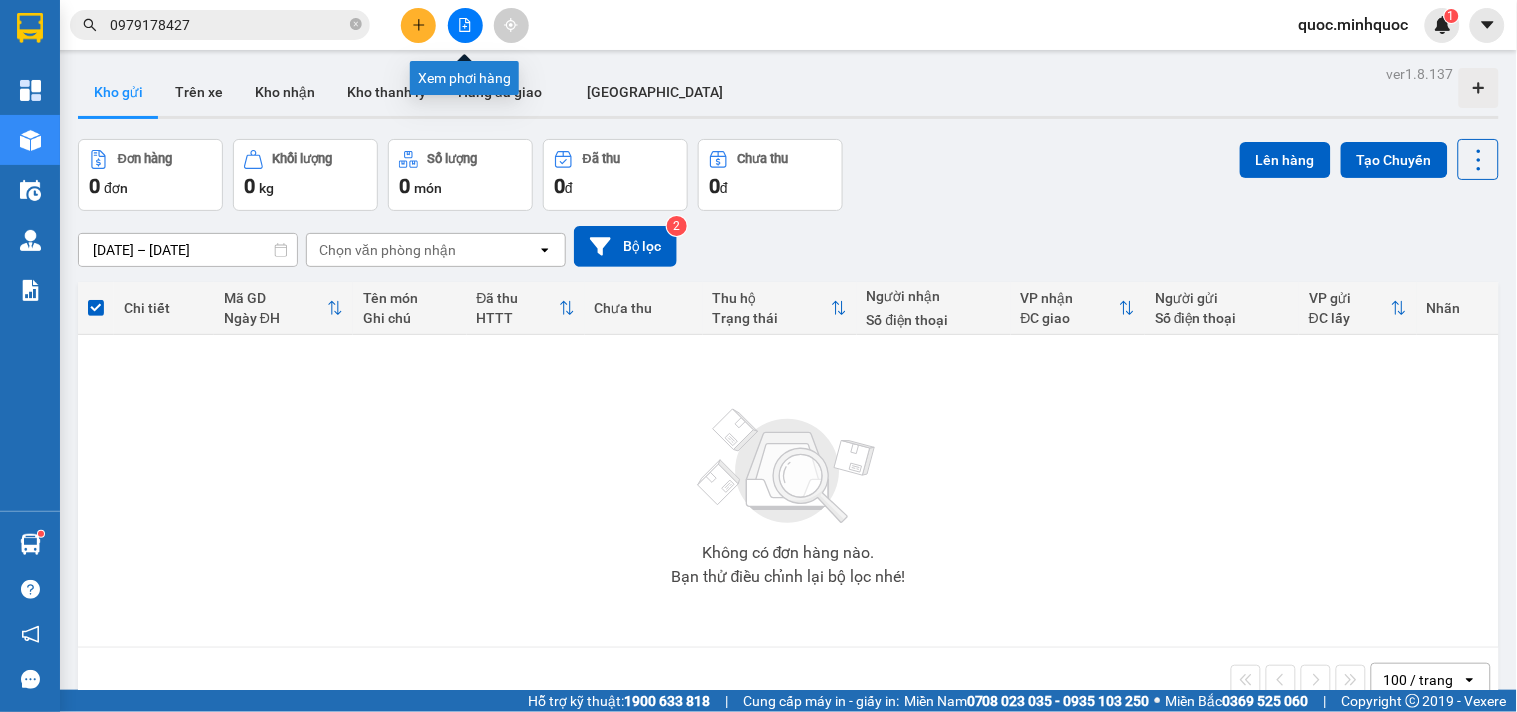 click 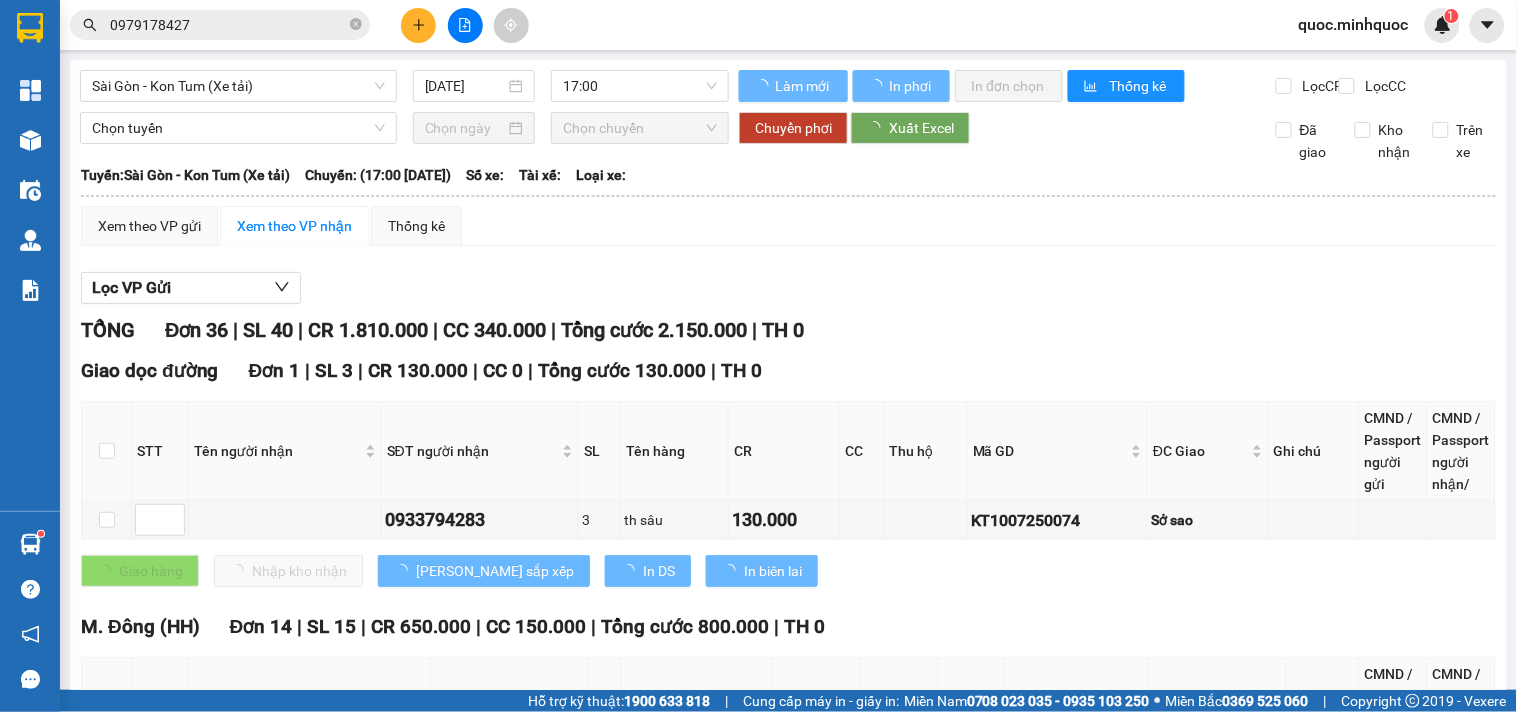 type on "[DATE]" 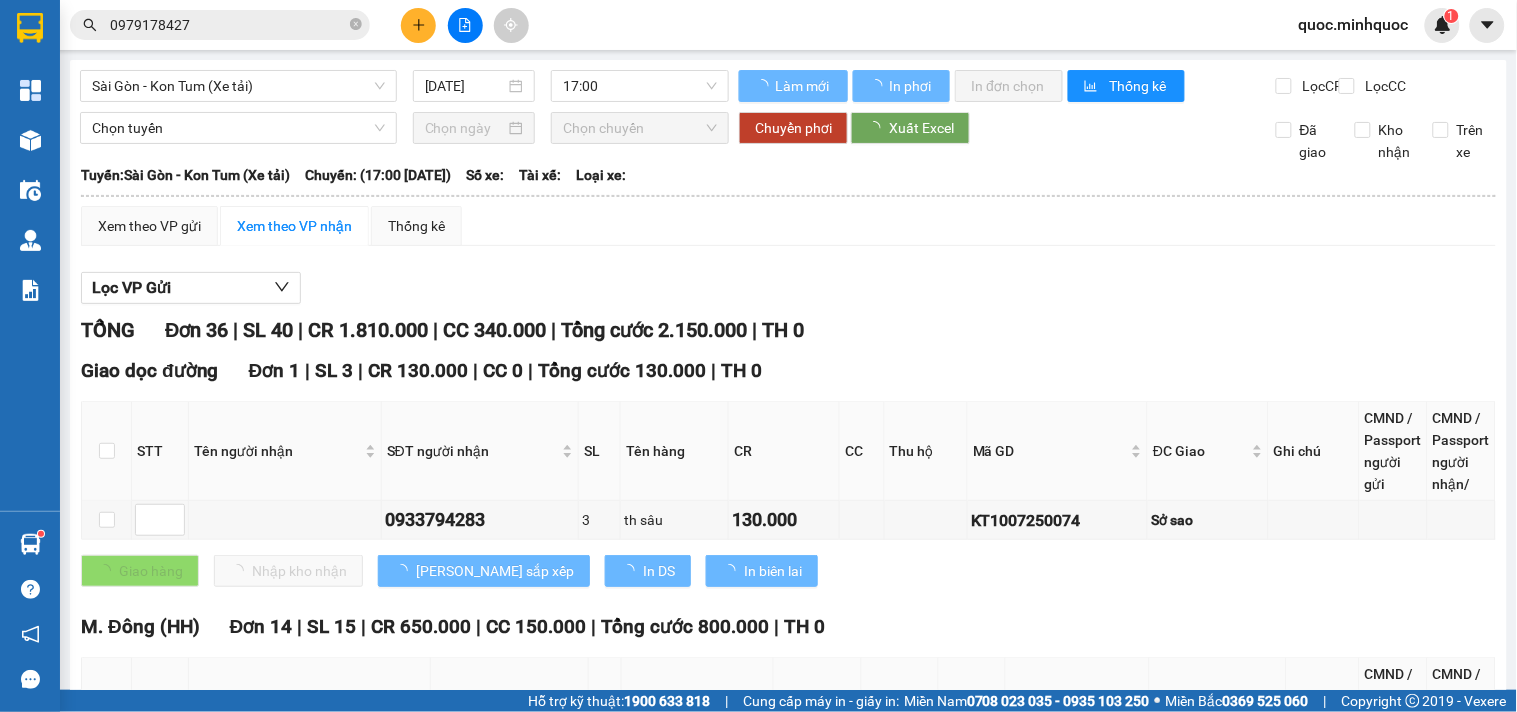 click on "0979178427" at bounding box center [220, 25] 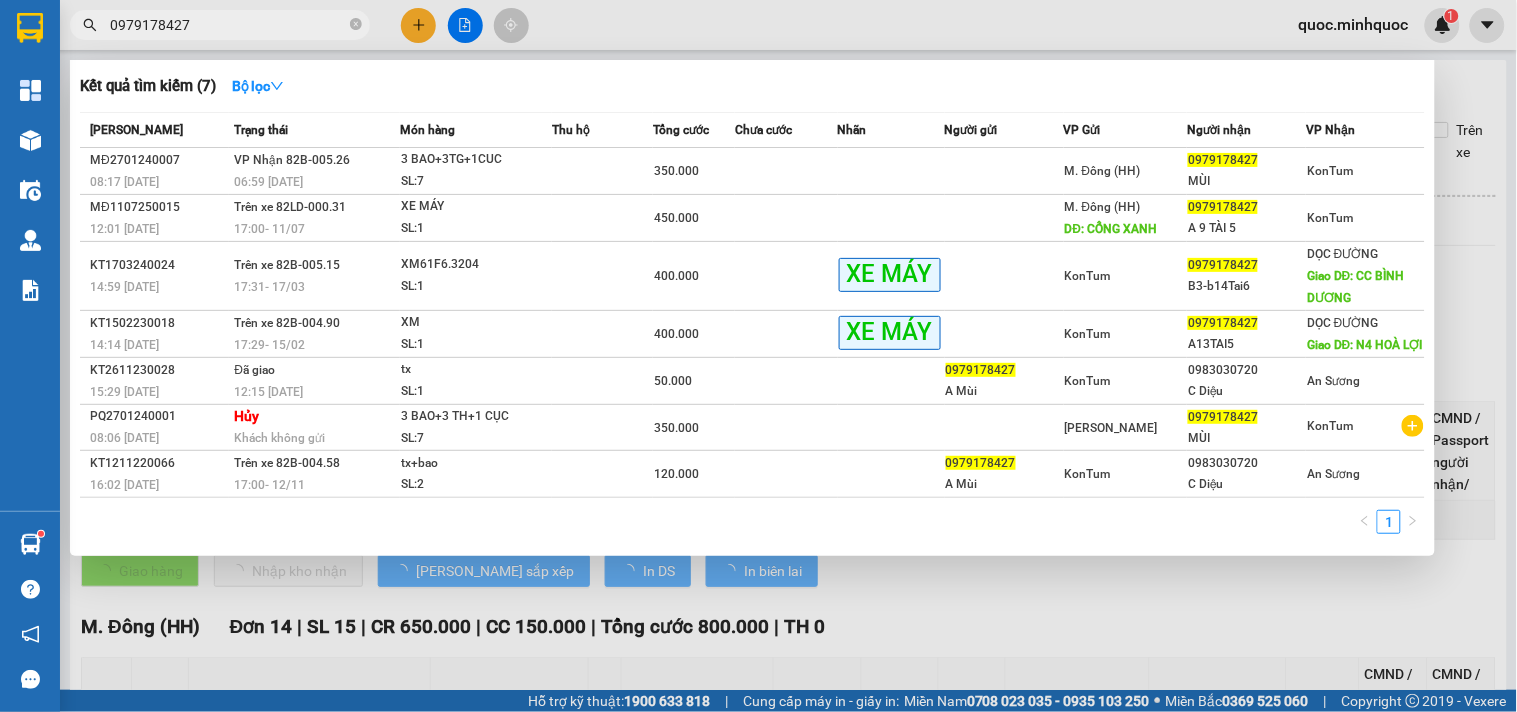 click at bounding box center [758, 356] 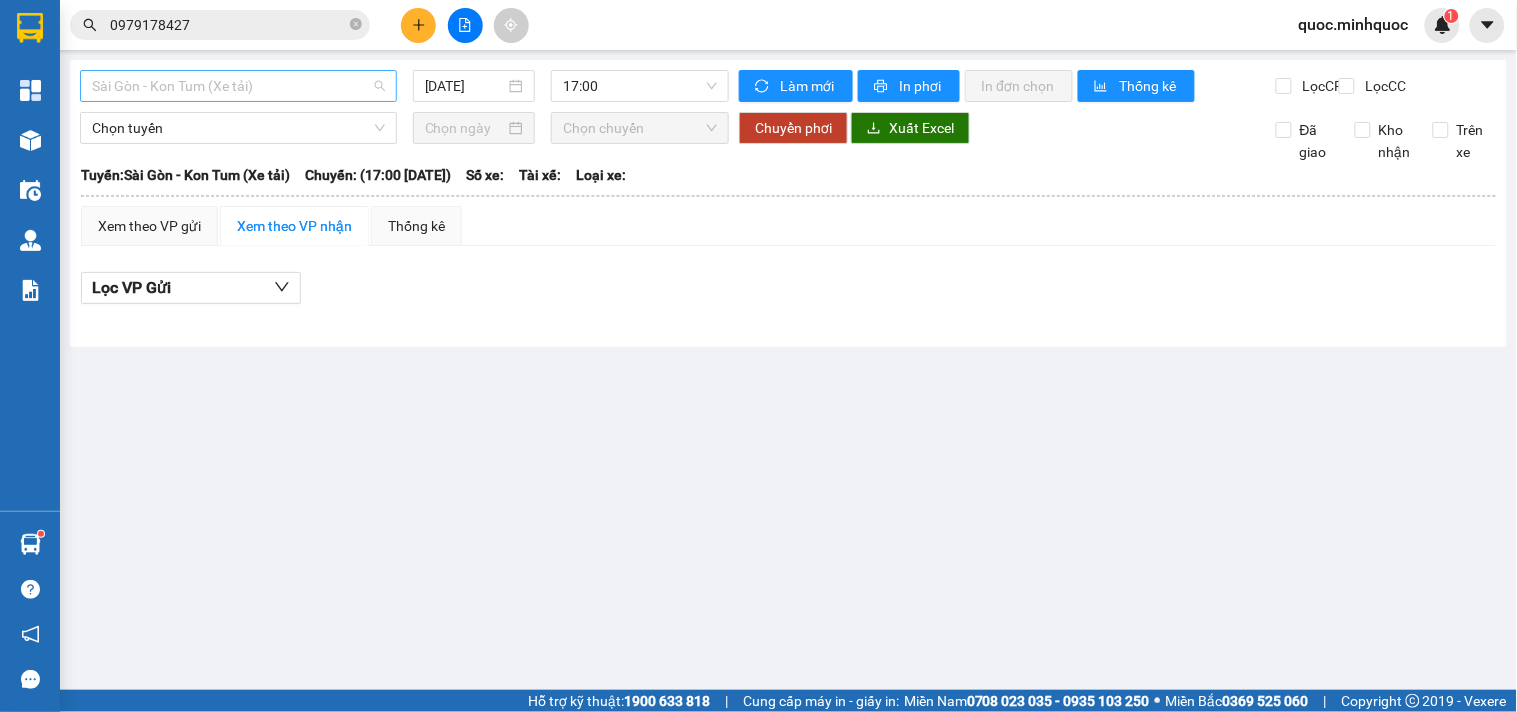 click on "Sài Gòn - Kon Tum (Xe tải)" at bounding box center (238, 86) 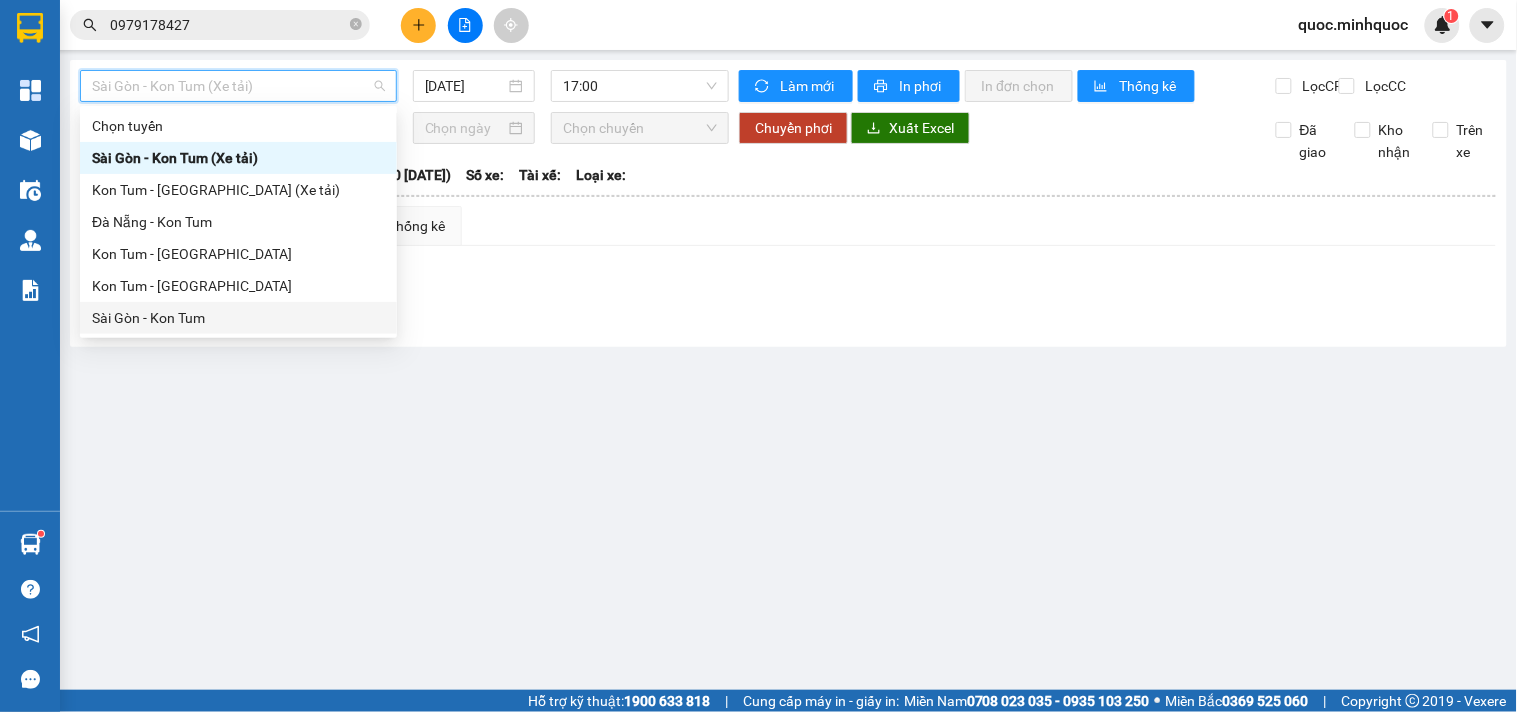 click on "Sài Gòn - Kon Tum" at bounding box center [238, 318] 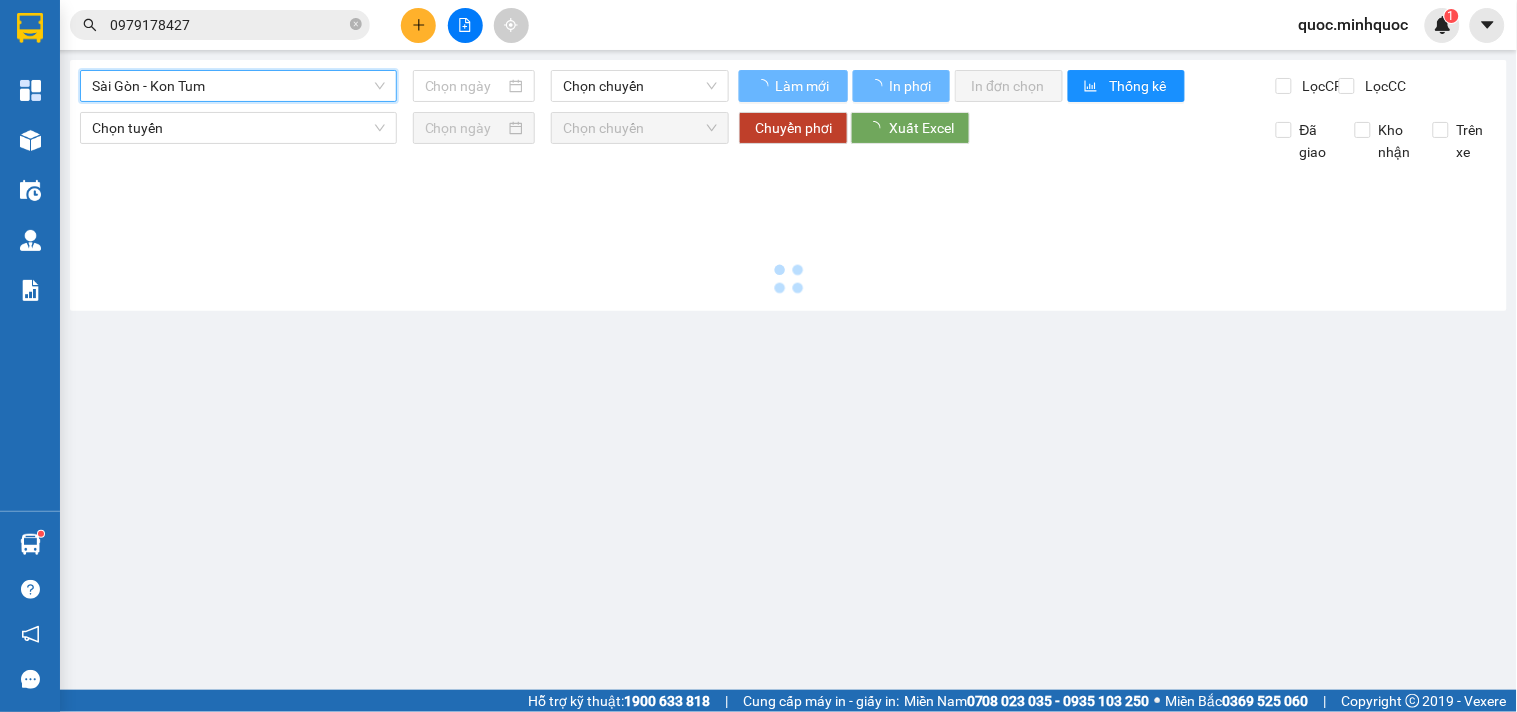 type on "[DATE]" 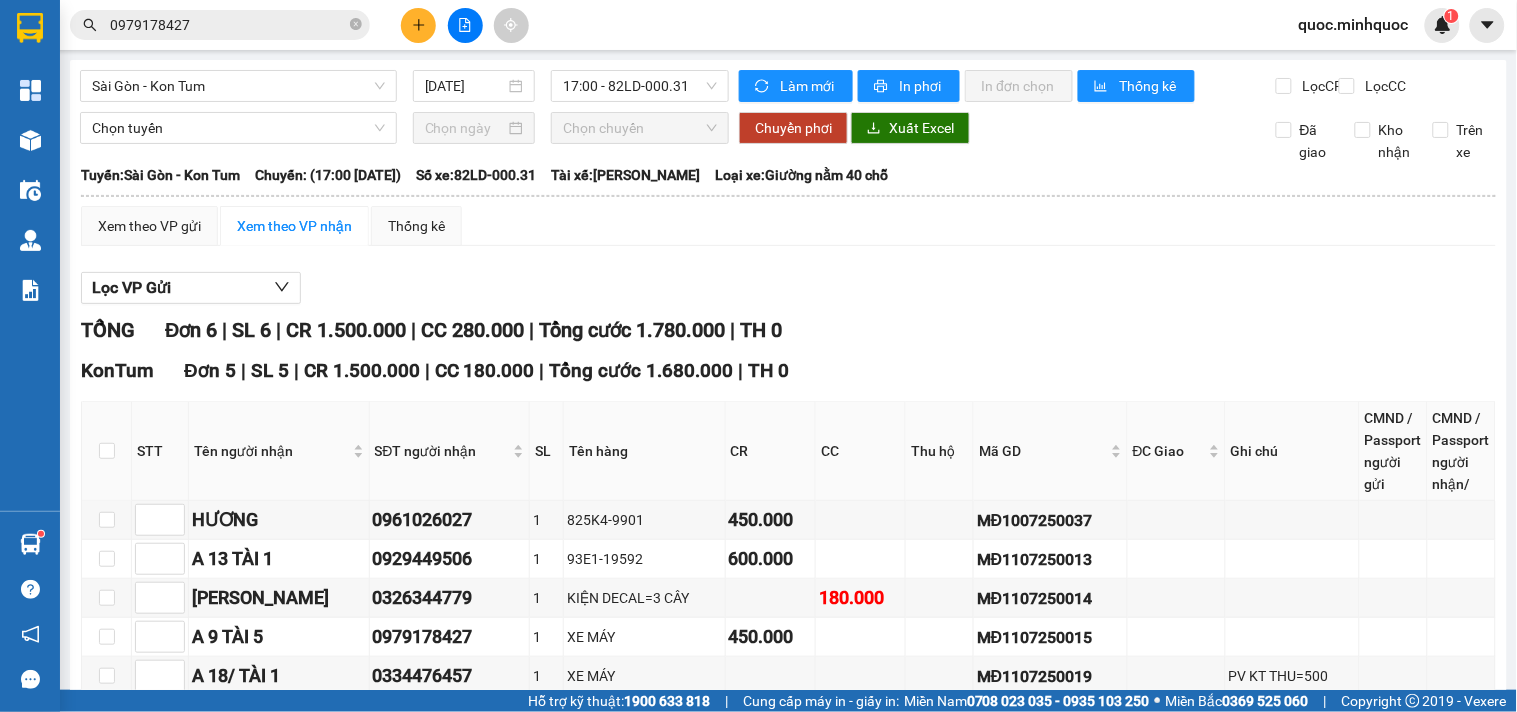click on "[GEOGRAPHIC_DATA] - Kon Tum  [DATE] 17:00     - 82LD-000.31  Làm mới In phơi In đơn chọn Thống kê Lọc  CR Lọc  CC Chọn tuyến Chọn chuyến Chuyển phơi Xuất Excel Đã giao Kho nhận Trên xe Minh Quốc   02603 855 855, 0903511350   649 [PERSON_NAME], Phường Kon Tum PHƠI HÀNG 16:35 [DATE] Tuyến:  [GEOGRAPHIC_DATA] - [GEOGRAPHIC_DATA]  Chuyến:   (17:00 [DATE]) Tài xế:  [PERSON_NAME] - [PERSON_NAME]   Số xe:  82LD-000.31 Loại xe:  [GEOGRAPHIC_DATA] nằm 40 chỗ Tuyến:  [GEOGRAPHIC_DATA] - [GEOGRAPHIC_DATA]:   (17:00 [DATE]) Số xe:  82LD-000.31 Tài xế:  [PERSON_NAME] - [PERSON_NAME] Loại xe:  Giường nằm 40 chỗ Xem theo VP gửi Xem theo VP nhận Thống kê Lọc VP Gửi TỔNG Đơn   6 | SL   6 | CR   1.500.000 | CC   280.000 | Tổng cước   1.780.000 | TH   0 KonTum Đơn   5 | SL   5 | CR   1.500.000 | CC   180.000 | Tổng cước   1.680.000 | TH   0 STT Tên người nhận SĐT người nhận SL Tên hàng CR CC Thu hộ Mã GD   1" at bounding box center [788, 552] 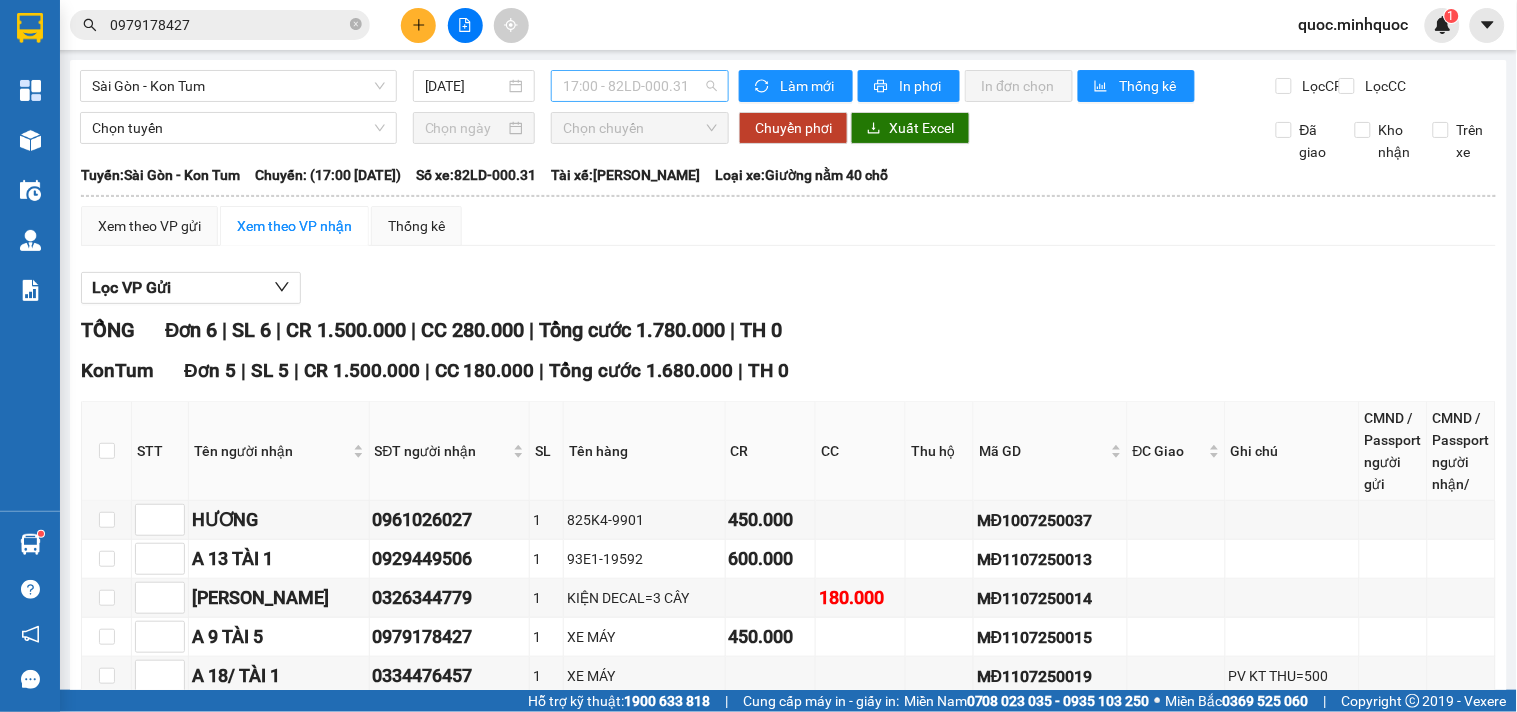 click on "17:00     - 82LD-000.31" at bounding box center (640, 86) 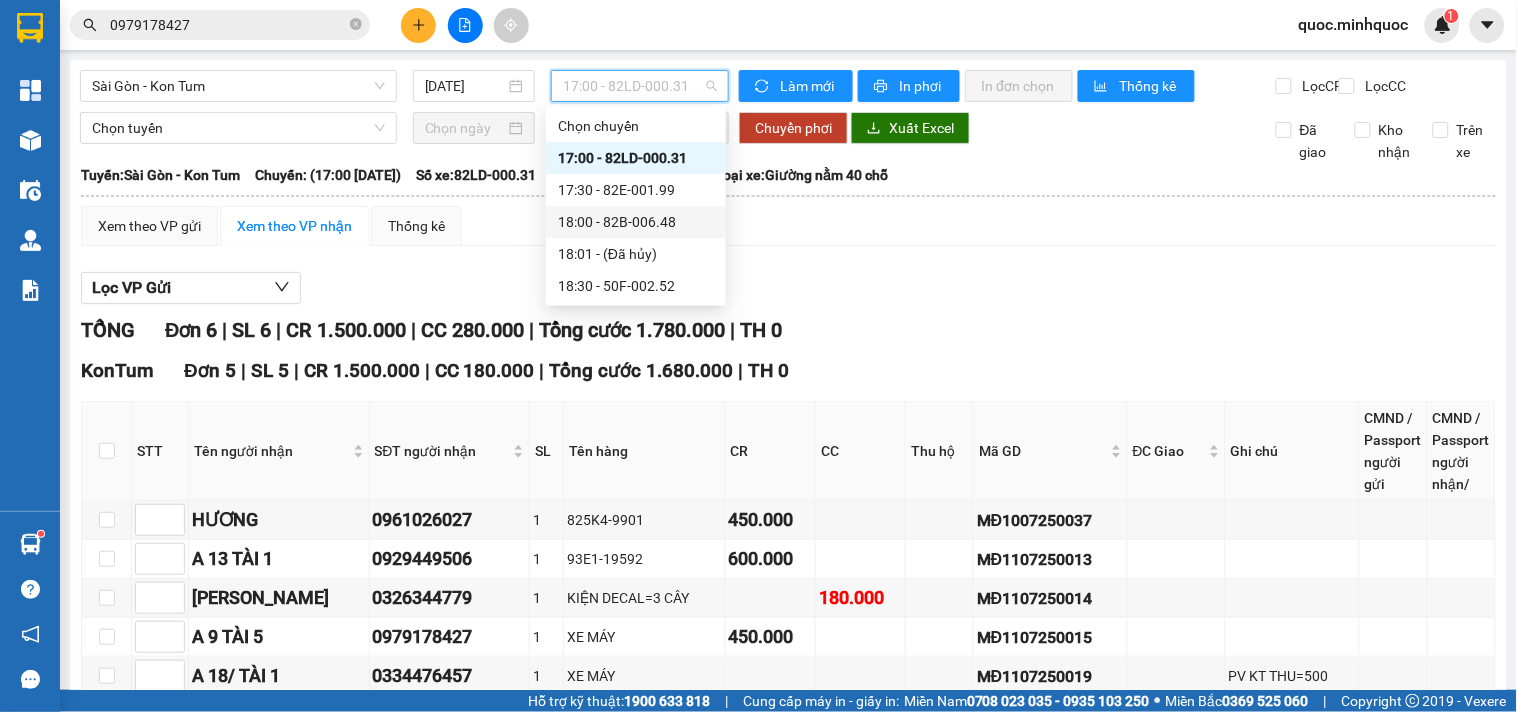 click on "18:00     - 82B-006.48" at bounding box center [636, 222] 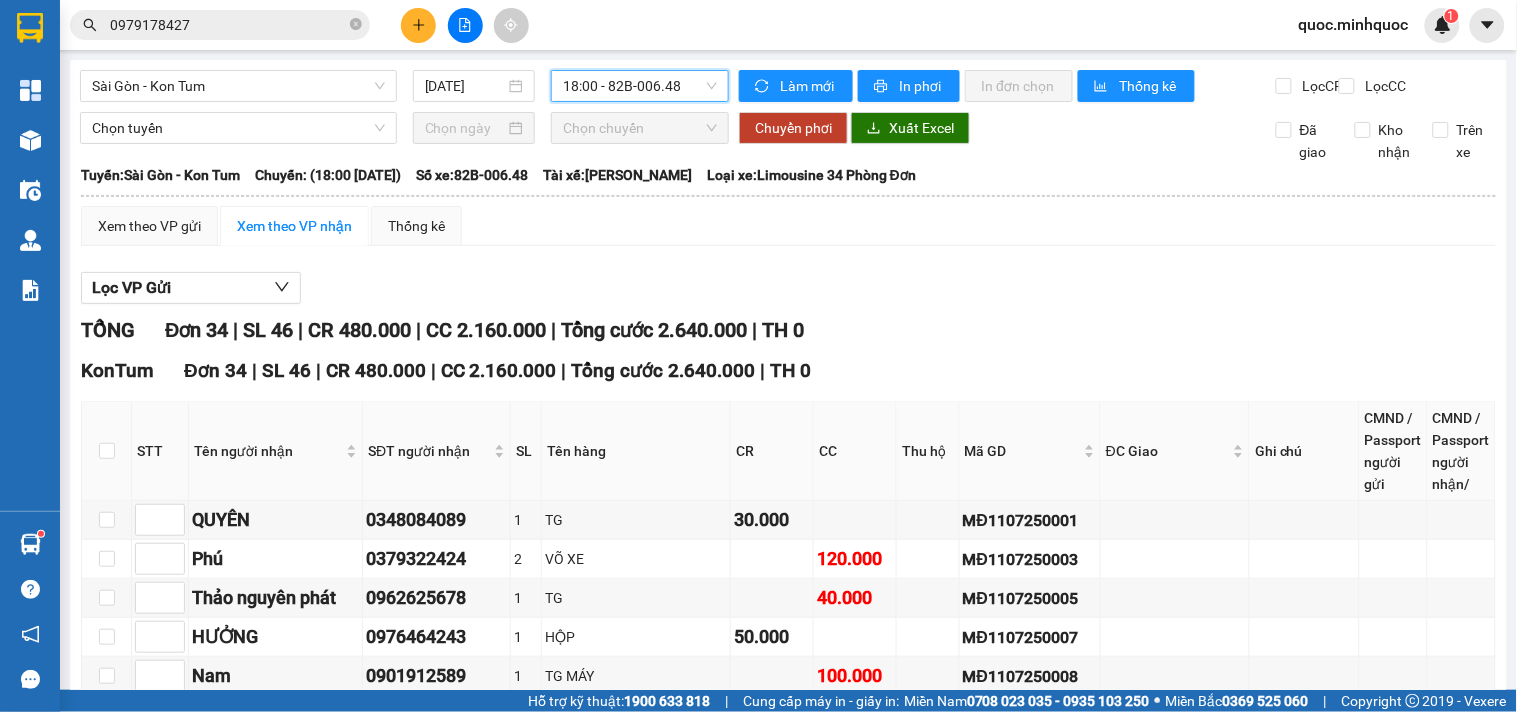 click on "18:00     - 82B-006.48" at bounding box center [640, 86] 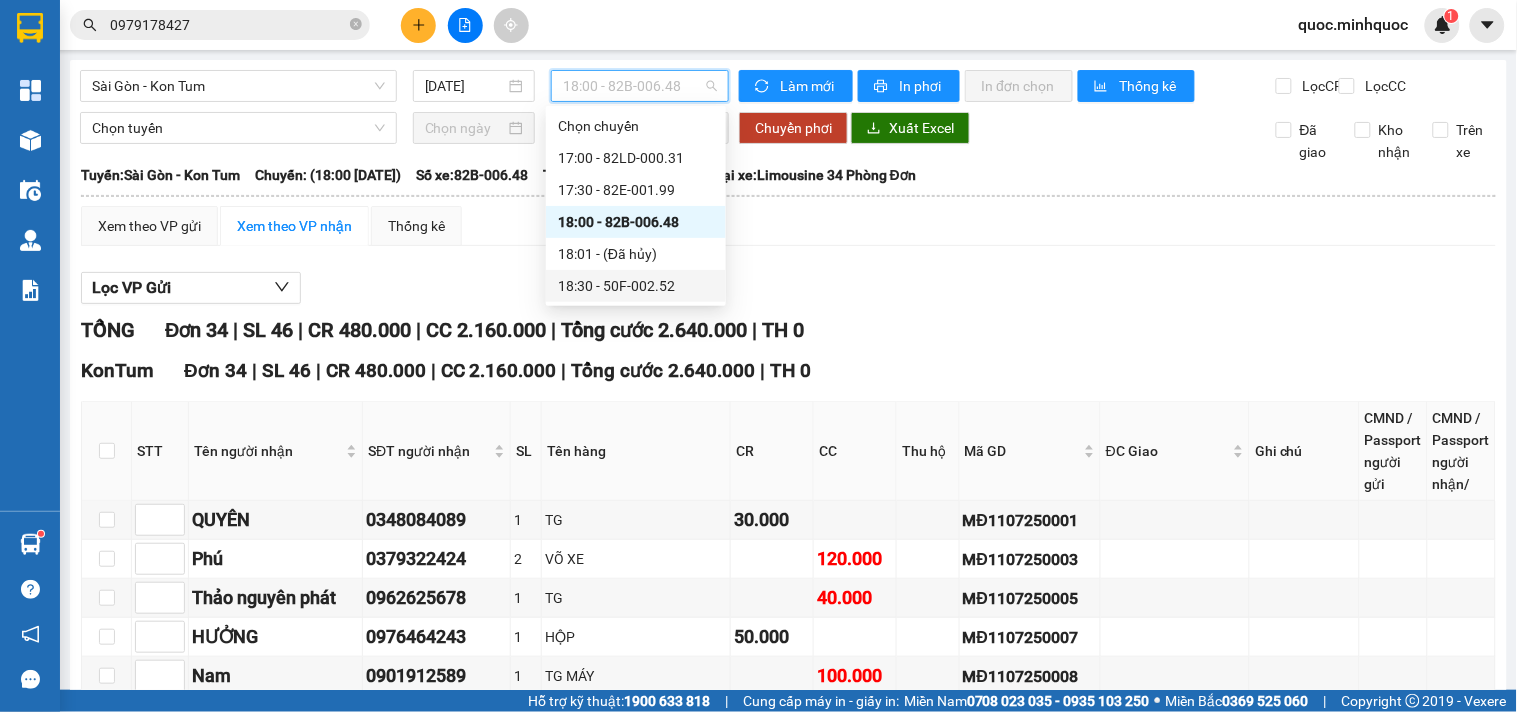 click on "18:30     - 50F-002.52" at bounding box center [636, 286] 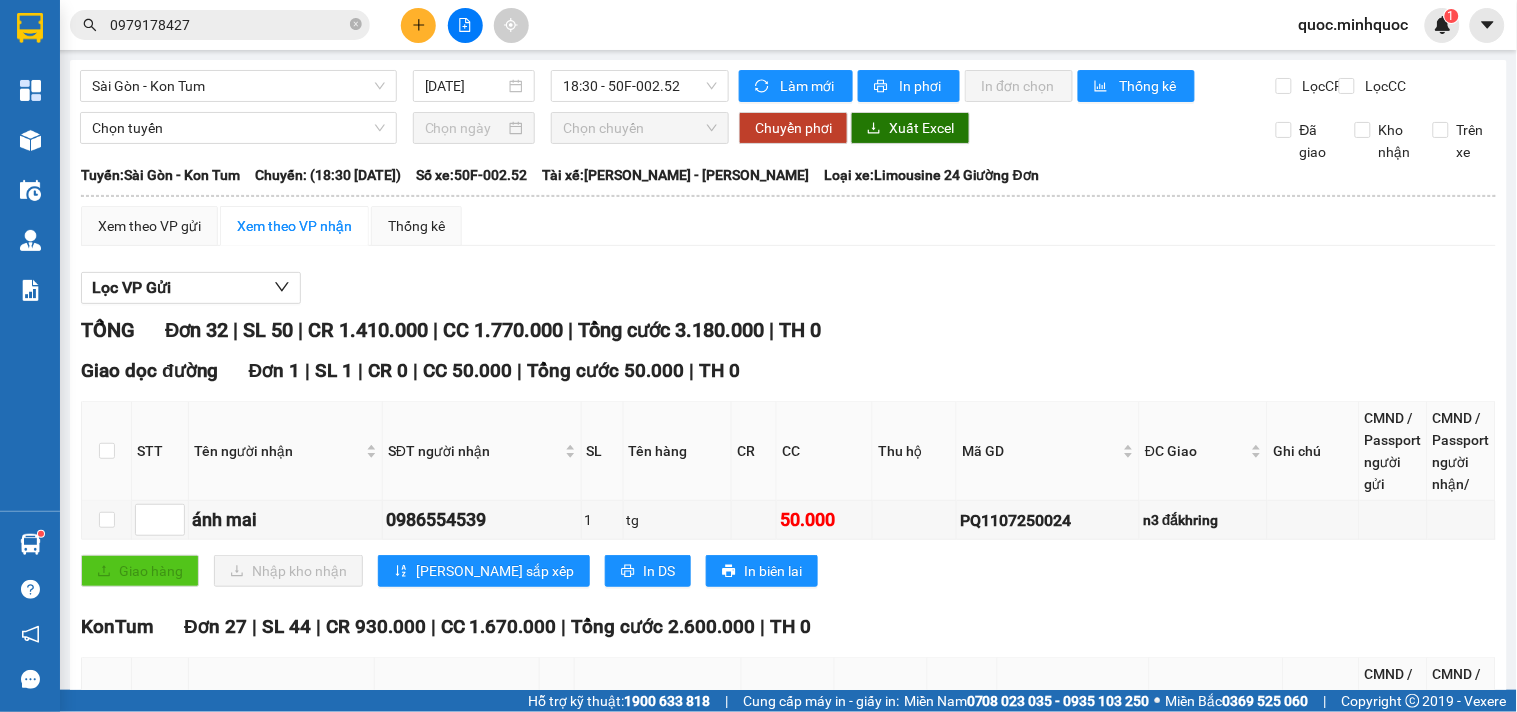 click at bounding box center (418, 25) 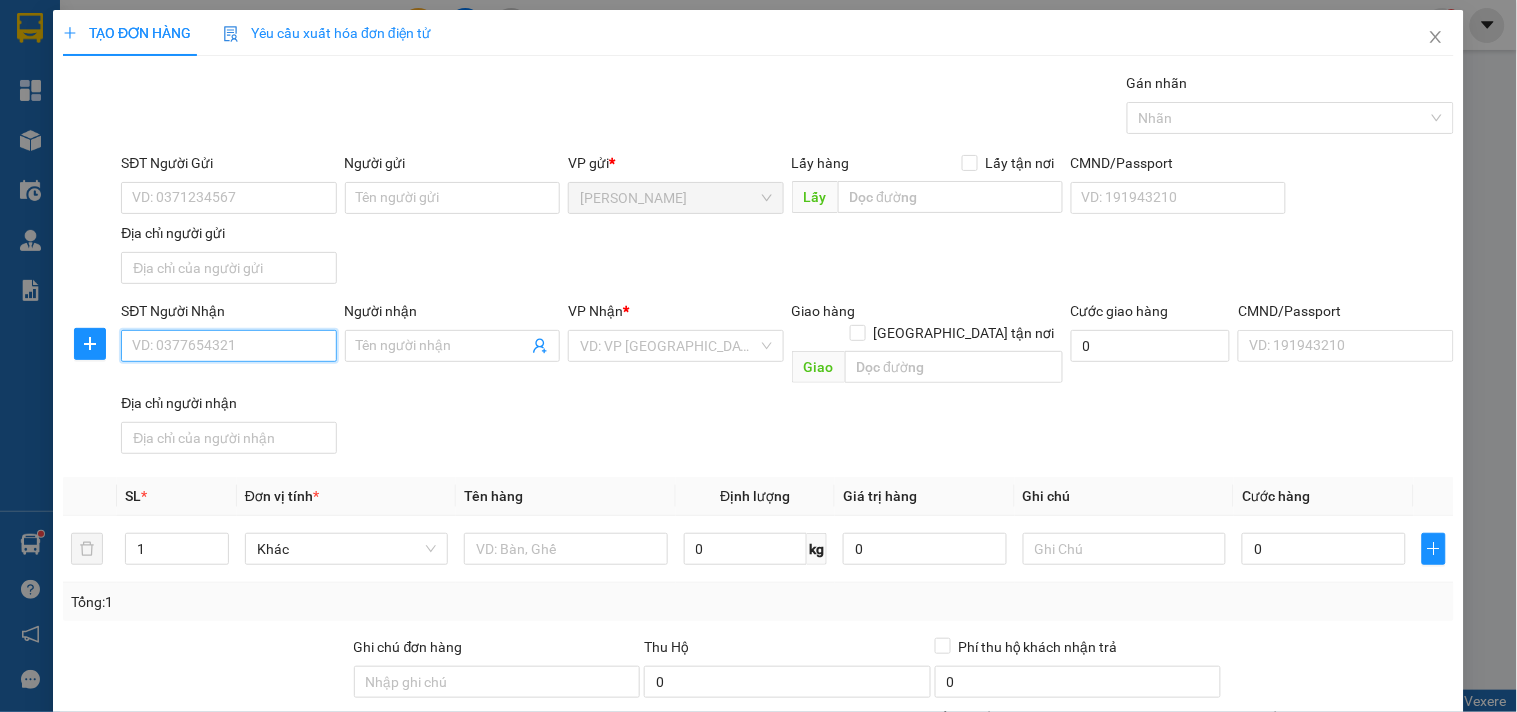 click on "SĐT Người Nhận" at bounding box center [228, 346] 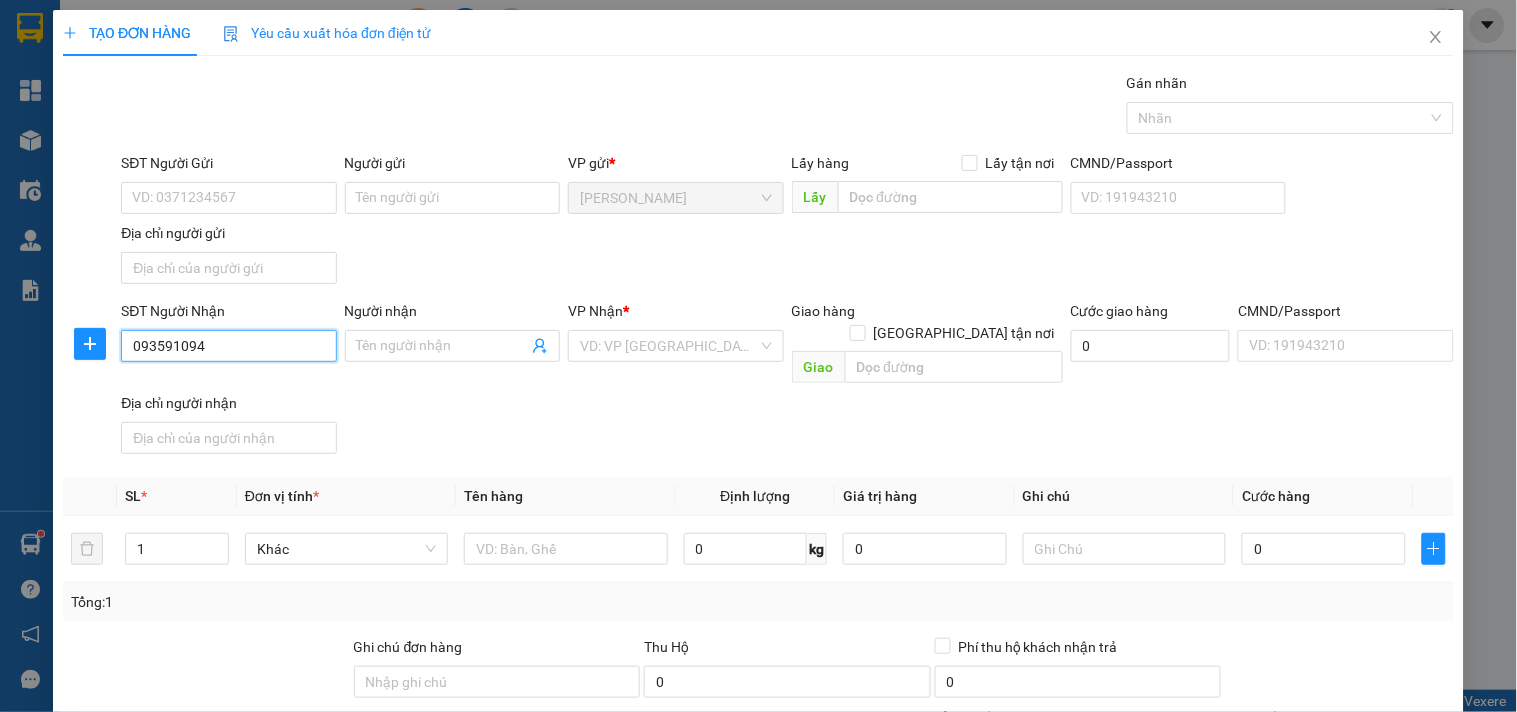 type on "0935910941" 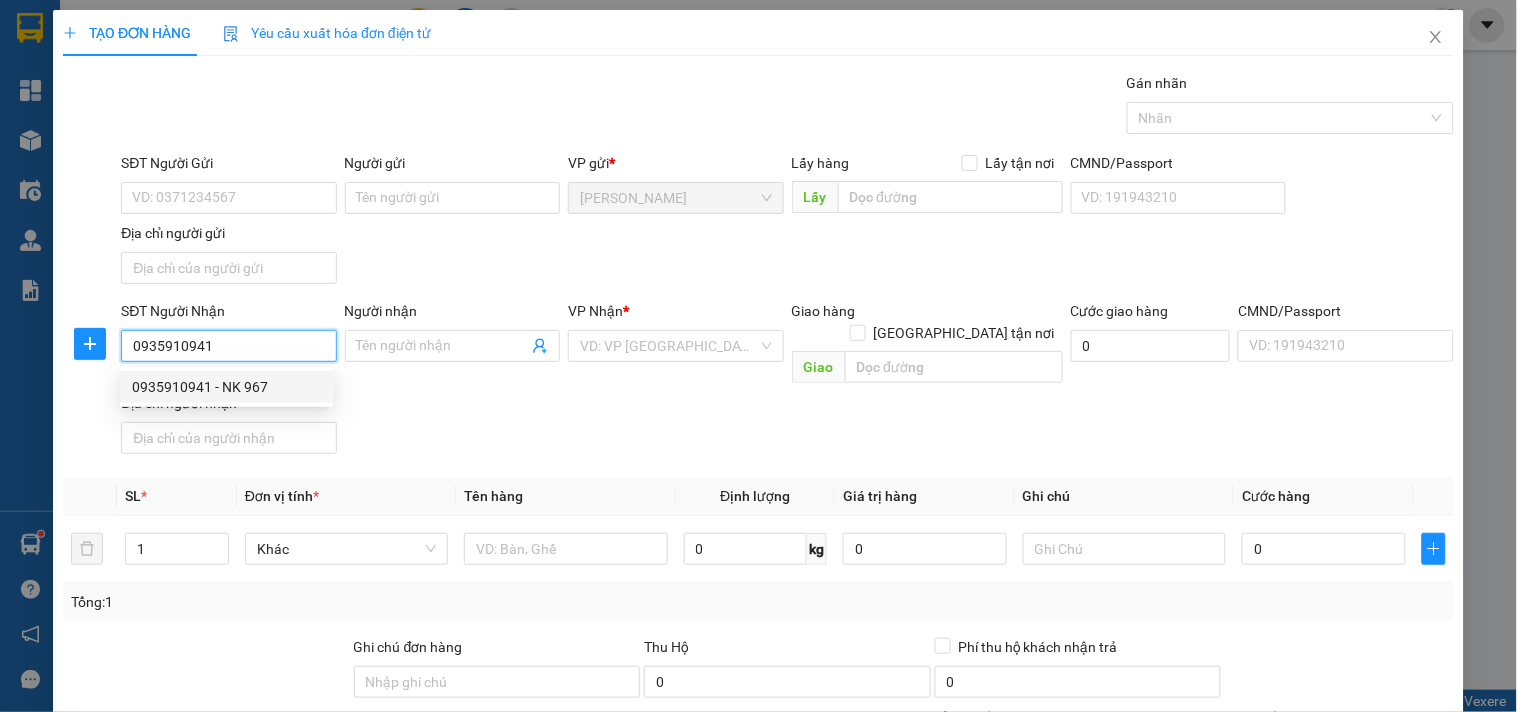 click on "0935910941 - NK 967" at bounding box center (226, 387) 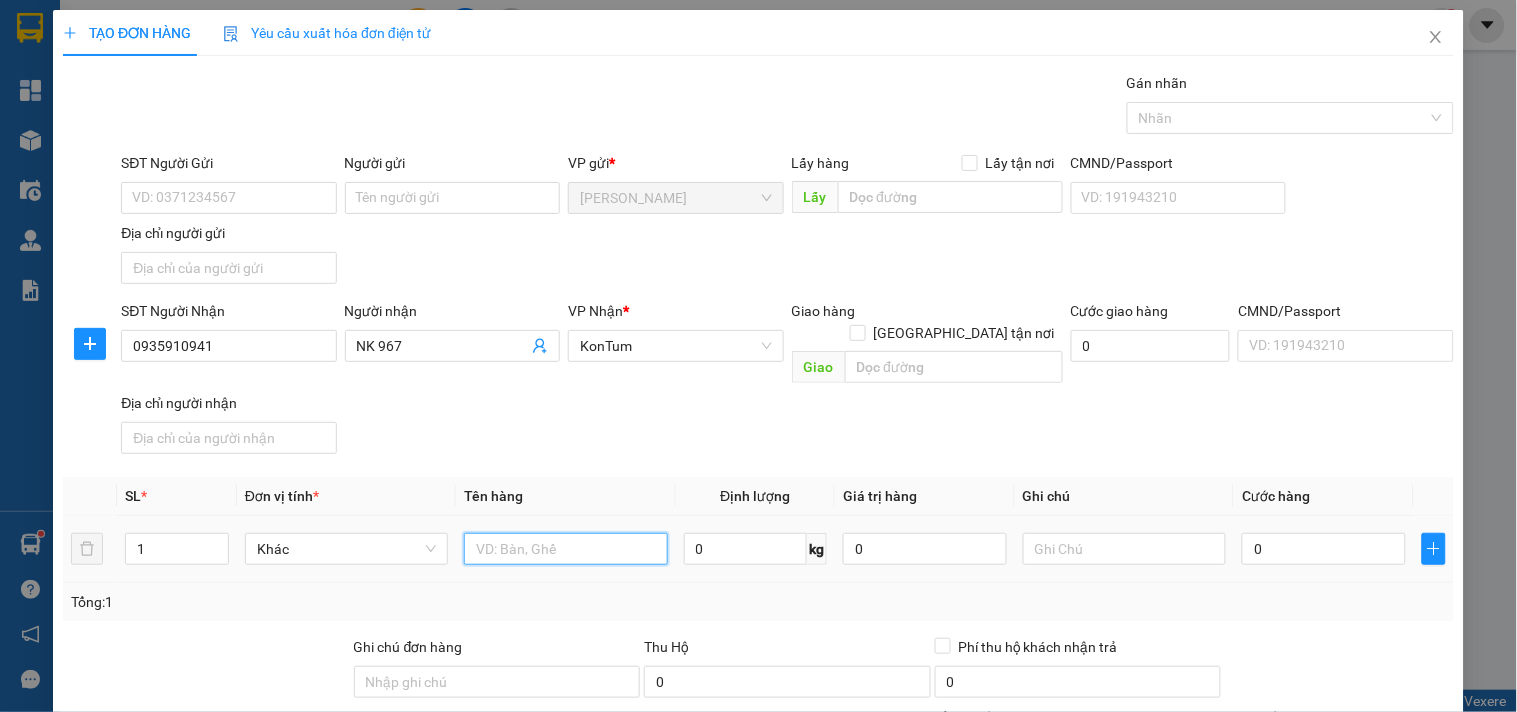 click at bounding box center [565, 549] 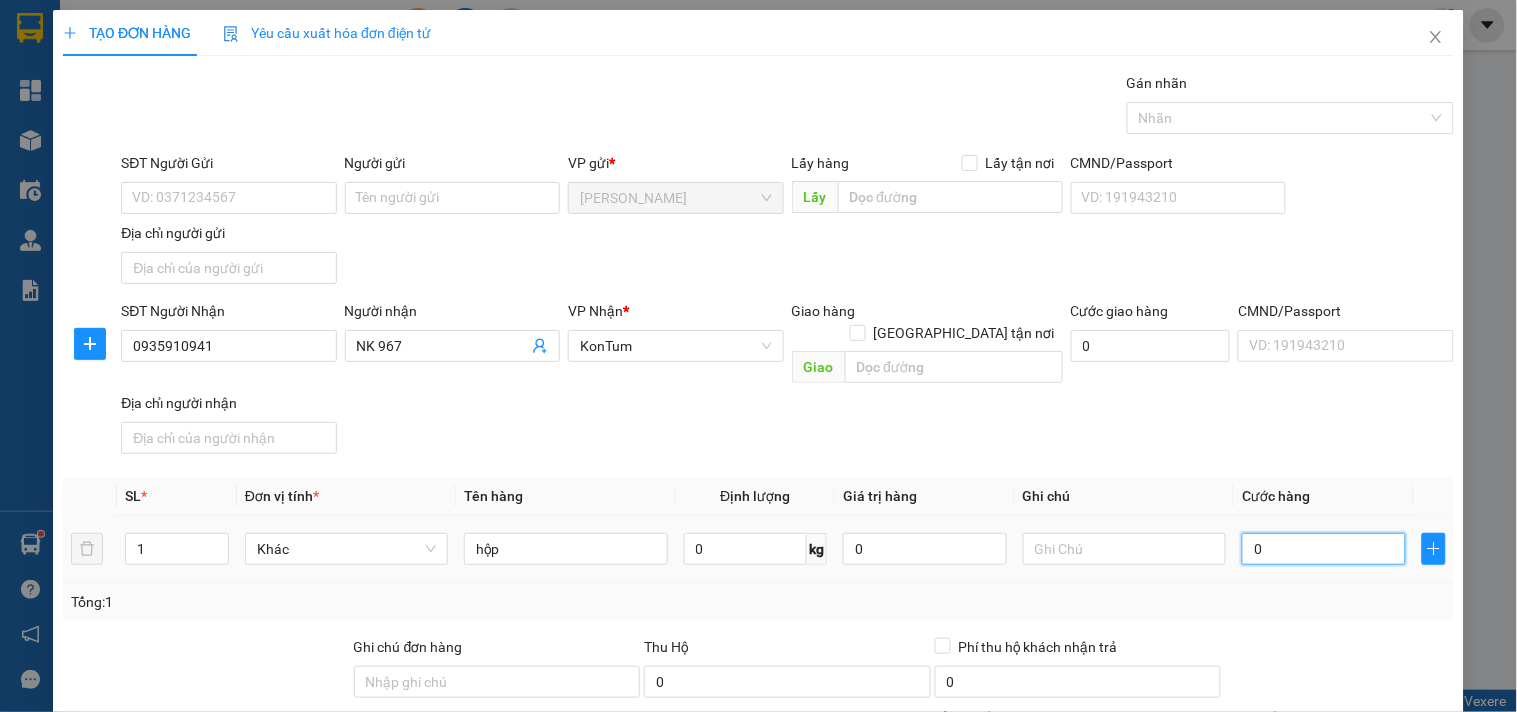 click on "0" at bounding box center (1324, 549) 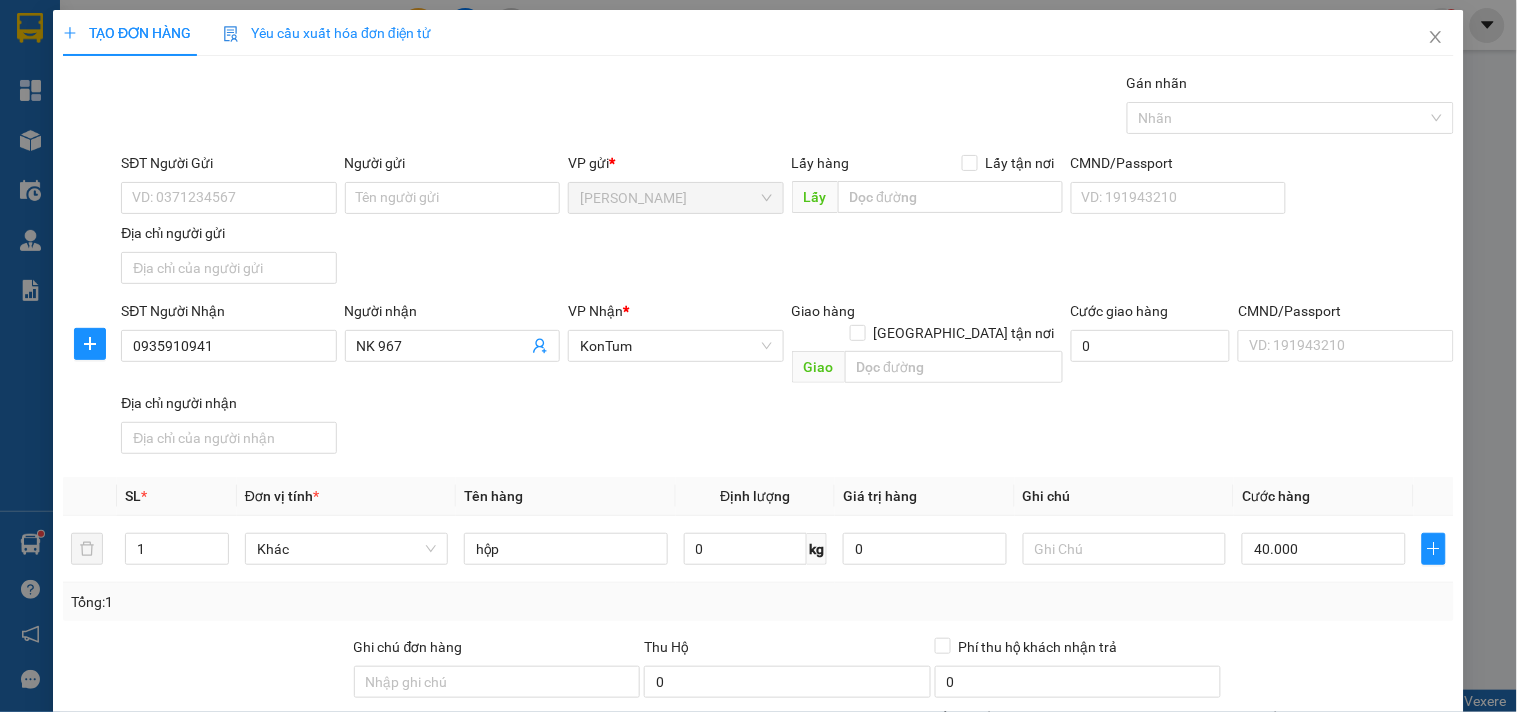 click on "Transit Pickup Surcharge Ids Transit Deliver Surcharge Ids Transit Deliver Surcharge Transit Deliver Surcharge Gán nhãn   Nhãn SĐT Người Gửi VD: 0371234567 Người gửi Tên người gửi VP gửi  * [PERSON_NAME] Lấy hàng Lấy tận nơi Lấy CMND/Passport VD: [PASSPORT] Địa chỉ người gửi SĐT Người Nhận 0935910941 Người nhận NK 967 VP Nhận  * KonTum Giao hàng Giao tận nơi Giao Cước giao hàng 0 CMND/Passport VD: [PASSPORT] Địa chỉ người nhận SL  * Đơn vị tính  * Tên hàng  Định lượng Giá trị hàng Ghi chú Cước hàng                   1 Khác hộp 0 kg 0 40.000 Tổng:  1 Ghi chú đơn hàng Thu Hộ 0 Phí thu hộ khách nhận trả 0 Tổng cước 40.000 Hình thức thanh toán Chọn HT Thanh Toán Số tiền thu trước 0 Chưa thanh toán 40.000 Chọn HT Thanh Toán Lưu nháp Xóa Thông tin [PERSON_NAME] và In" at bounding box center (758, 467) 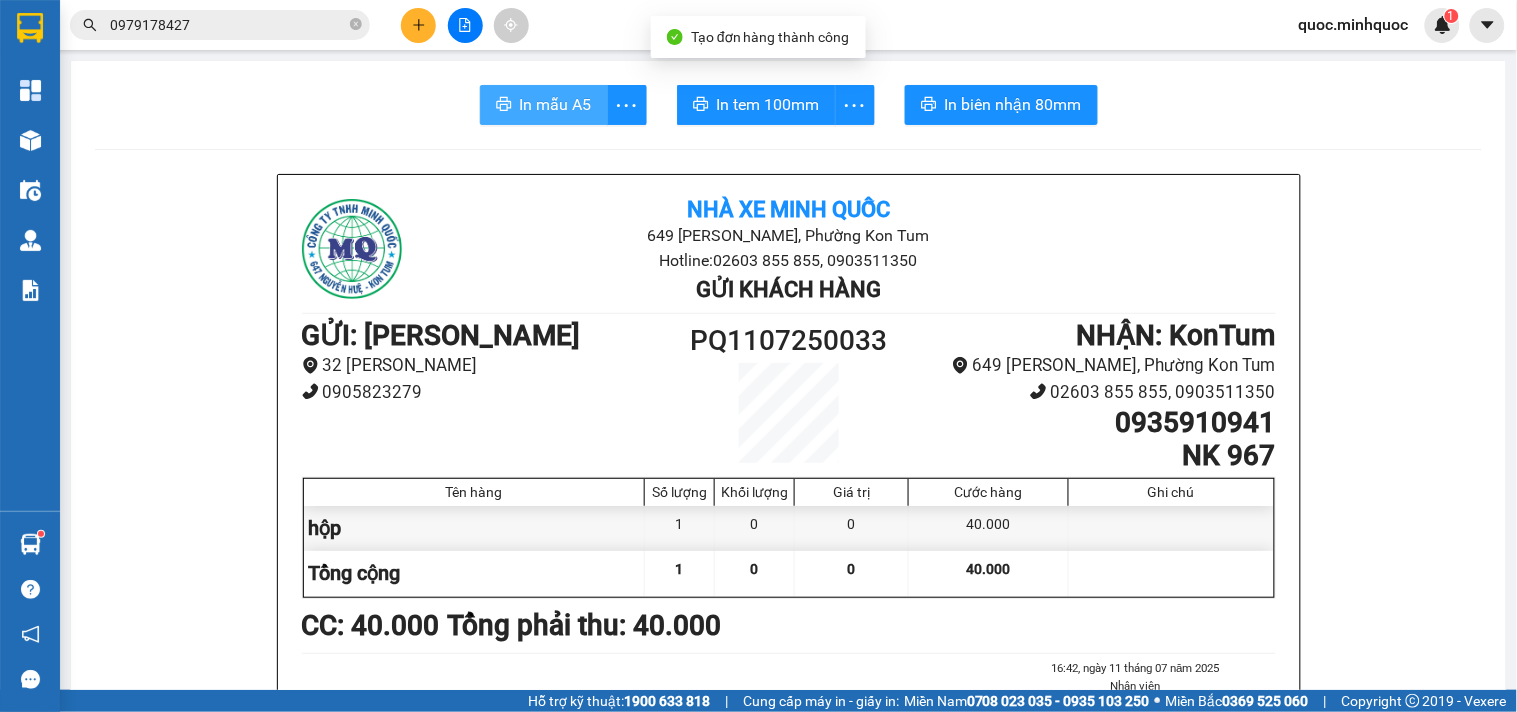 drag, startPoint x: 441, startPoint y: 104, endPoint x: 513, endPoint y: 107, distance: 72.06247 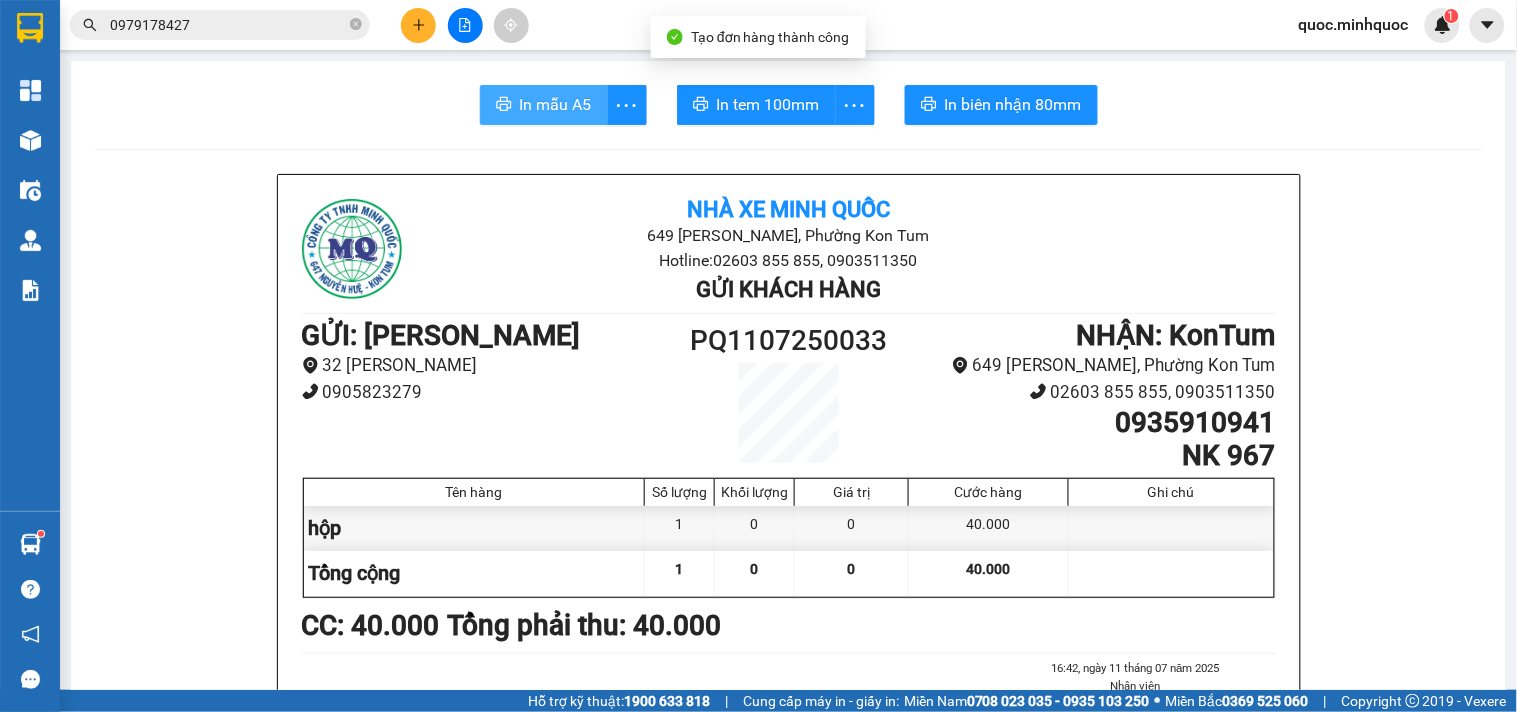 click on "In mẫu A5" at bounding box center [556, 104] 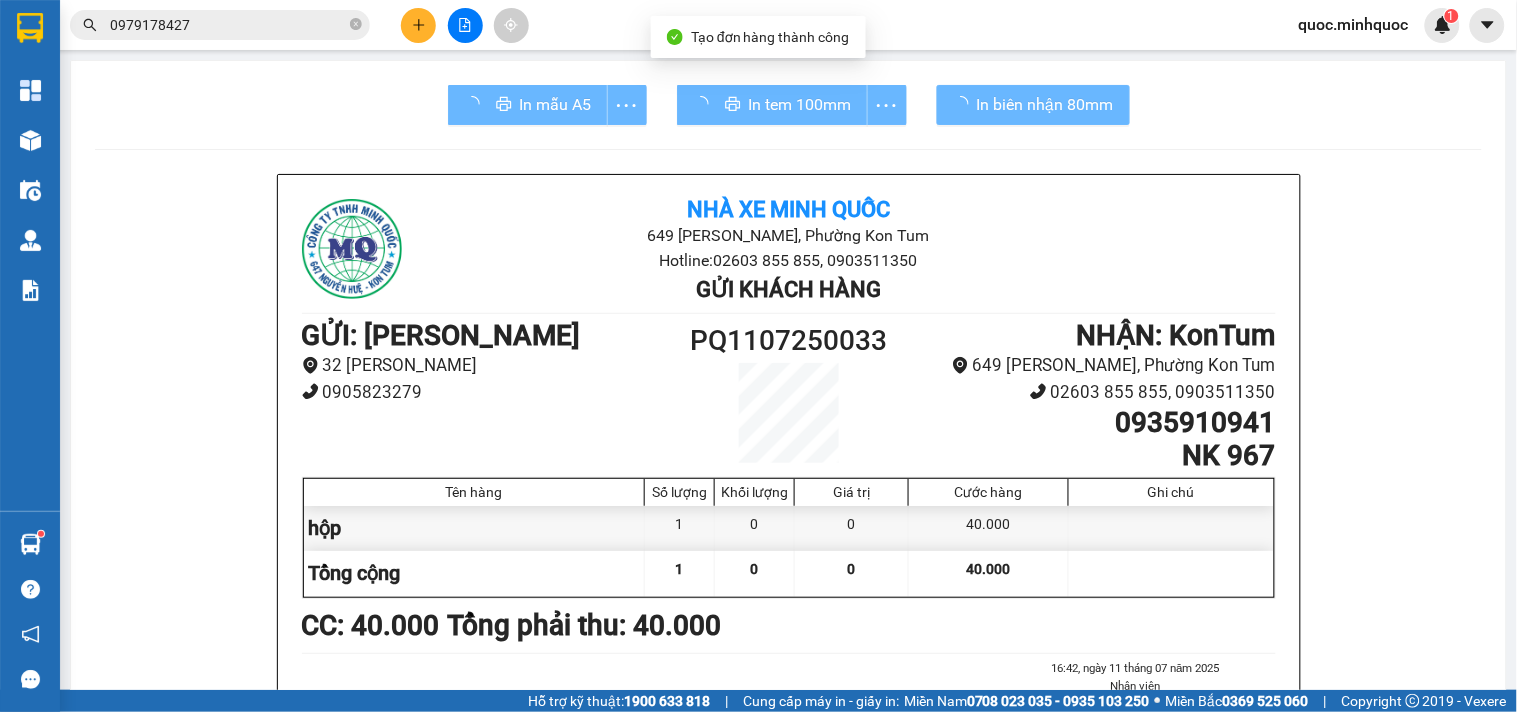 click on "In tem 100mm" at bounding box center [792, 105] 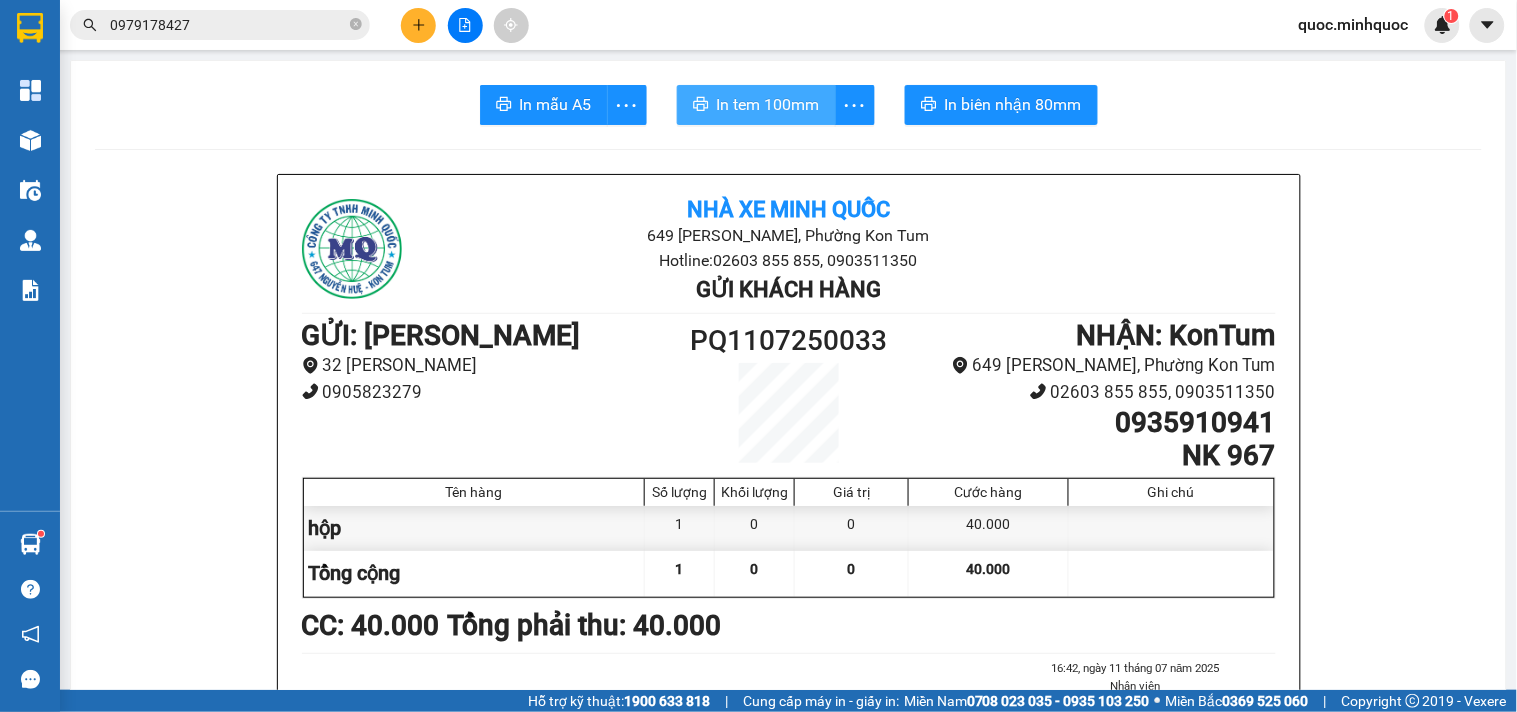 click on "In tem 100mm" at bounding box center [768, 104] 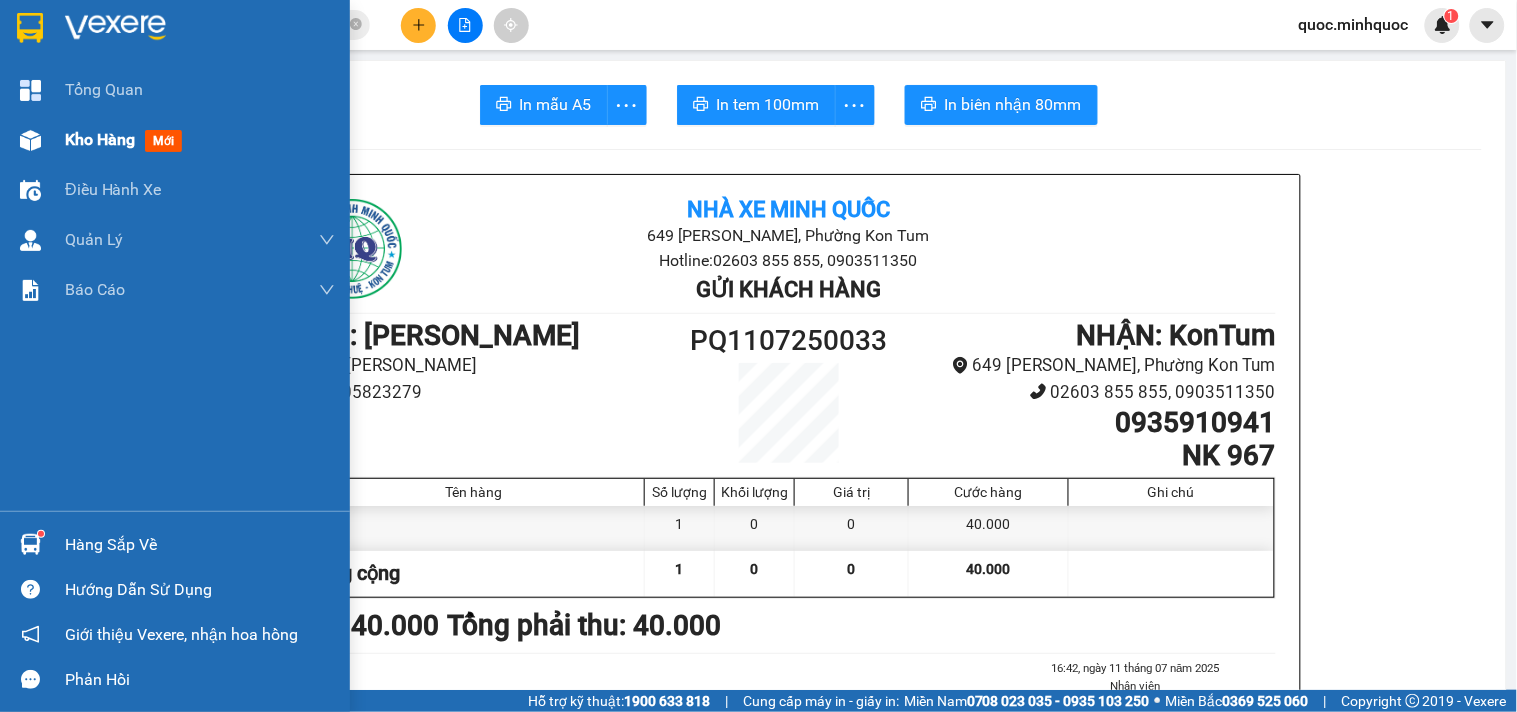 click at bounding box center [30, 140] 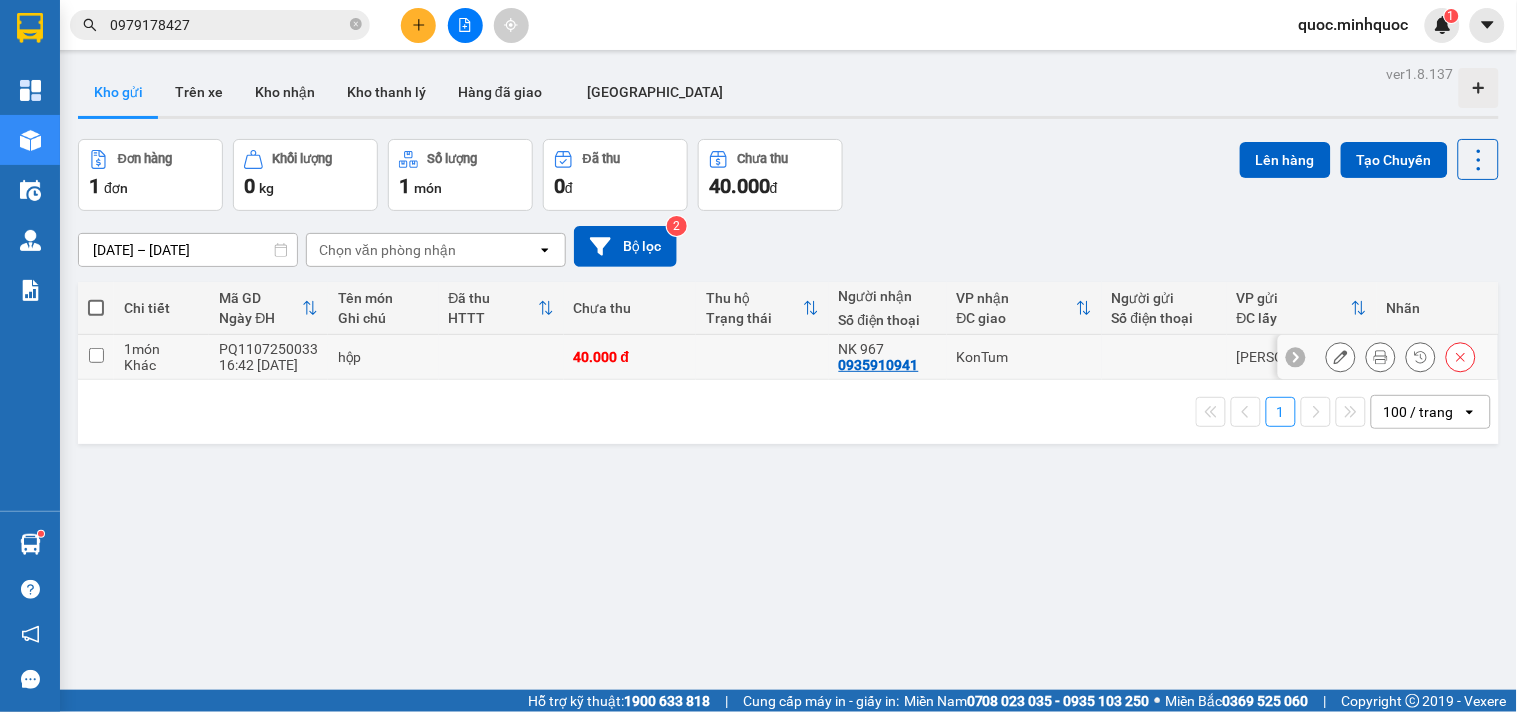 click on "1  món Khác" at bounding box center [161, 357] 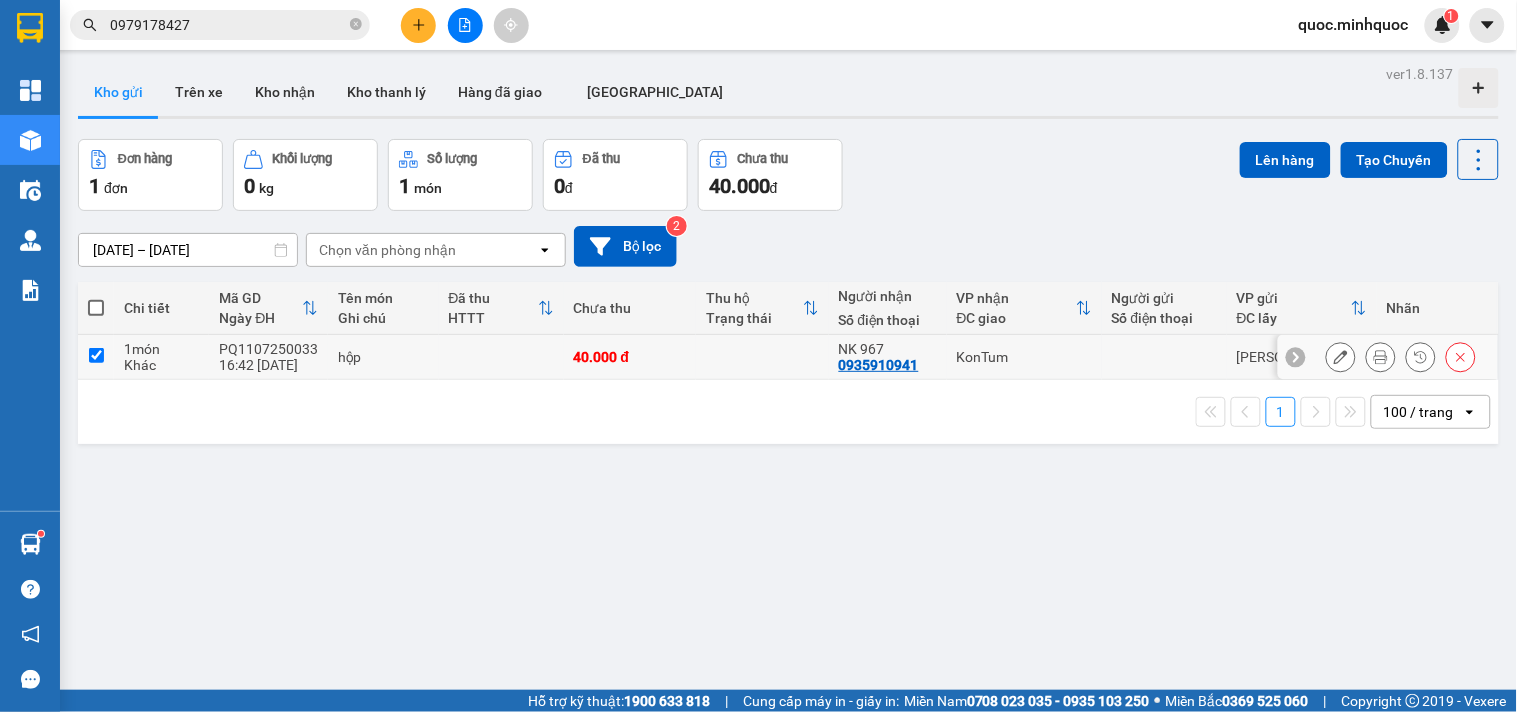 checkbox on "true" 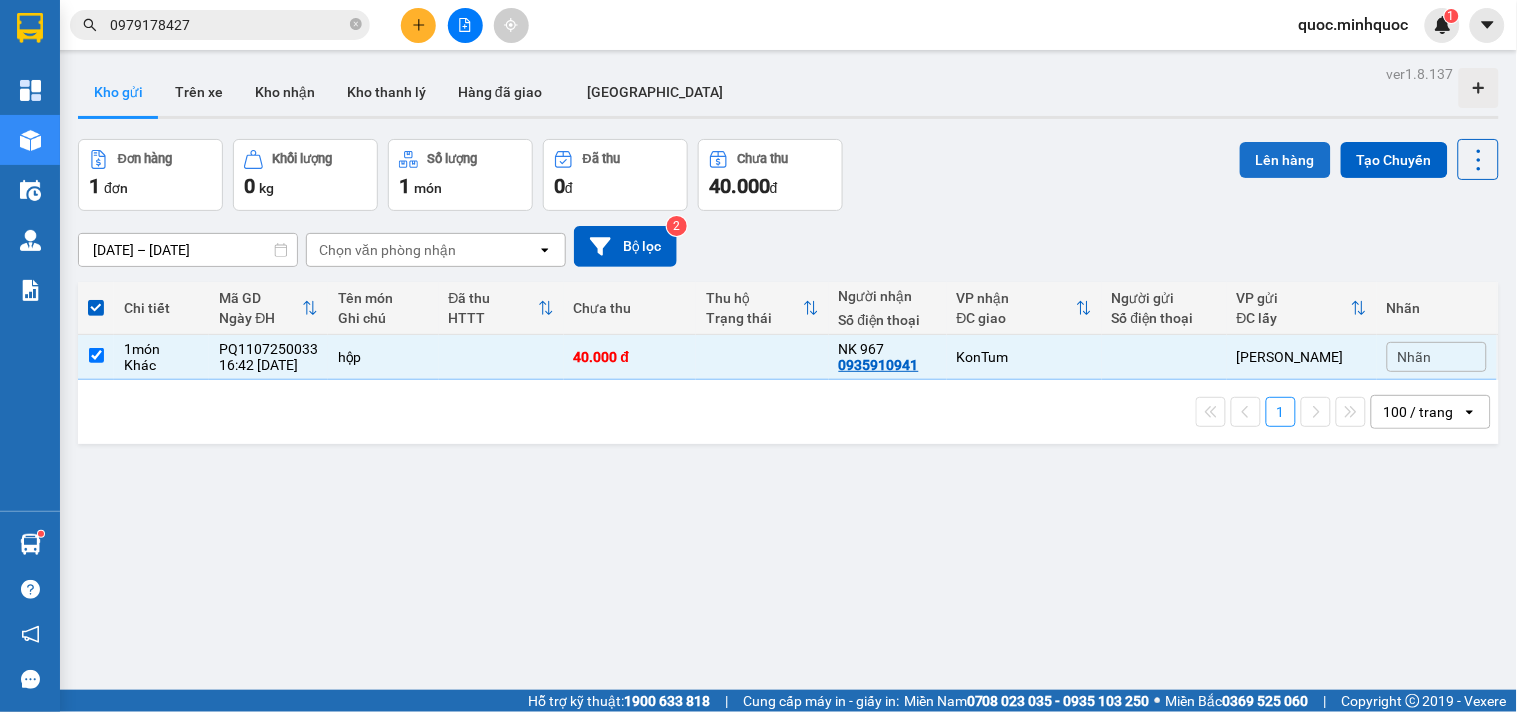click on "Lên hàng" at bounding box center (1285, 160) 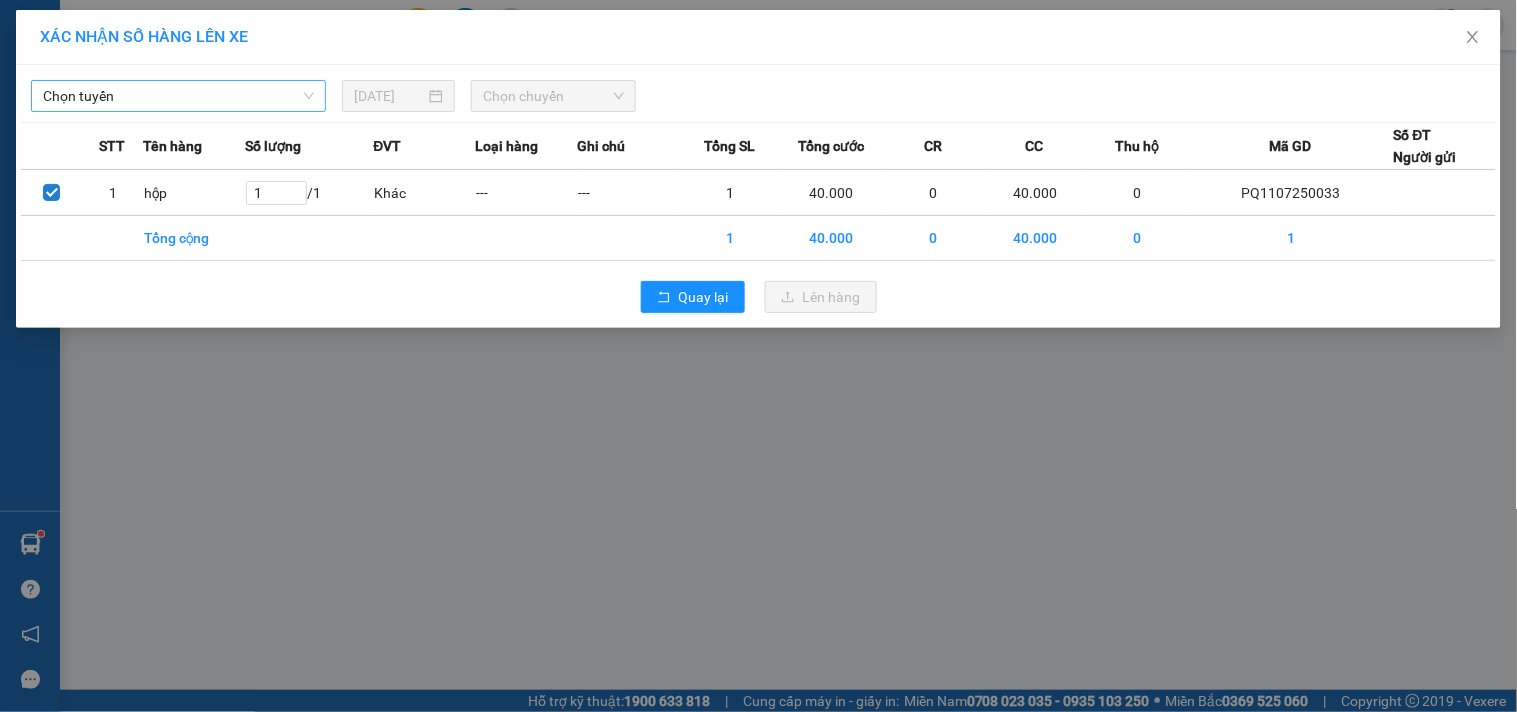 click on "Chọn tuyến" at bounding box center (178, 96) 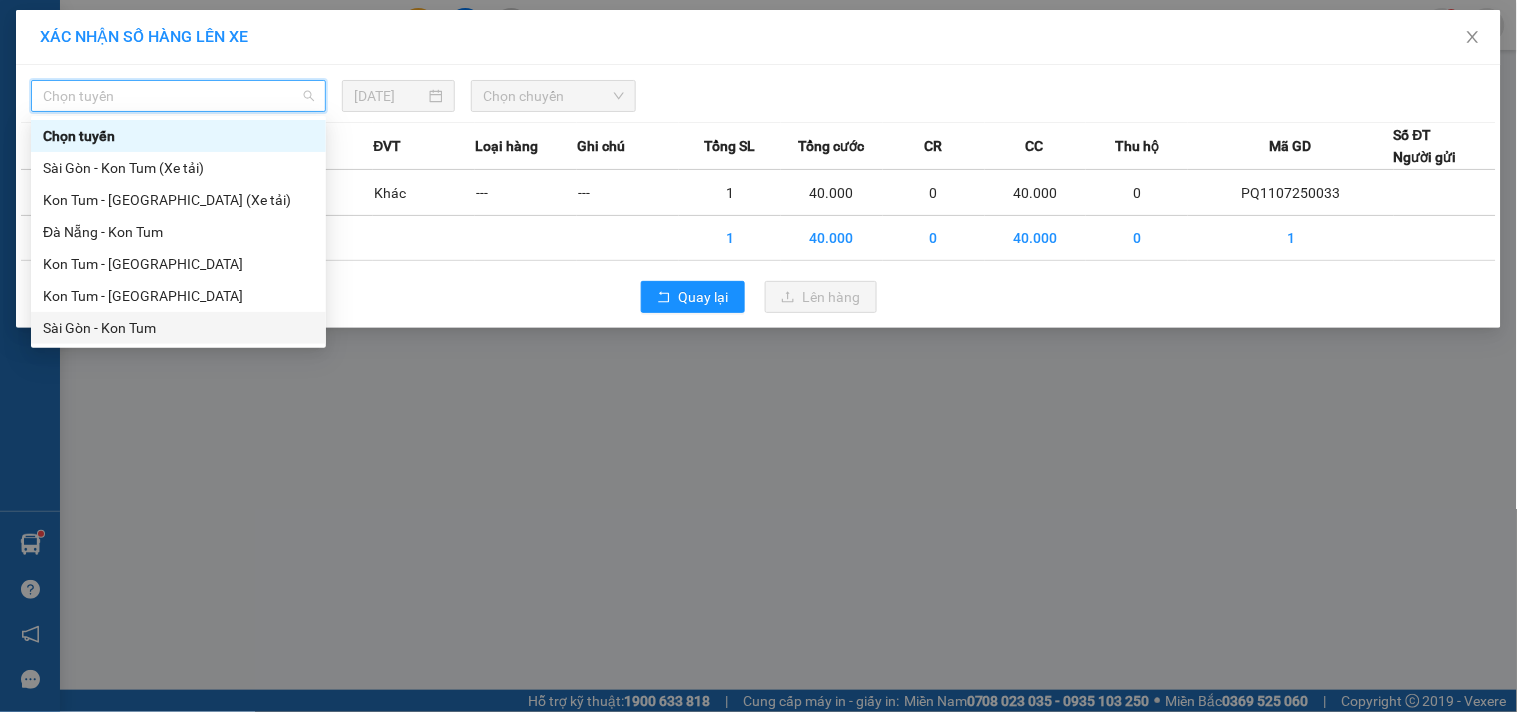 click on "Sài Gòn - Kon Tum" at bounding box center (178, 328) 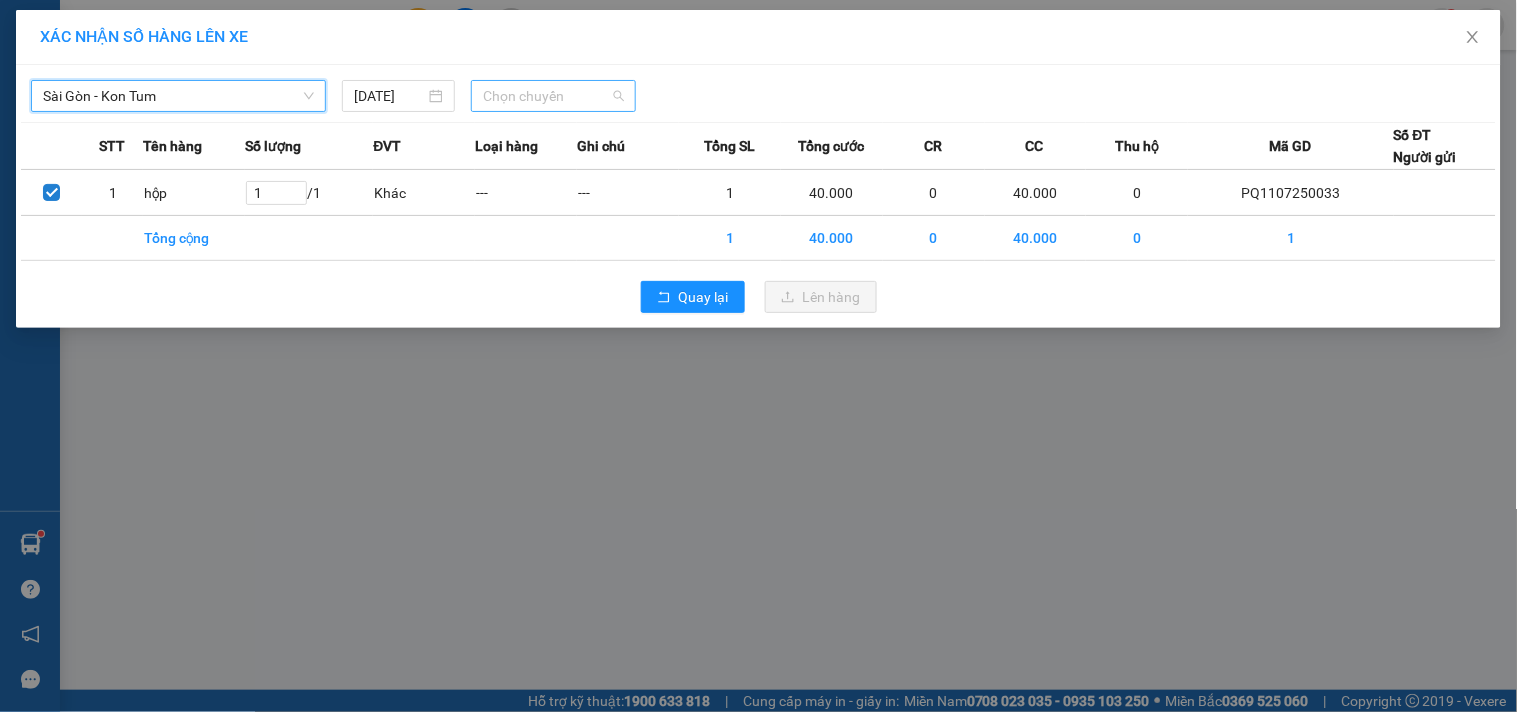 click on "Chọn chuyến" at bounding box center (553, 96) 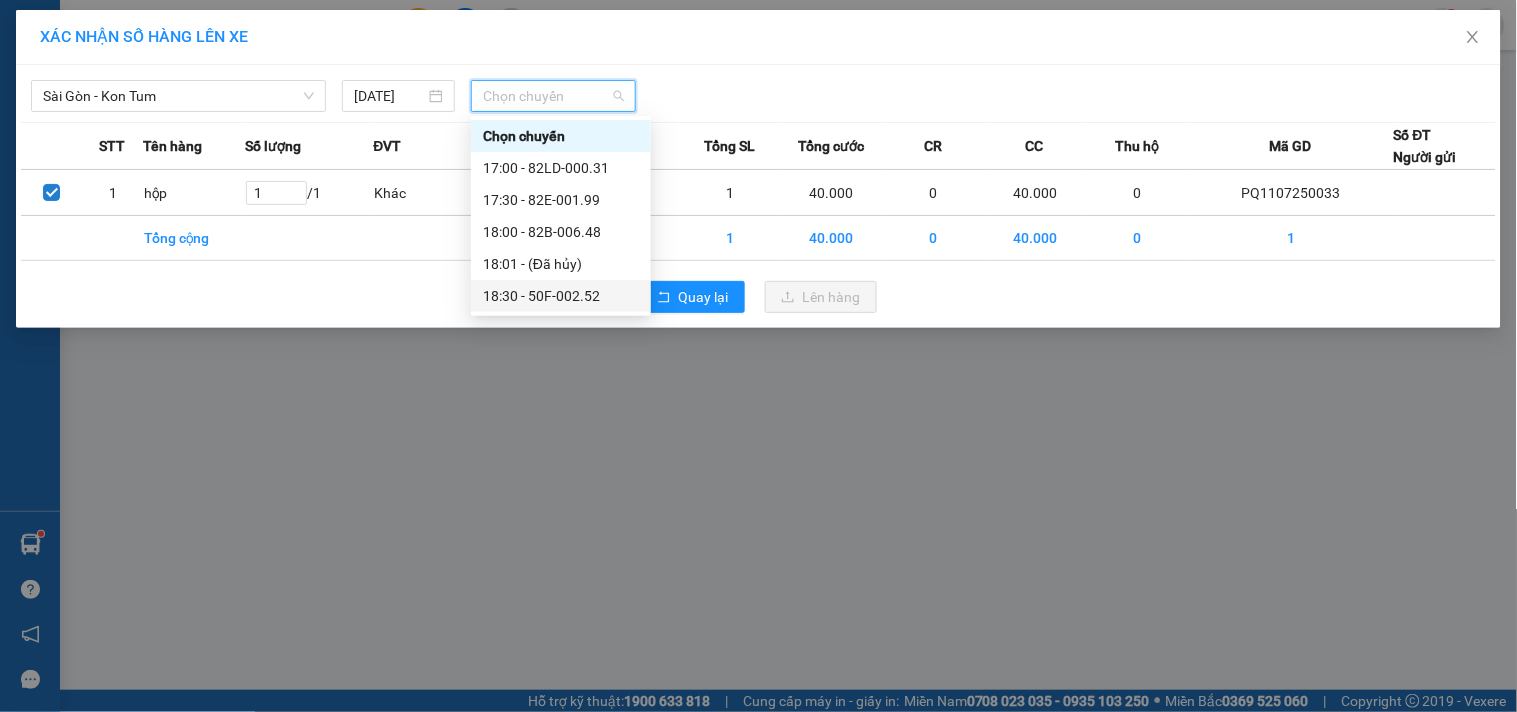 click on "18:30     - 50F-002.52" at bounding box center [561, 296] 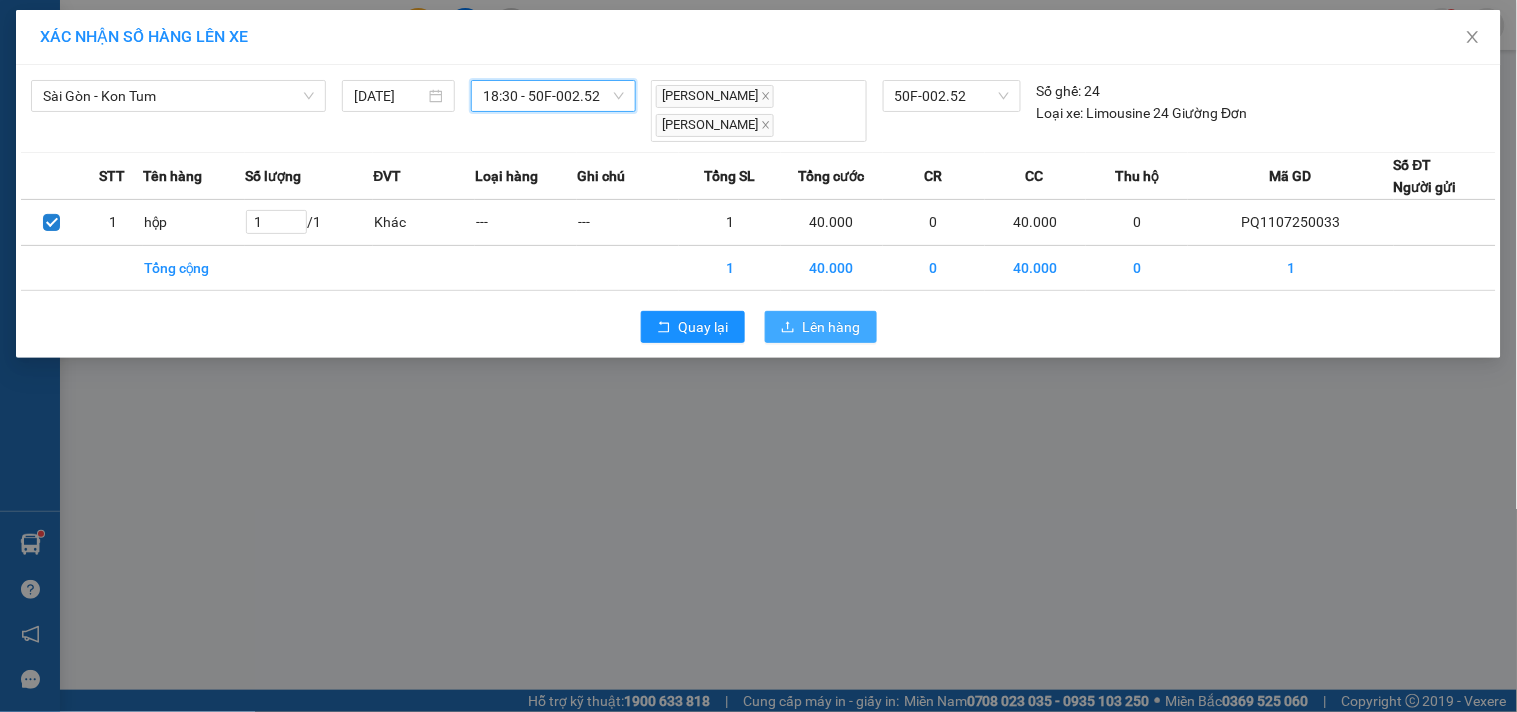 click on "Lên hàng" at bounding box center [832, 327] 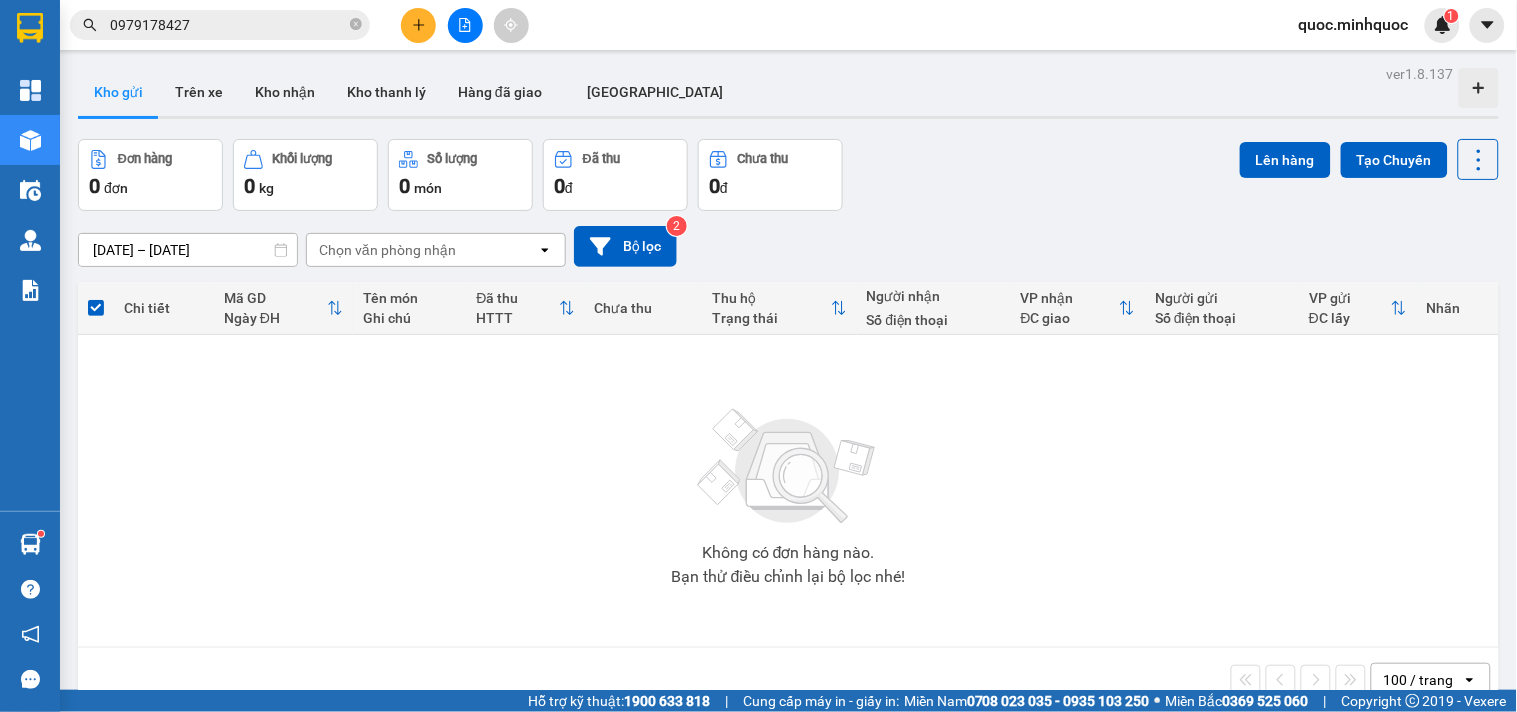 click 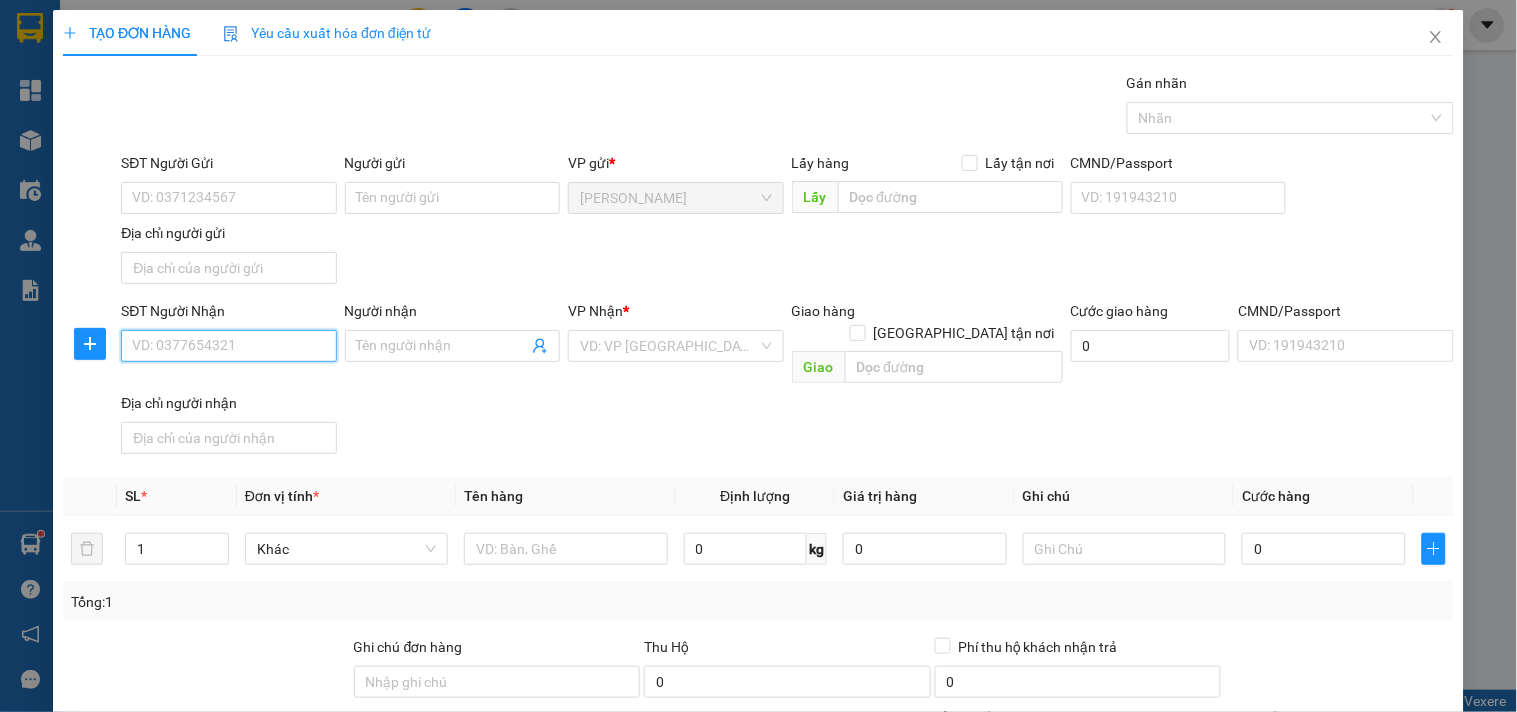 click on "SĐT Người Nhận" at bounding box center (228, 346) 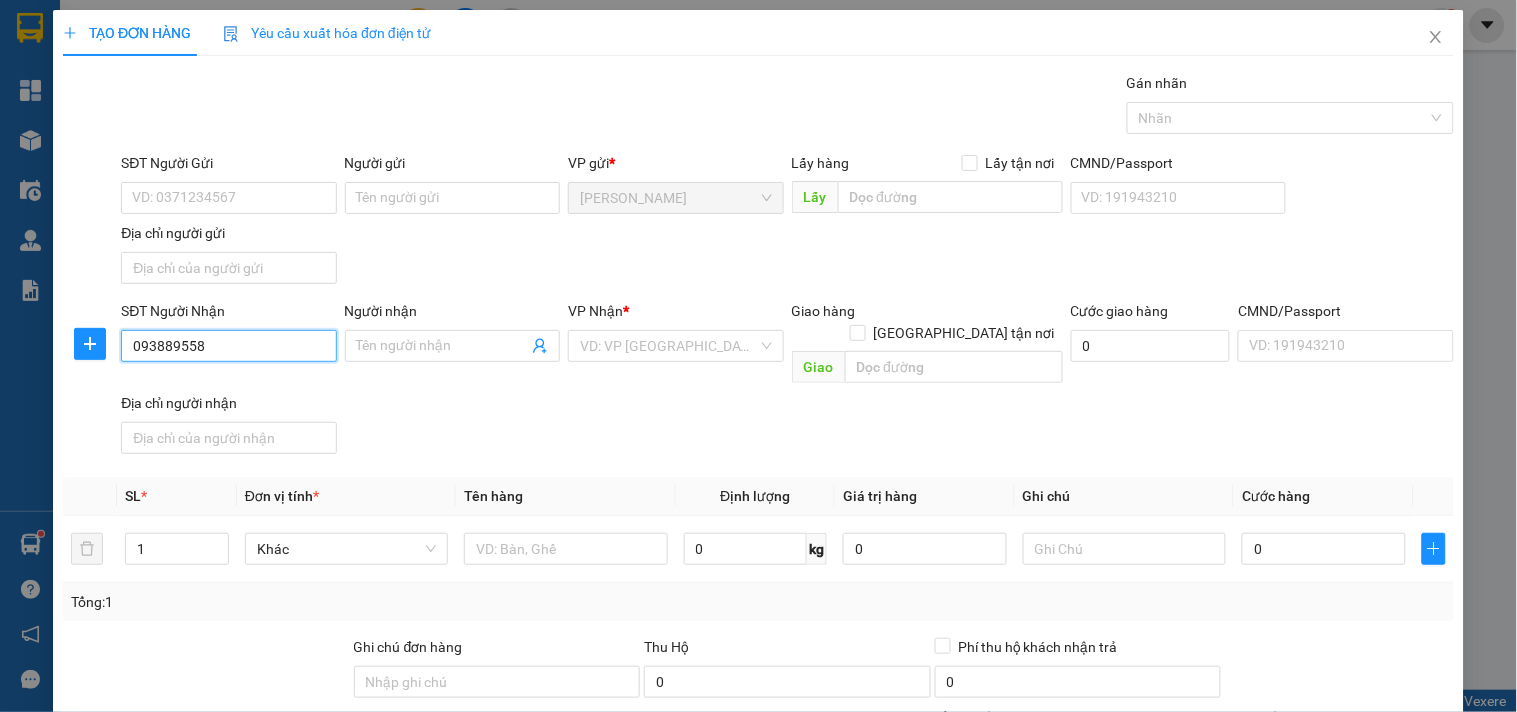 type on "0938895586" 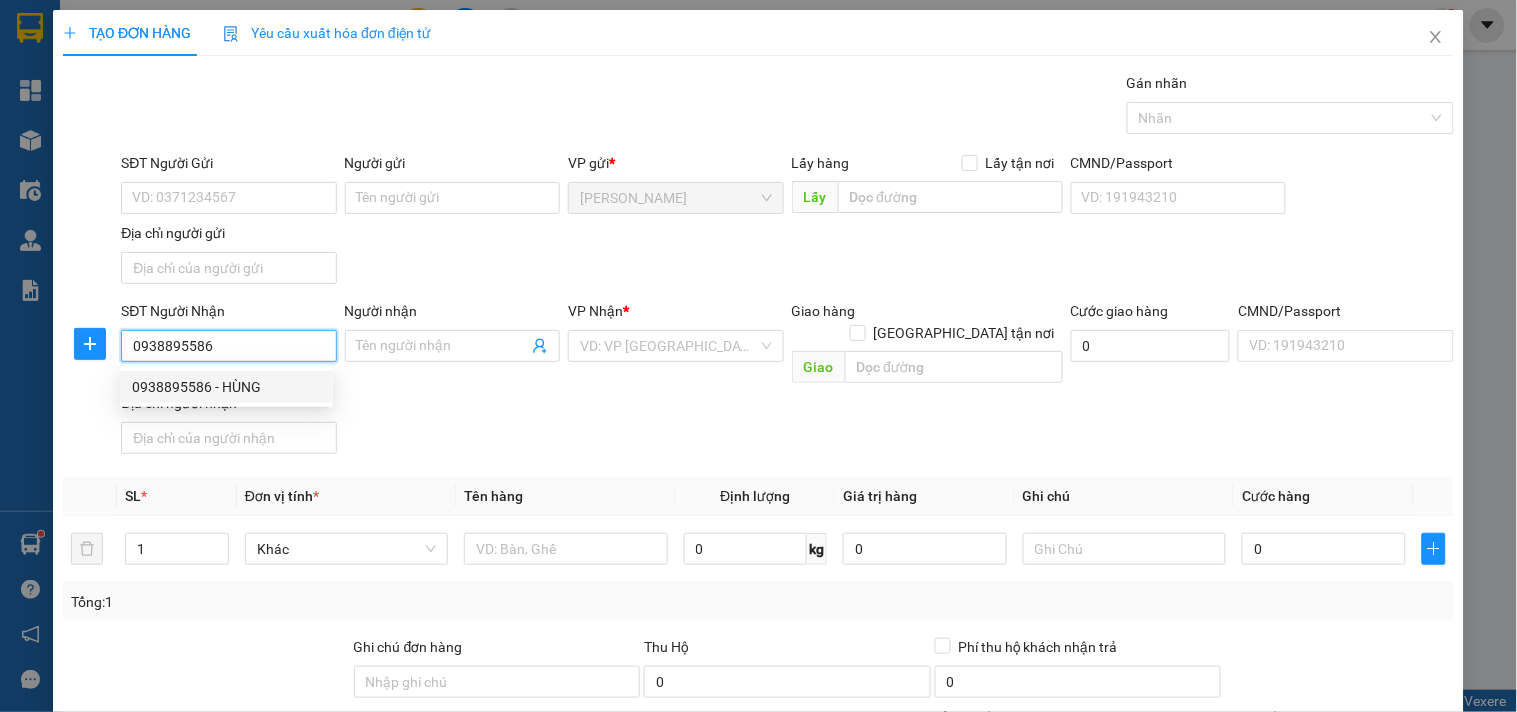 click on "0938895586" at bounding box center [228, 346] 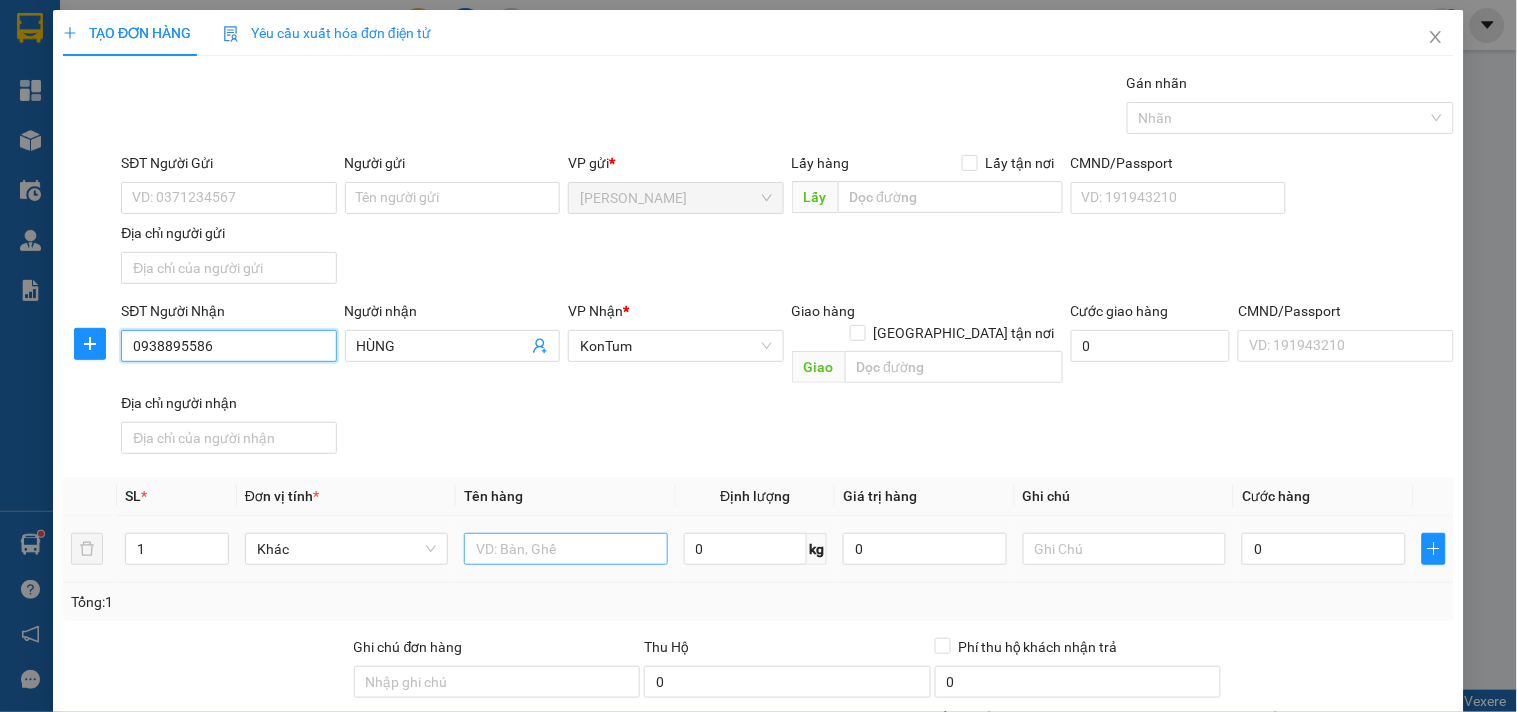 type on "0938895586" 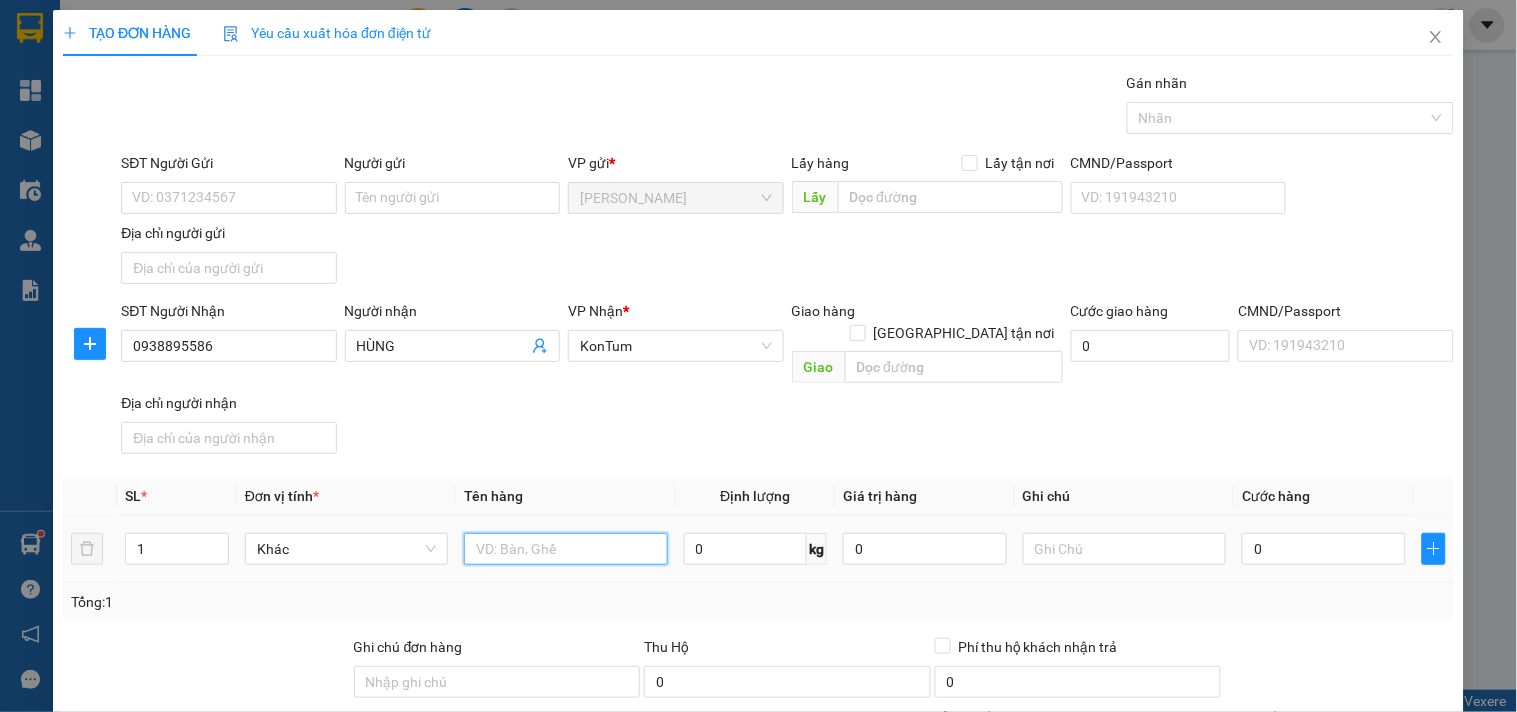 click at bounding box center [565, 549] 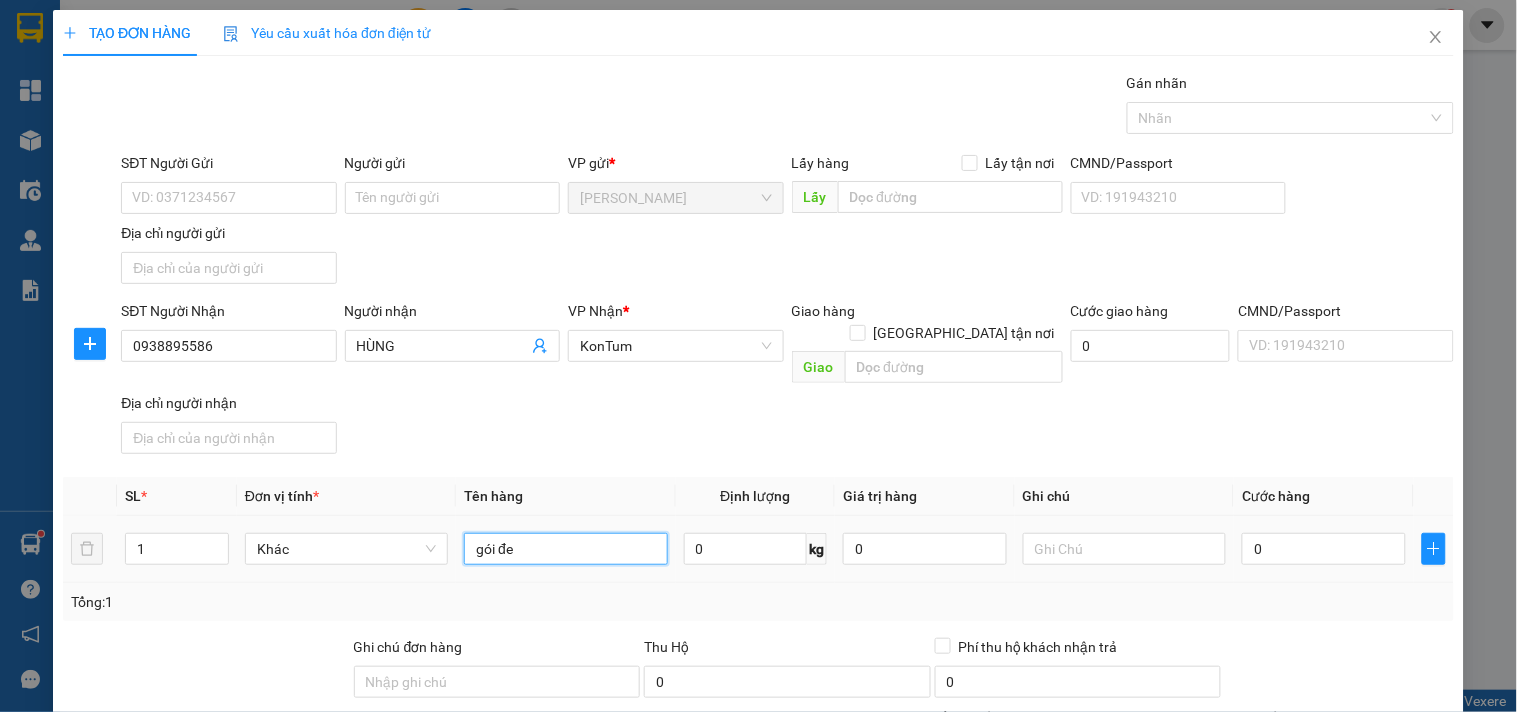 type on "gói đen" 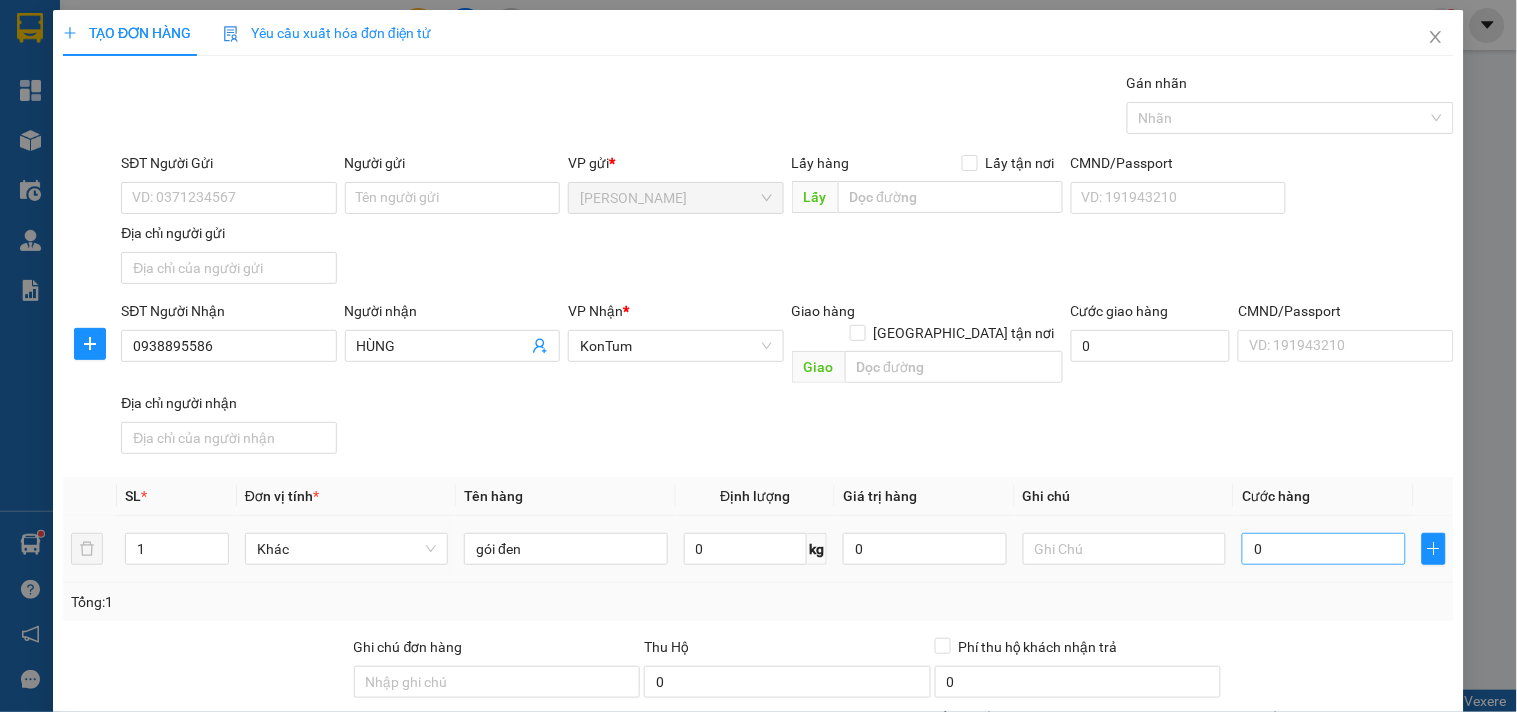 drag, startPoint x: 1275, startPoint y: 563, endPoint x: 1293, endPoint y: 537, distance: 31.622776 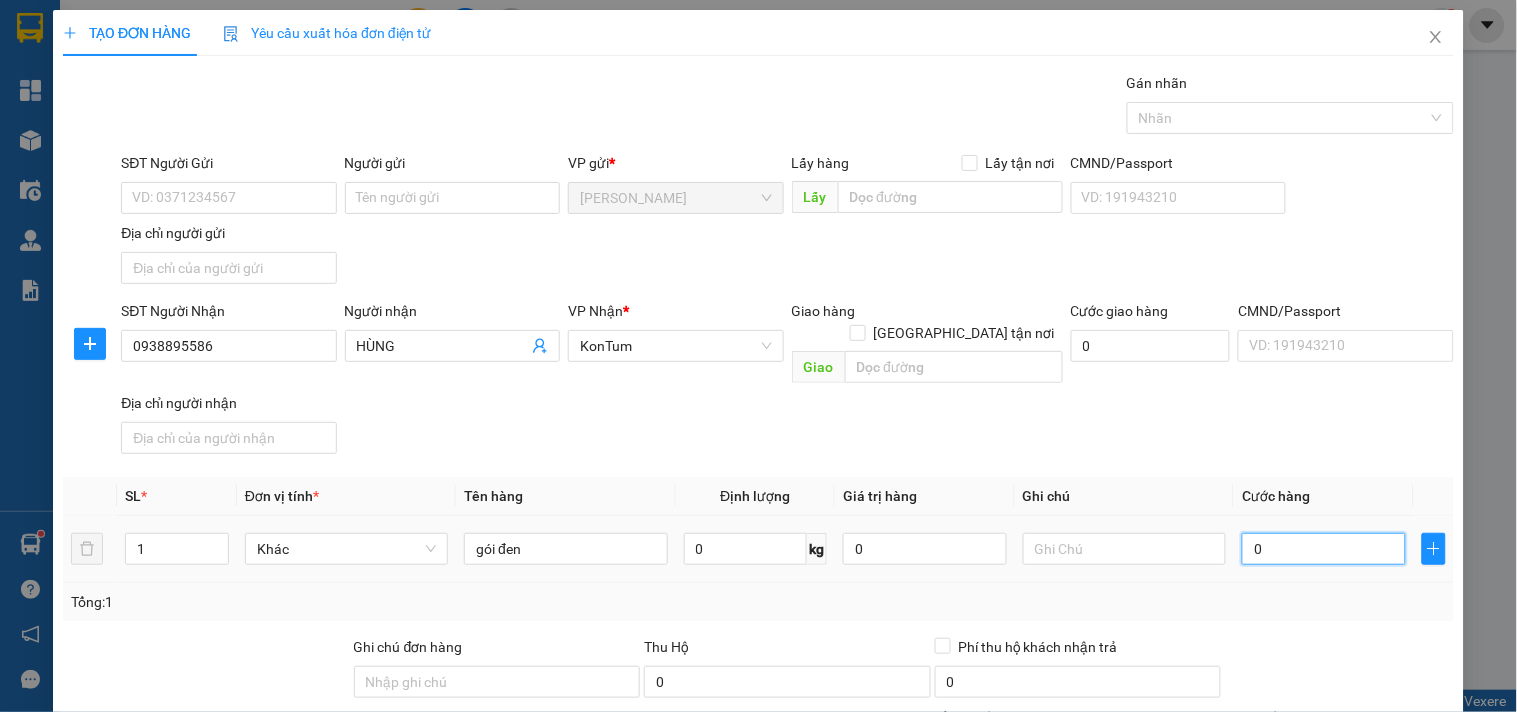 click on "0" at bounding box center [1324, 549] 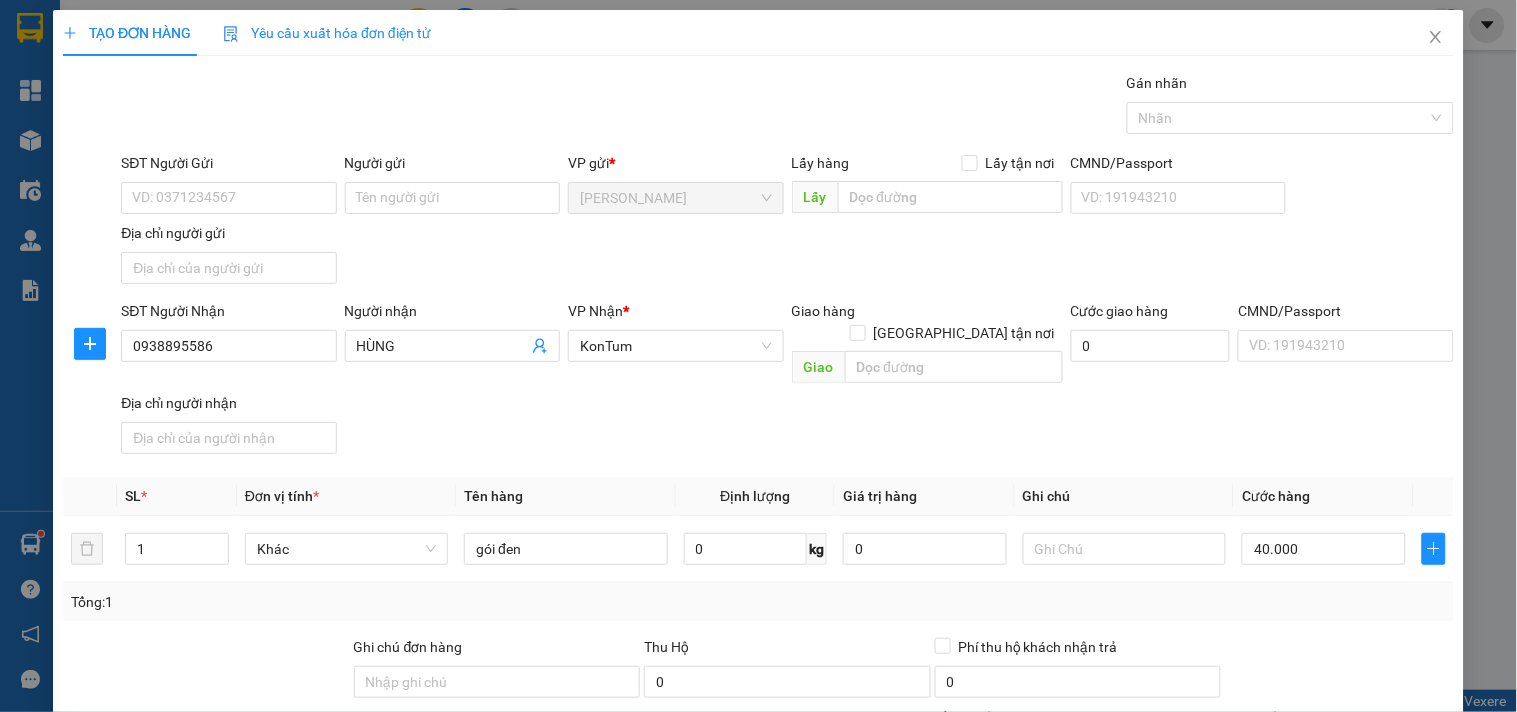 click on "[PERSON_NAME] và In" at bounding box center (1392, 847) 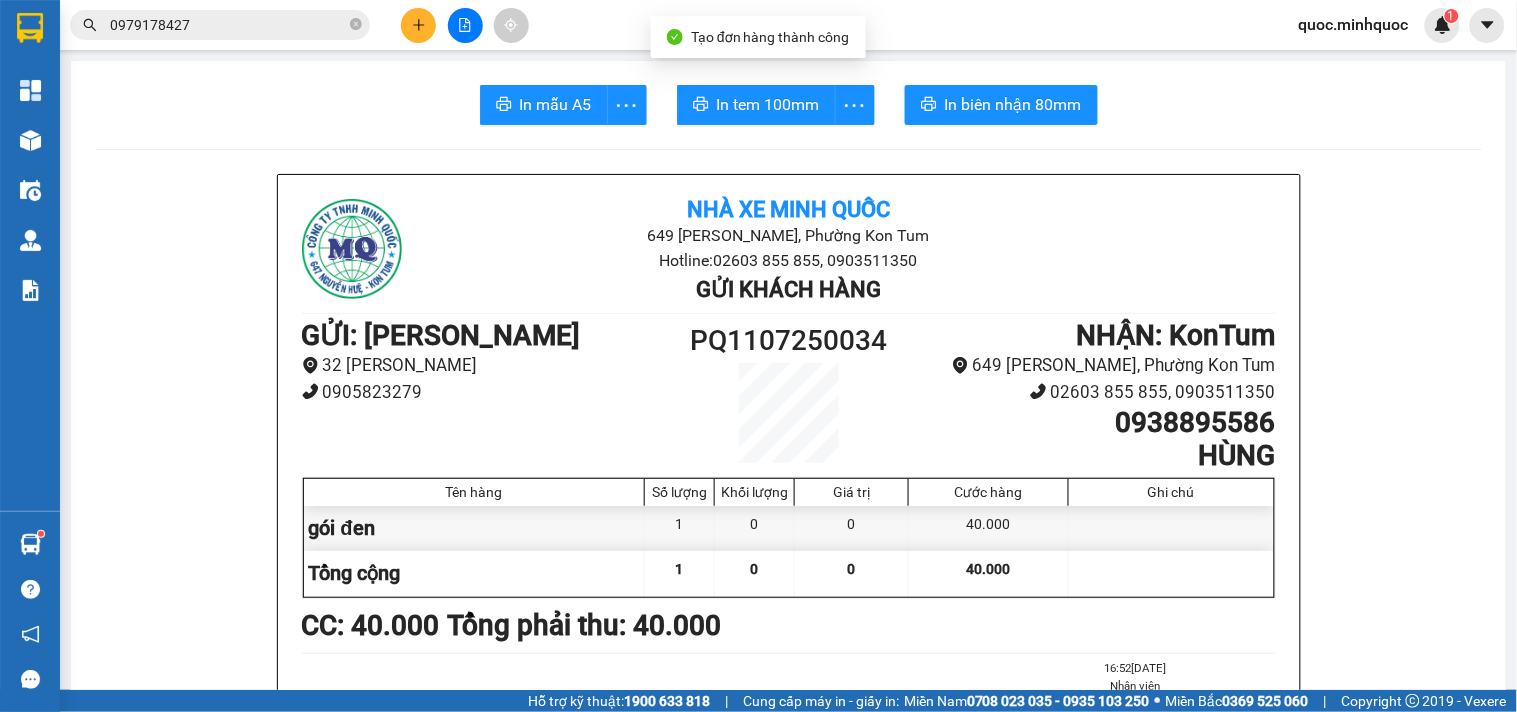 click on "In mẫu A5
In tem 100mm
In biên nhận 80mm Nhà xe Minh Quốc 649 [PERSON_NAME], Phường Kon Tum Hotline:  02603 855 855, 0903511350 Gửi khách hàng GỬI :   [PERSON_NAME]   32 [PERSON_NAME]   0905823279 PQ1107250034 NHẬN :   KonTum   649 [PERSON_NAME], [GEOGRAPHIC_DATA] Tum   02603 855 855, 0903511350 0938895586 HÙNG Tên hàng Số lượng Khối lượng Giá trị Cước hàng Ghi chú gói đen 1 0 0 40.000 Tổng cộng 1 0 0 40.000 Loading... CC : 40.000 Tổng phải thu: 40.000 16:52[DATE] Nhân viên [PERSON_NAME] định nhận/gửi hàng : Biên nhận có giá trị trong vòng  10 ngày  kể từ ngày khách gửi hàng. Công ty chỉ chịu trách nhiệm đối với hàng có biên nhận kèm theo. Đối với hàng thông thường khi xảy ra sự cố mất, thất lạc, hư hỏng,...chúng tôi chỉ chịu trách nhiệm bồi thường không quá  5 lần  cước gửi hàng. *HƯ BỂ VỠ KHÔNG ĐỀN*" at bounding box center [788, 1262] 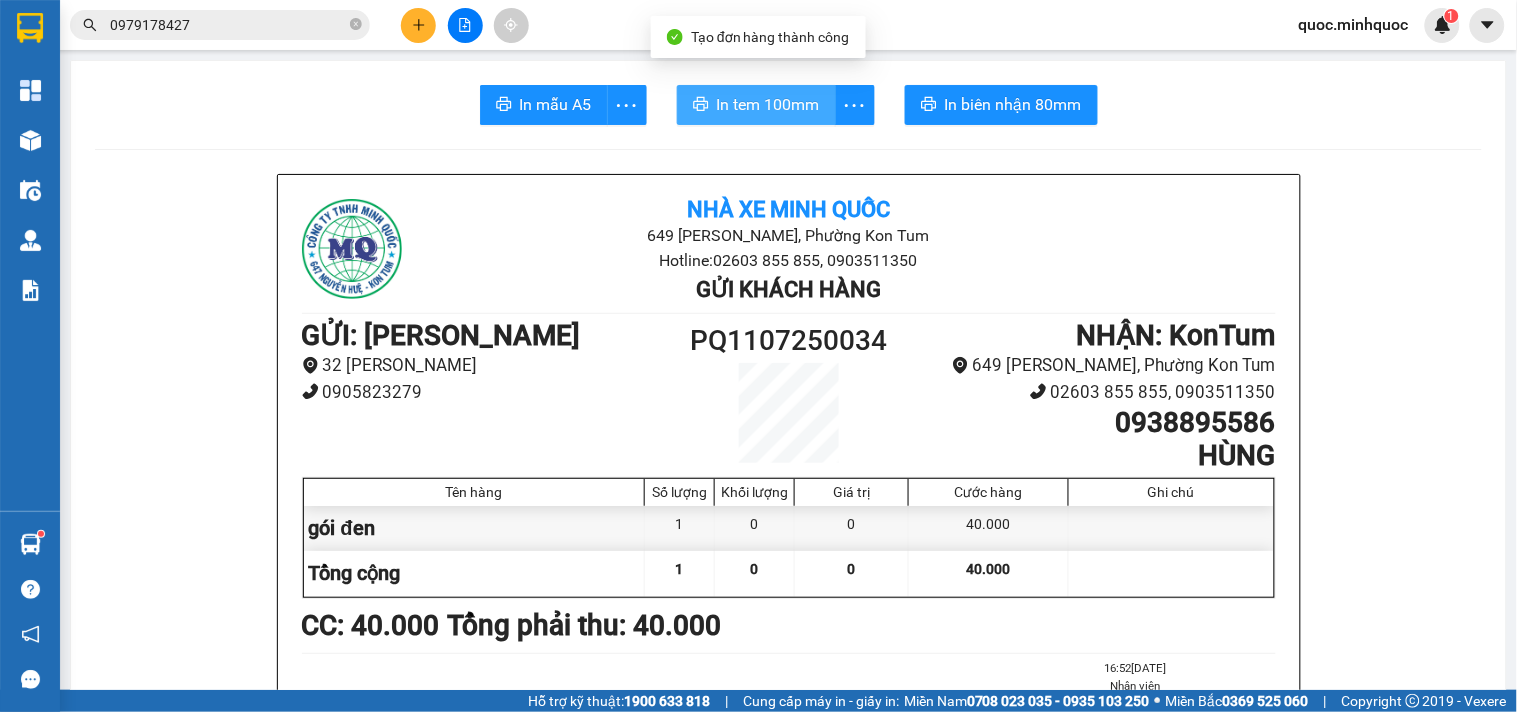 click on "In tem 100mm" at bounding box center (756, 105) 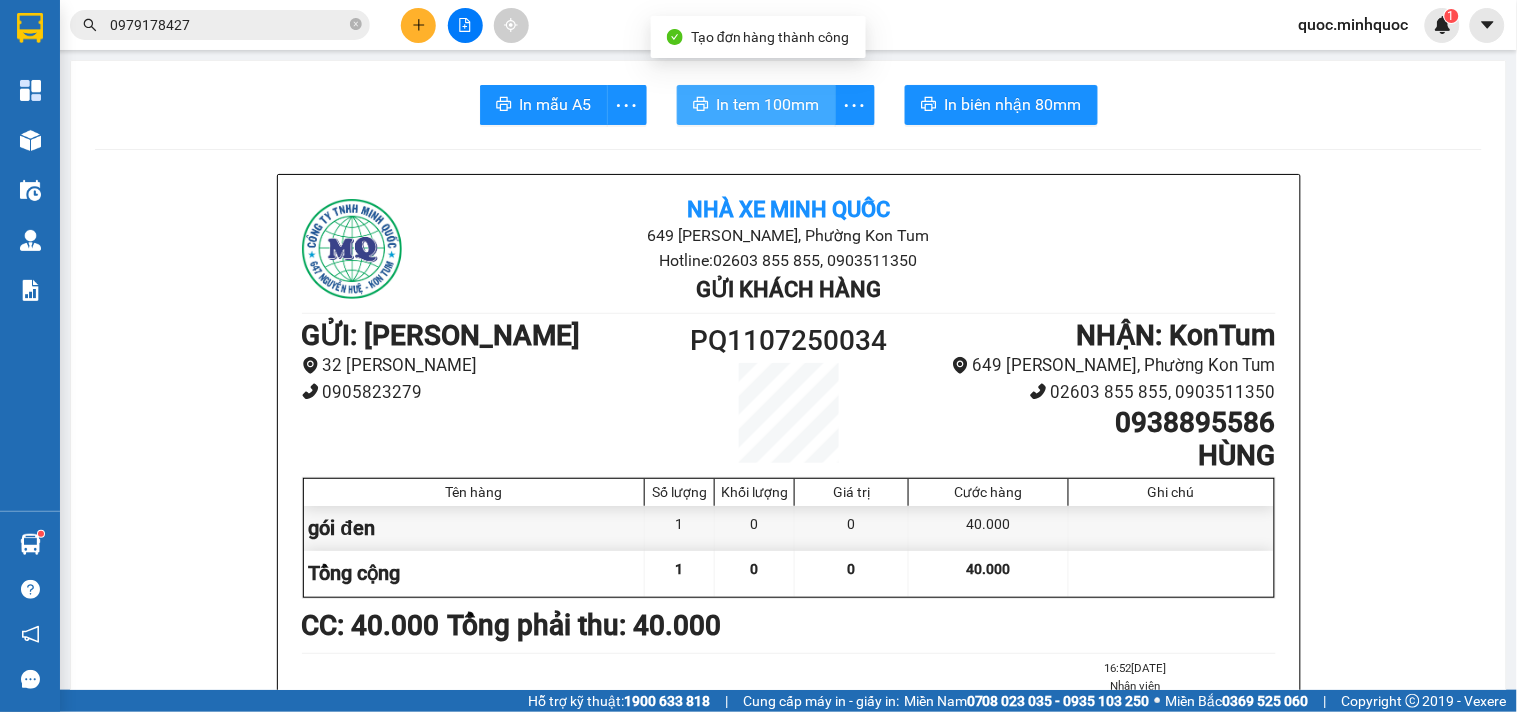 click on "In tem 100mm" at bounding box center [768, 104] 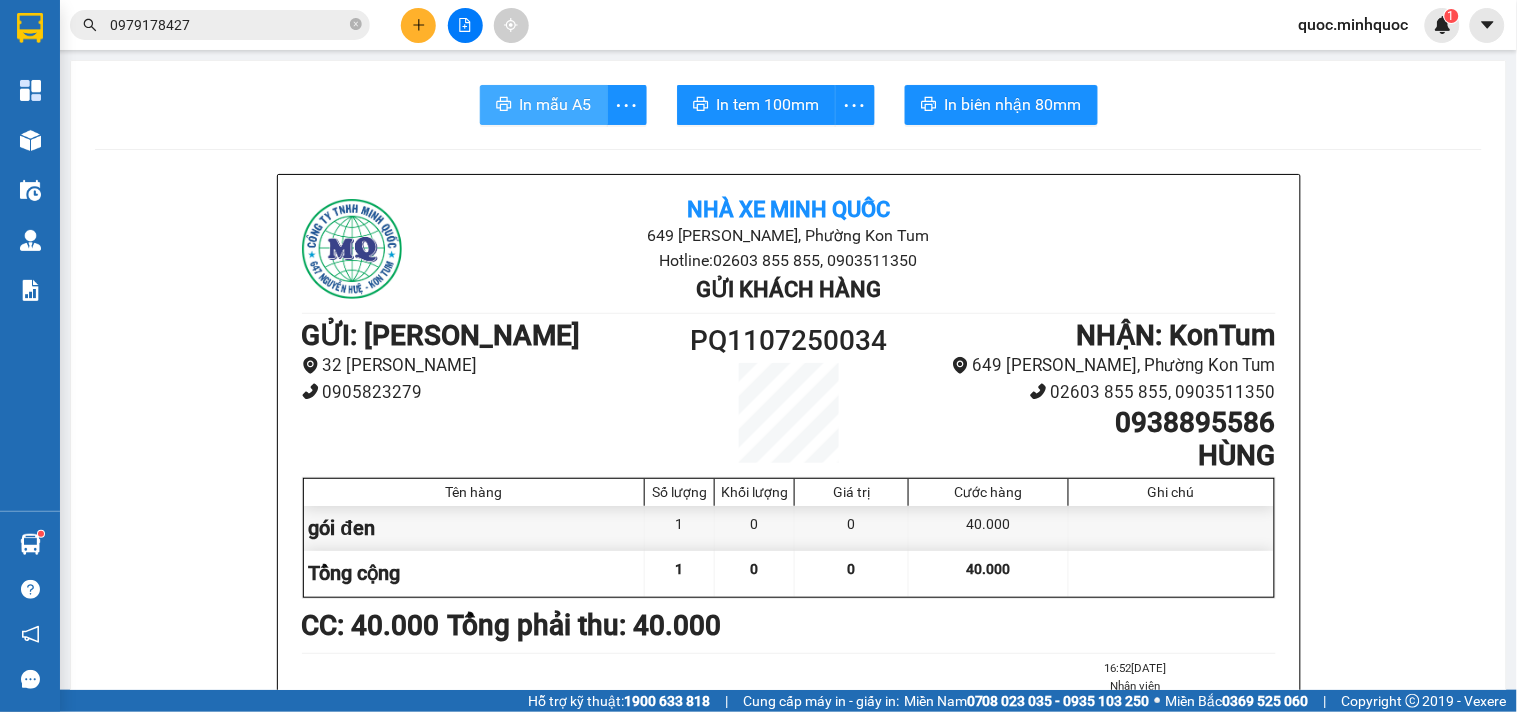click on "In mẫu A5" at bounding box center (556, 104) 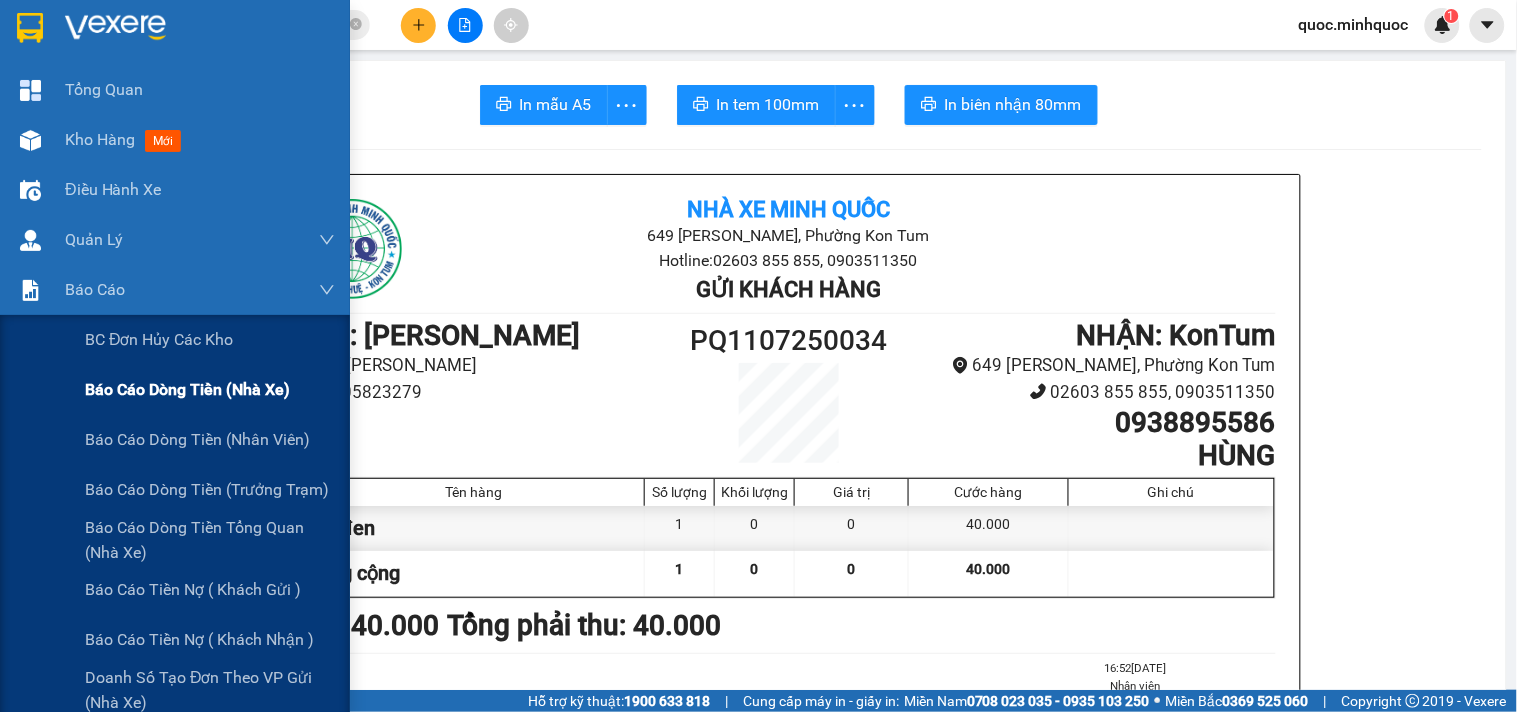 click on "Báo cáo dòng tiền (nhà xe)" at bounding box center (187, 389) 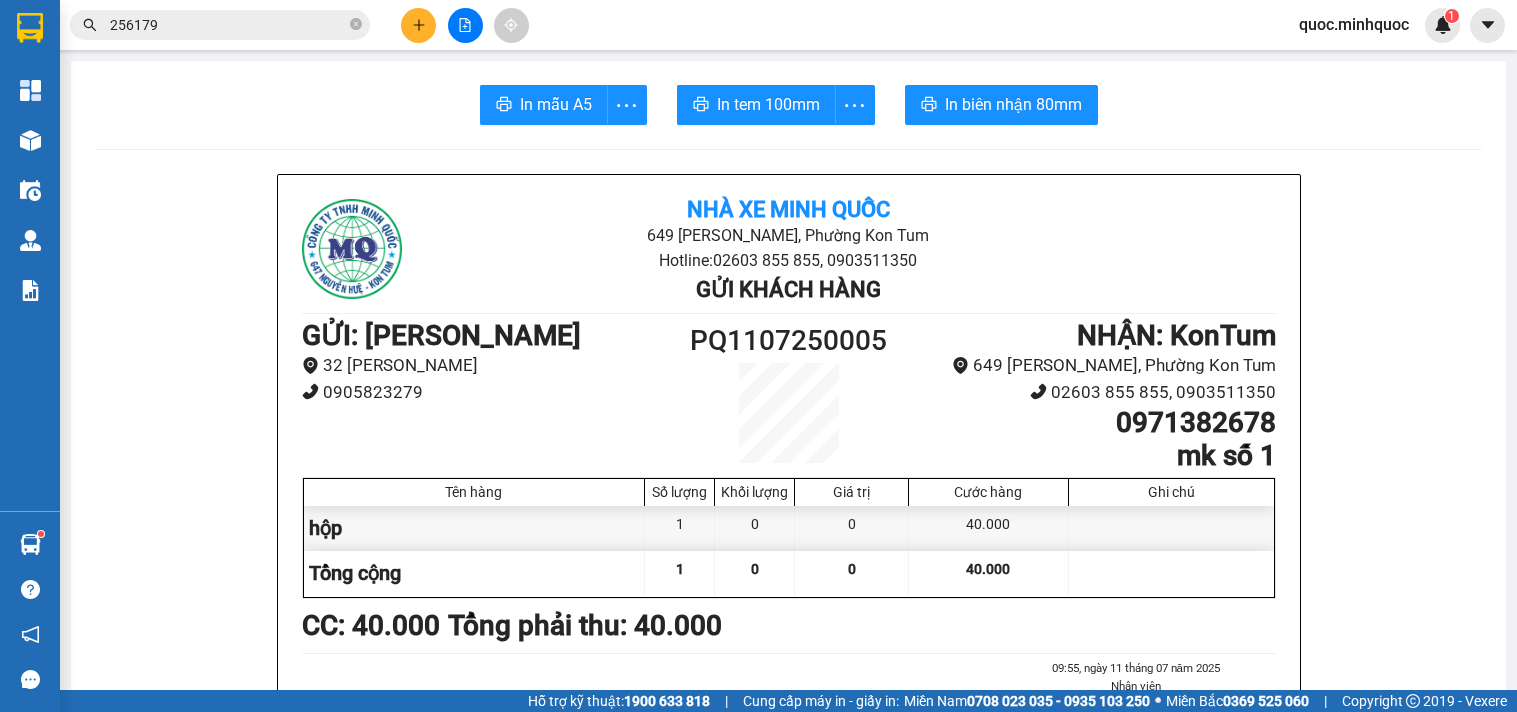 scroll, scrollTop: 0, scrollLeft: 0, axis: both 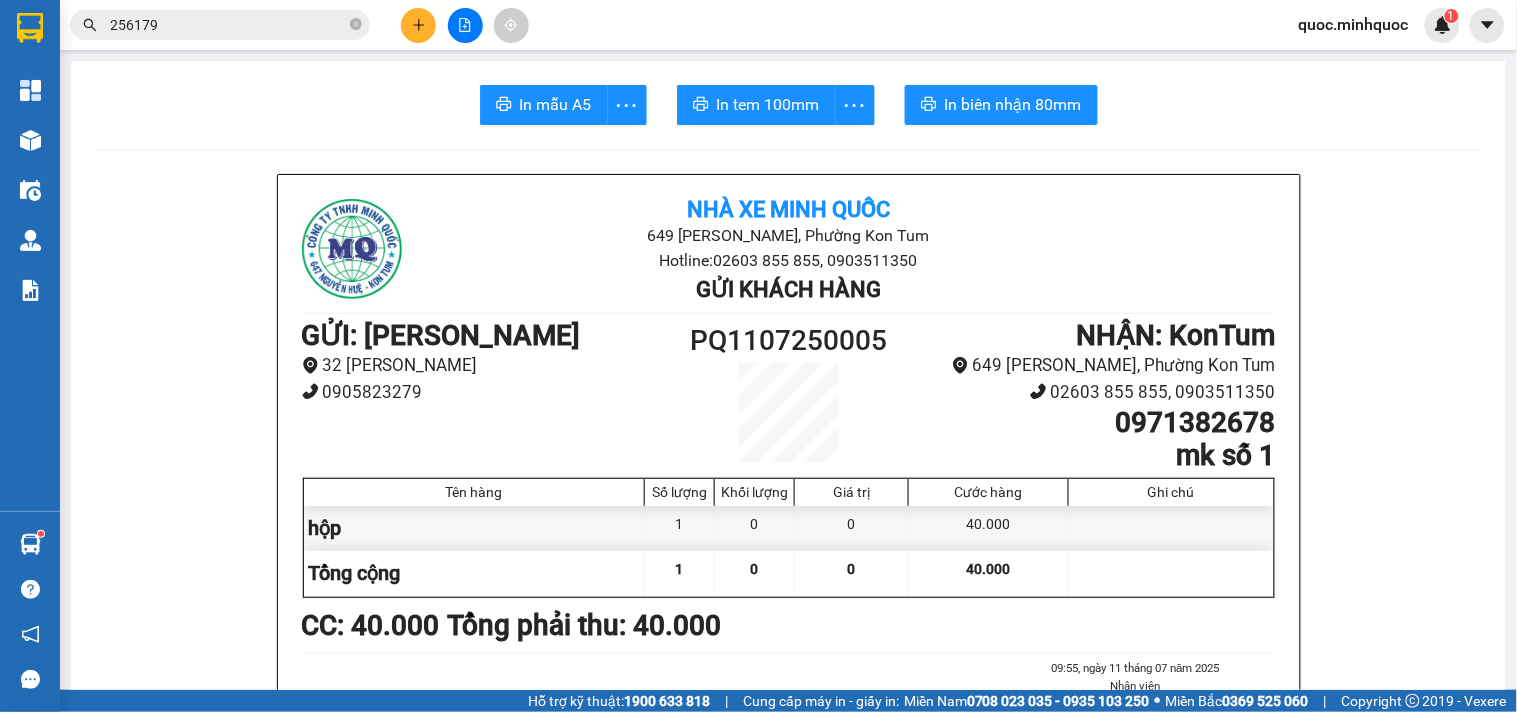 click at bounding box center [418, 25] 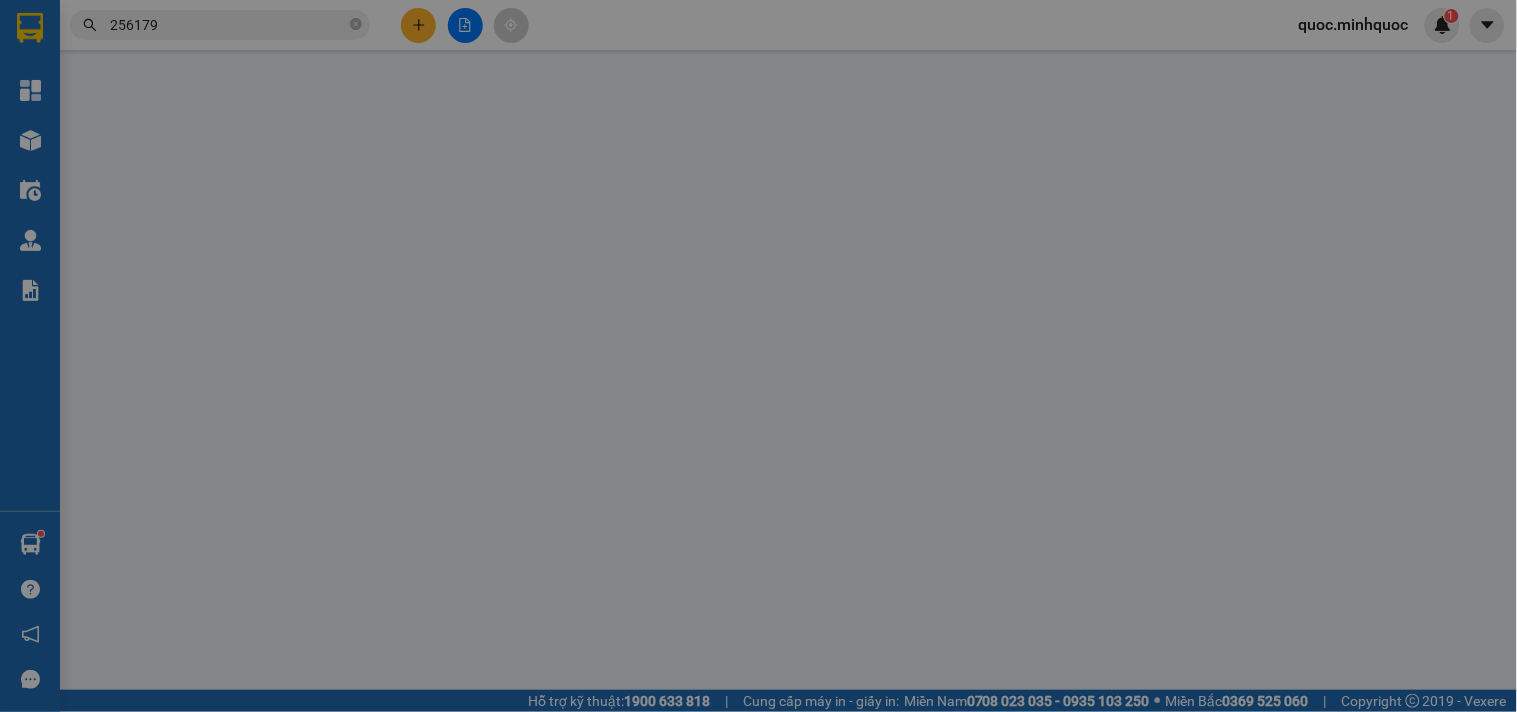 scroll, scrollTop: 0, scrollLeft: 0, axis: both 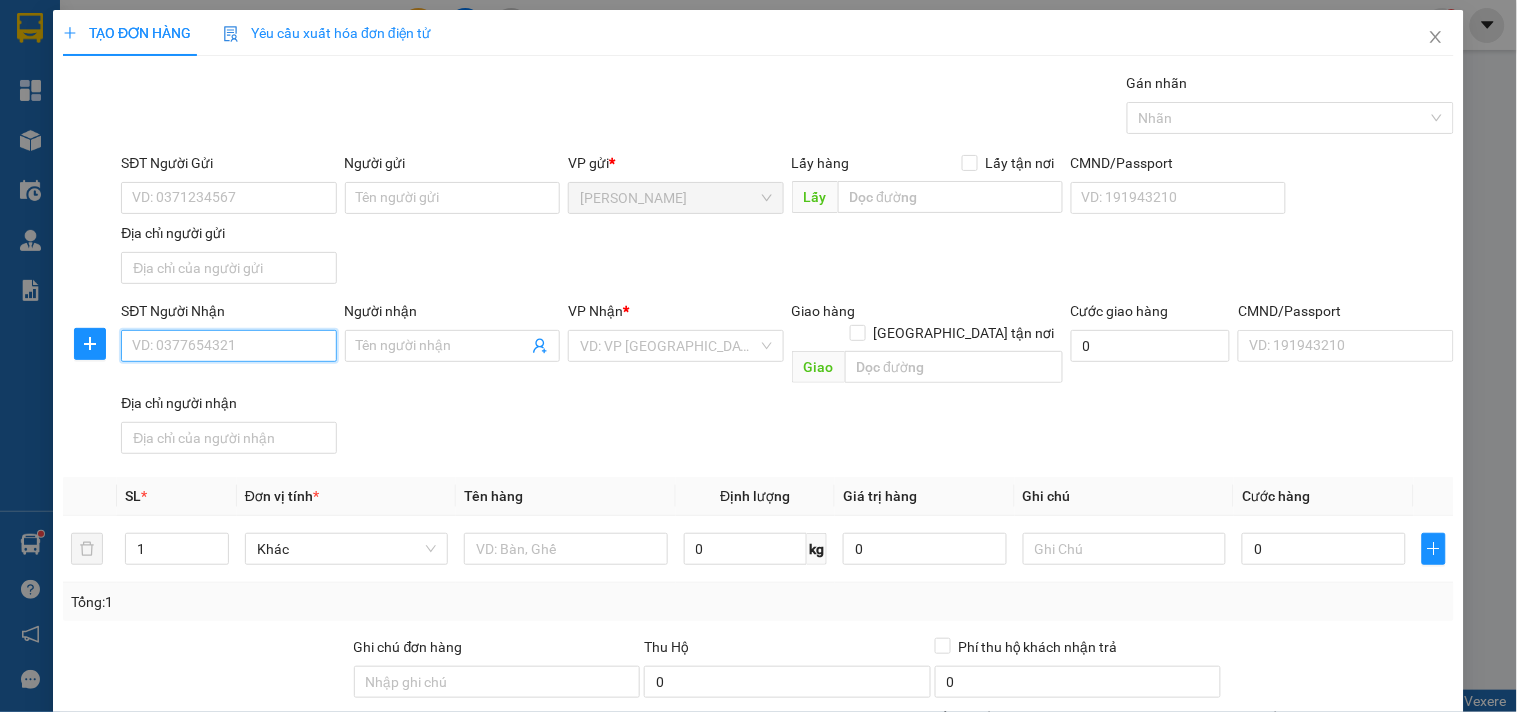 click on "SĐT Người Nhận" at bounding box center (228, 346) 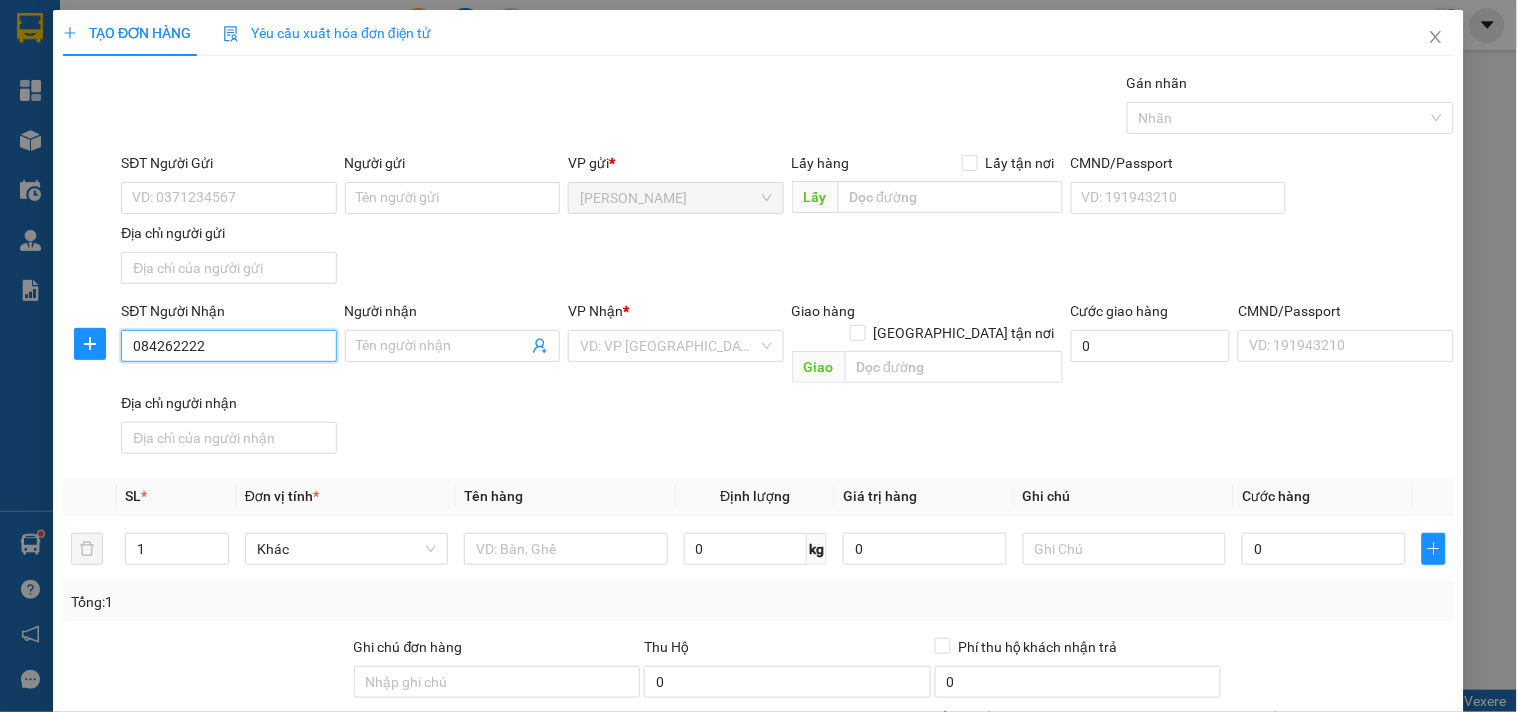 type on "0842622223" 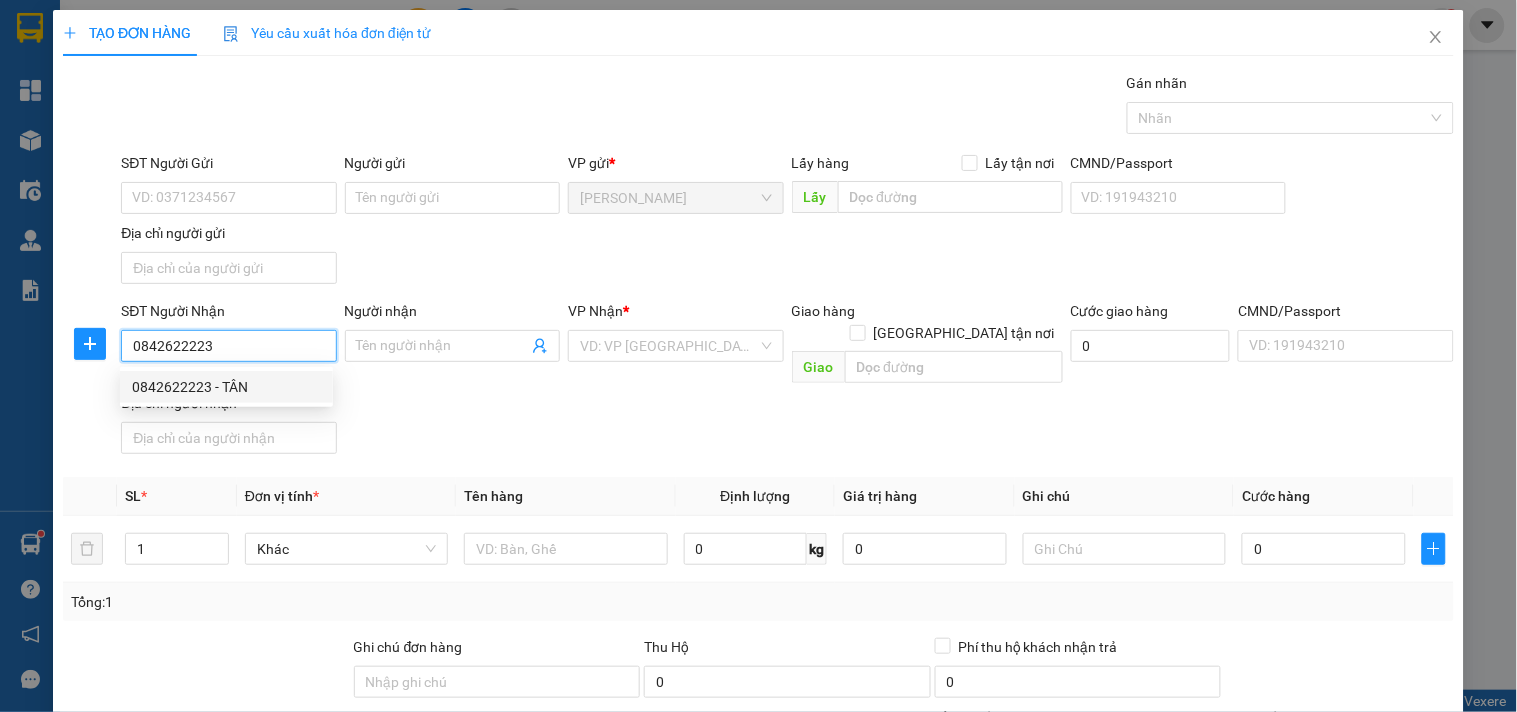 click on "0842622223 - TÂN" at bounding box center (226, 387) 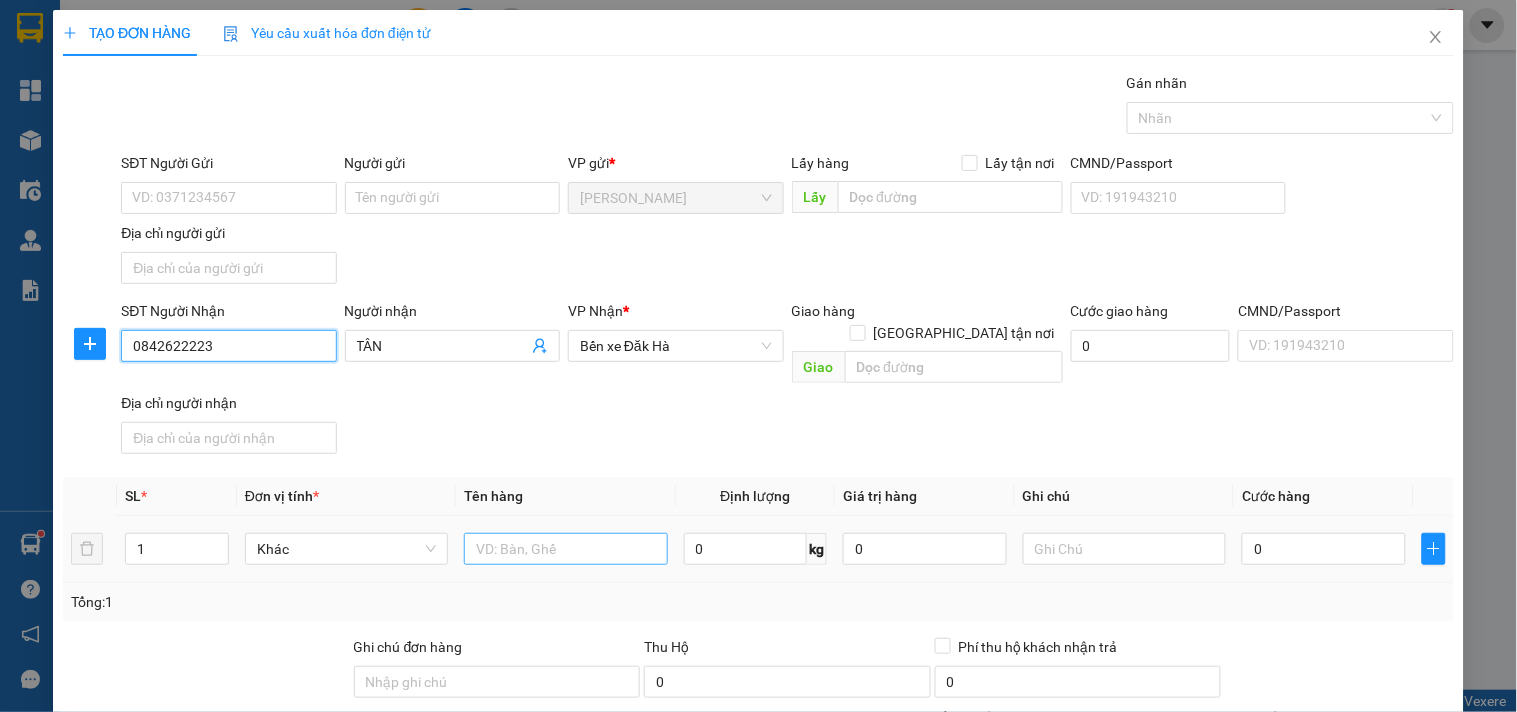type on "0842622223" 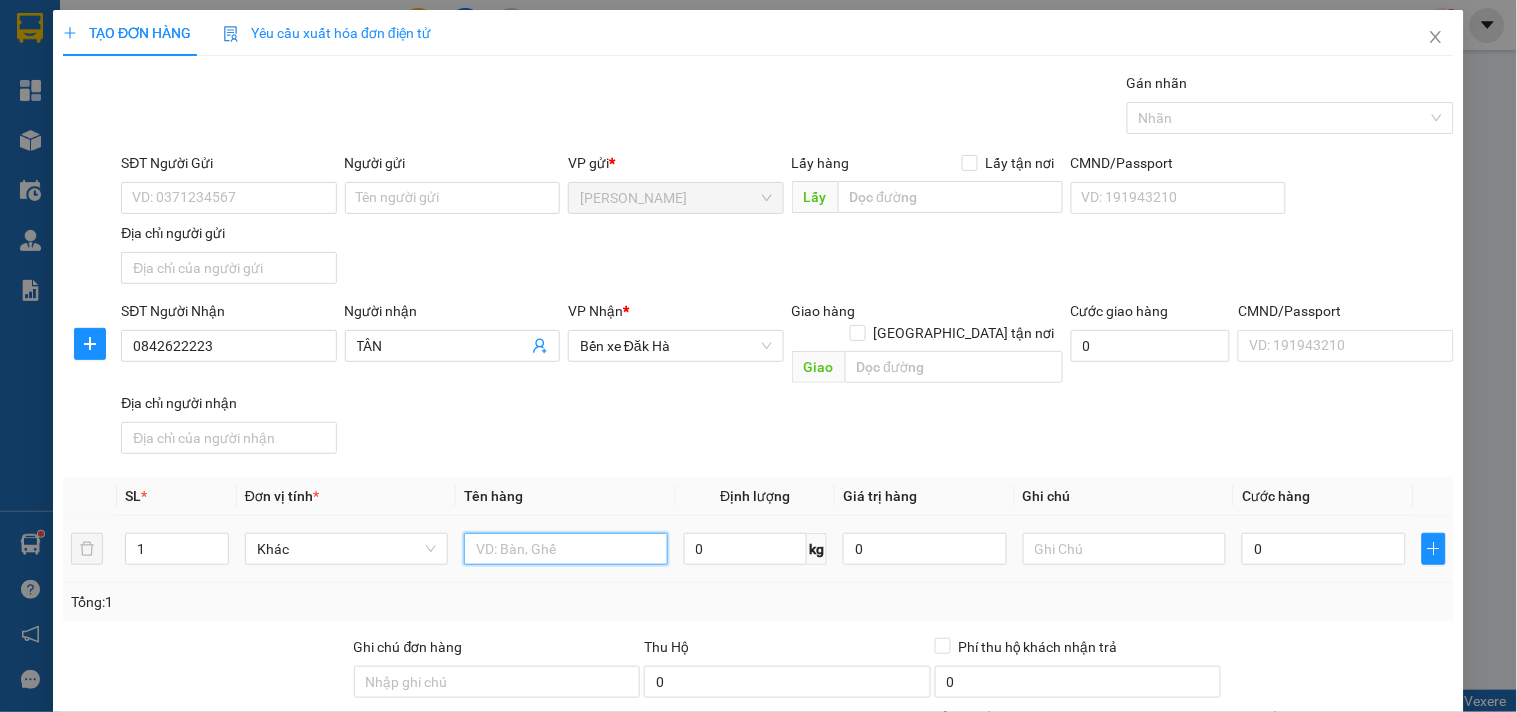 click at bounding box center (565, 549) 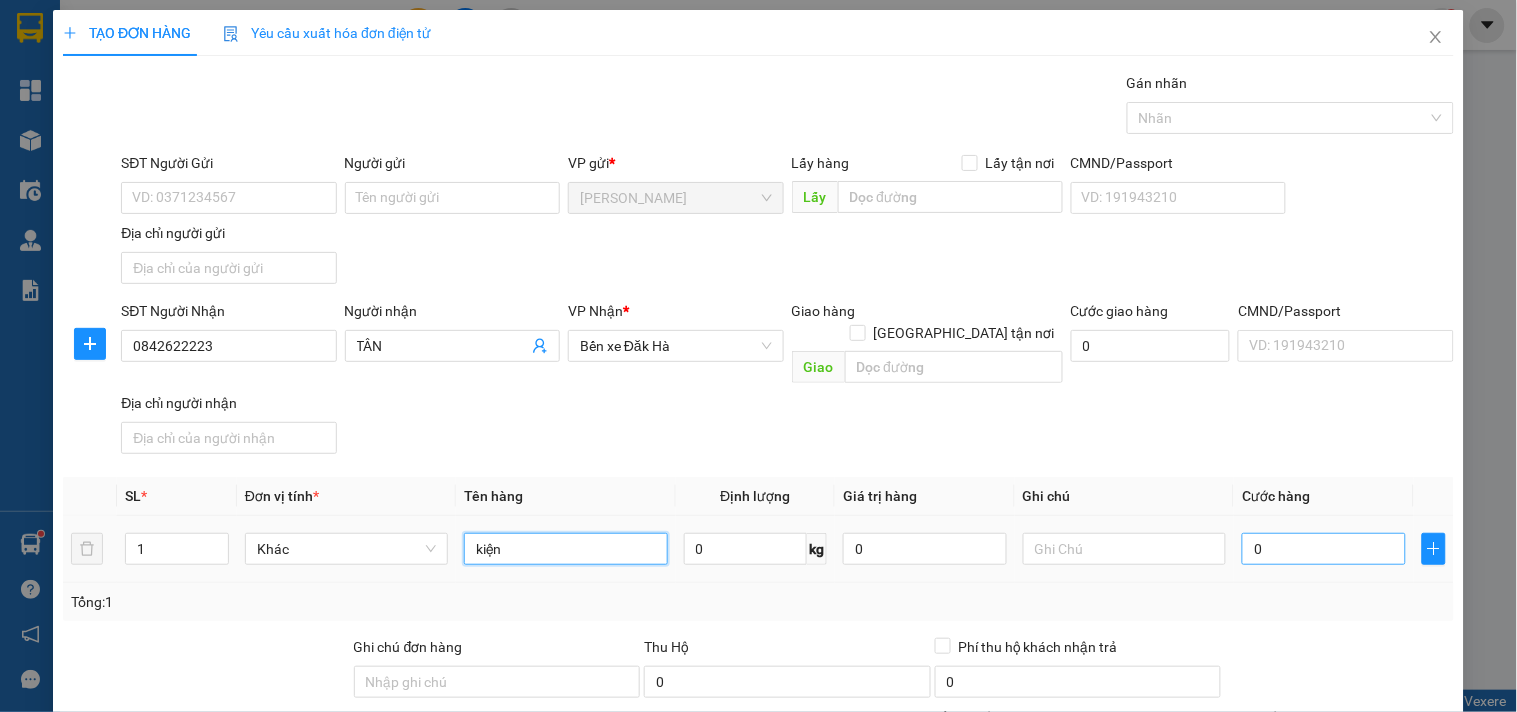 type on "kiện" 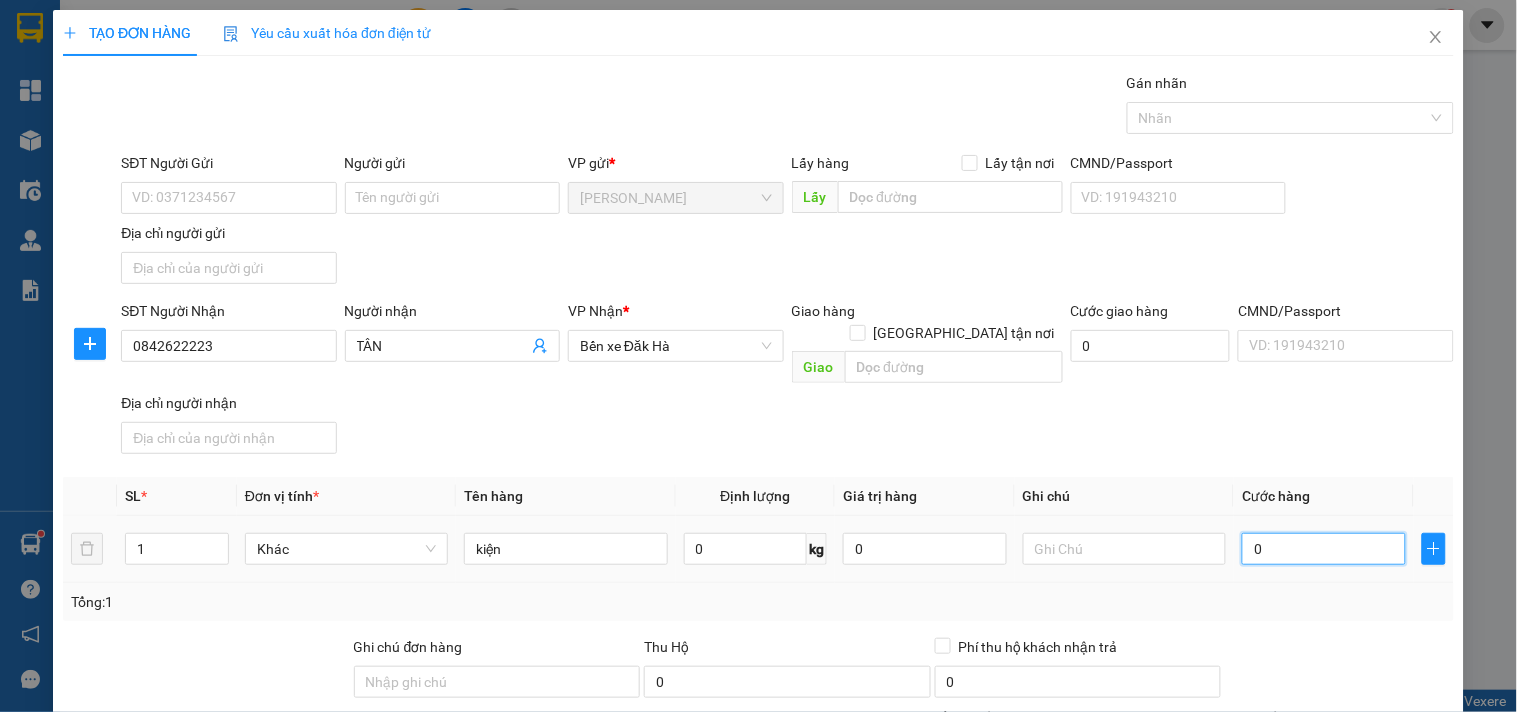 click on "0" at bounding box center (1324, 549) 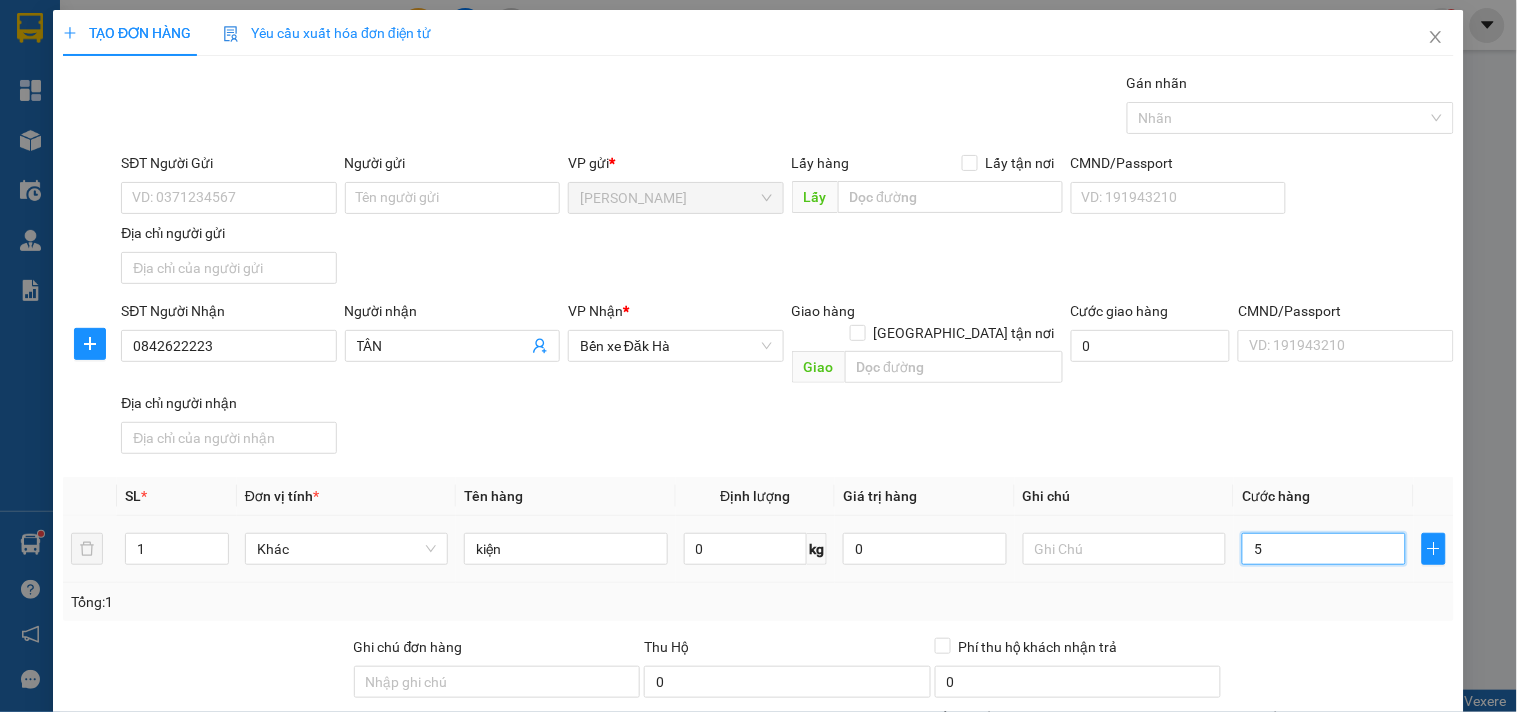 type on "50" 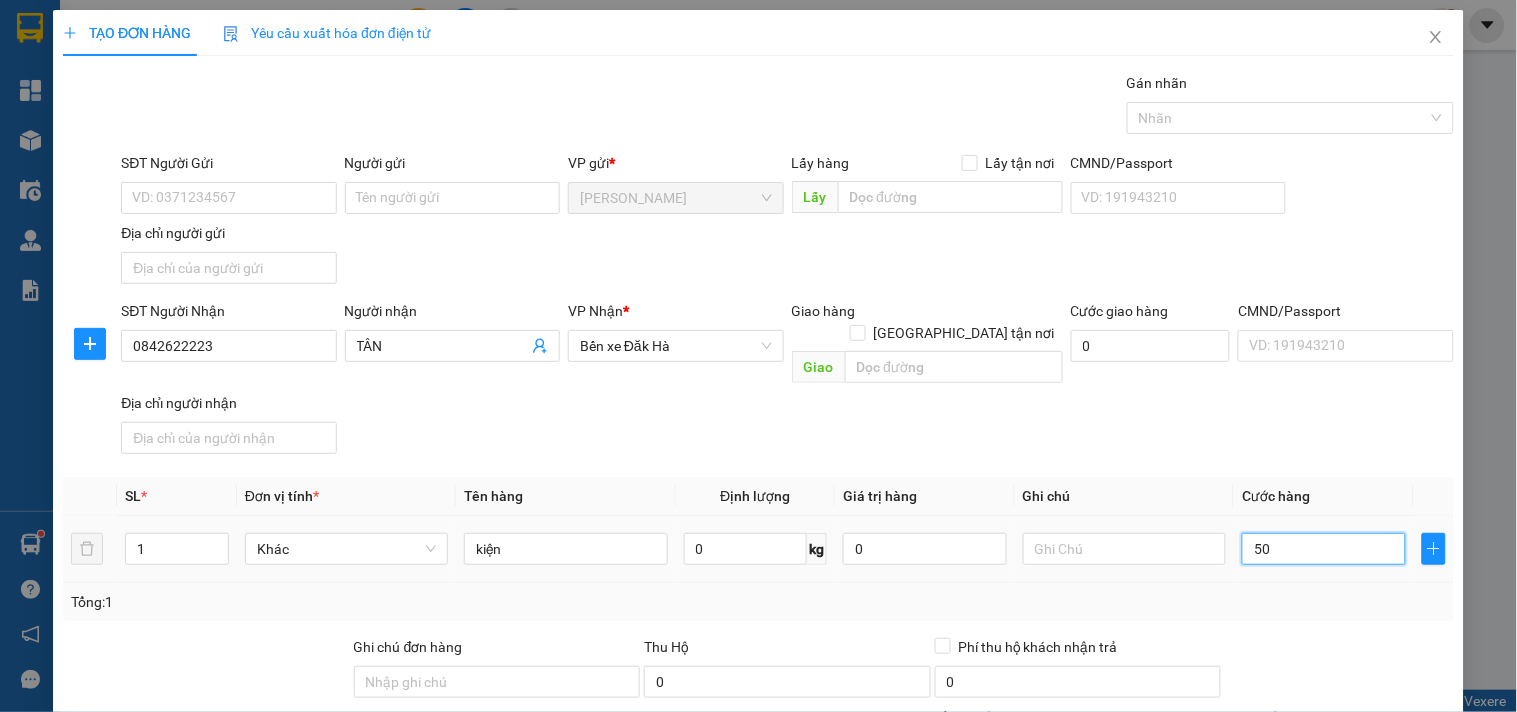 scroll, scrollTop: 167, scrollLeft: 0, axis: vertical 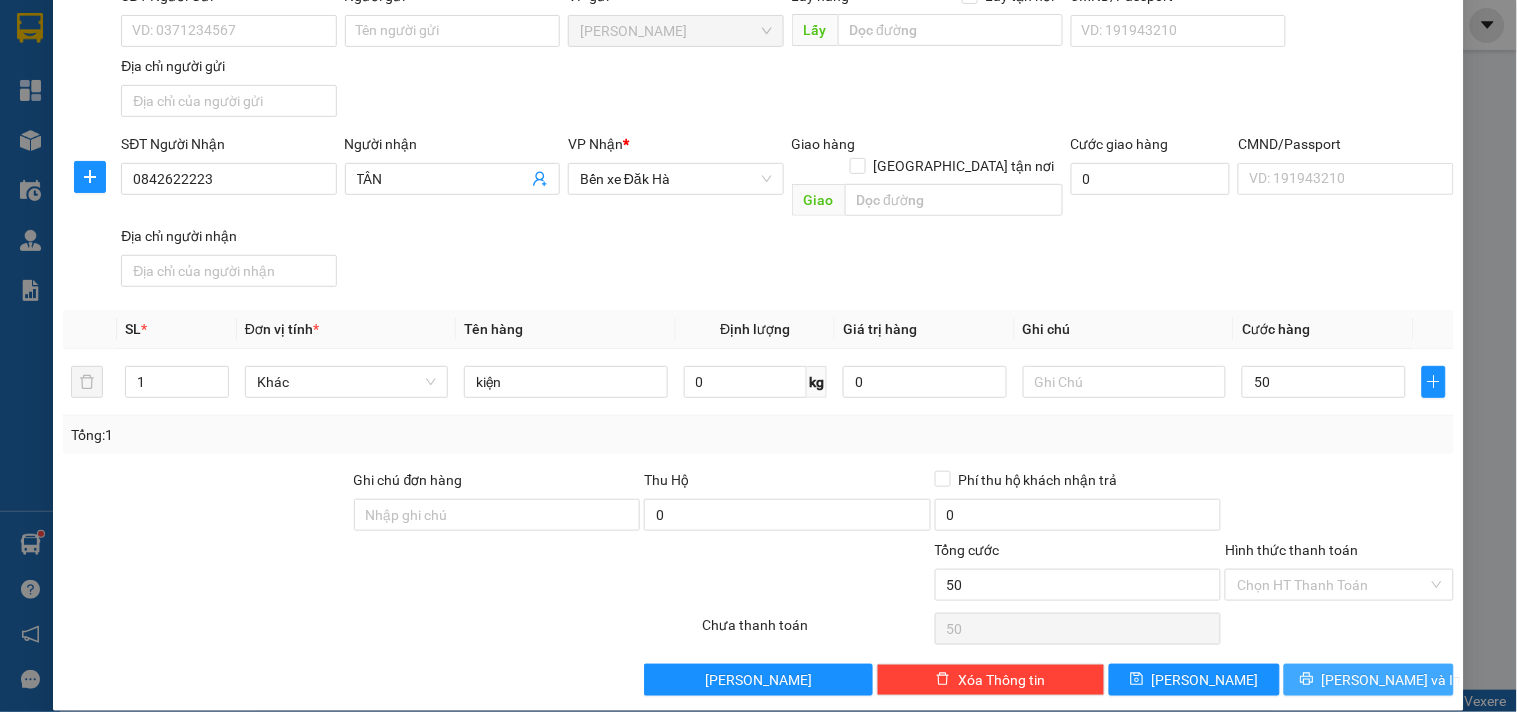 type on "50.000" 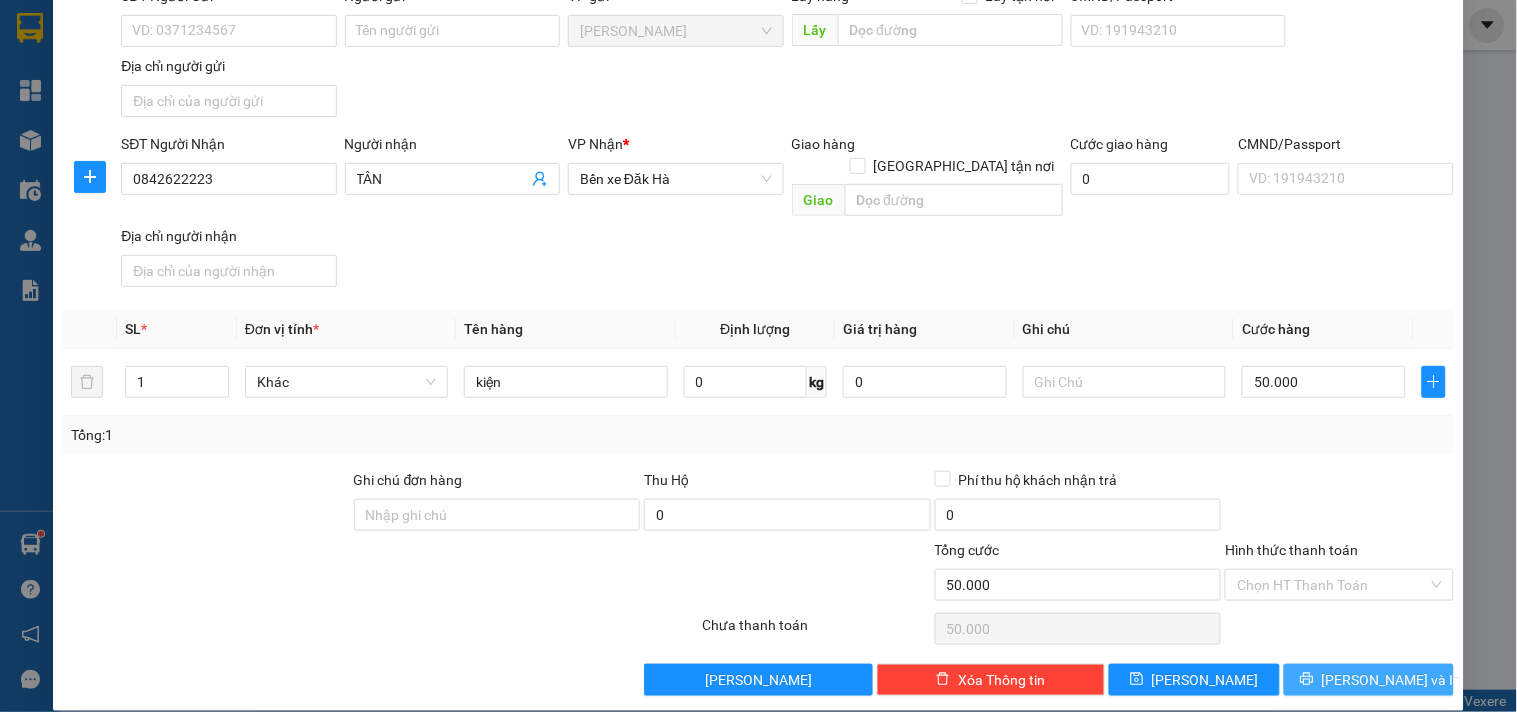 click on "[PERSON_NAME] và In" at bounding box center (1369, 680) 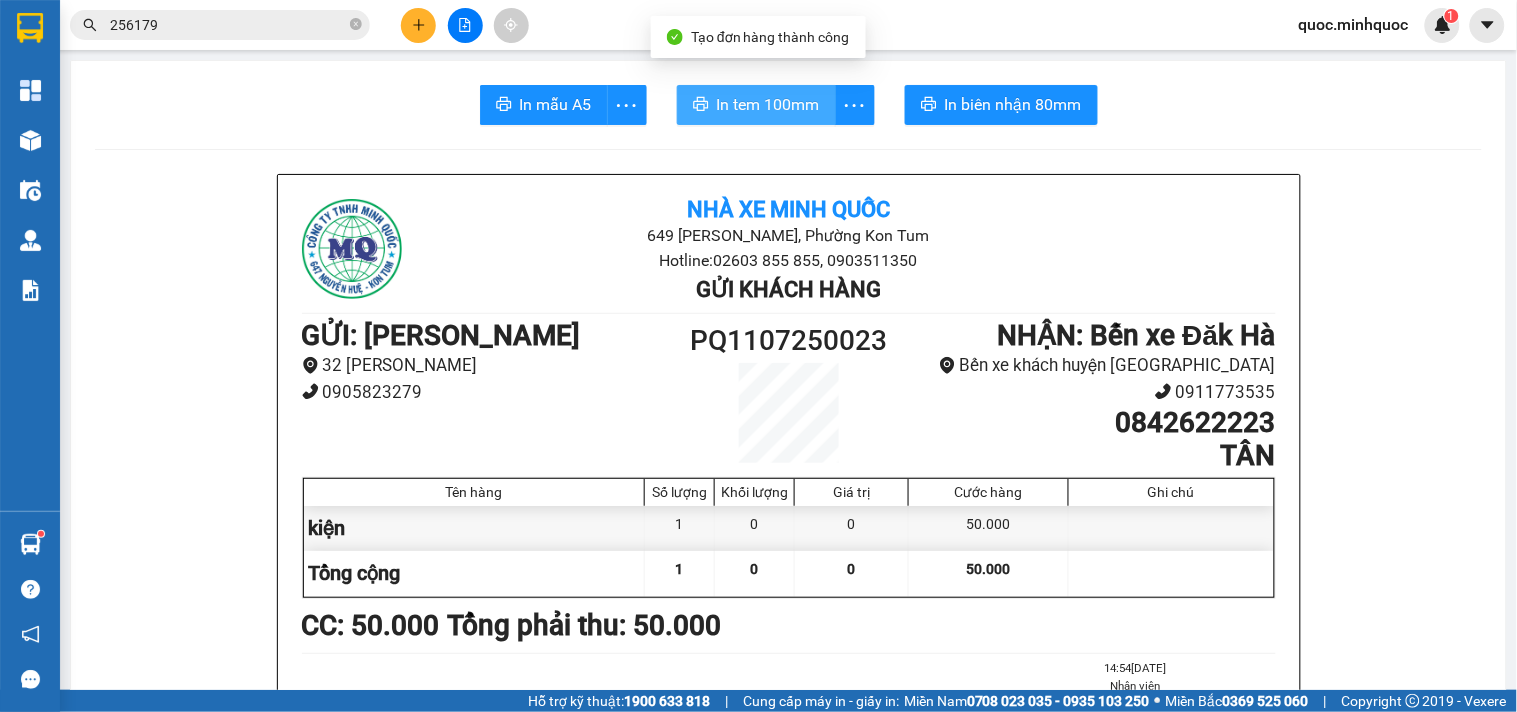 click on "In tem 100mm" at bounding box center (756, 105) 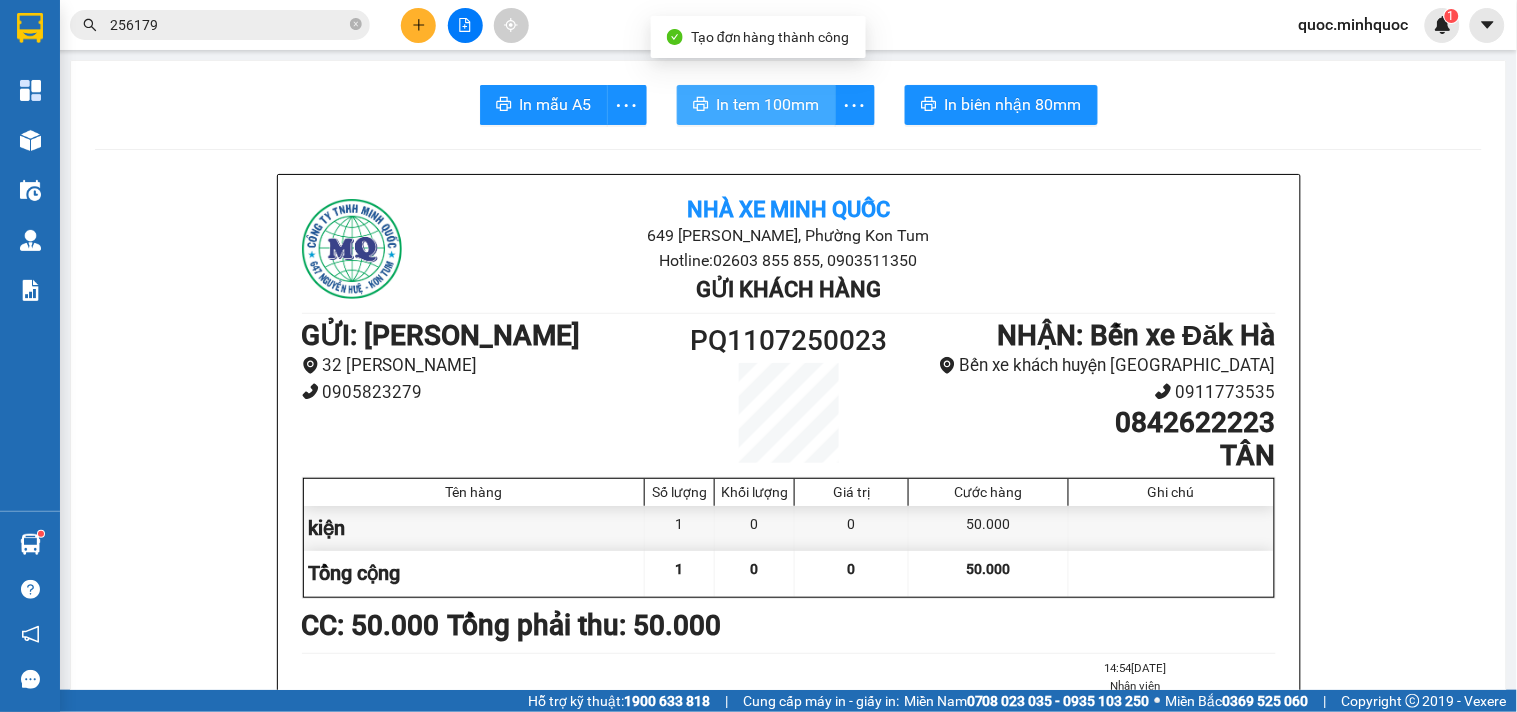 scroll, scrollTop: 0, scrollLeft: 0, axis: both 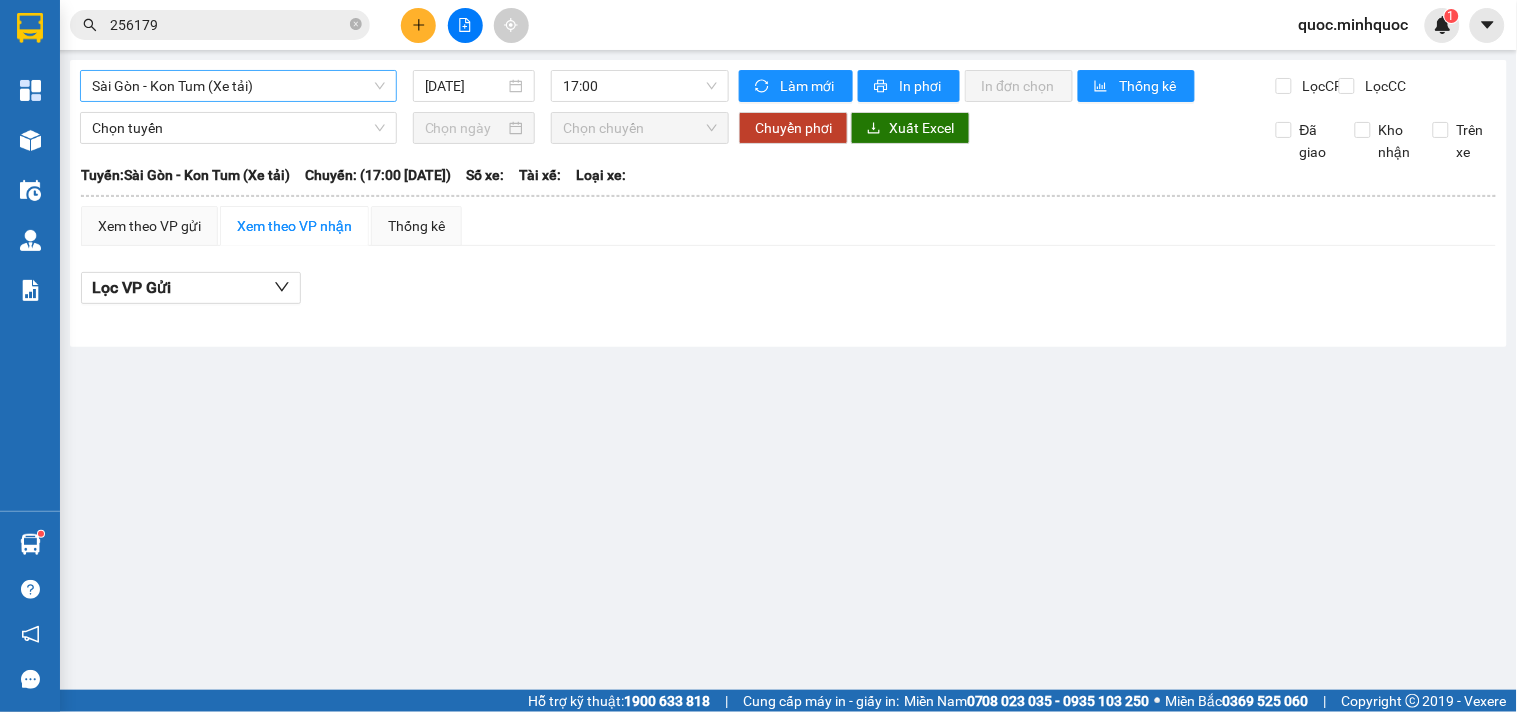 click on "Sài Gòn - Kon Tum (Xe tải)" at bounding box center (238, 86) 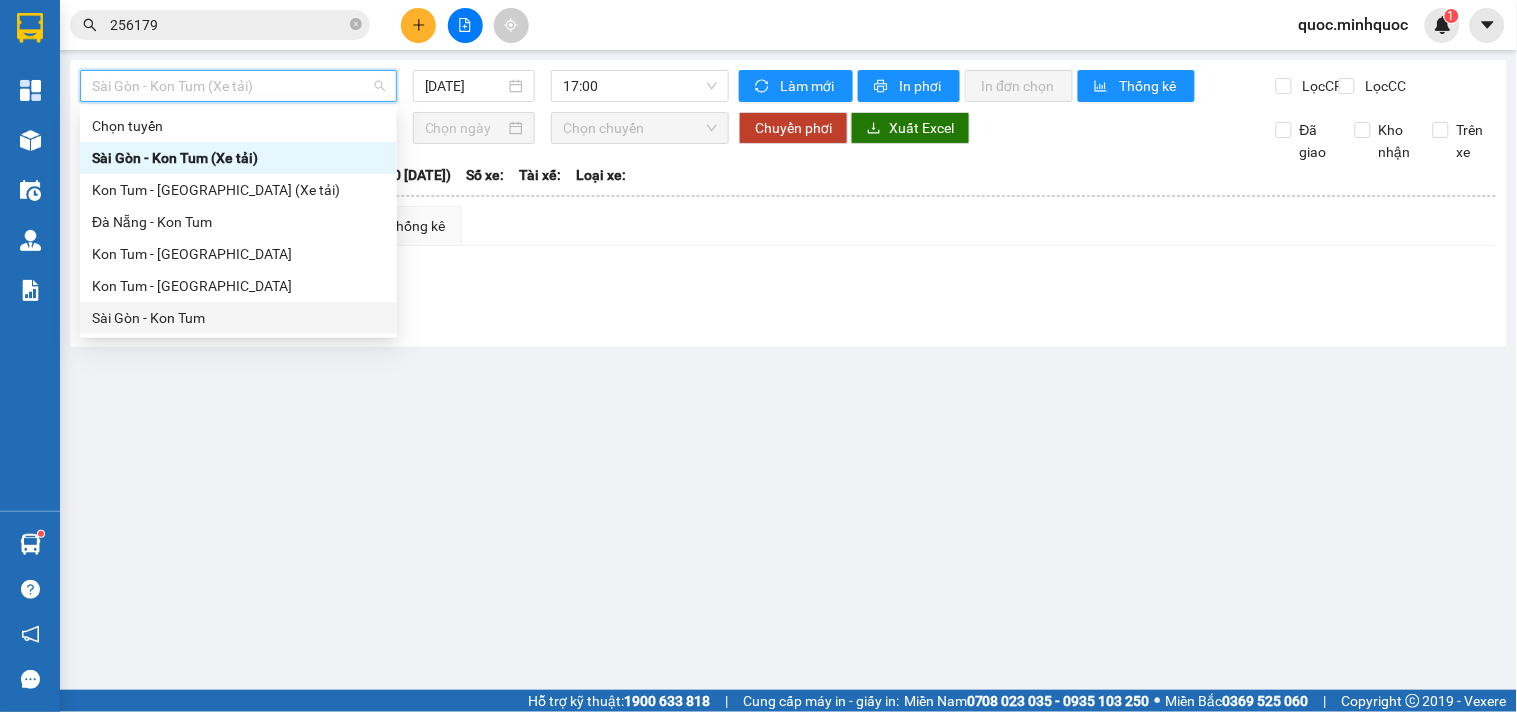 click on "Sài Gòn - Kon Tum" at bounding box center (238, 318) 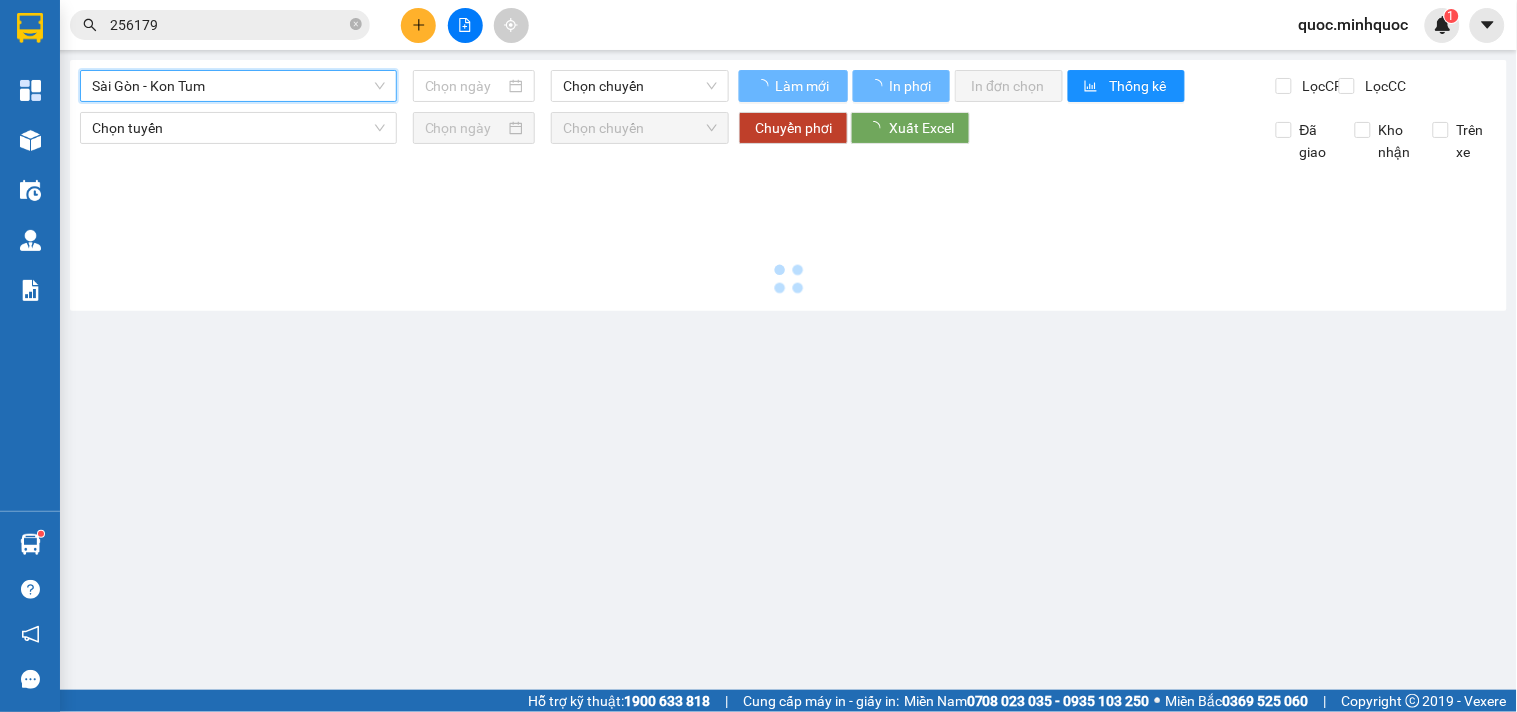 type on "[DATE]" 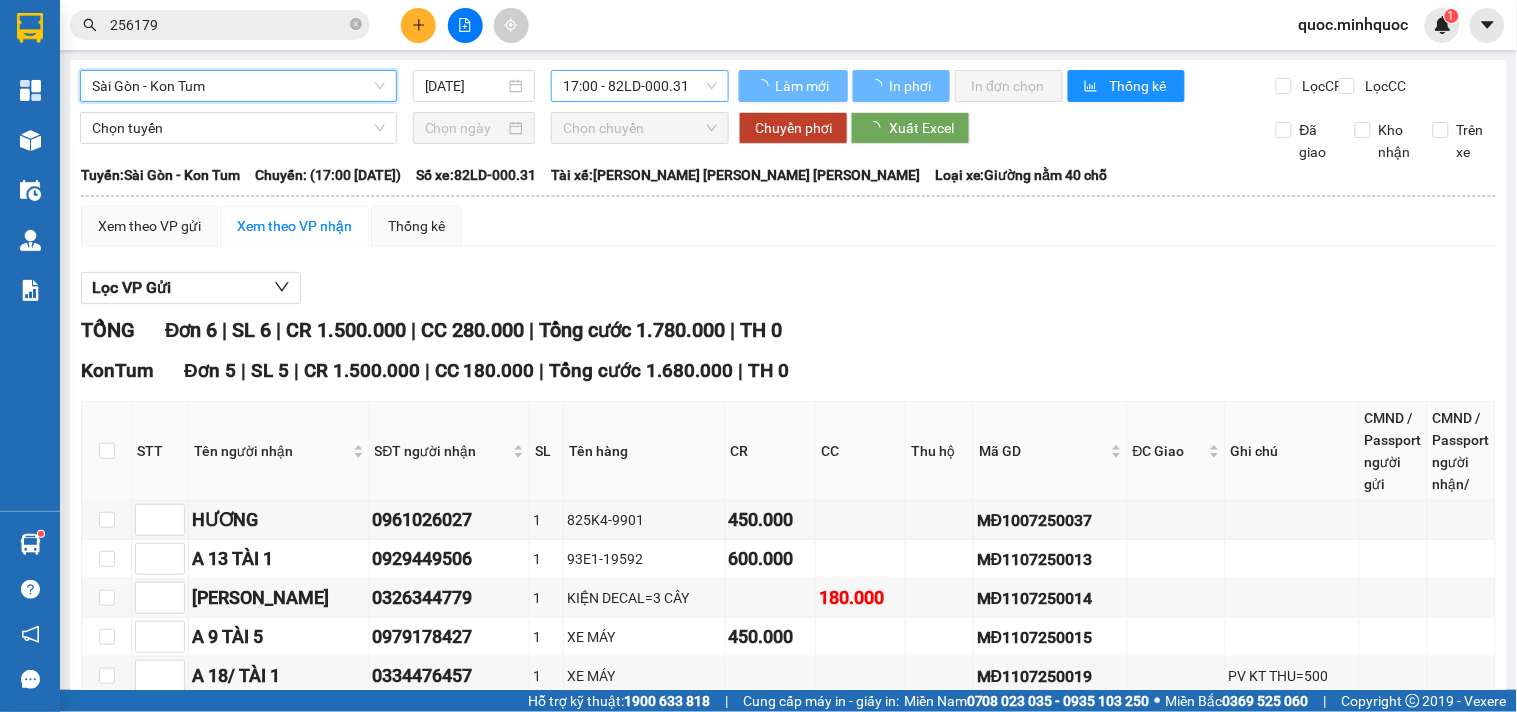 click on "17:00     - 82LD-000.31" at bounding box center [640, 86] 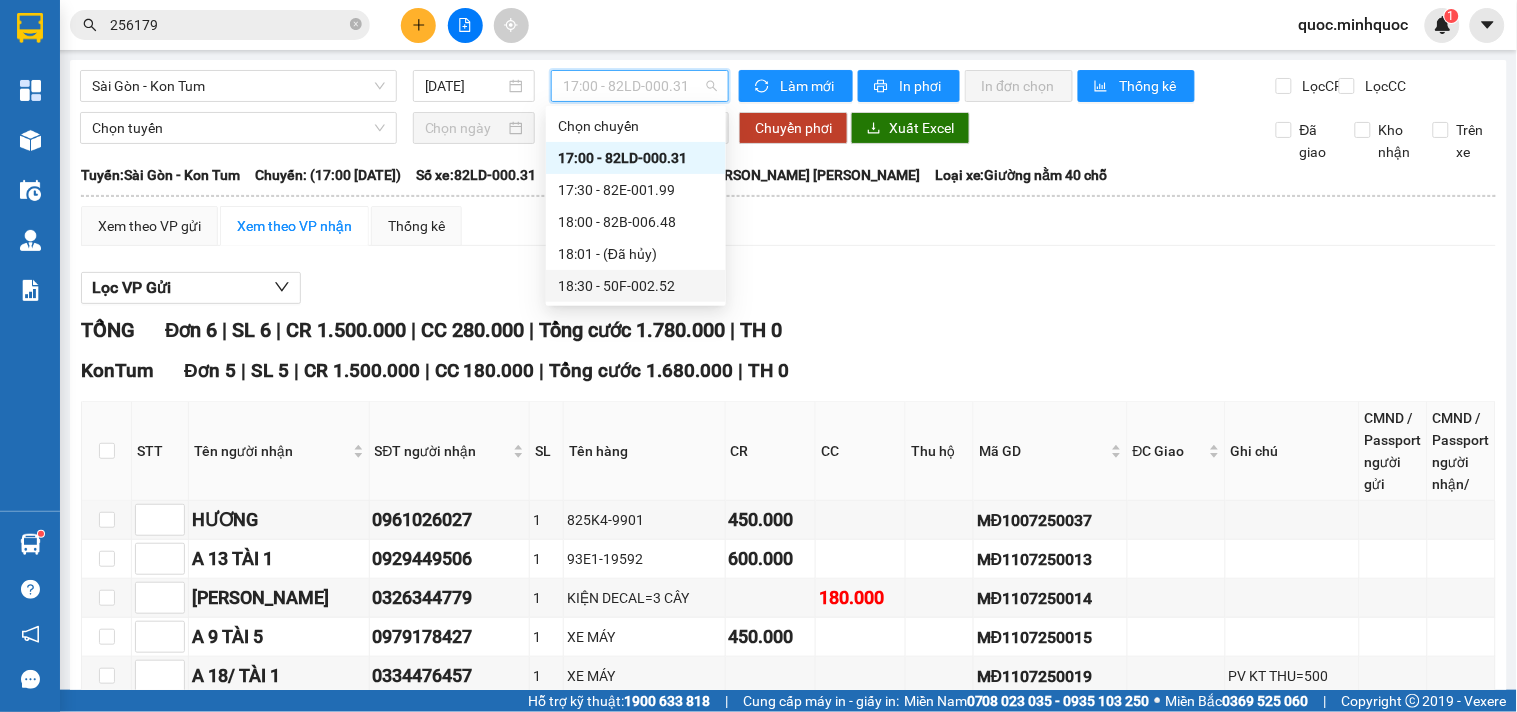 click on "18:30     - 50F-002.52" at bounding box center (636, 286) 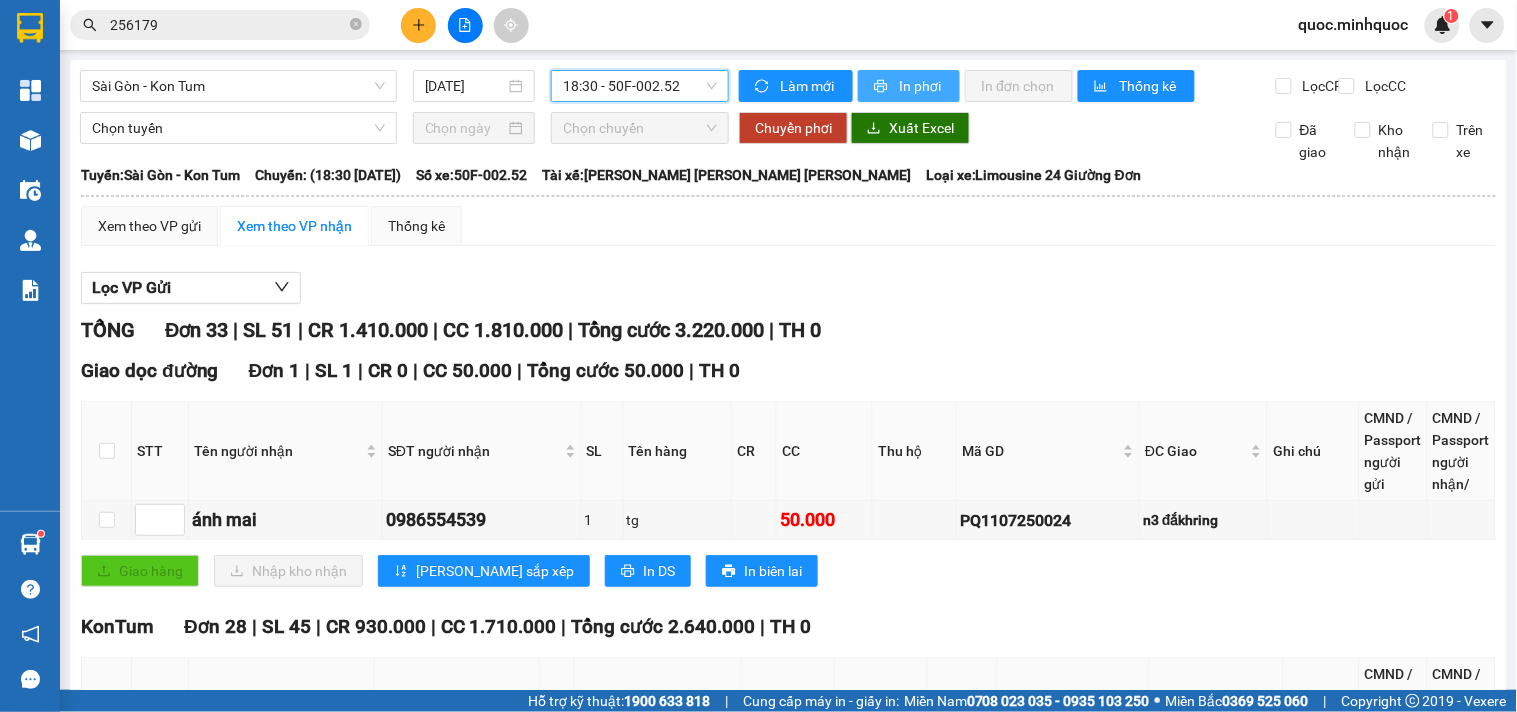 click on "In phơi" at bounding box center [921, 86] 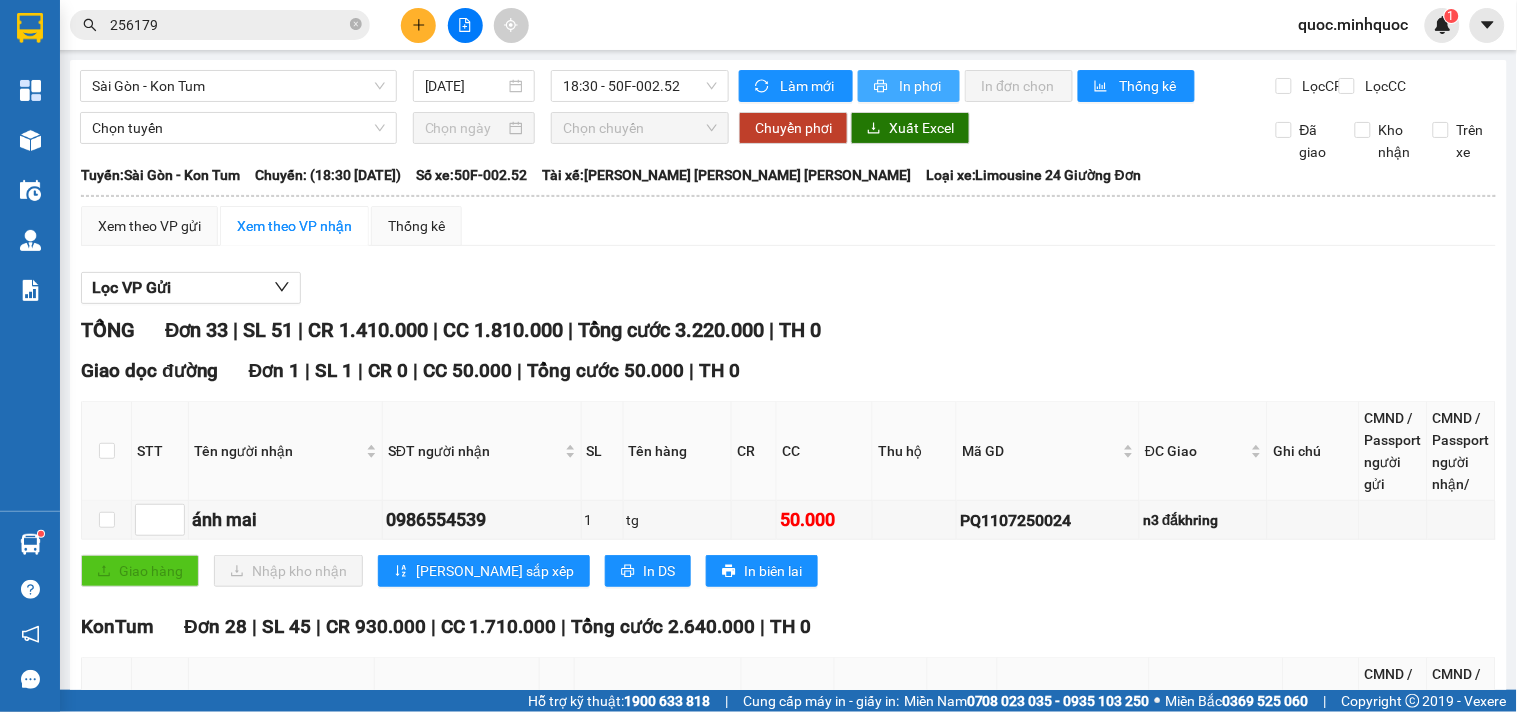 scroll, scrollTop: 0, scrollLeft: 0, axis: both 